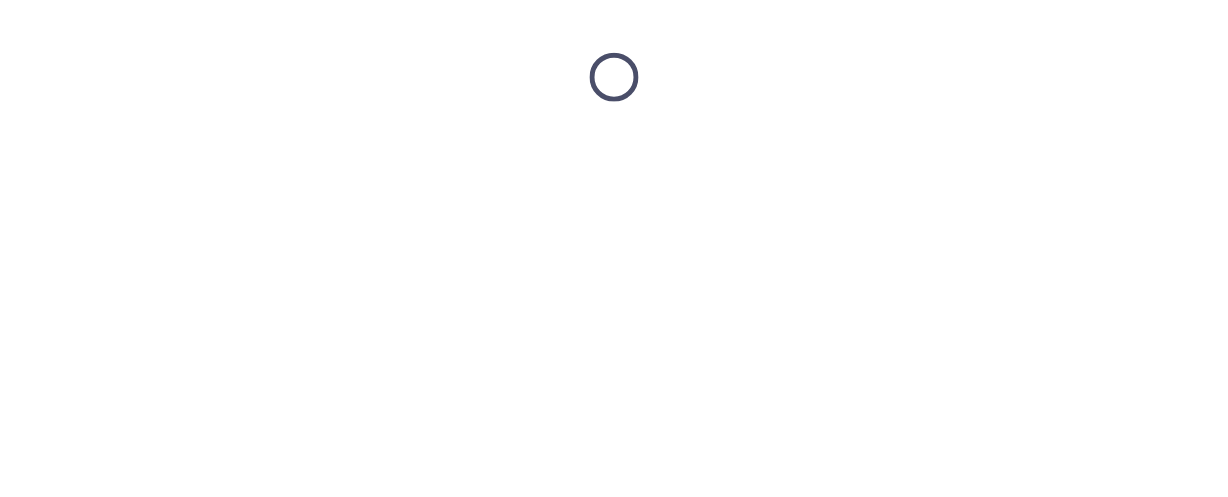 scroll, scrollTop: 0, scrollLeft: 0, axis: both 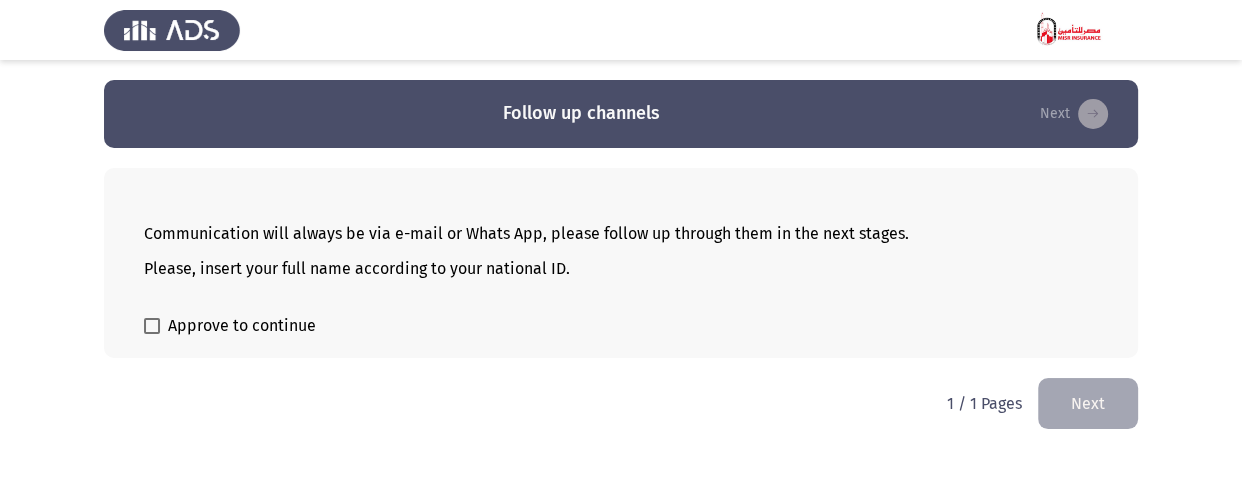 click on "Approve to continue" at bounding box center [230, 326] 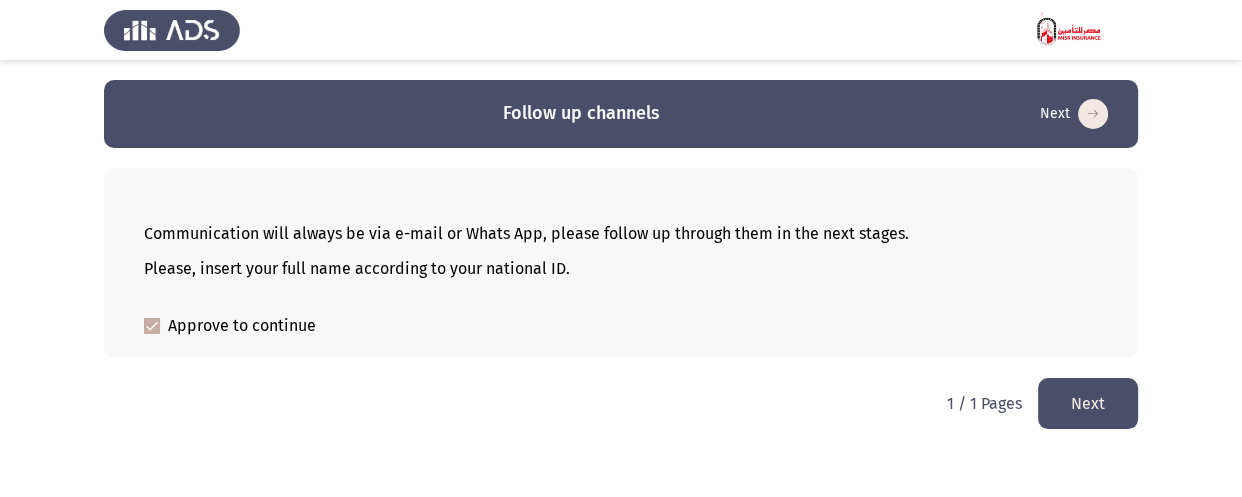 click on "Next" 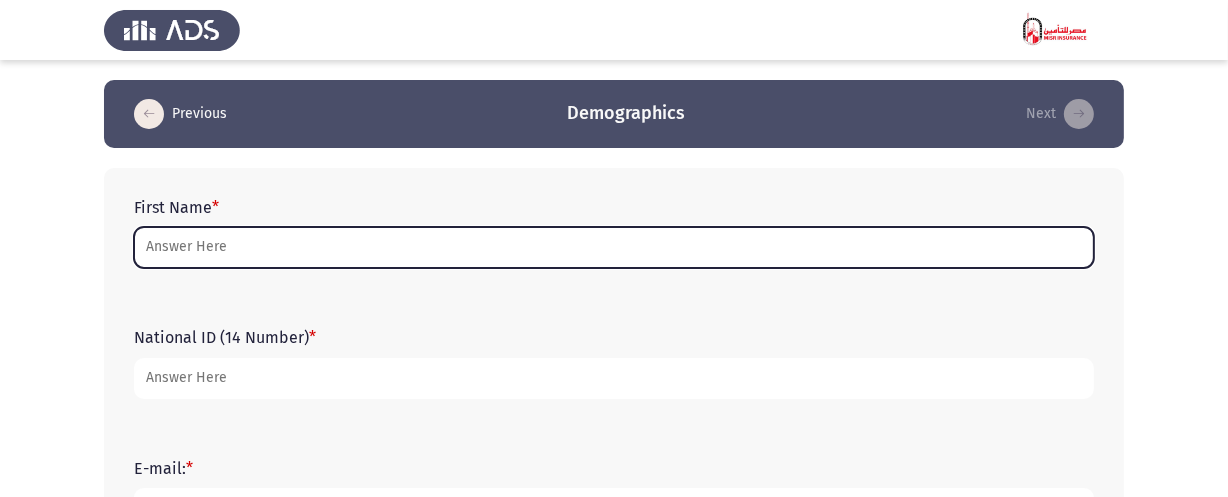 click on "First Name   *" at bounding box center [614, 247] 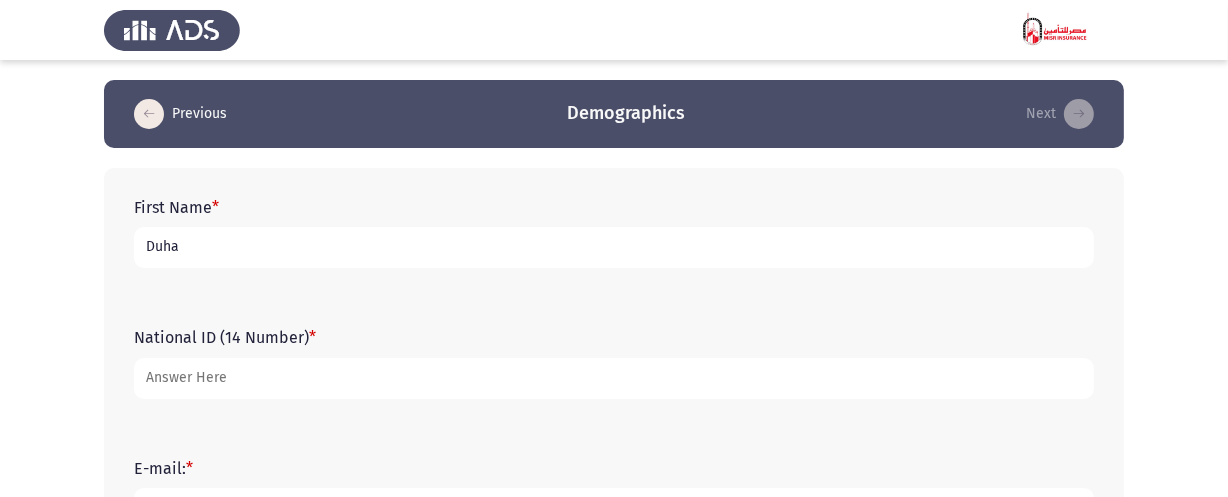 type on "Duha" 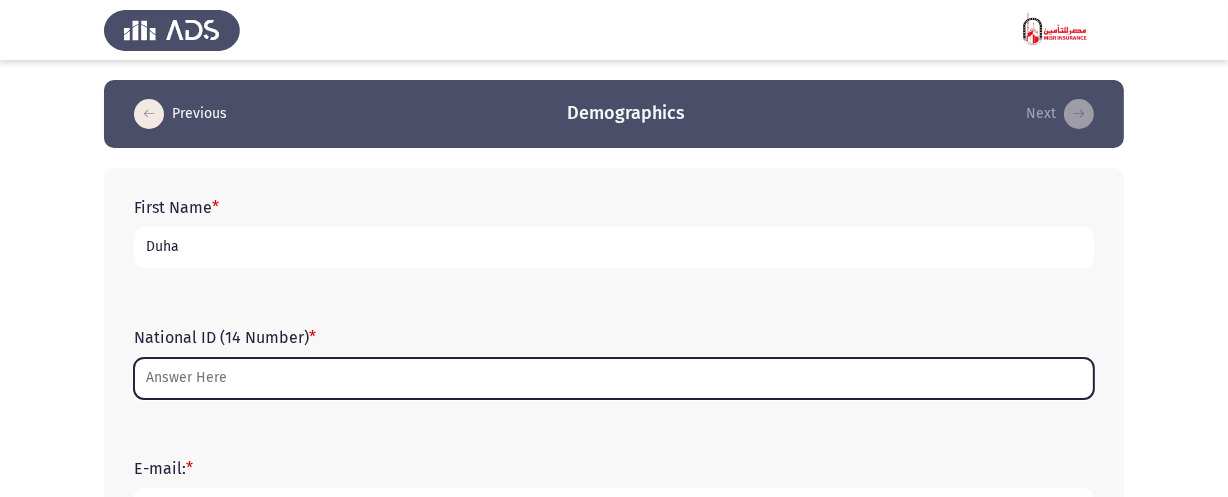 click on "National ID (14 Number)   *" at bounding box center [614, 378] 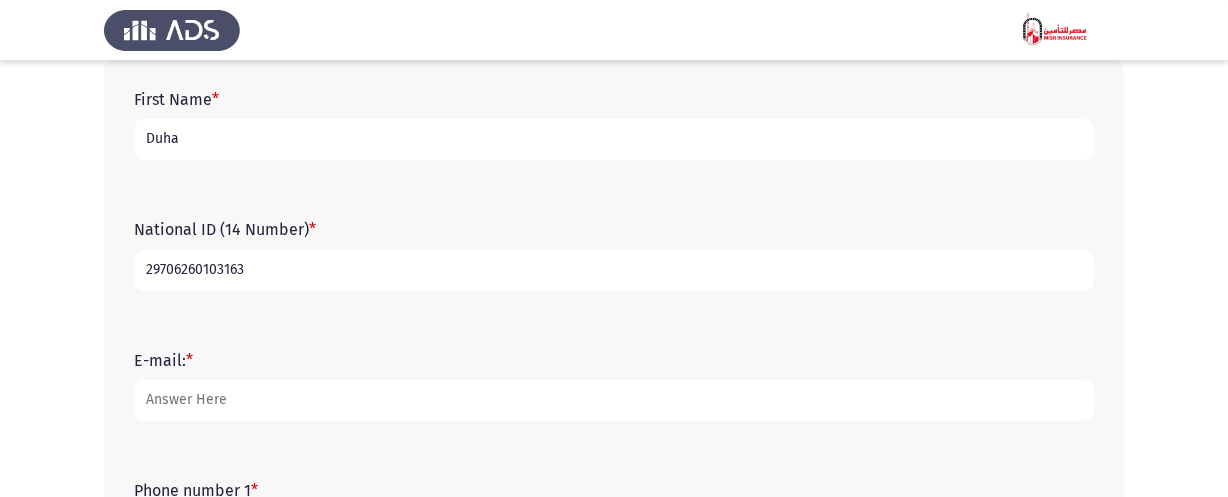 scroll, scrollTop: 181, scrollLeft: 0, axis: vertical 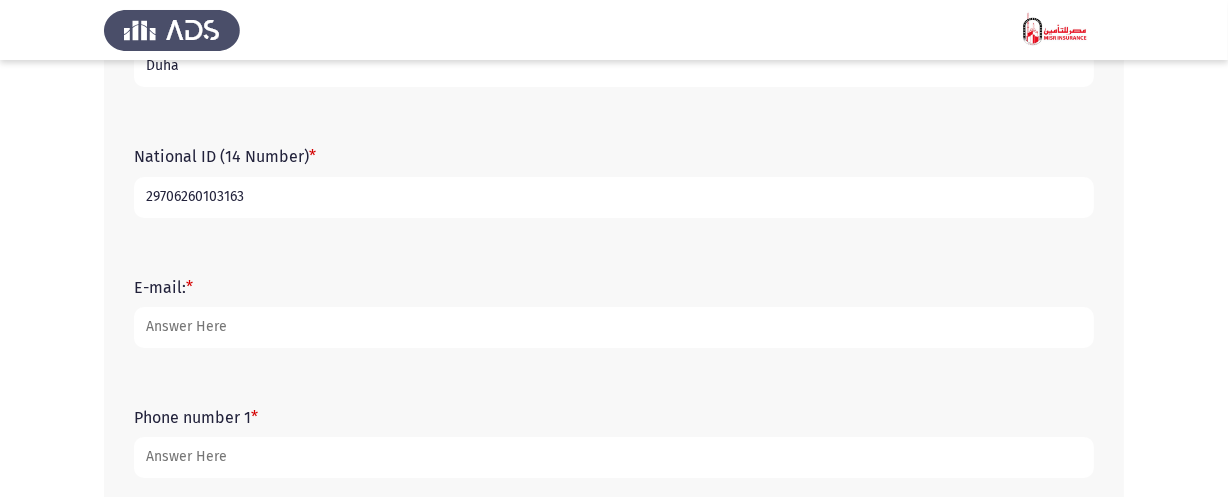 type on "29706260103163" 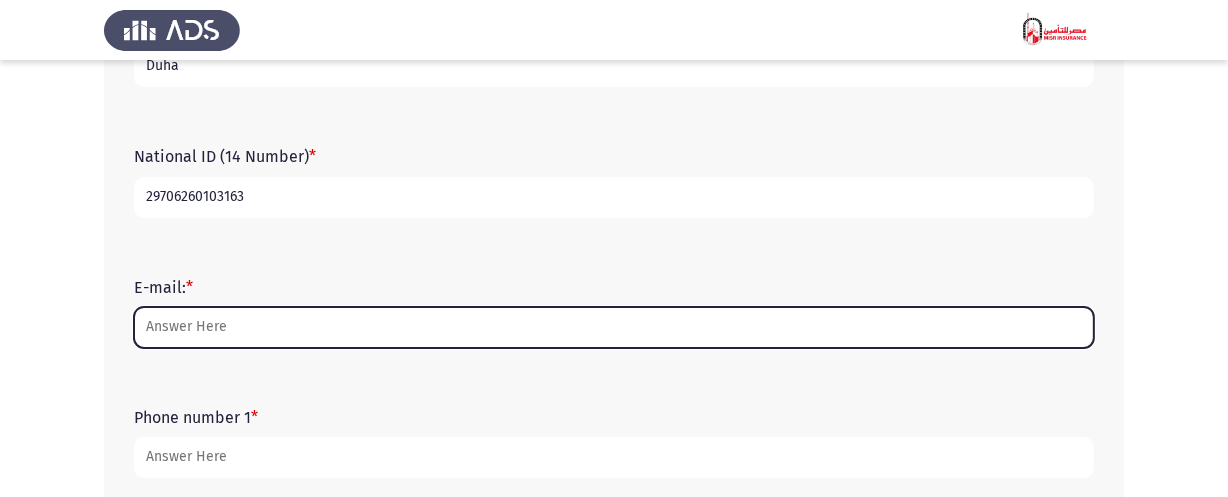 click on "E-mail:   *" at bounding box center [614, 327] 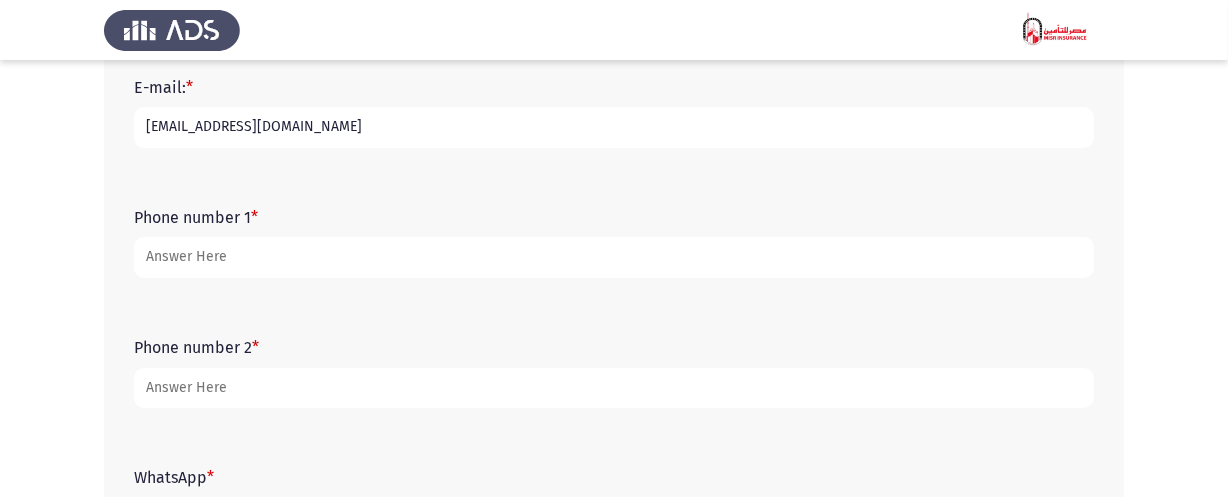 scroll, scrollTop: 454, scrollLeft: 0, axis: vertical 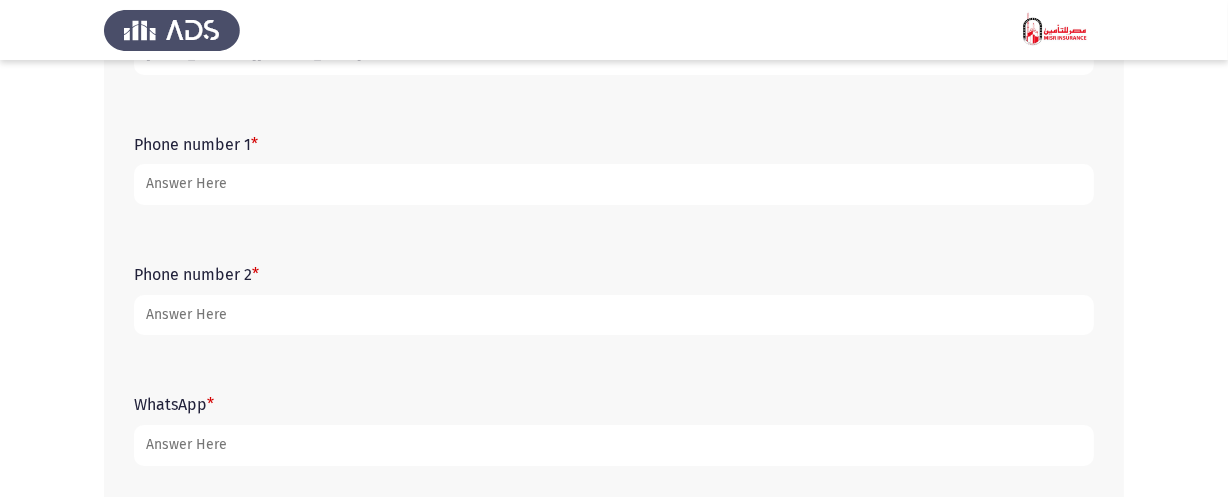 type on "duha.m.aboelanin@misrins.com.eg" 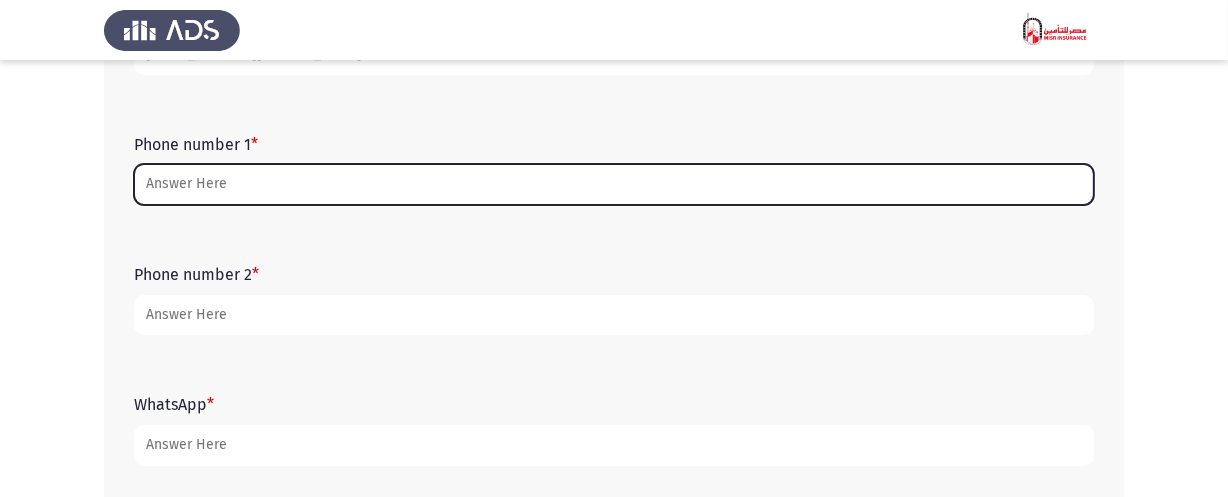 click on "Phone number 1   *" at bounding box center [614, 184] 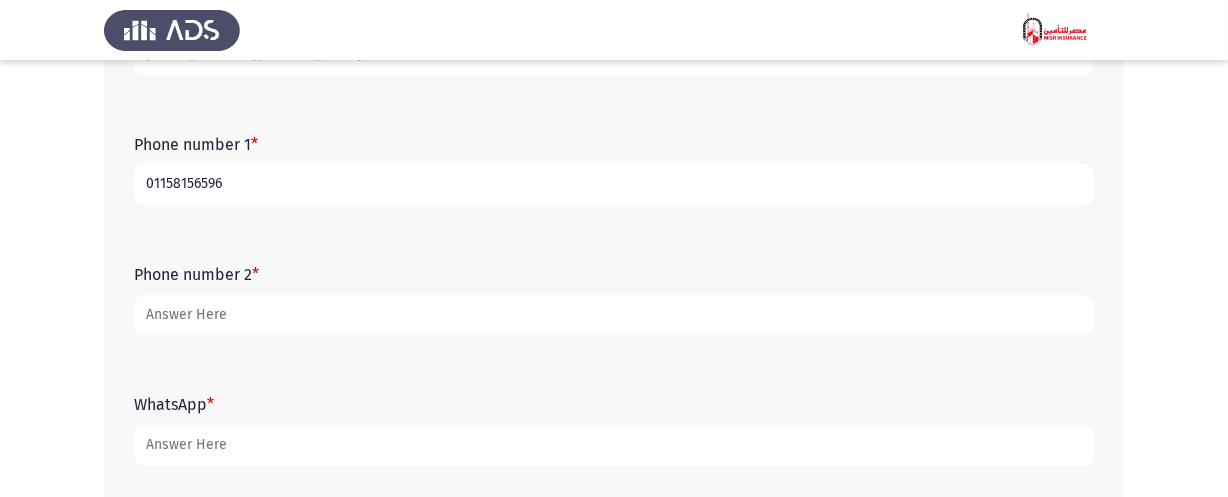 type on "01158156596" 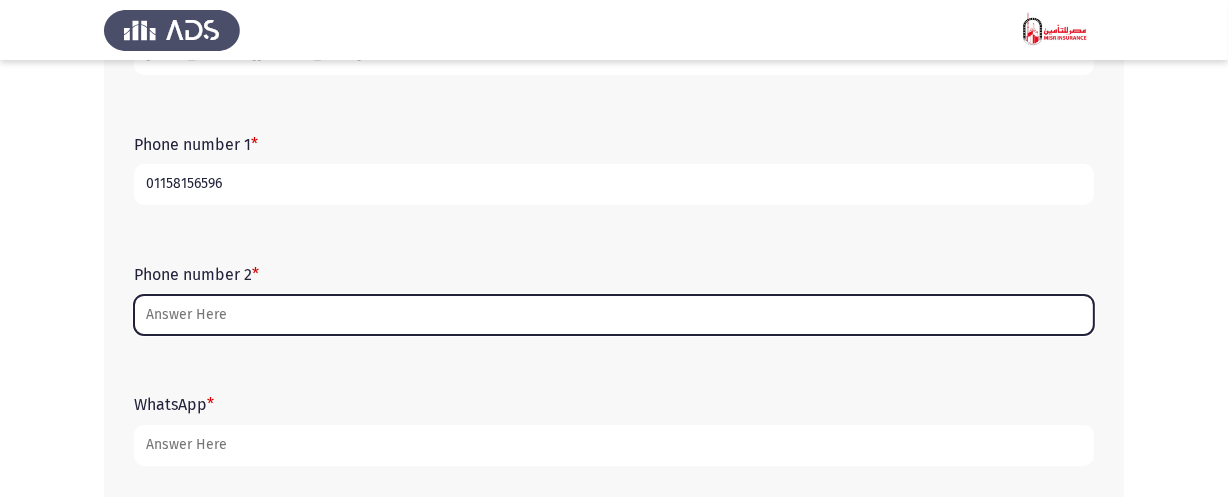 click on "Phone number 2   *" at bounding box center [614, 315] 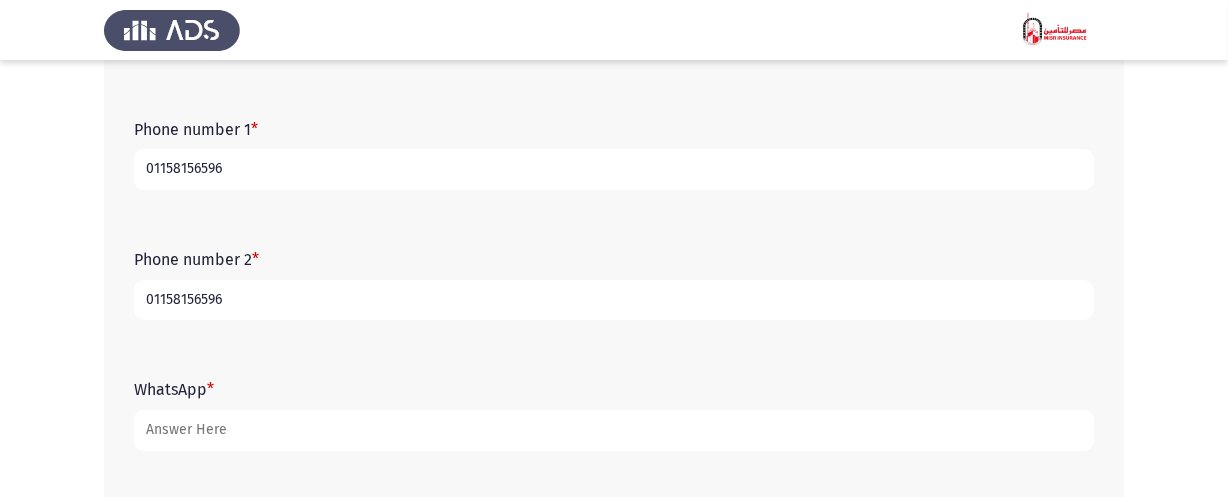 scroll, scrollTop: 454, scrollLeft: 0, axis: vertical 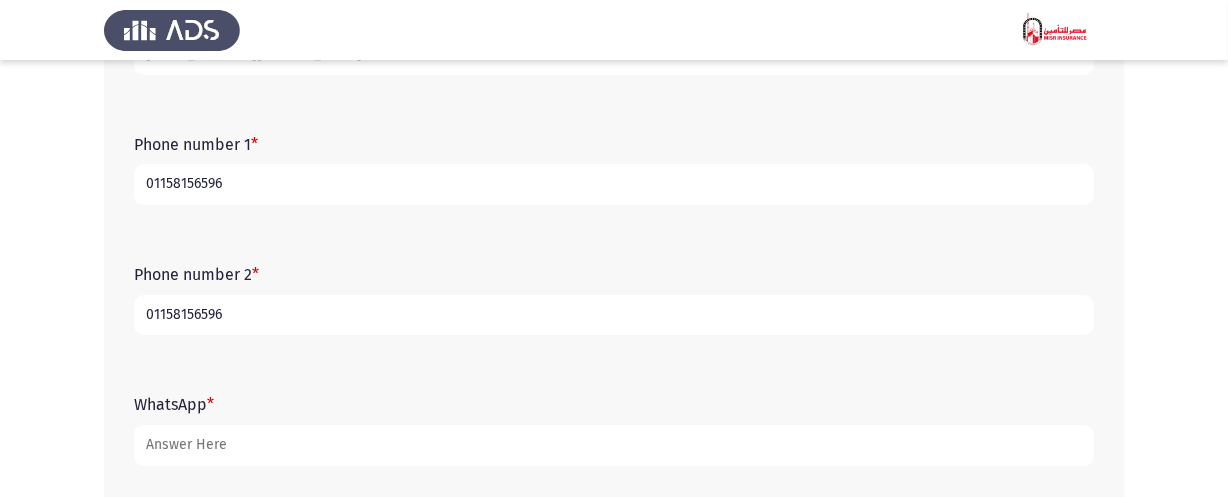 type on "01158156596" 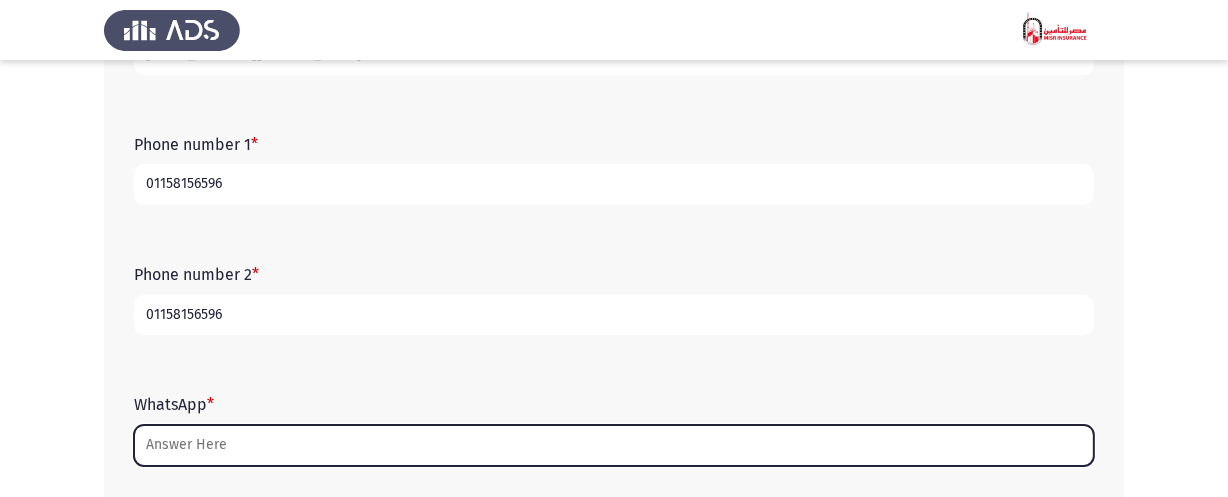 click on "WhatsApp   *" at bounding box center [614, 445] 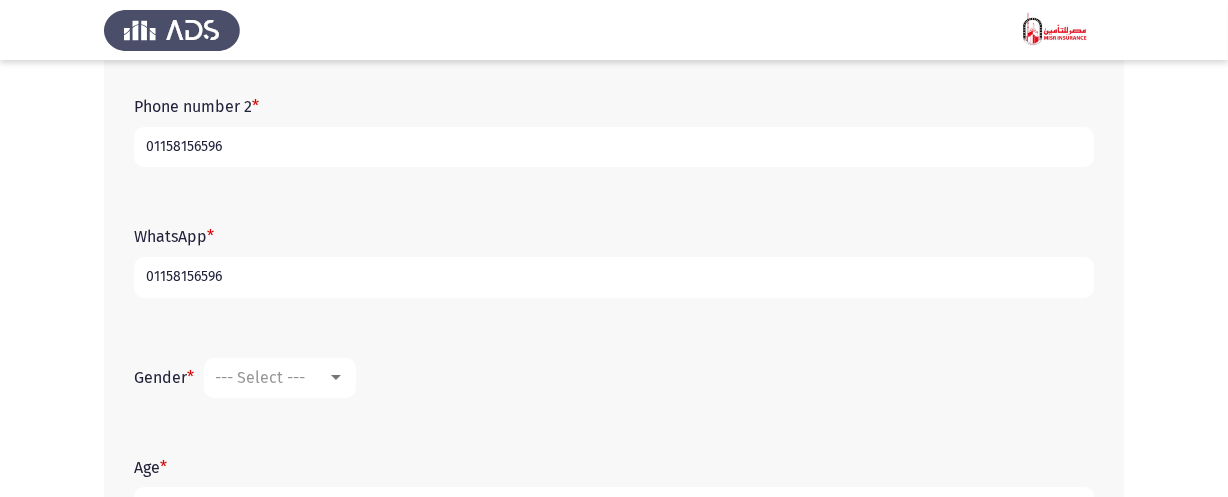 scroll, scrollTop: 636, scrollLeft: 0, axis: vertical 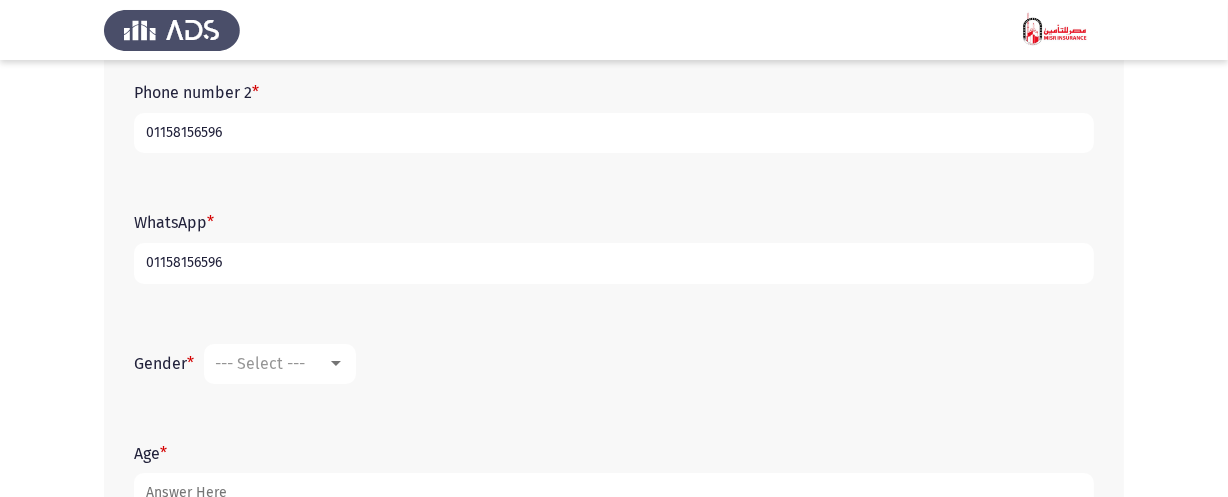 type on "01158156596" 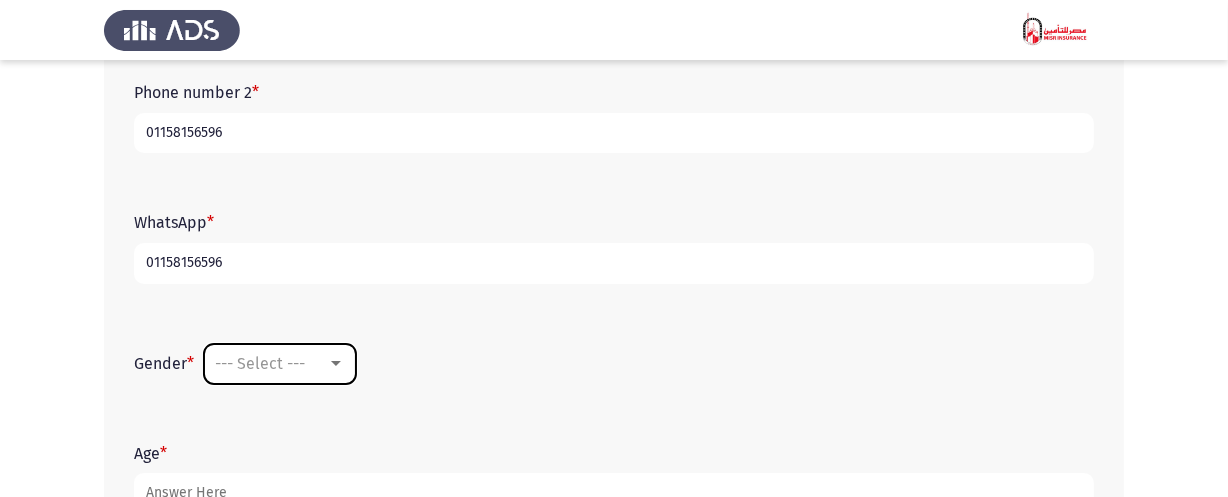 click on "--- Select ---" at bounding box center [260, 363] 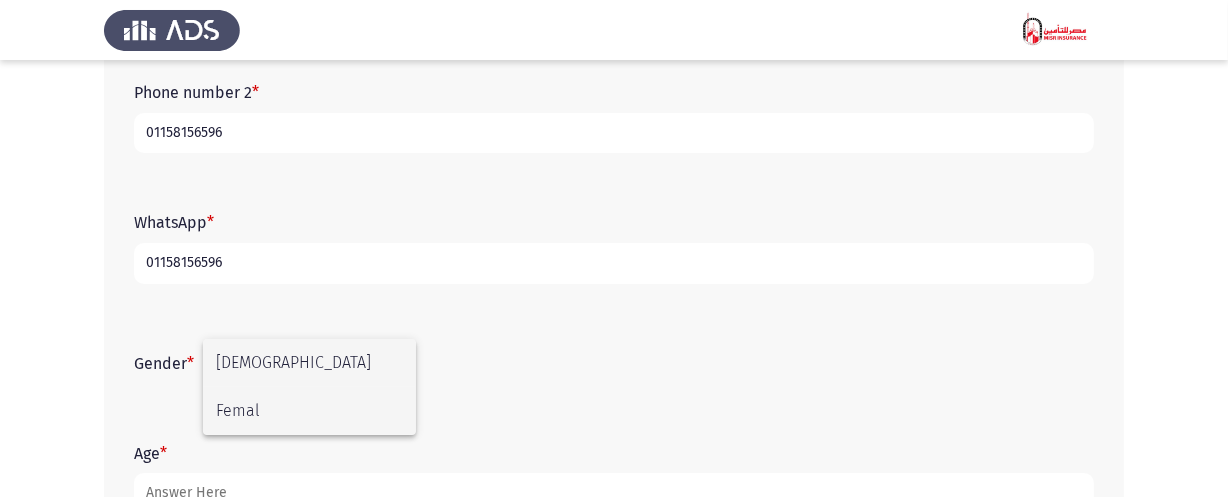 click on "Femal" at bounding box center [309, 411] 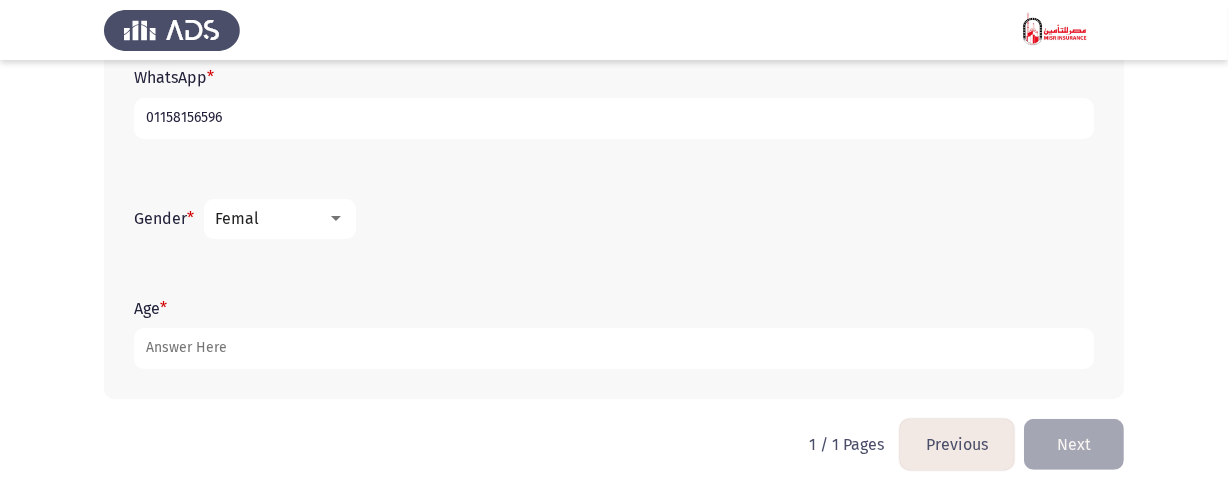 scroll, scrollTop: 782, scrollLeft: 0, axis: vertical 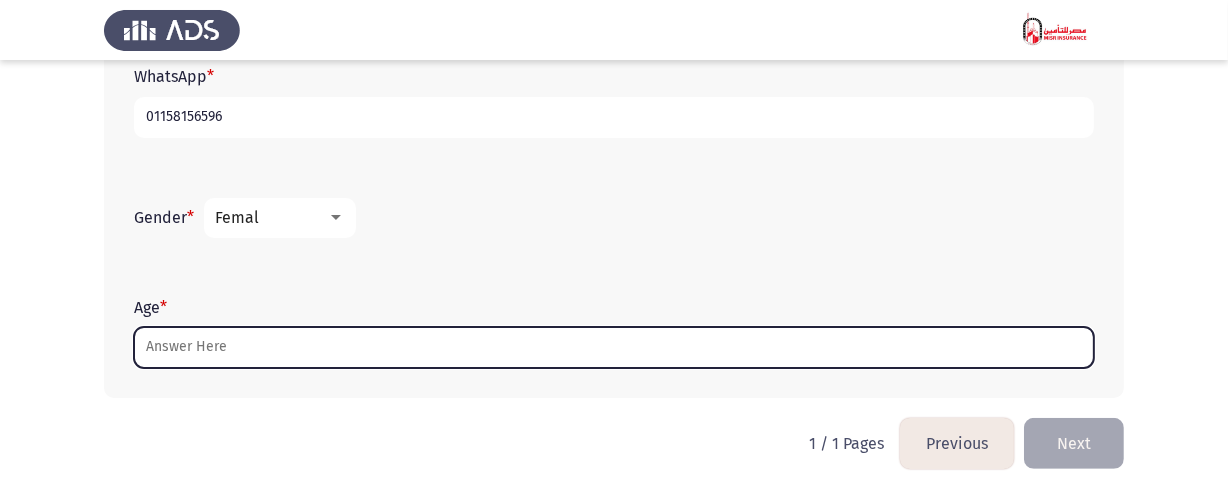 click on "Age   *" at bounding box center [614, 347] 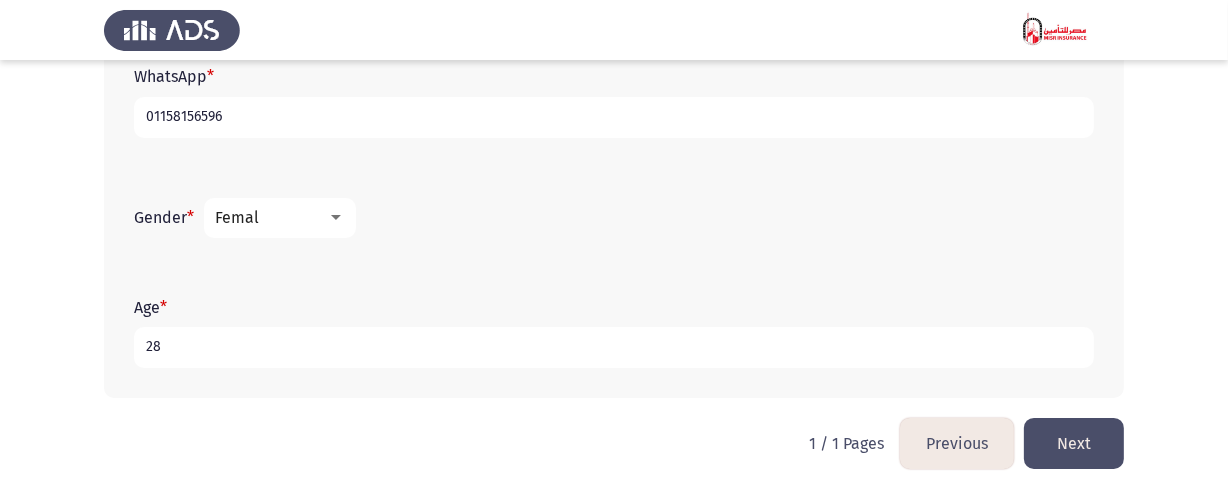 type on "28" 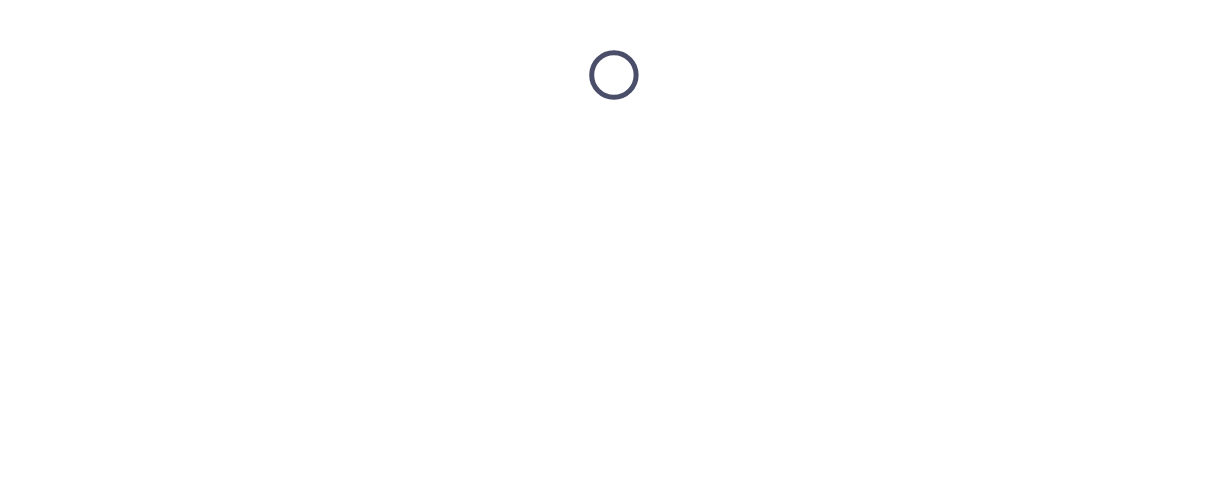 scroll, scrollTop: 0, scrollLeft: 0, axis: both 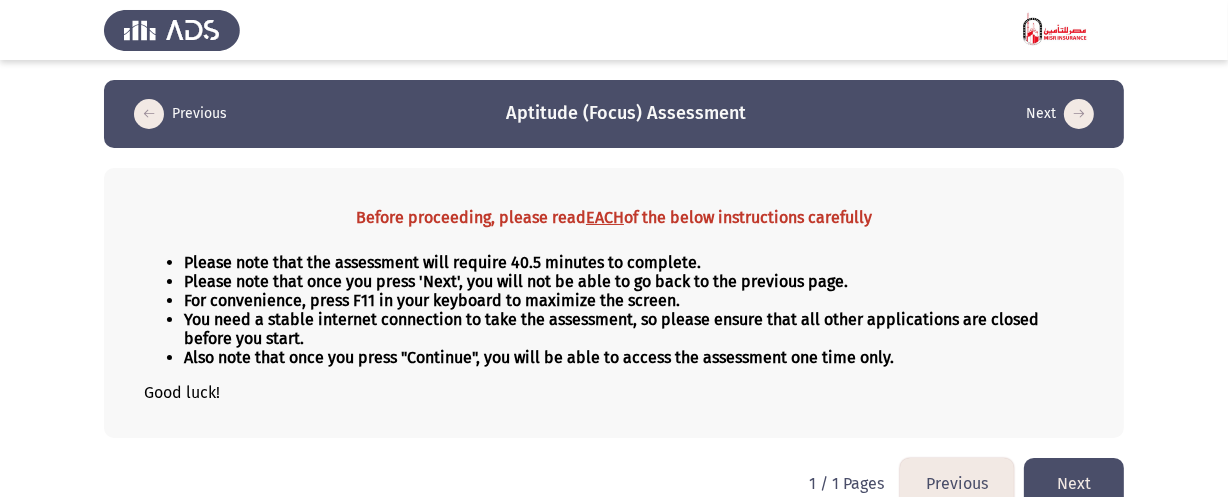 click on "Next" 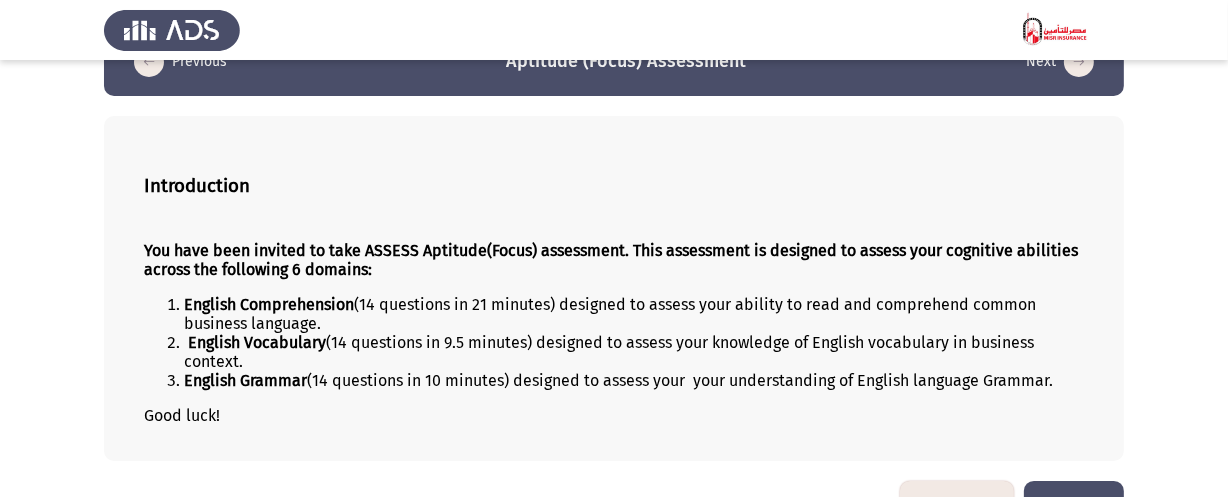 scroll, scrollTop: 108, scrollLeft: 0, axis: vertical 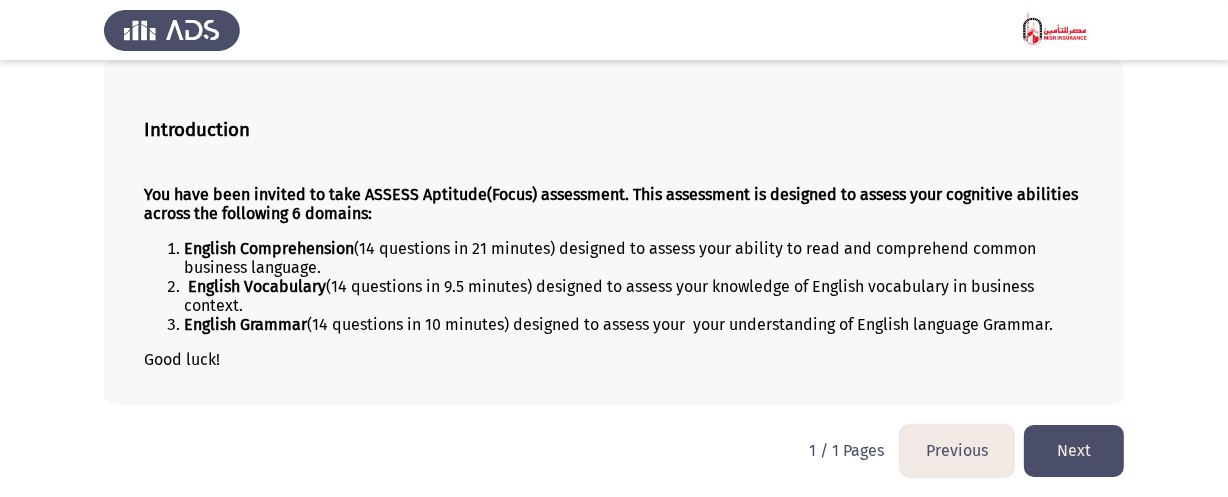 click on "Next" 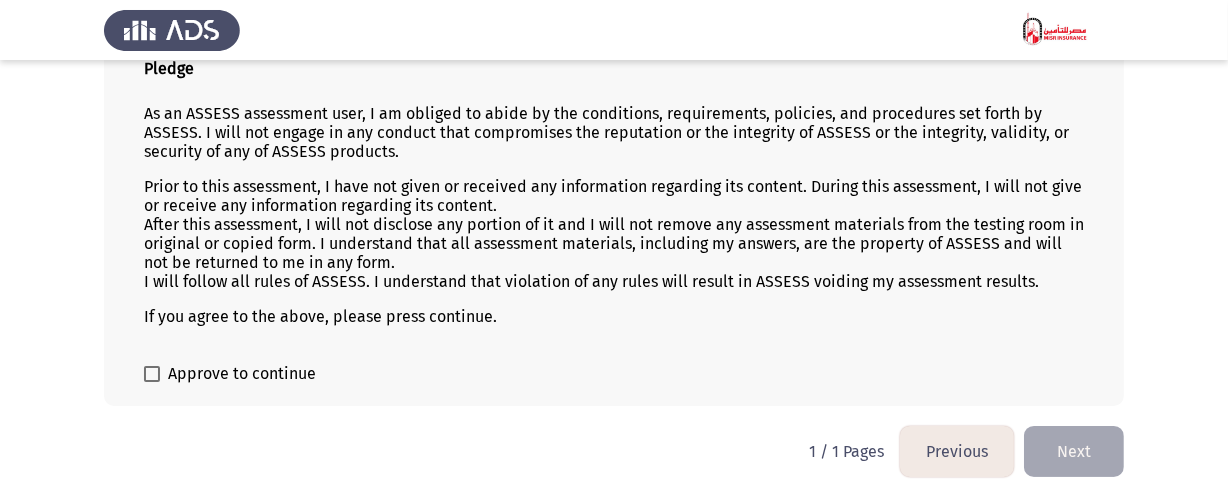 scroll, scrollTop: 59, scrollLeft: 0, axis: vertical 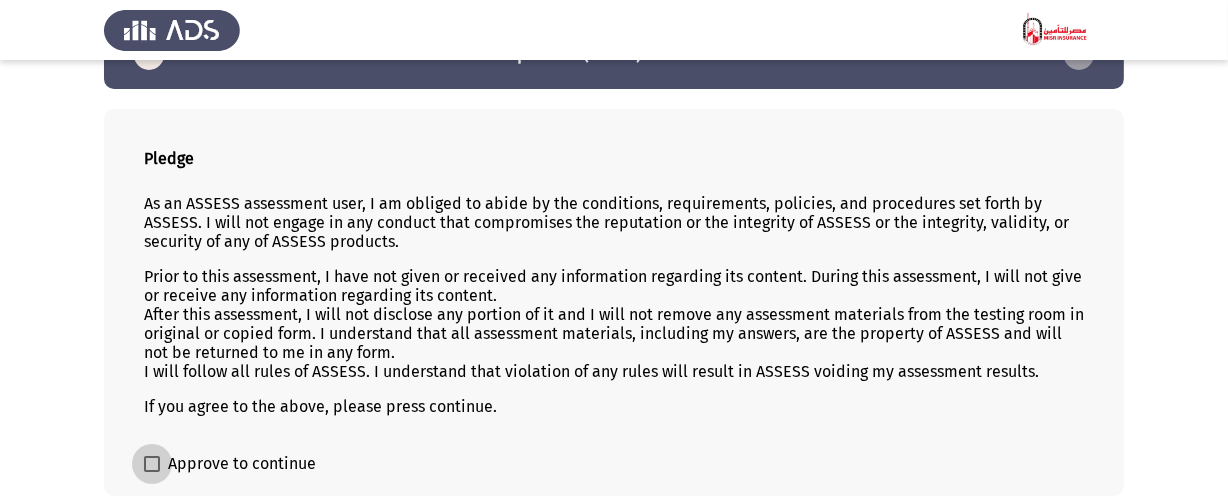 click at bounding box center (152, 464) 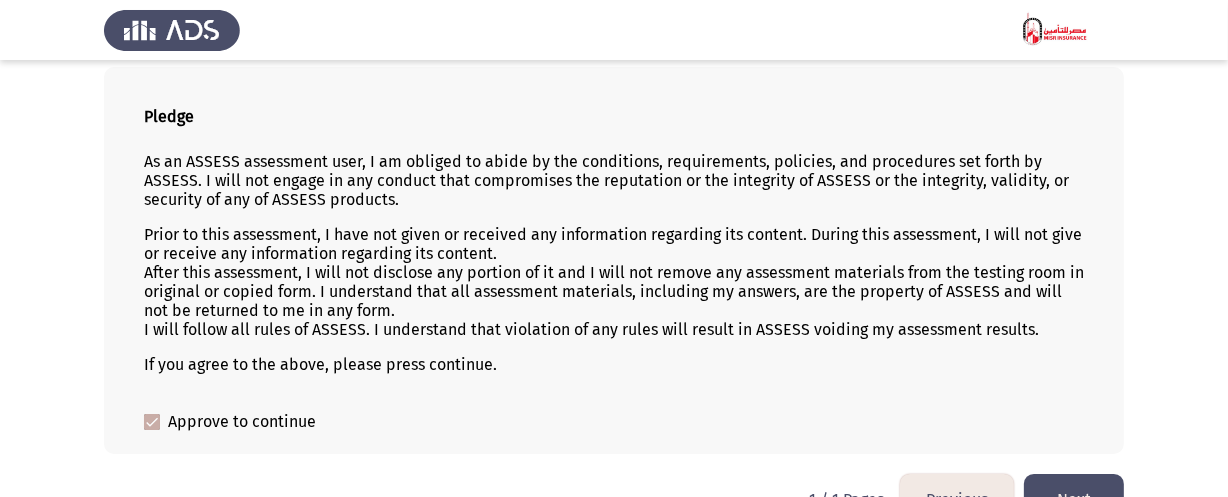 scroll, scrollTop: 150, scrollLeft: 0, axis: vertical 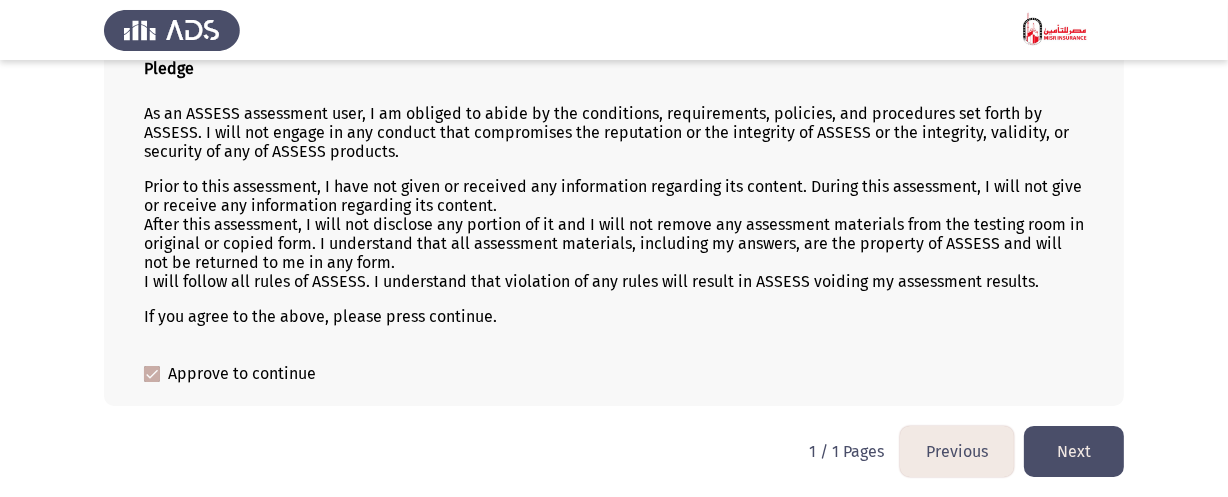 click on "Next" 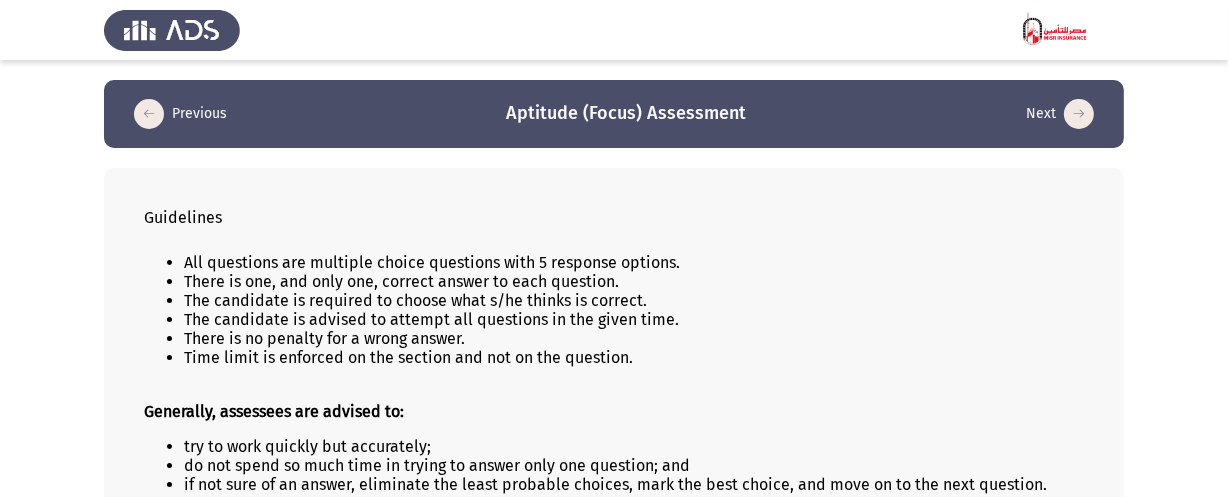 scroll, scrollTop: 90, scrollLeft: 0, axis: vertical 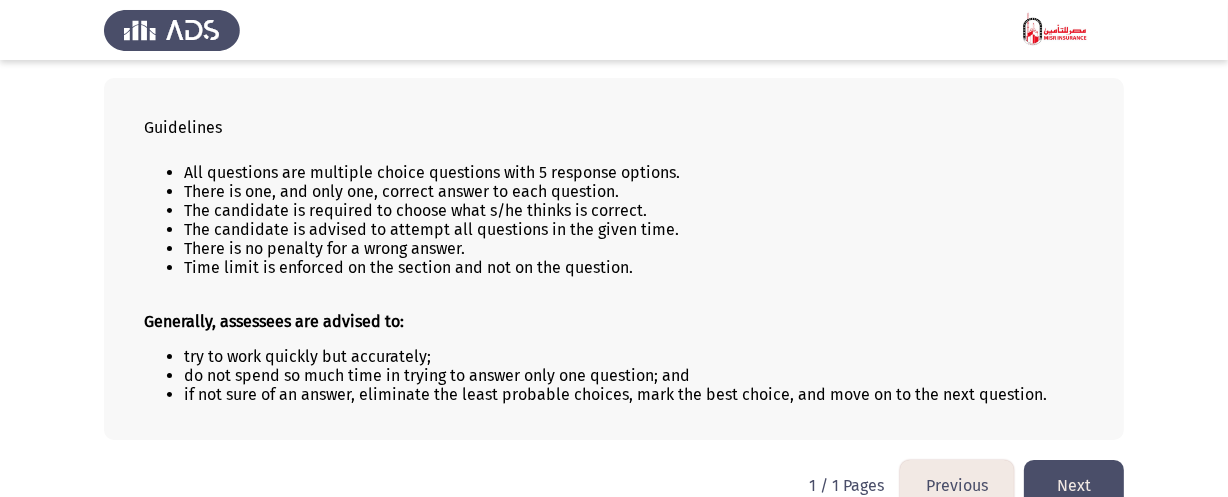 click on "Next" 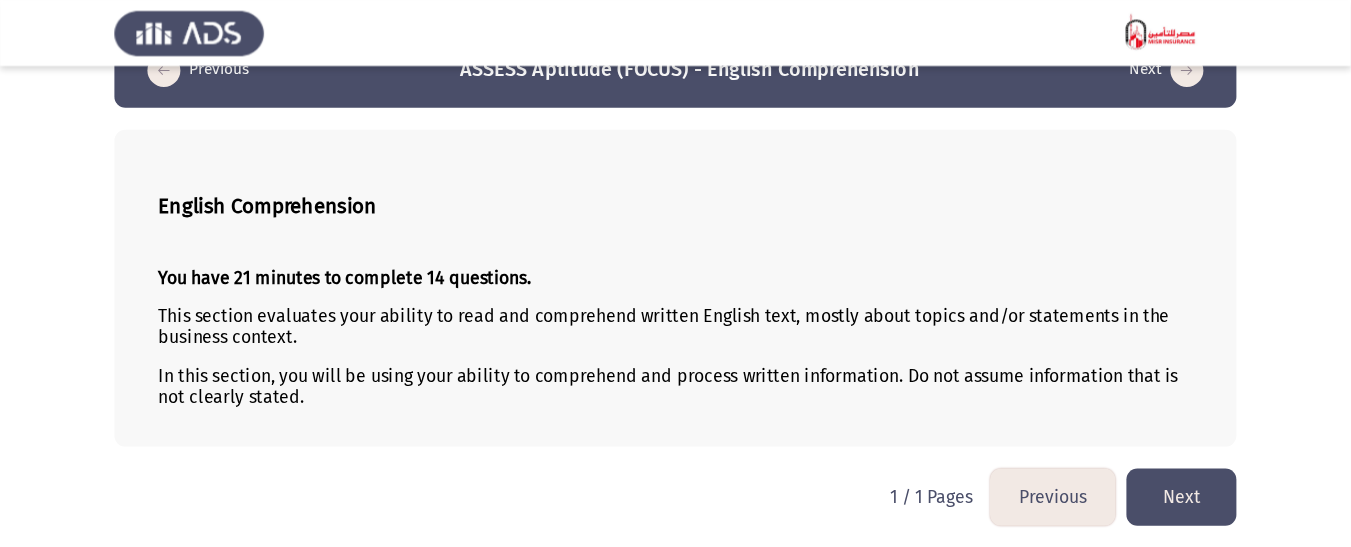 scroll, scrollTop: 0, scrollLeft: 0, axis: both 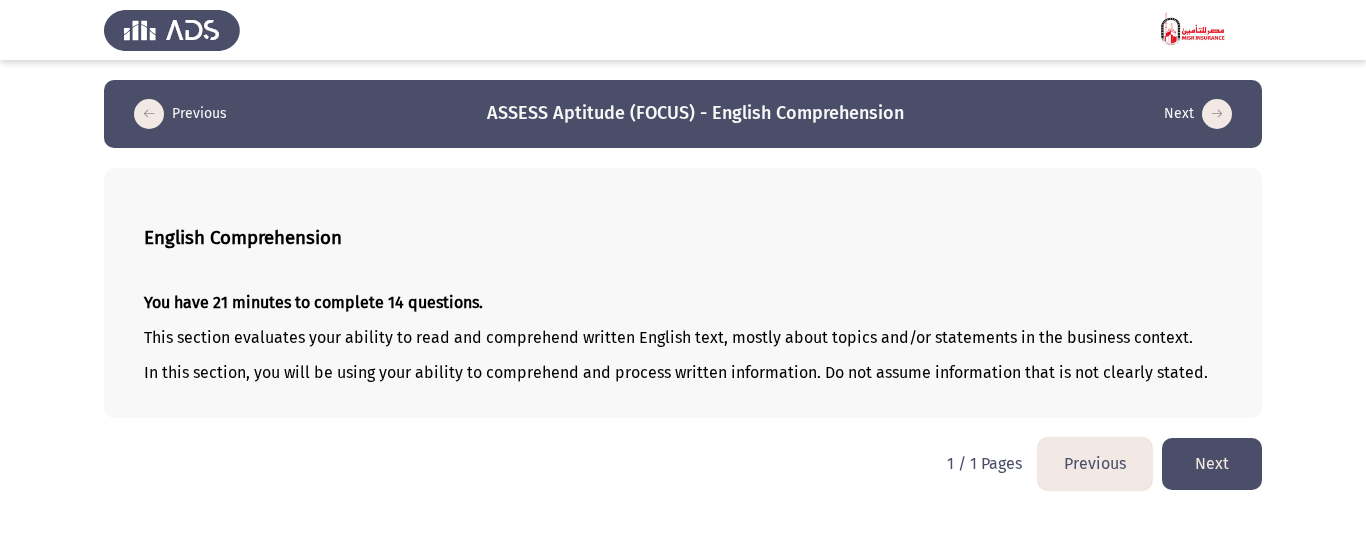 click on "Next" 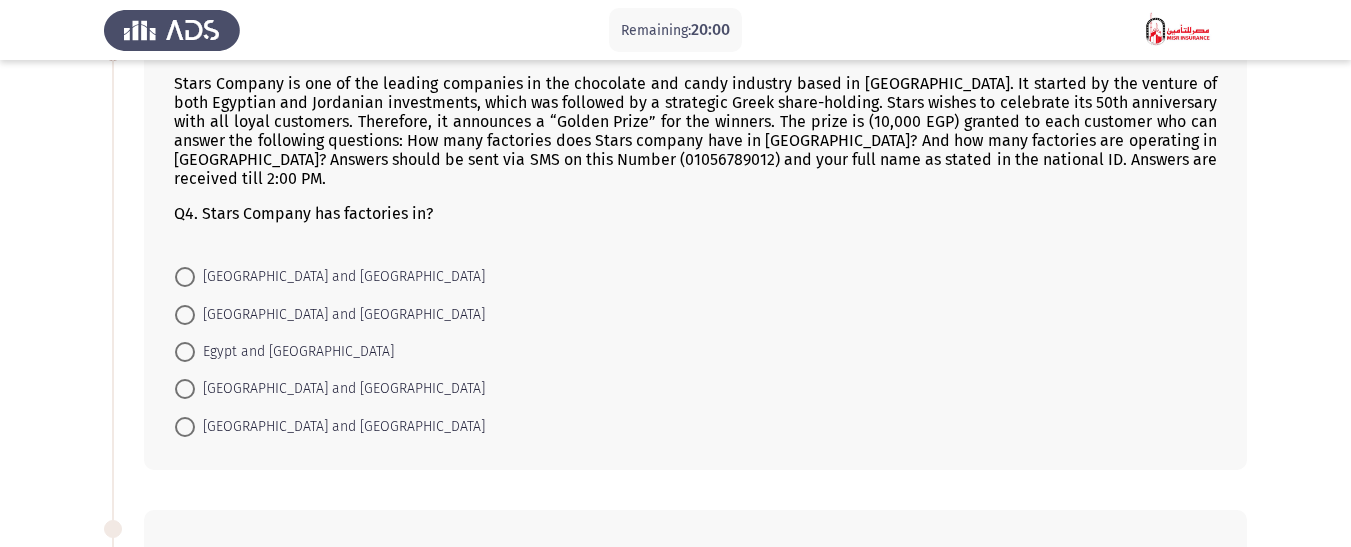 scroll, scrollTop: 100, scrollLeft: 0, axis: vertical 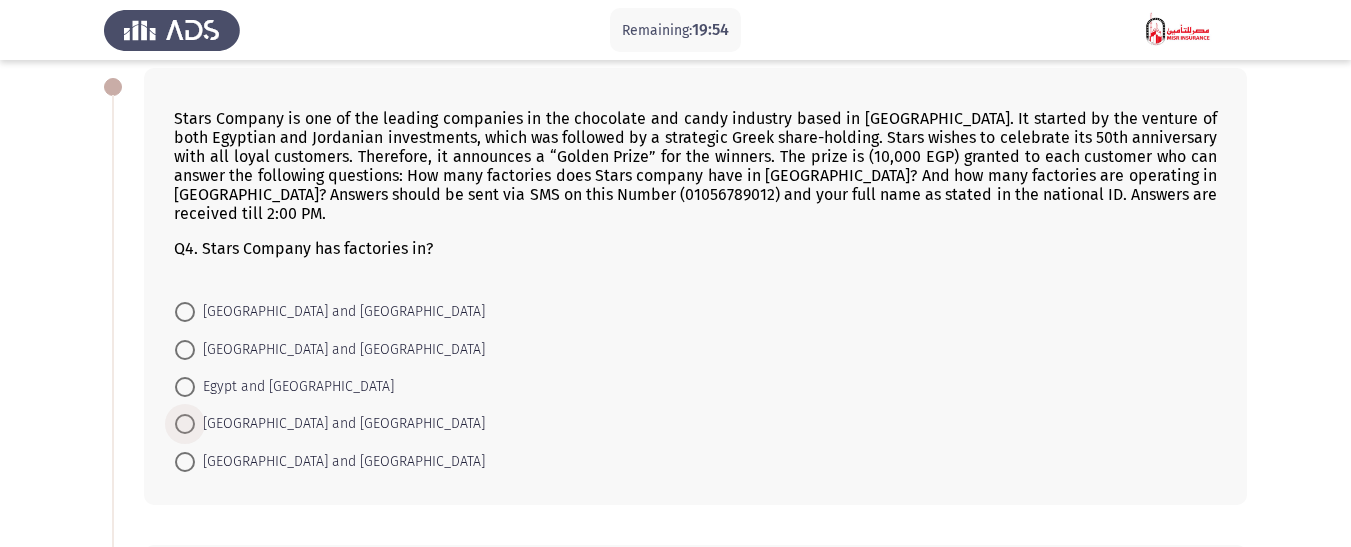 click on "[GEOGRAPHIC_DATA] and [GEOGRAPHIC_DATA]" at bounding box center (340, 424) 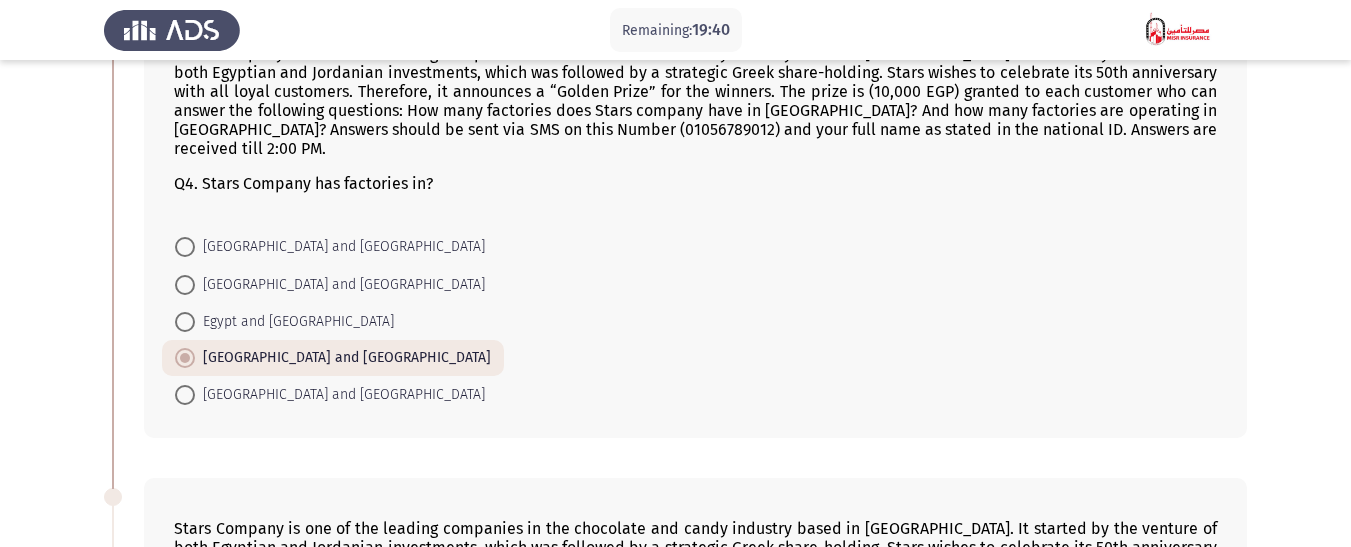 scroll, scrollTop: 200, scrollLeft: 0, axis: vertical 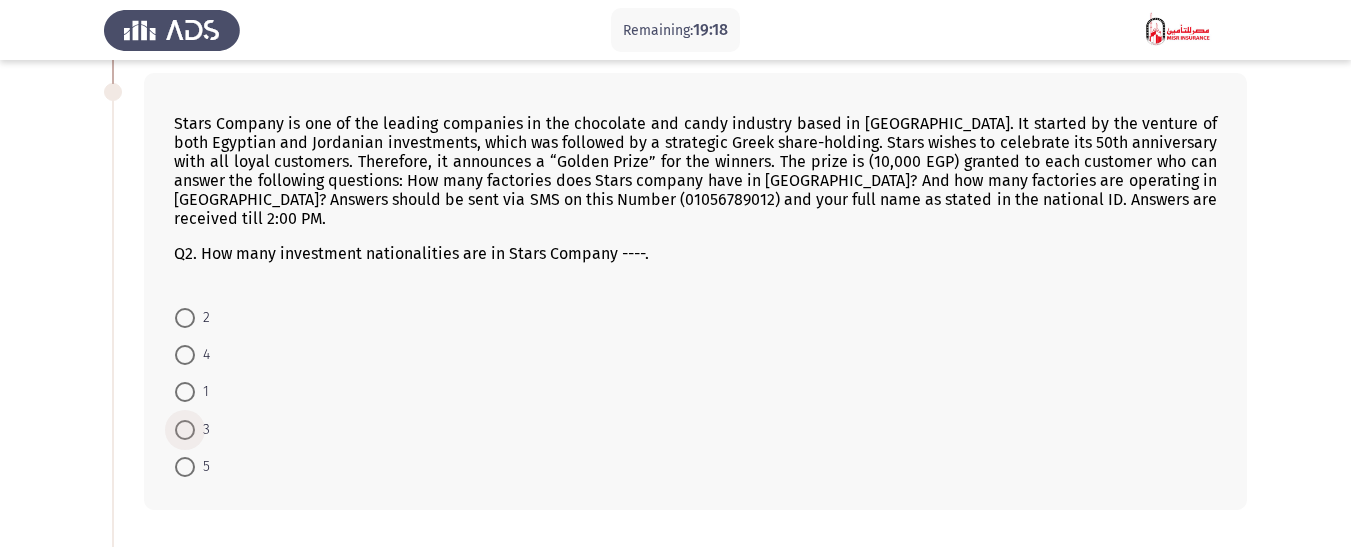 click at bounding box center [185, 430] 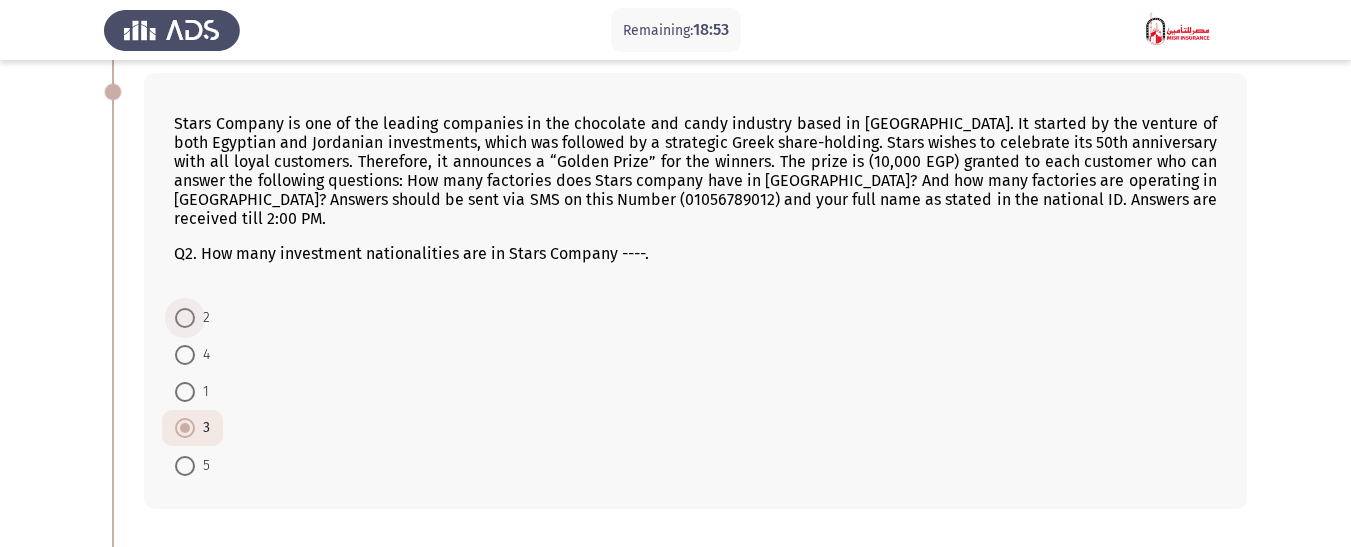 click at bounding box center [185, 318] 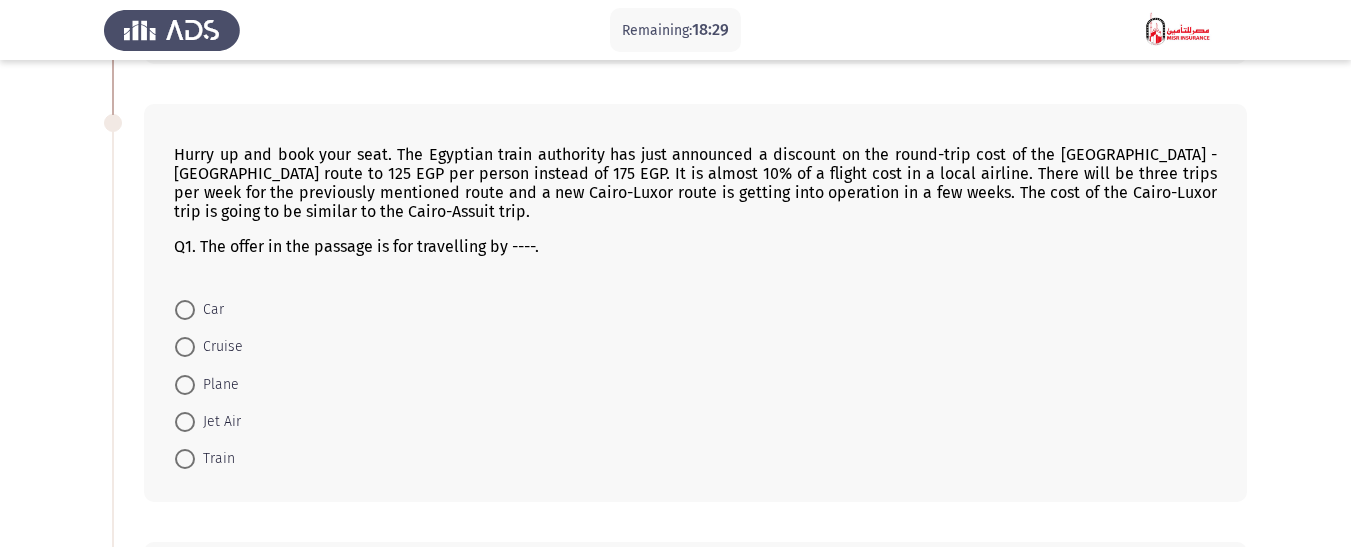 scroll, scrollTop: 1019, scrollLeft: 0, axis: vertical 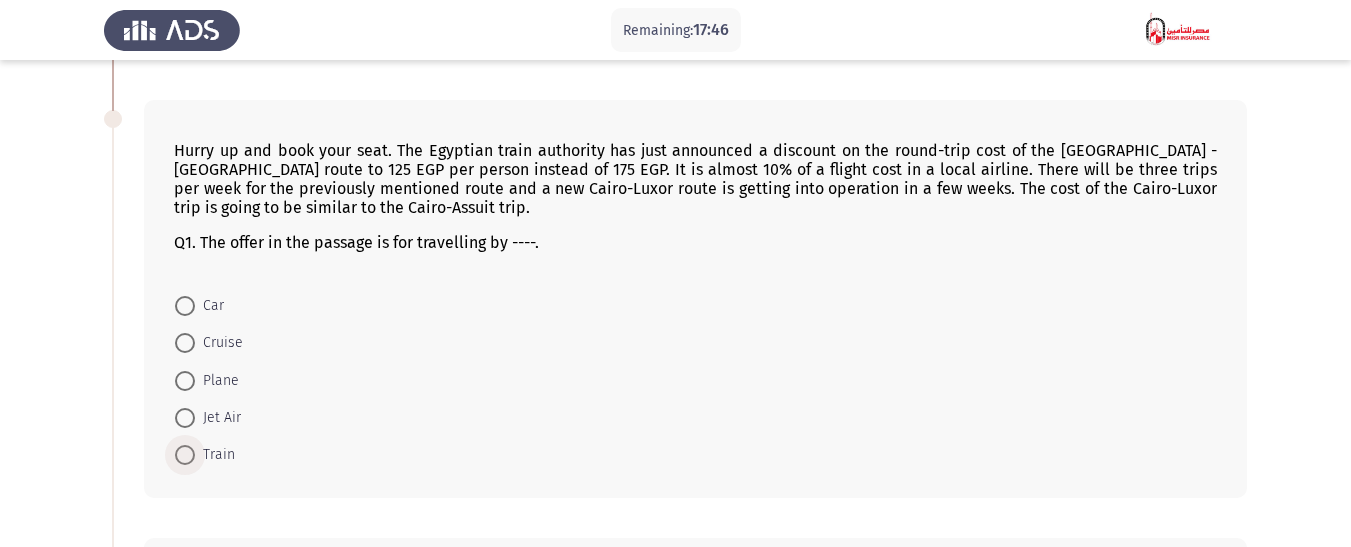 click on "Train" at bounding box center (215, 455) 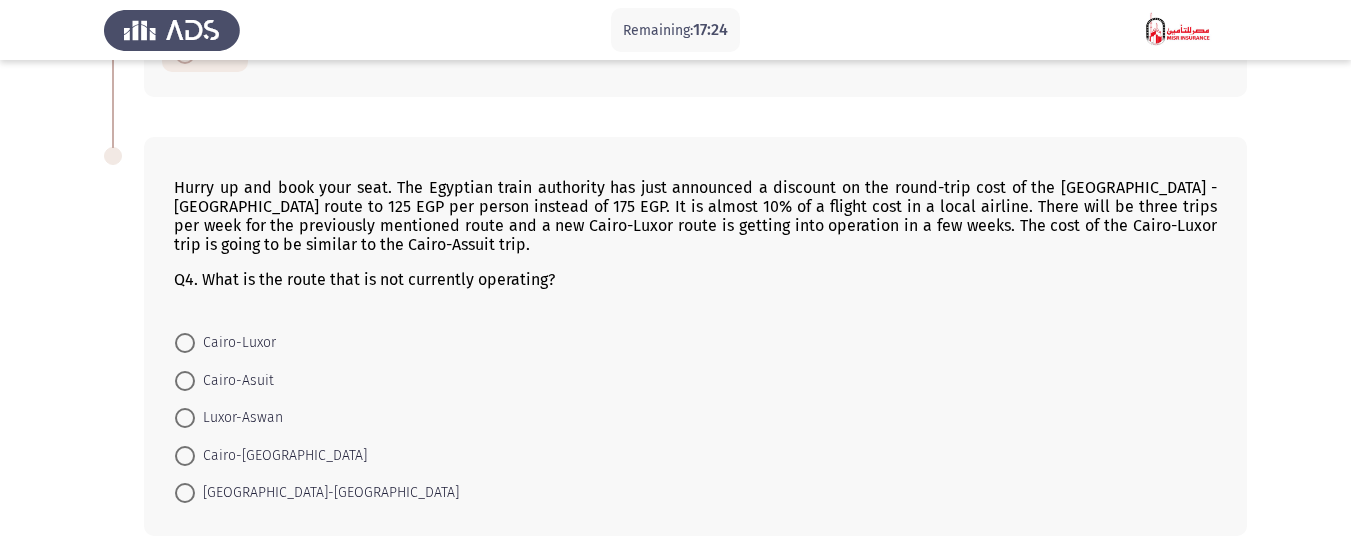 scroll, scrollTop: 1423, scrollLeft: 0, axis: vertical 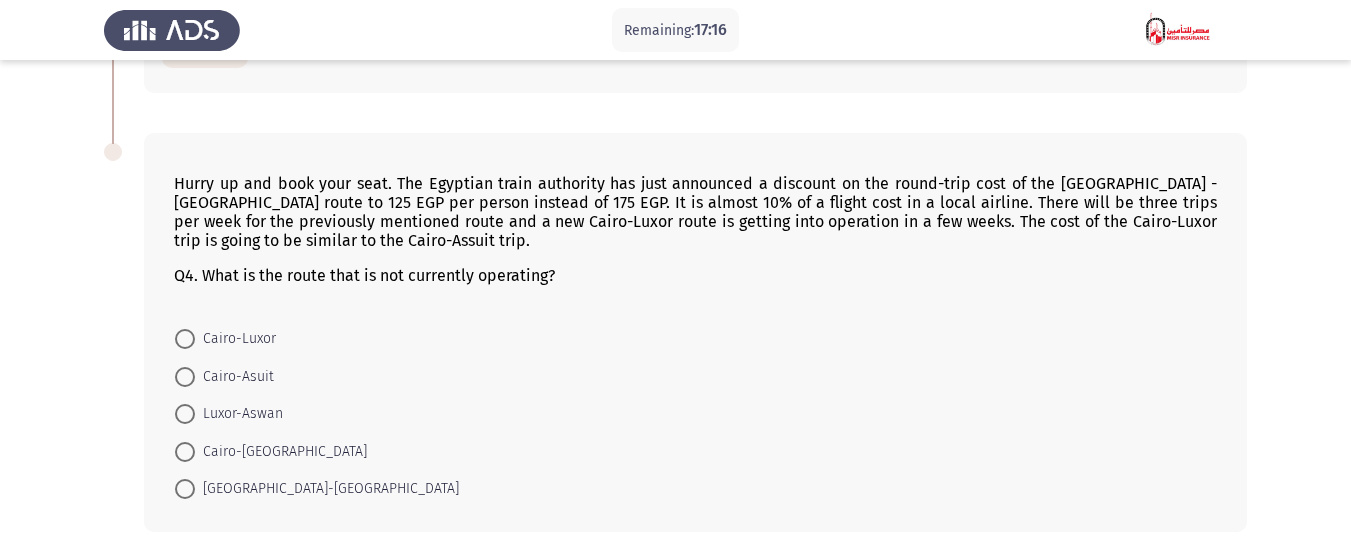 click on "Cairo-Luxor" at bounding box center (235, 339) 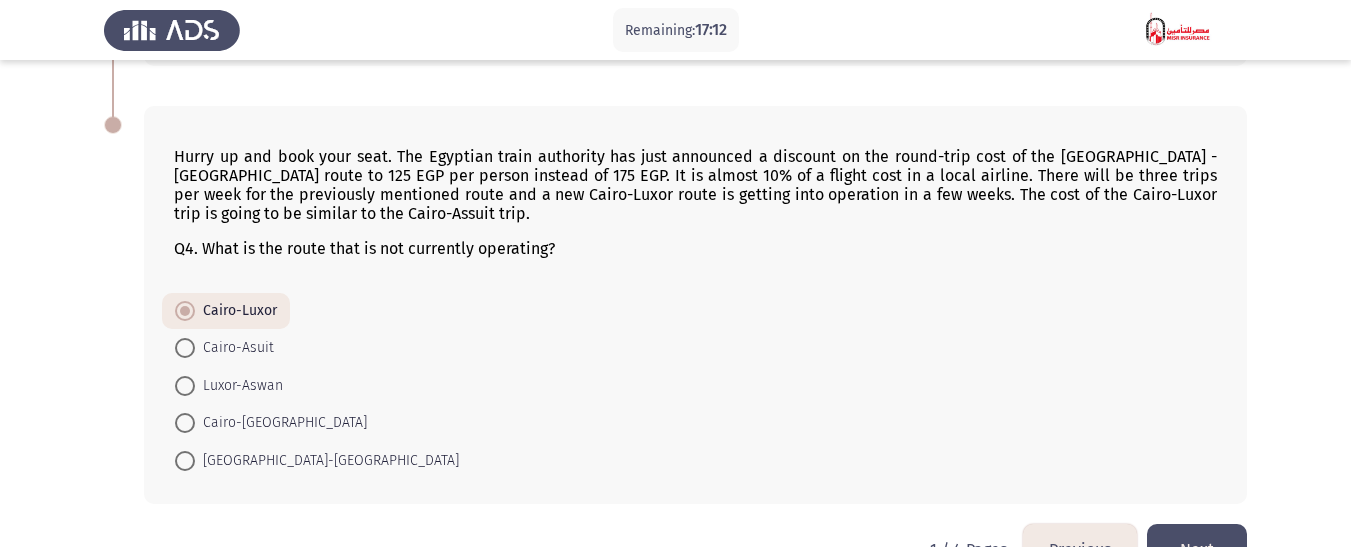 scroll, scrollTop: 1469, scrollLeft: 0, axis: vertical 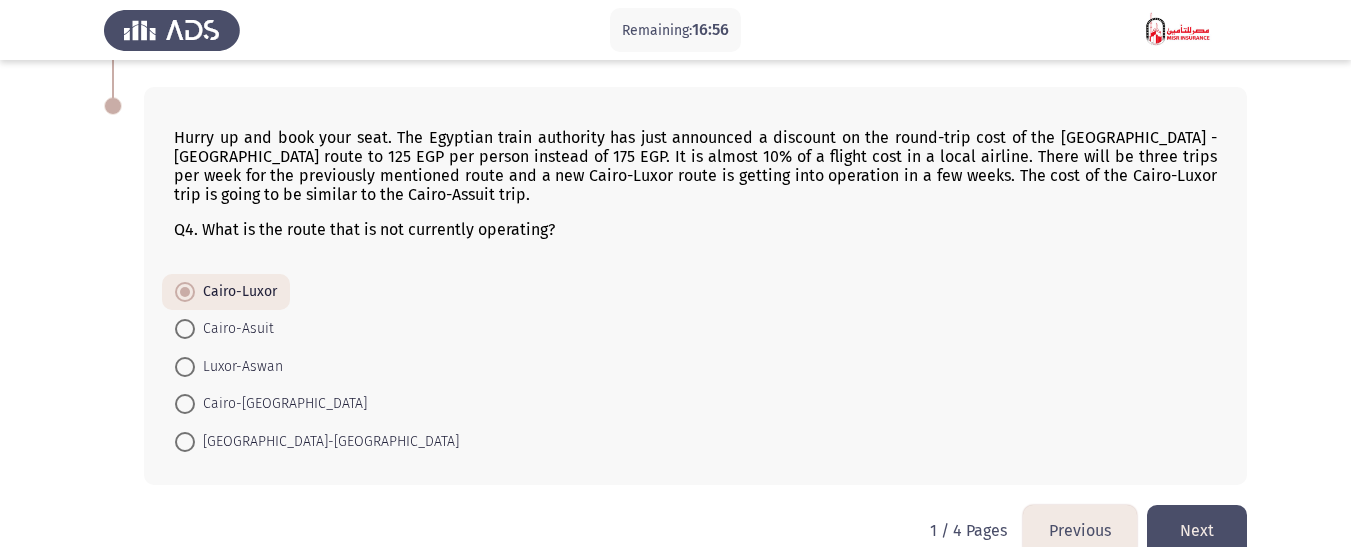 click on "Next" 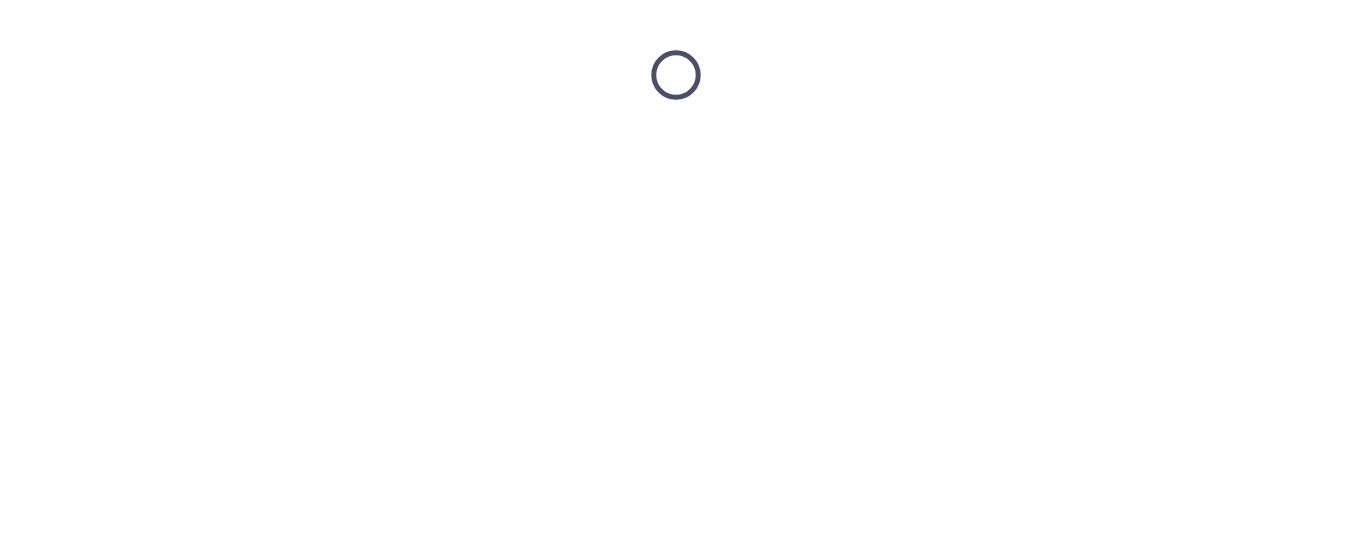scroll, scrollTop: 0, scrollLeft: 0, axis: both 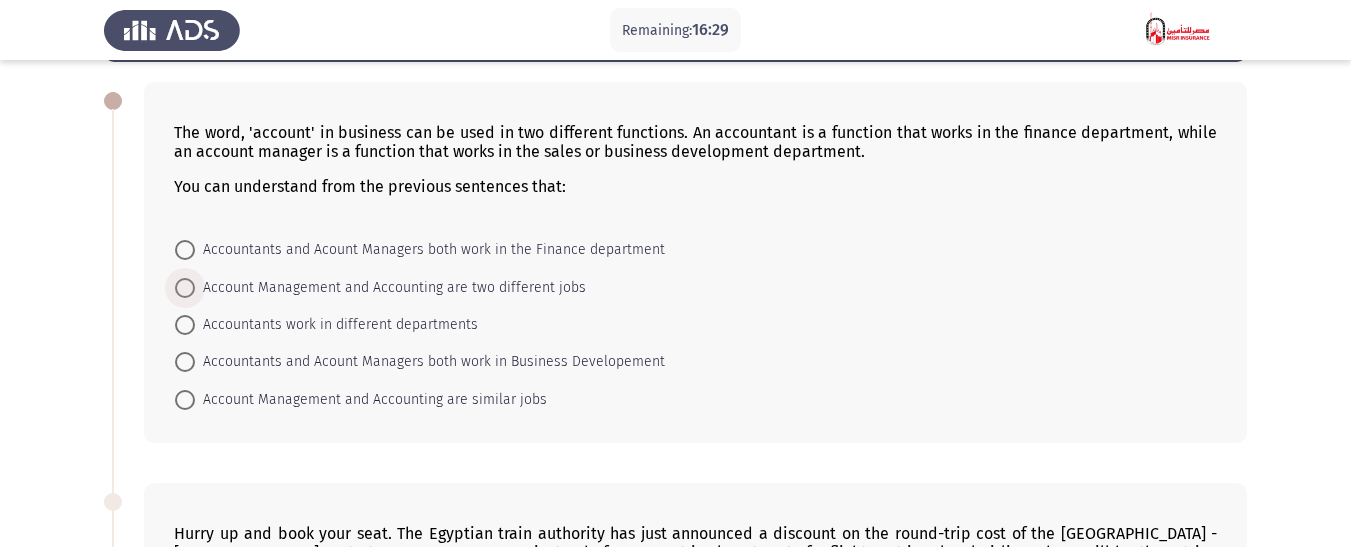 click on "Account Management and Accounting are two different jobs" at bounding box center (390, 288) 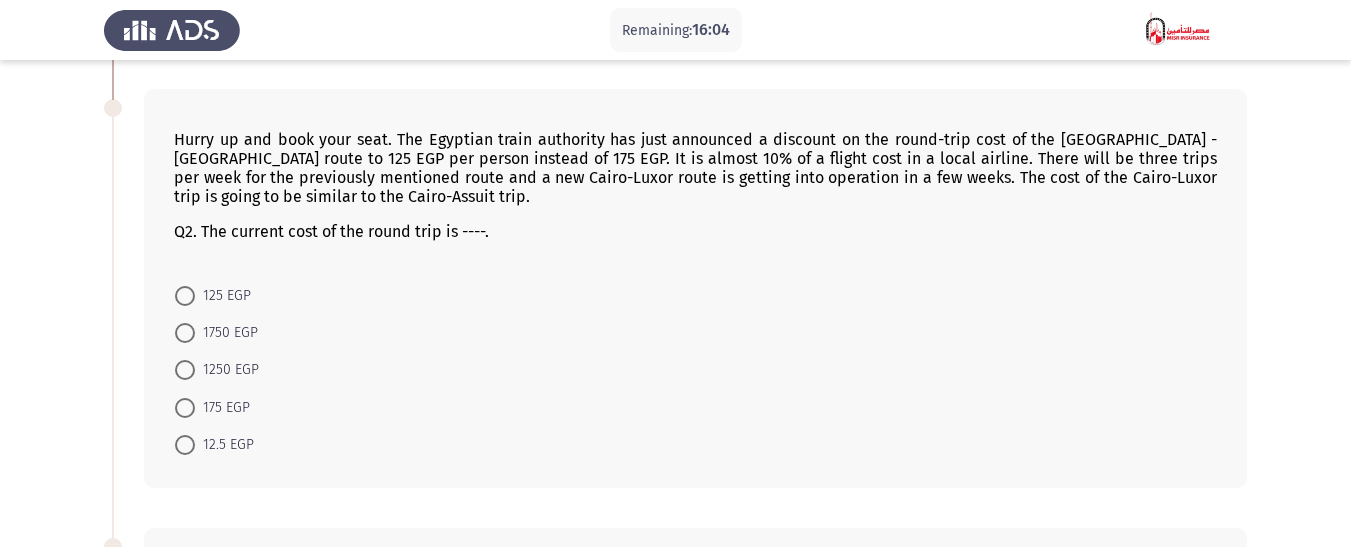 scroll, scrollTop: 504, scrollLeft: 0, axis: vertical 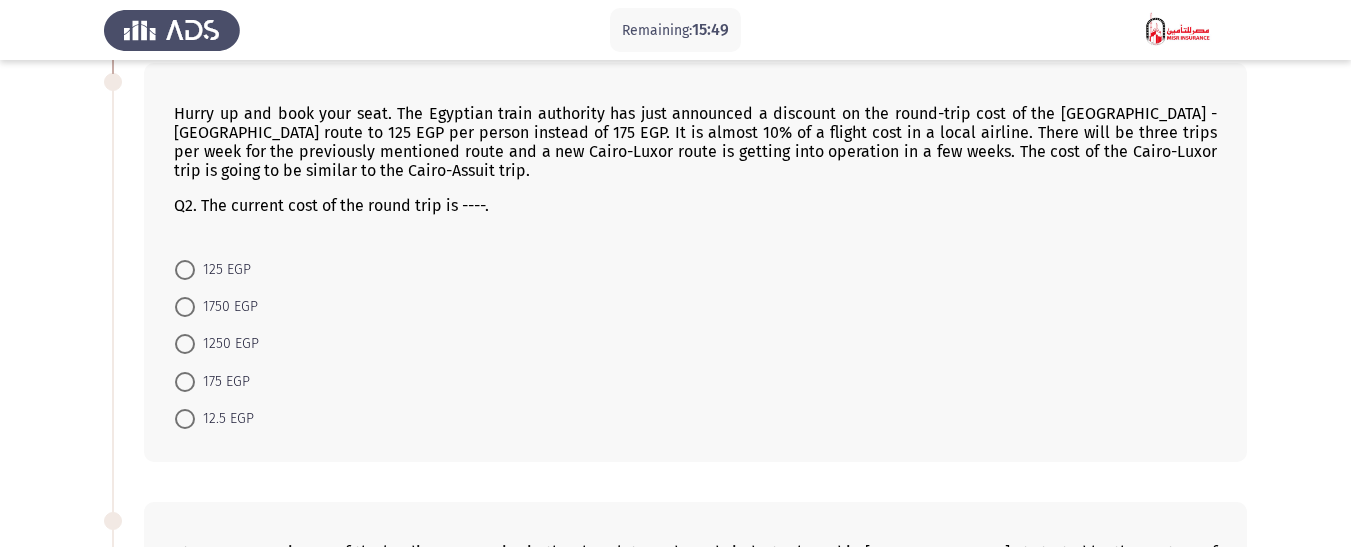 click at bounding box center [185, 270] 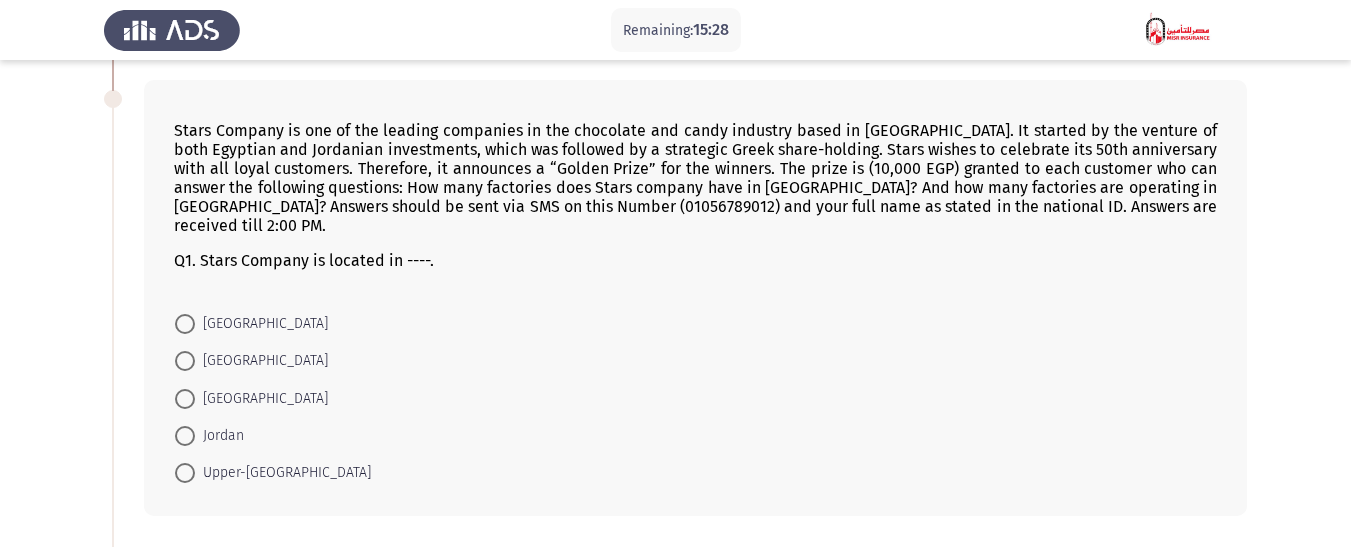 scroll, scrollTop: 933, scrollLeft: 0, axis: vertical 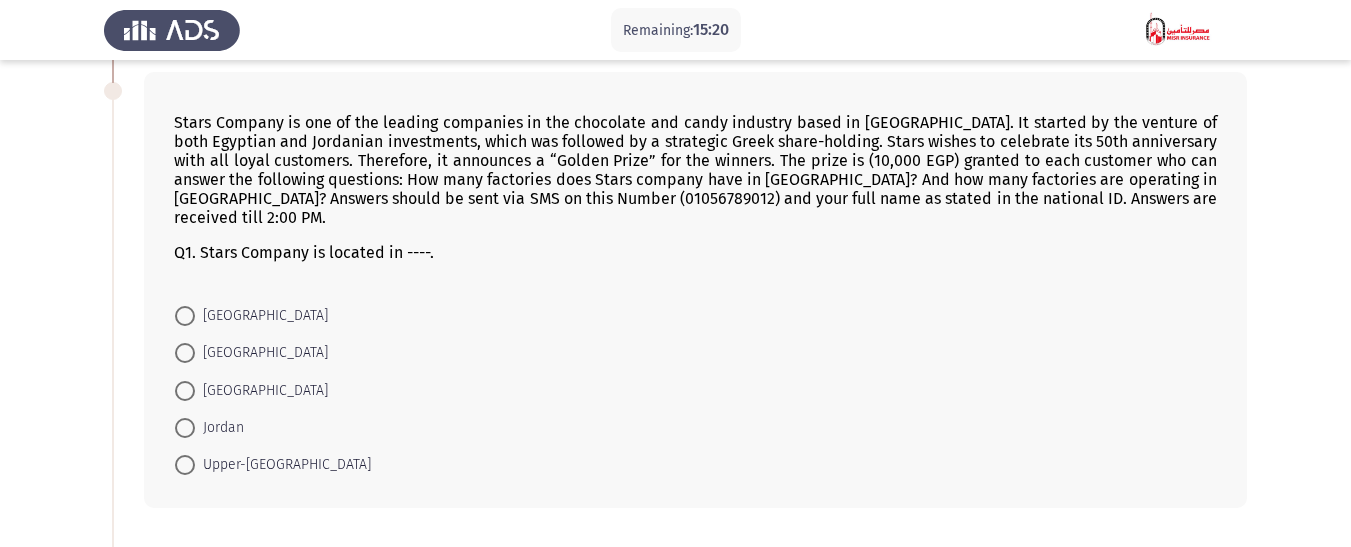 click on "[GEOGRAPHIC_DATA]" at bounding box center [261, 353] 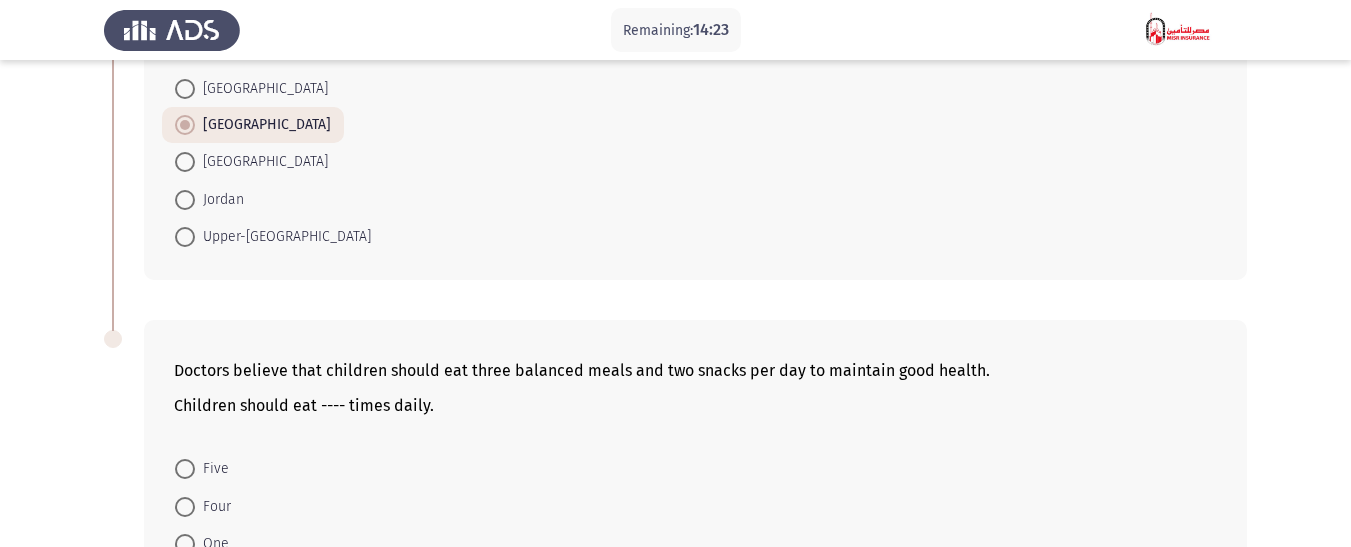 scroll, scrollTop: 1261, scrollLeft: 0, axis: vertical 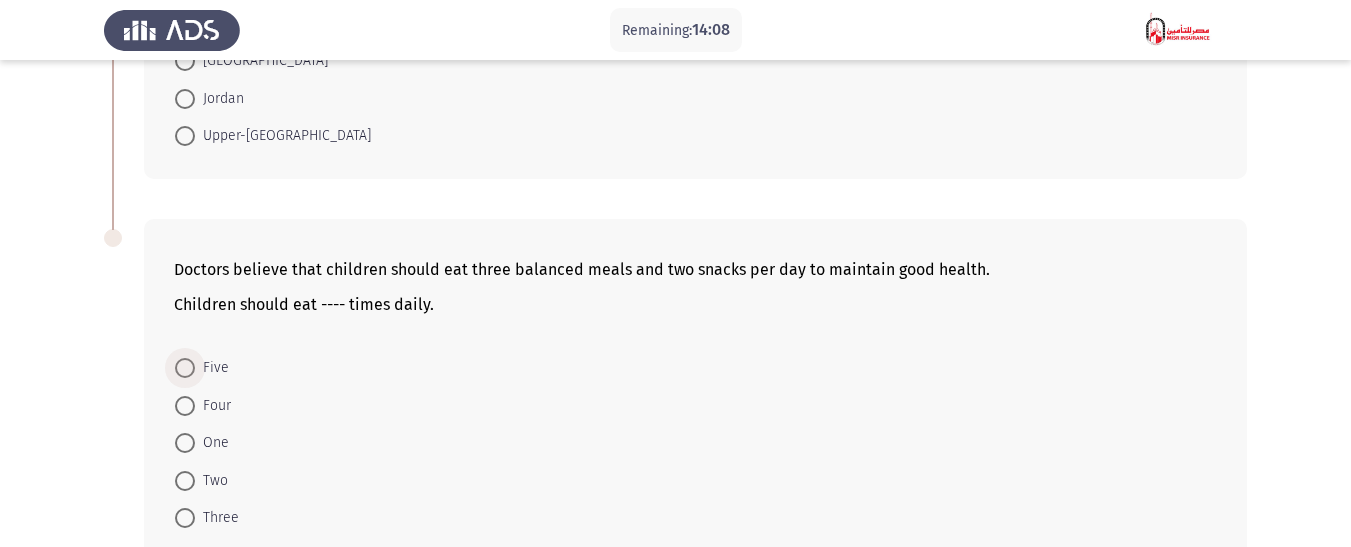click on "Five" at bounding box center (212, 368) 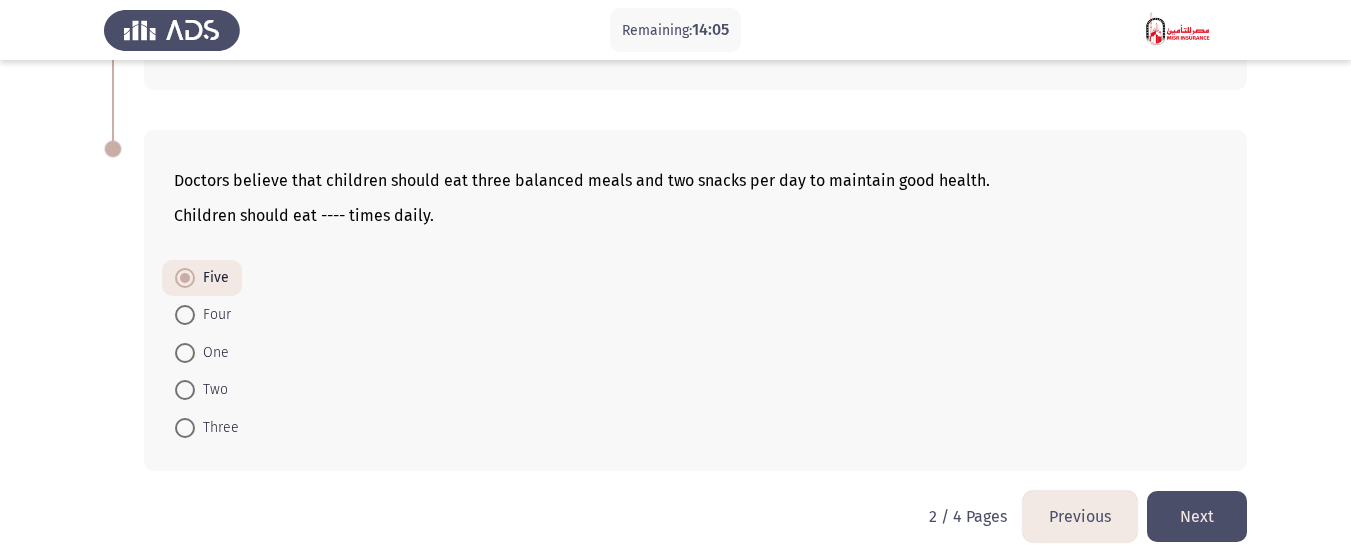 scroll, scrollTop: 1355, scrollLeft: 0, axis: vertical 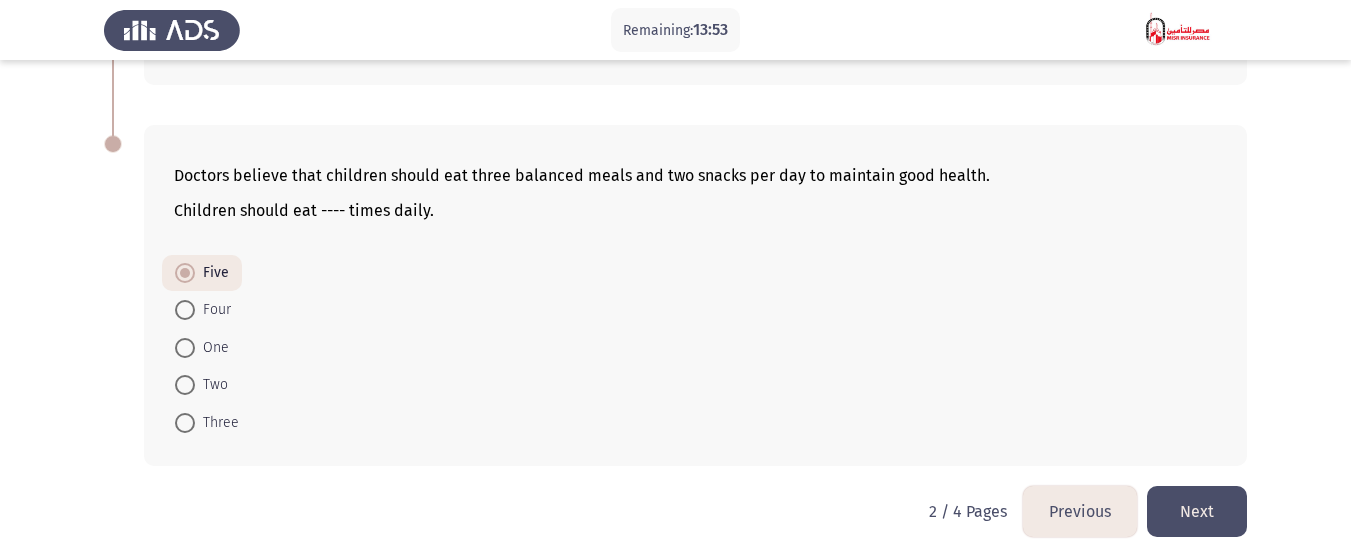 click on "Next" 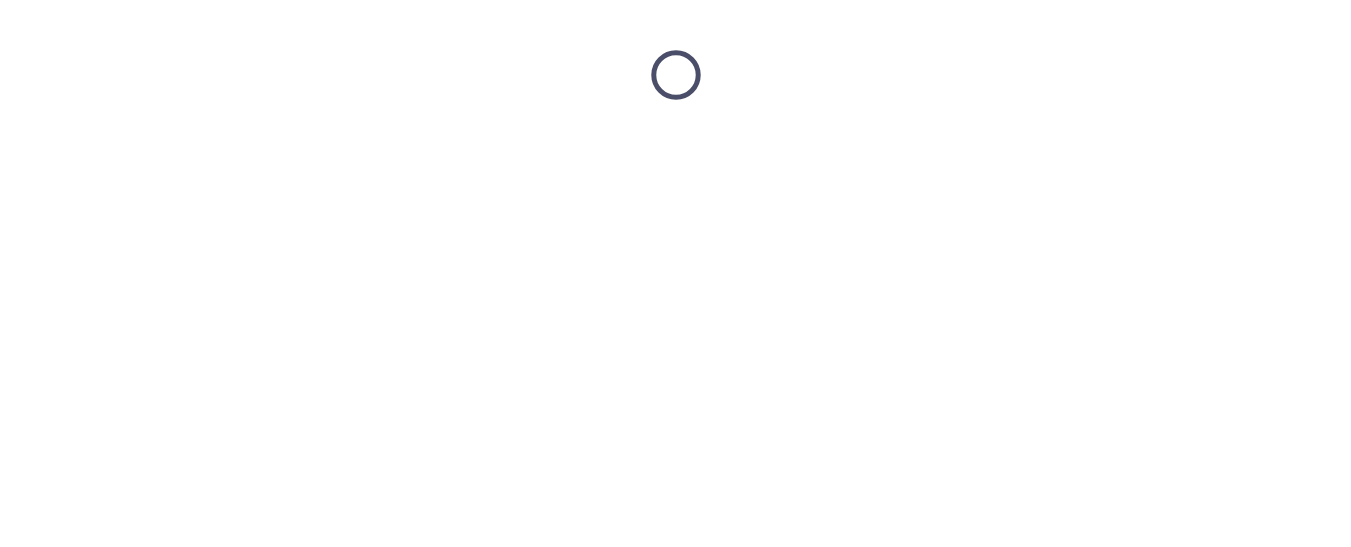 scroll, scrollTop: 0, scrollLeft: 0, axis: both 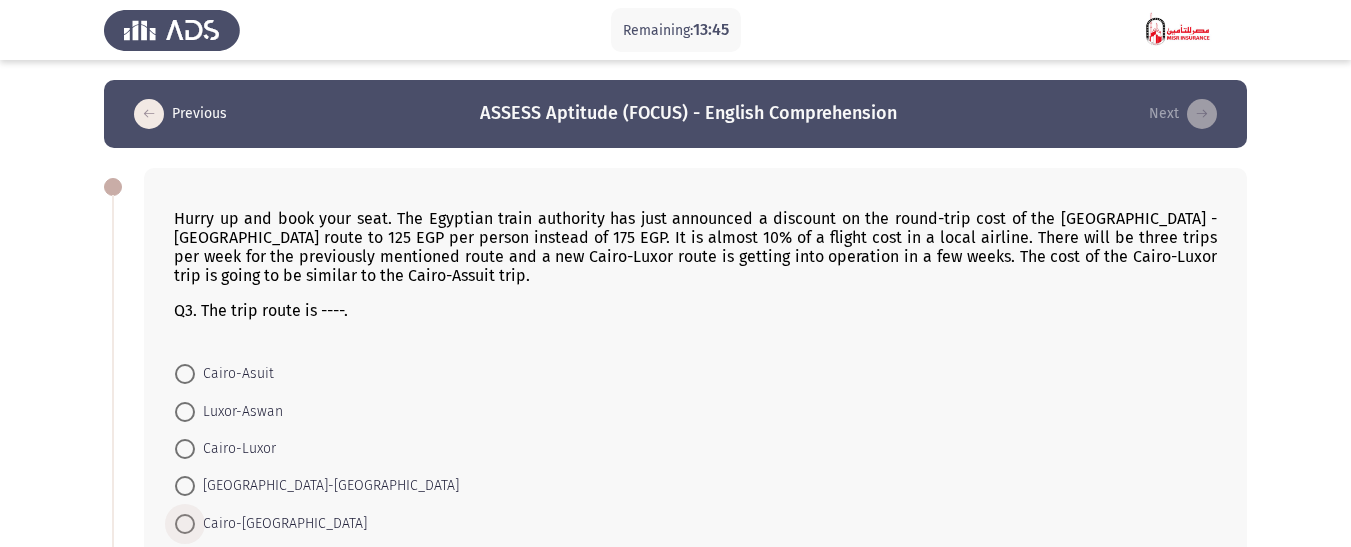 click at bounding box center [185, 524] 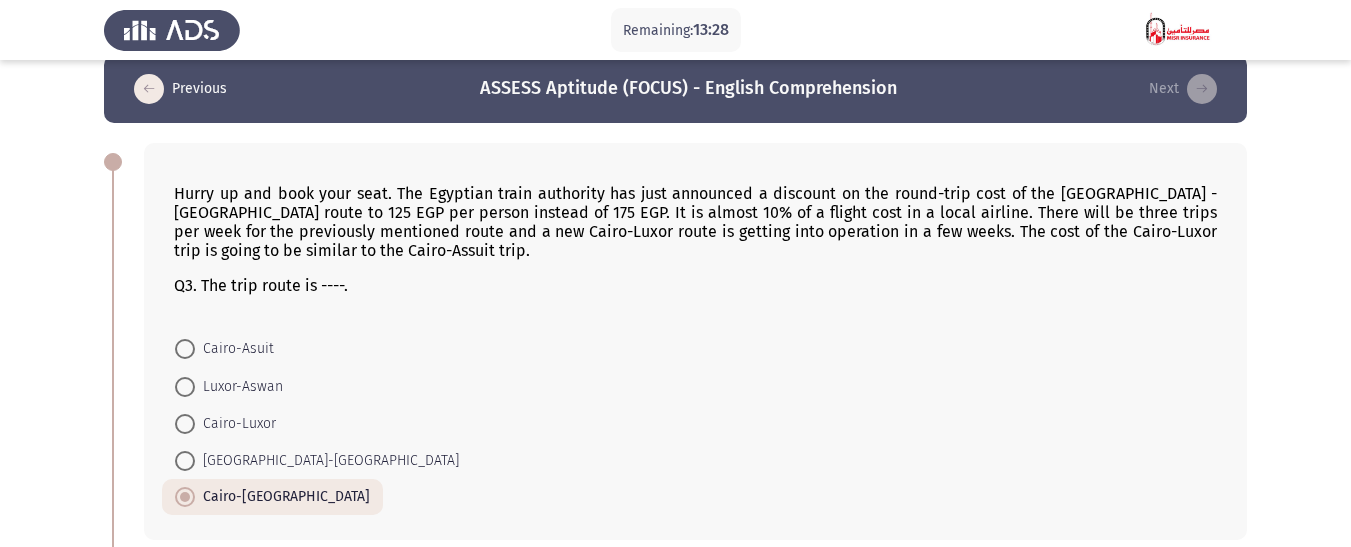 scroll, scrollTop: 29, scrollLeft: 0, axis: vertical 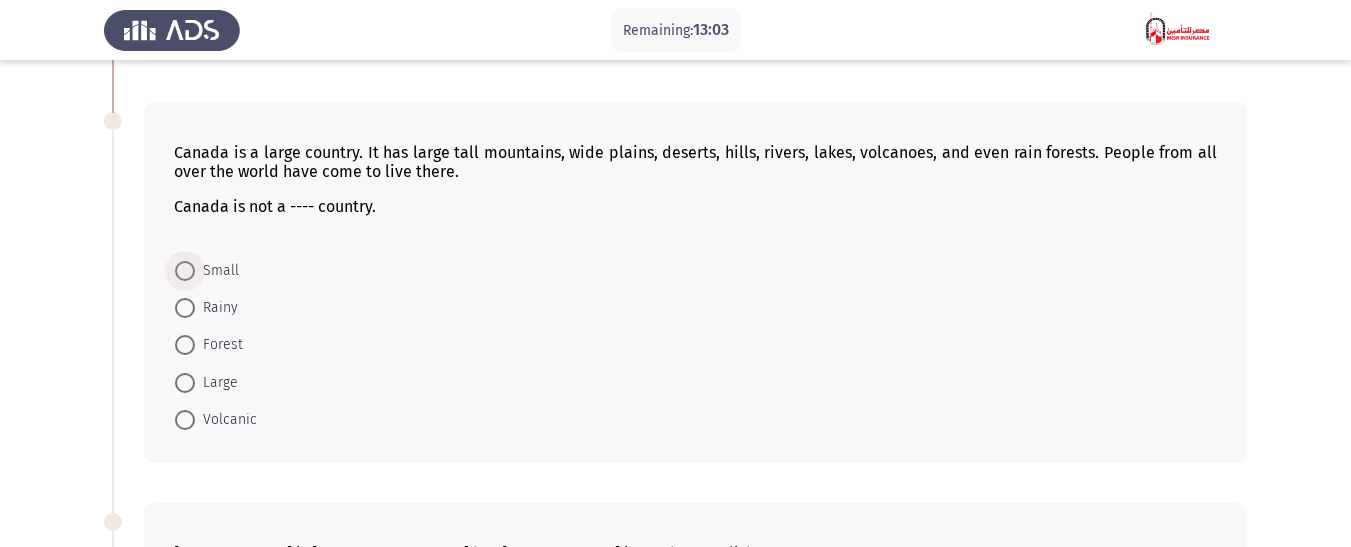 click on "Small" at bounding box center (217, 271) 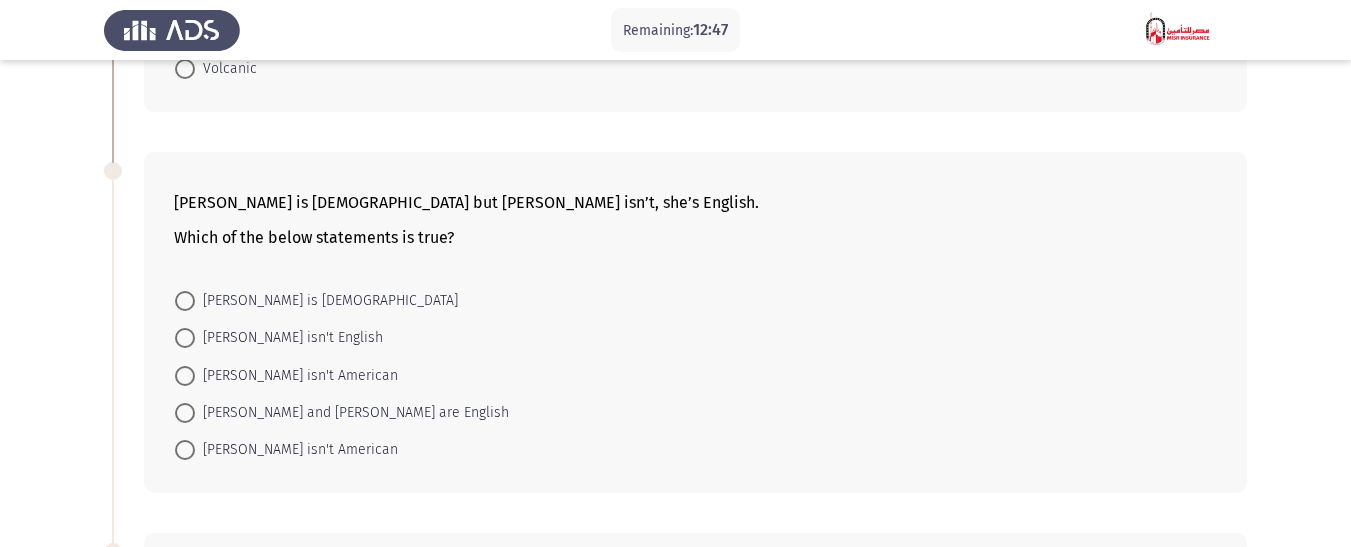 scroll, scrollTop: 893, scrollLeft: 0, axis: vertical 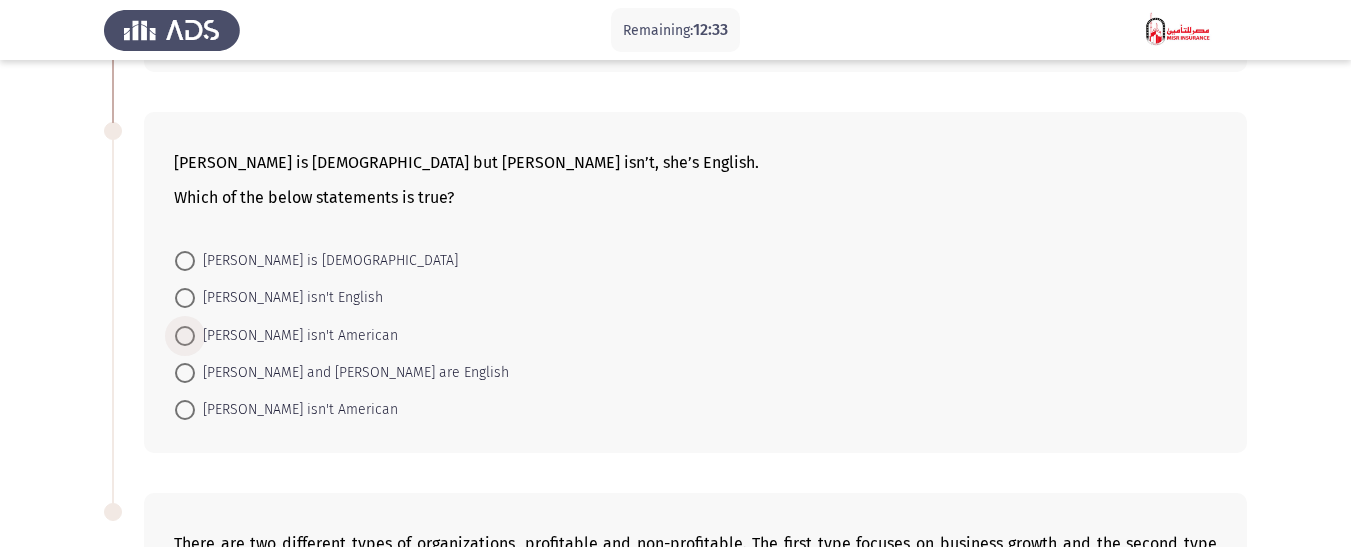 click at bounding box center [185, 336] 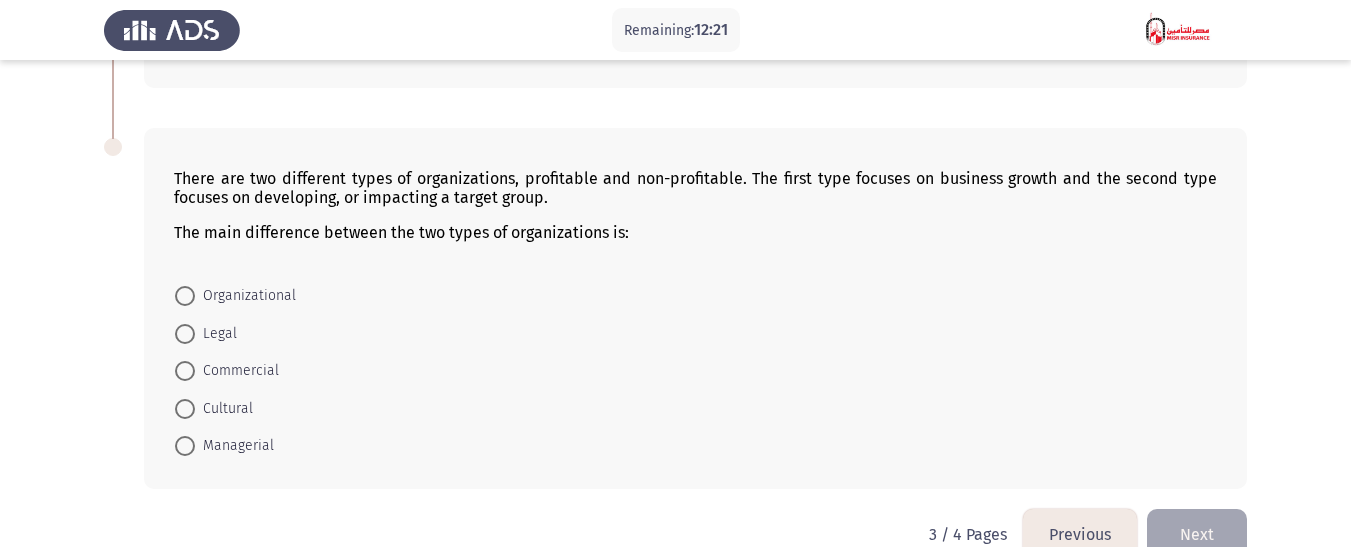 scroll, scrollTop: 1286, scrollLeft: 0, axis: vertical 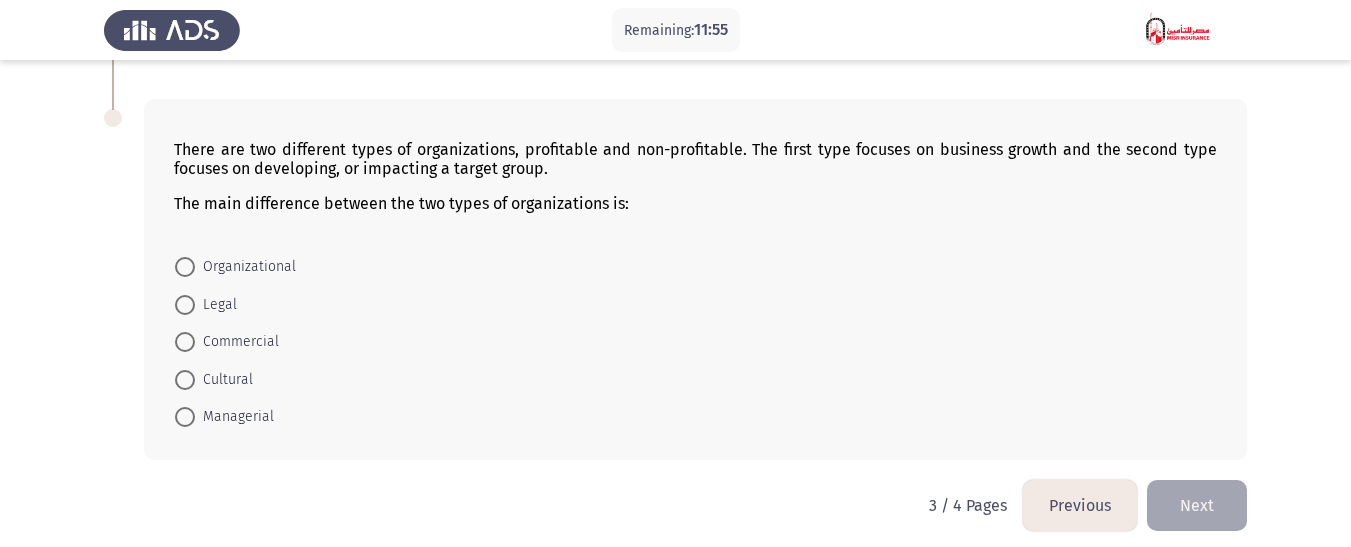 click on "Commercial" at bounding box center (237, 342) 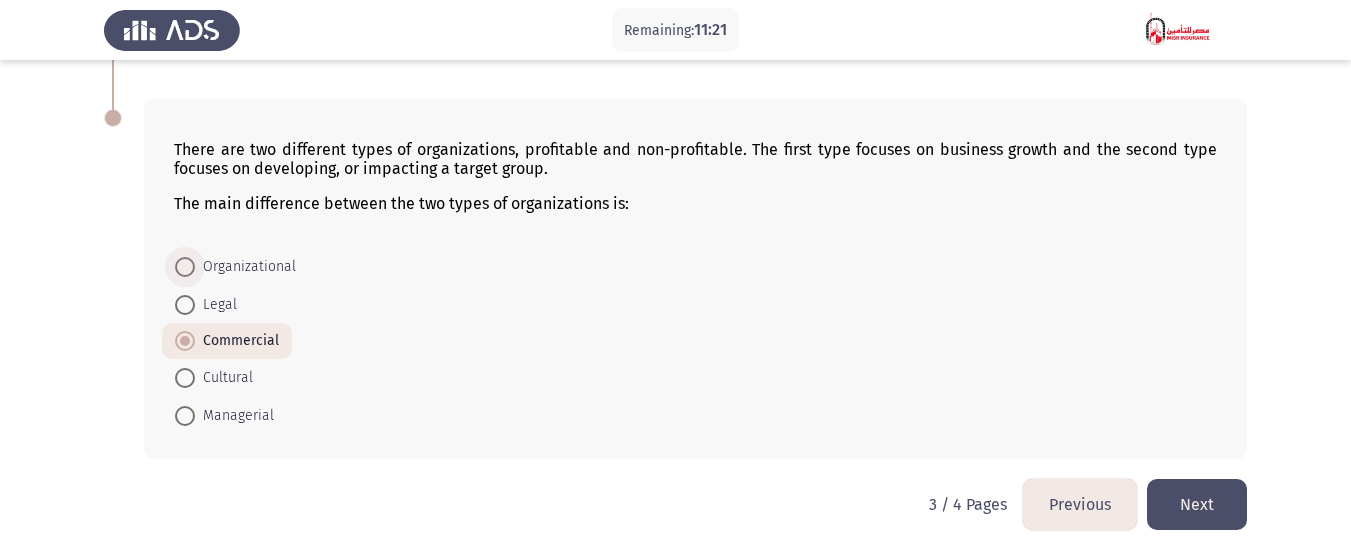 click on "Organizational" at bounding box center (245, 267) 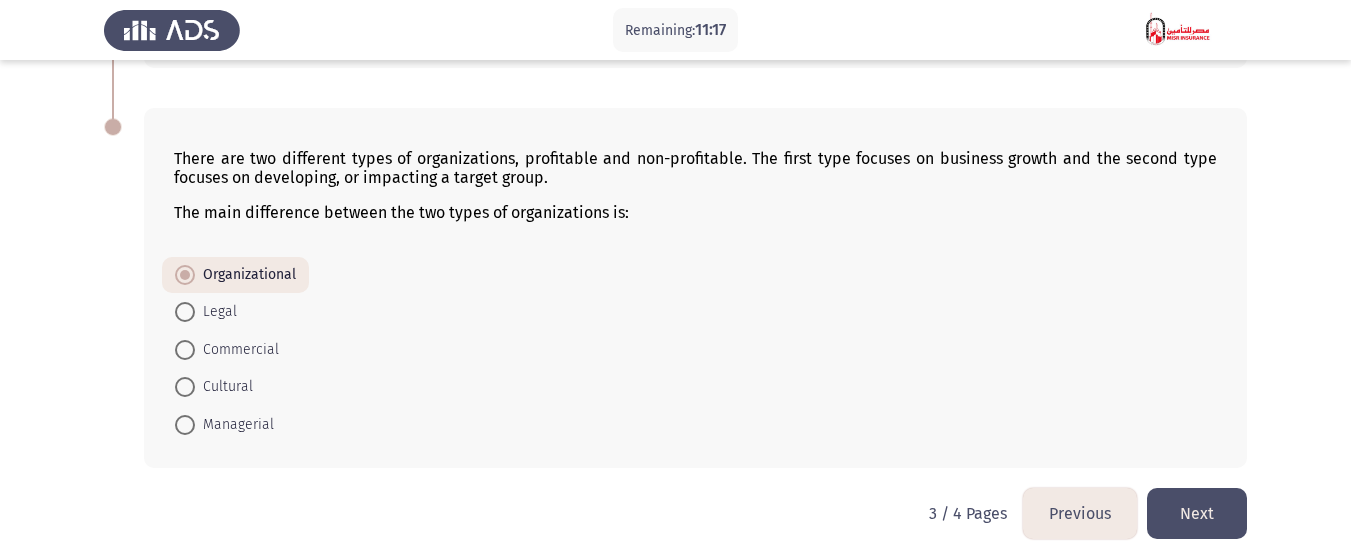 scroll, scrollTop: 1298, scrollLeft: 0, axis: vertical 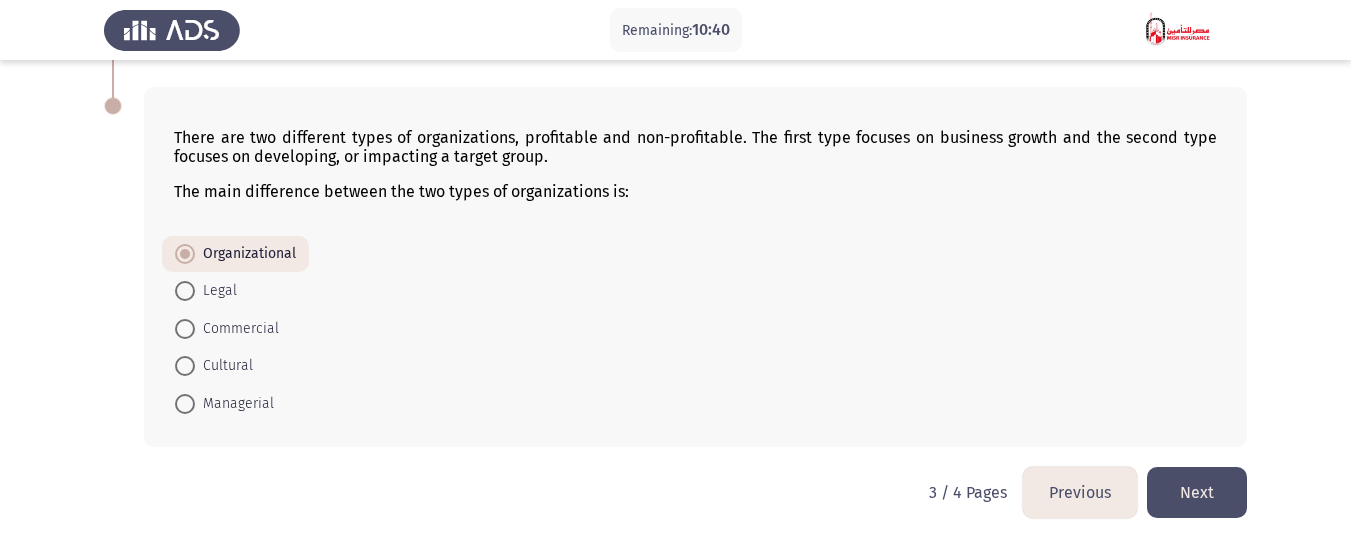 click on "There are two different types of organizations, profitable and non-profitable. The first type focuses on business growth and the second type focuses on developing, or impacting a target group.
The main difference between the two types of organizations is:    Organizational     Legal     Commercial     Cultural     Managerial" 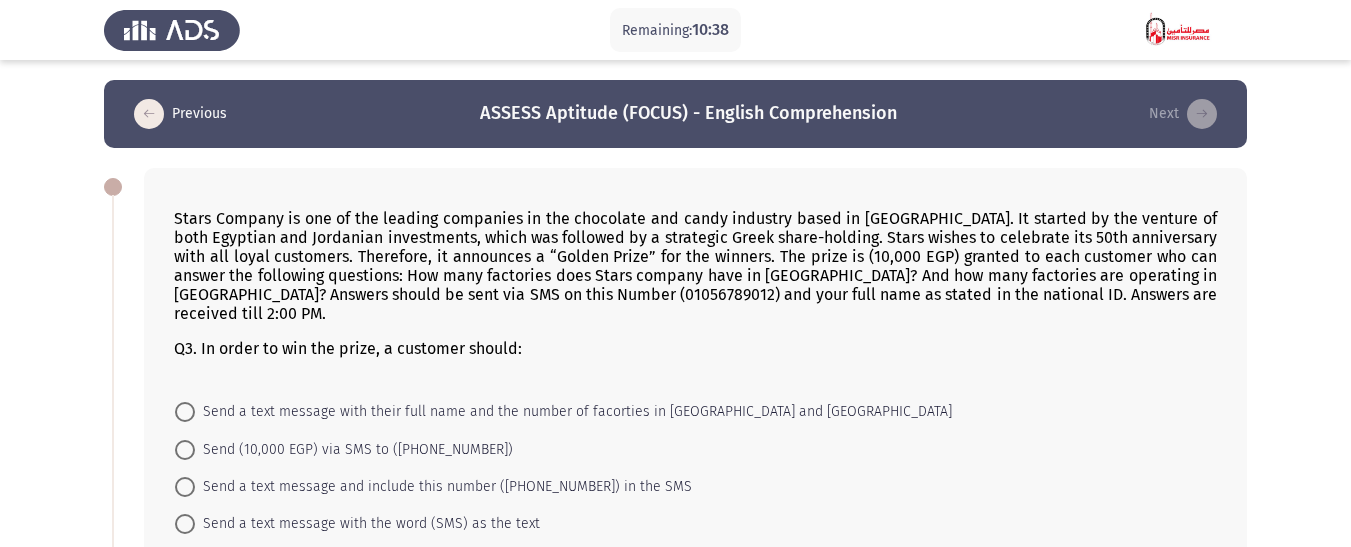 scroll, scrollTop: 100, scrollLeft: 0, axis: vertical 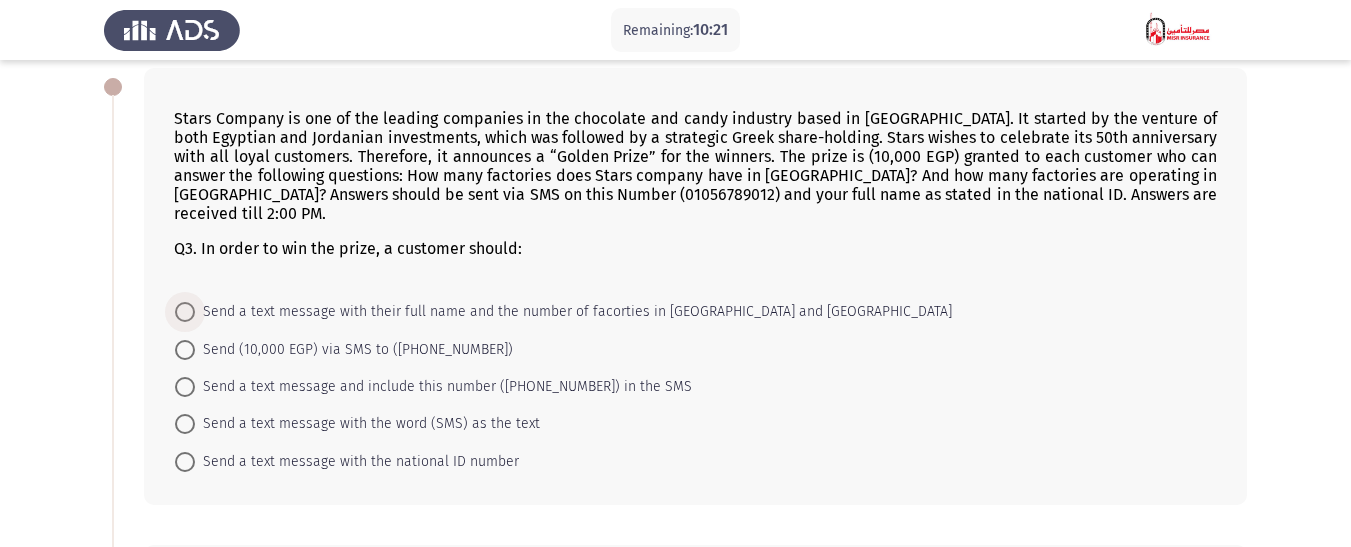 click on "Send a text message with their full name and the number of facorties in [GEOGRAPHIC_DATA] and [GEOGRAPHIC_DATA]" at bounding box center (573, 312) 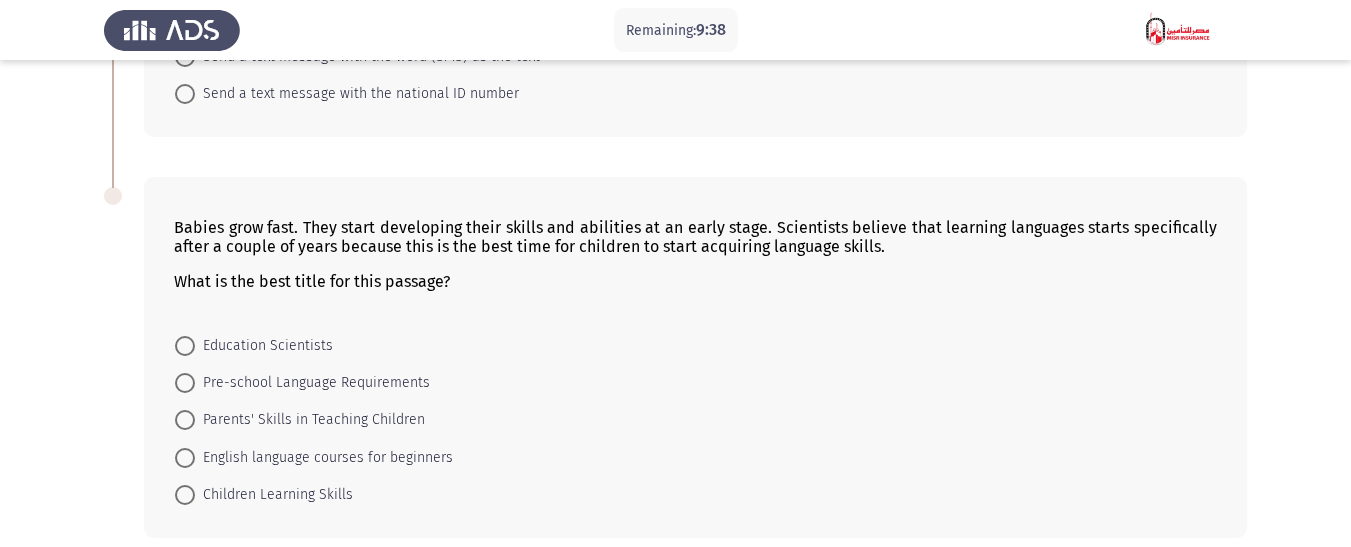 scroll, scrollTop: 538, scrollLeft: 0, axis: vertical 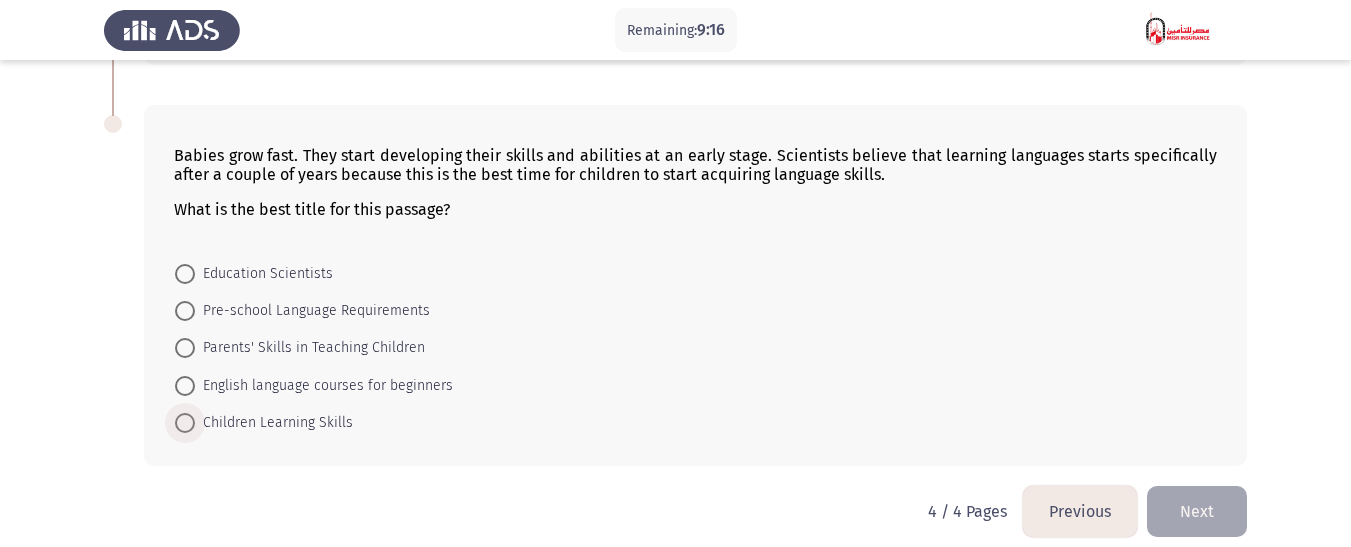 click on "Children Learning Skills" at bounding box center (274, 423) 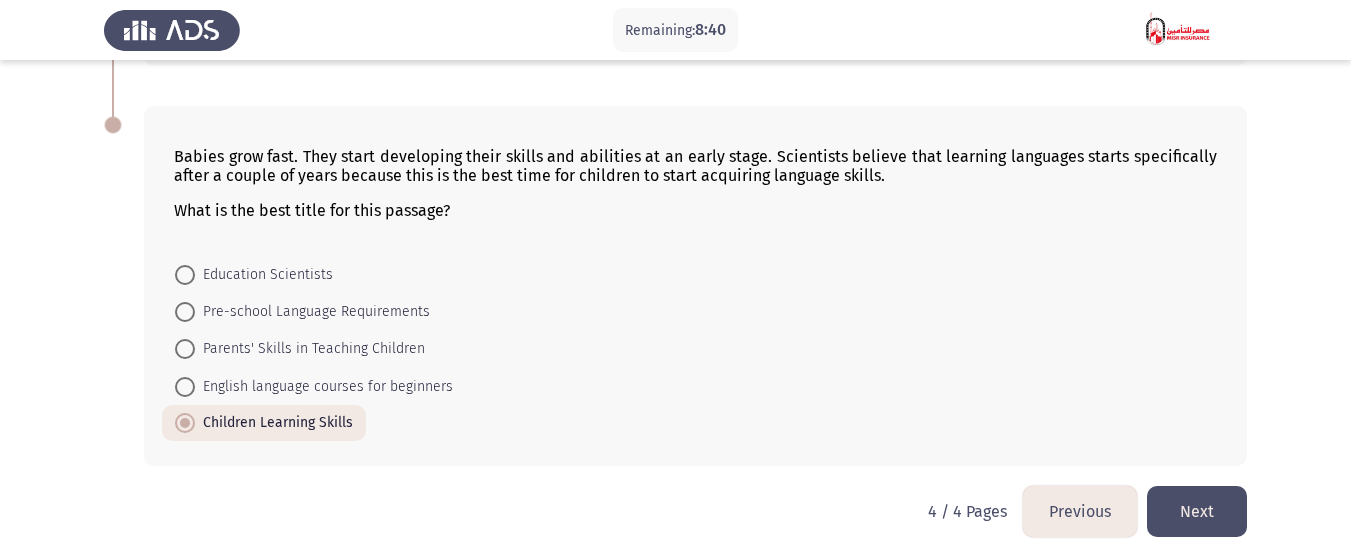click on "Next" 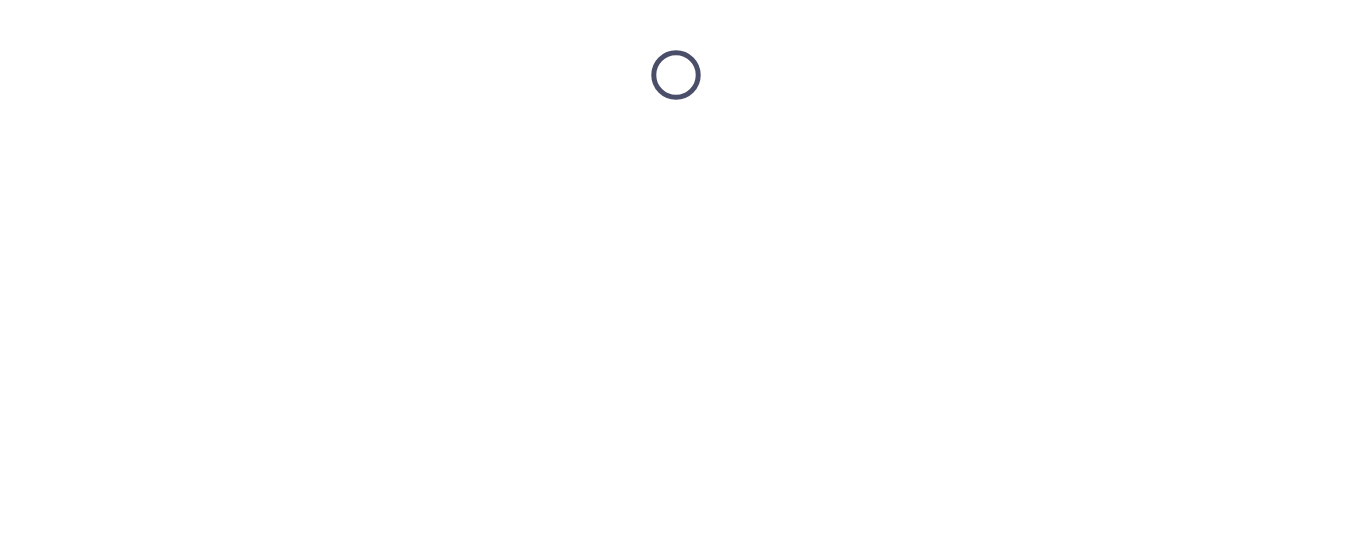scroll, scrollTop: 0, scrollLeft: 0, axis: both 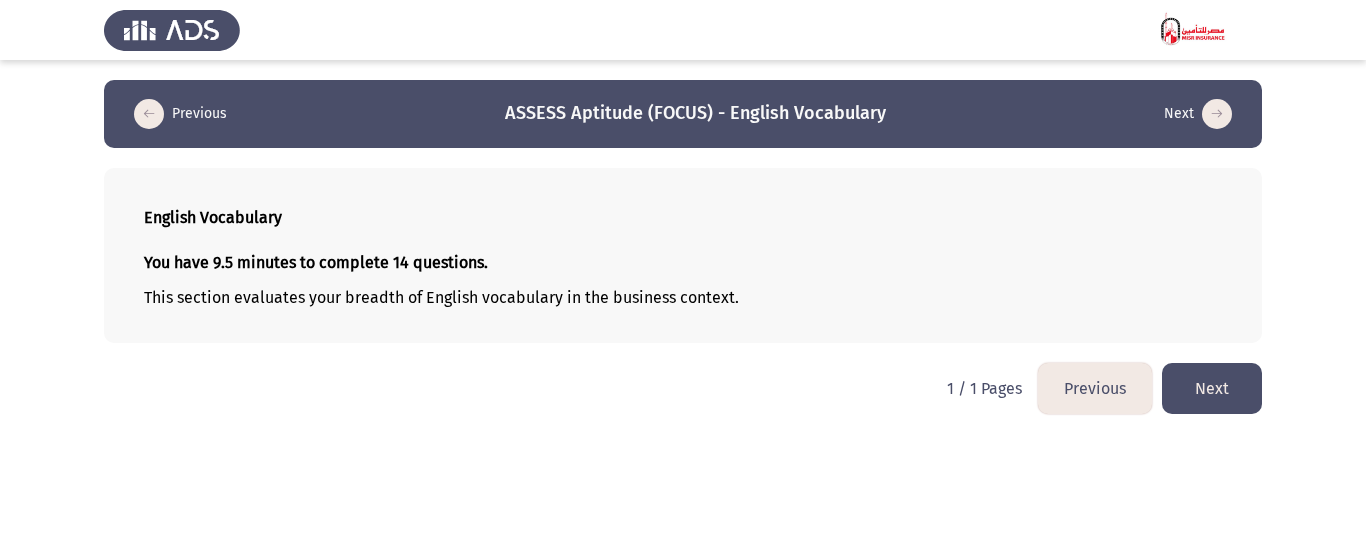 click on "Next" 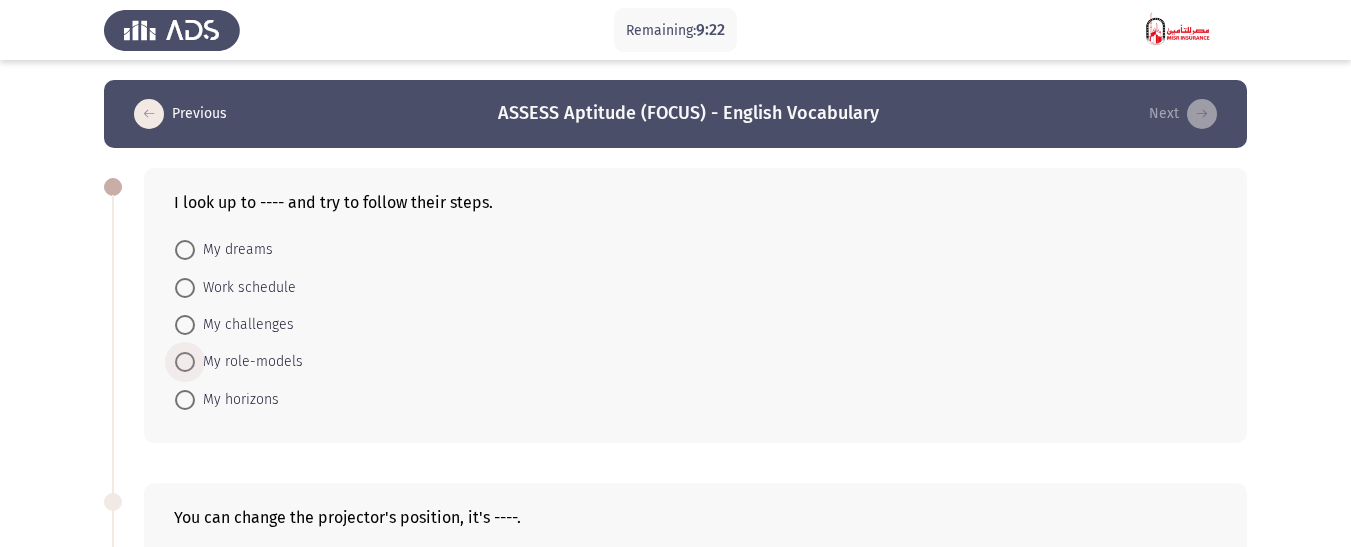 click on "My role-models" at bounding box center (249, 362) 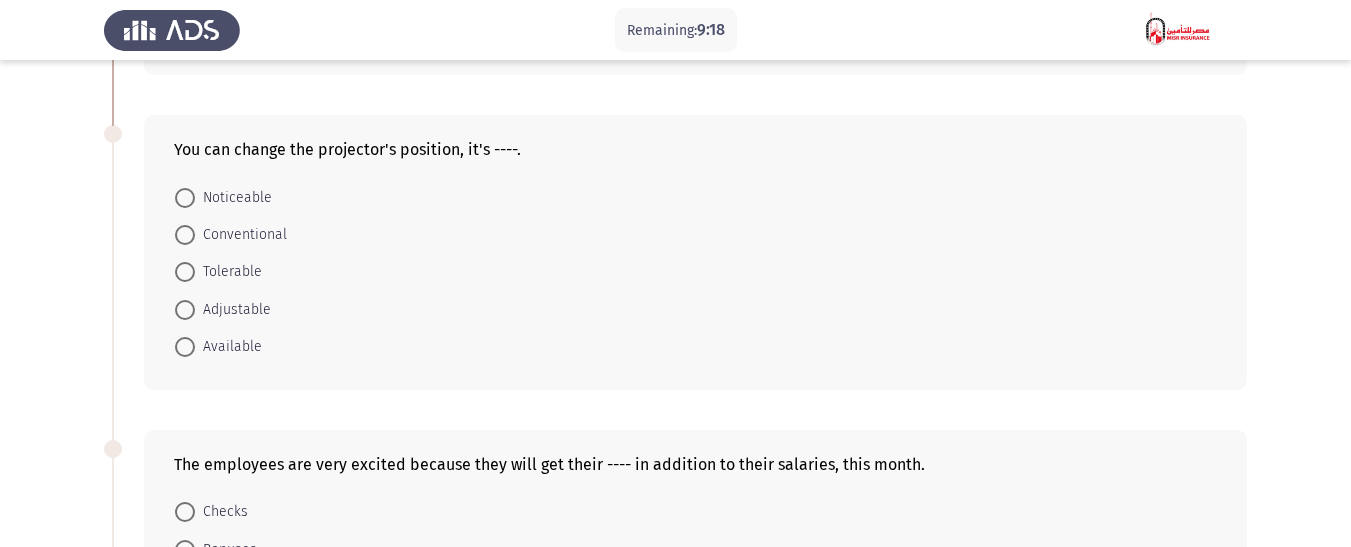scroll, scrollTop: 381, scrollLeft: 0, axis: vertical 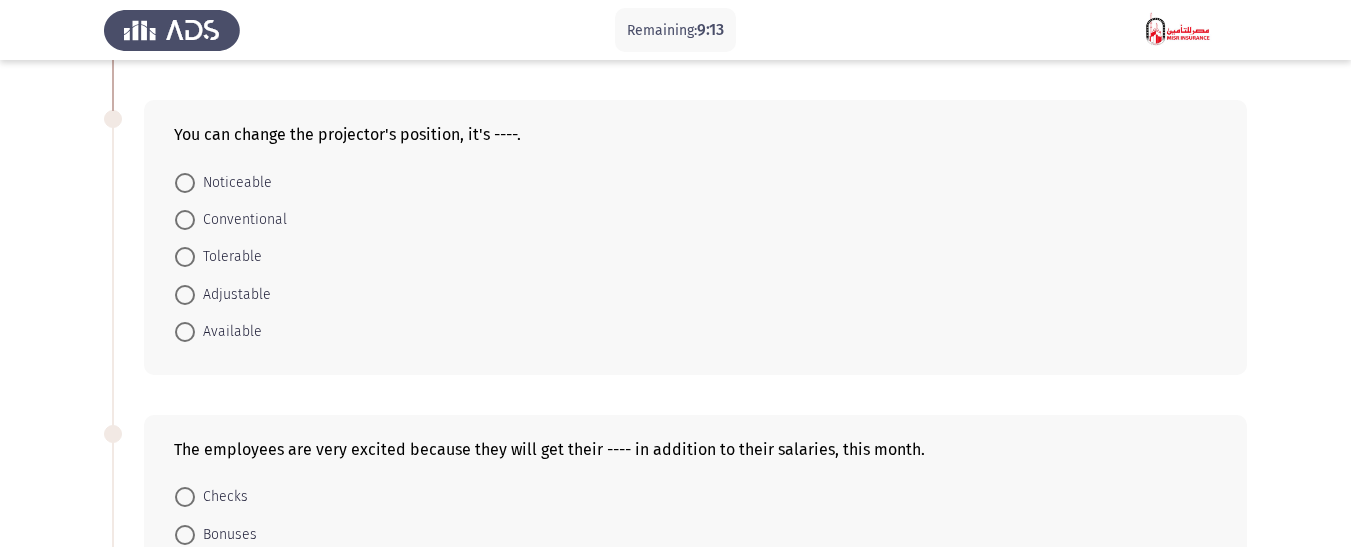 click on "Adjustable" at bounding box center (233, 295) 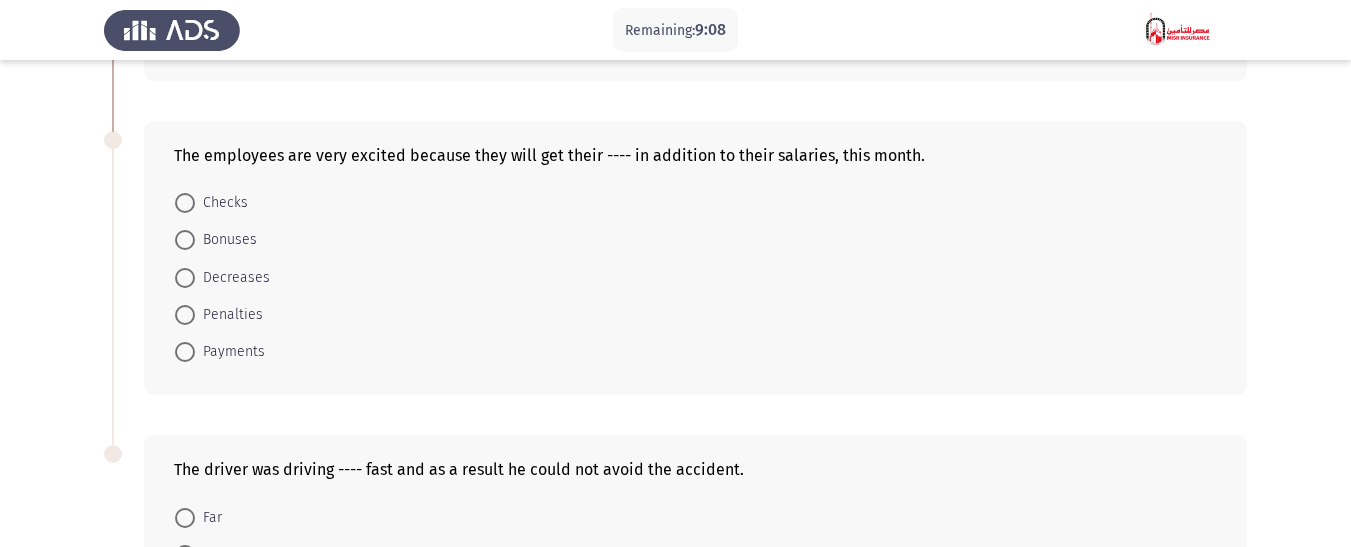 scroll, scrollTop: 691, scrollLeft: 0, axis: vertical 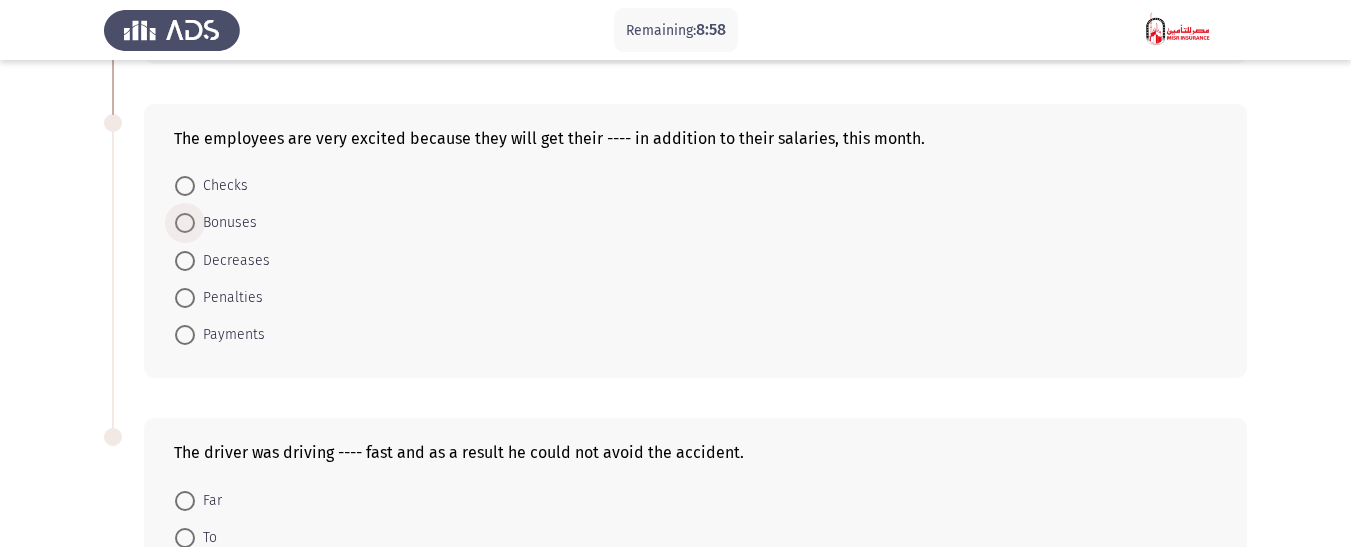 click on "Bonuses" at bounding box center [226, 223] 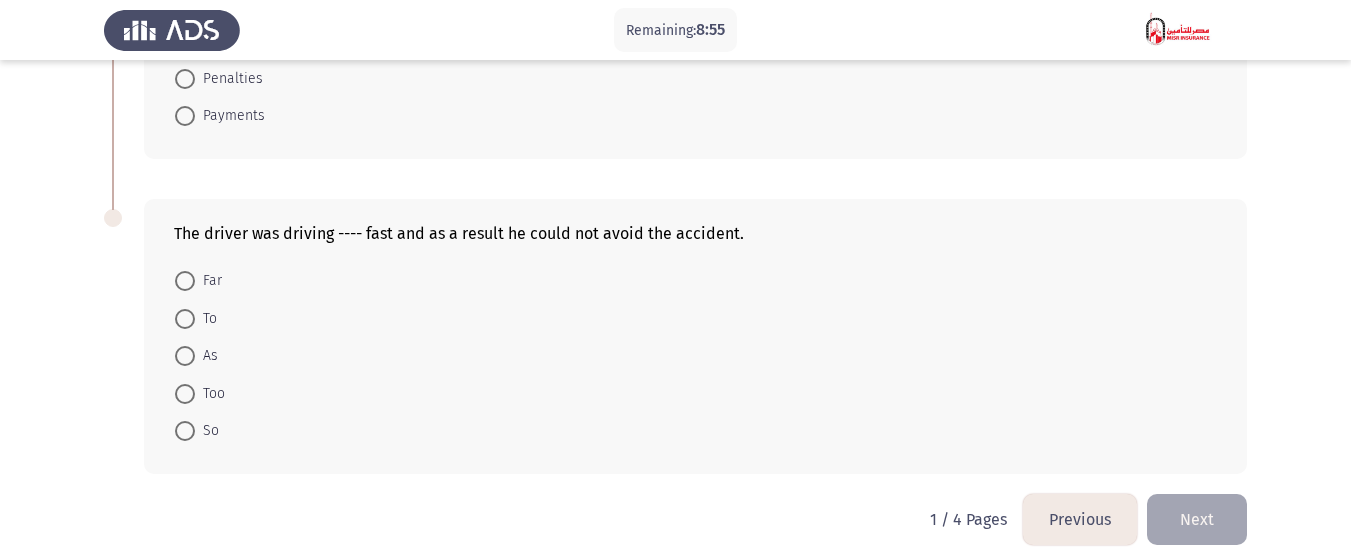 scroll, scrollTop: 936, scrollLeft: 0, axis: vertical 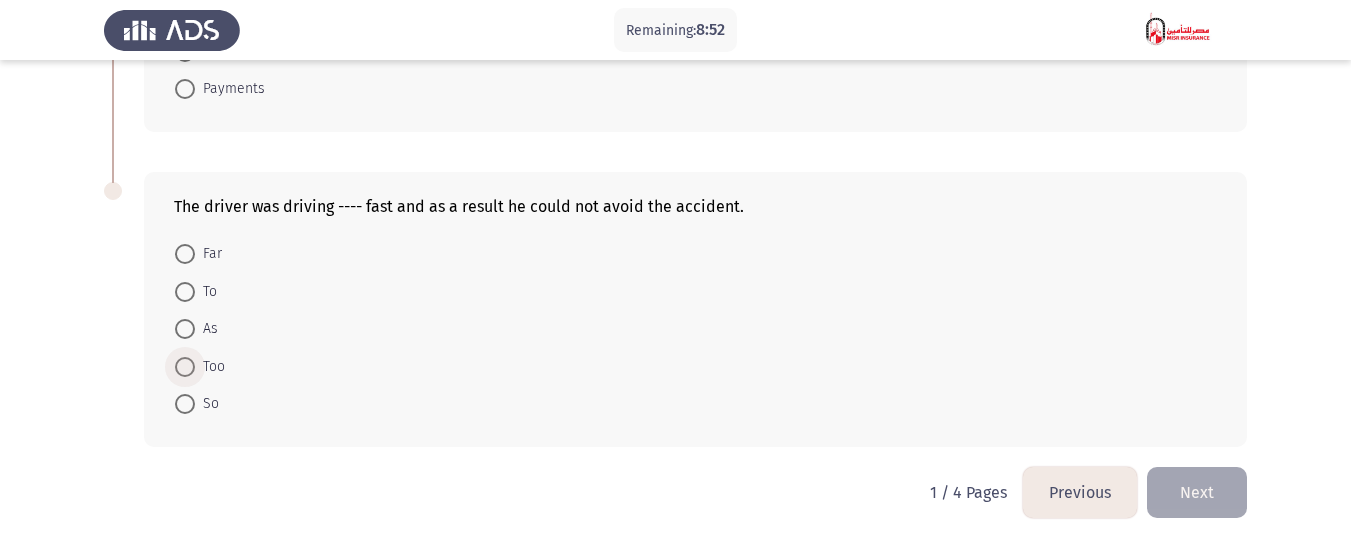 click at bounding box center (185, 367) 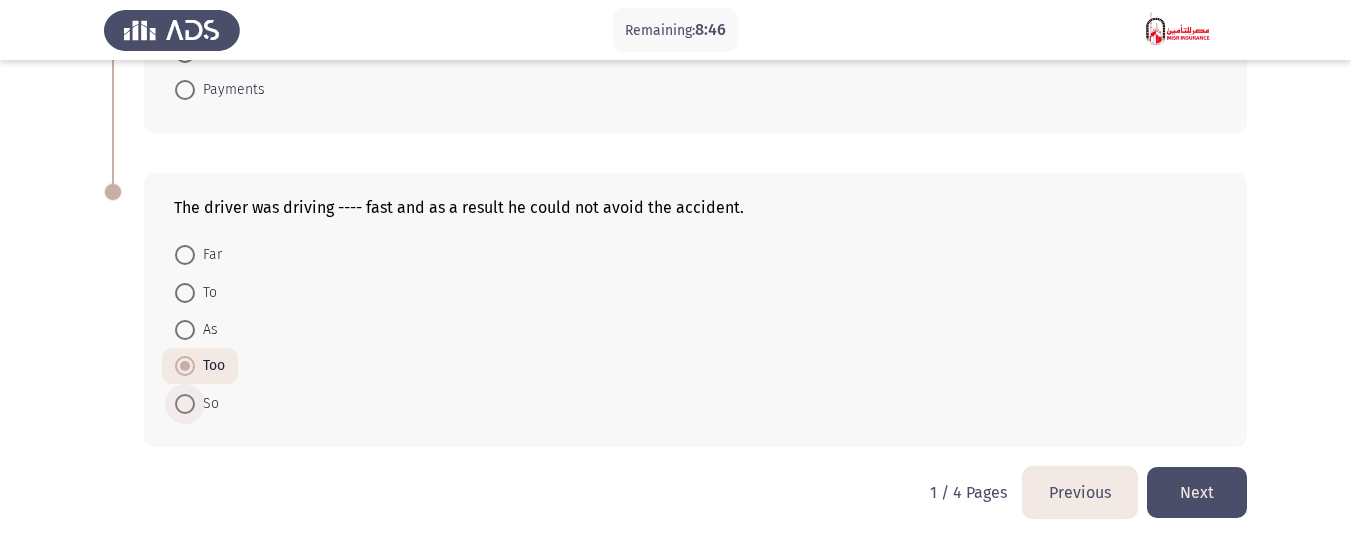 click at bounding box center [185, 404] 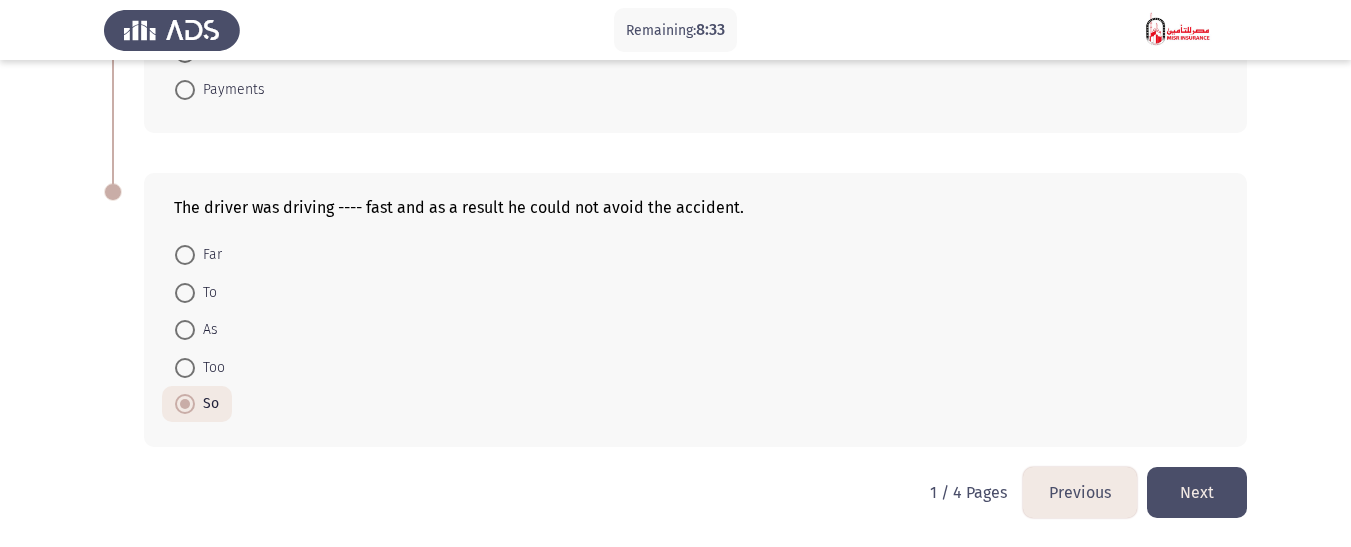 click on "Too" at bounding box center (210, 368) 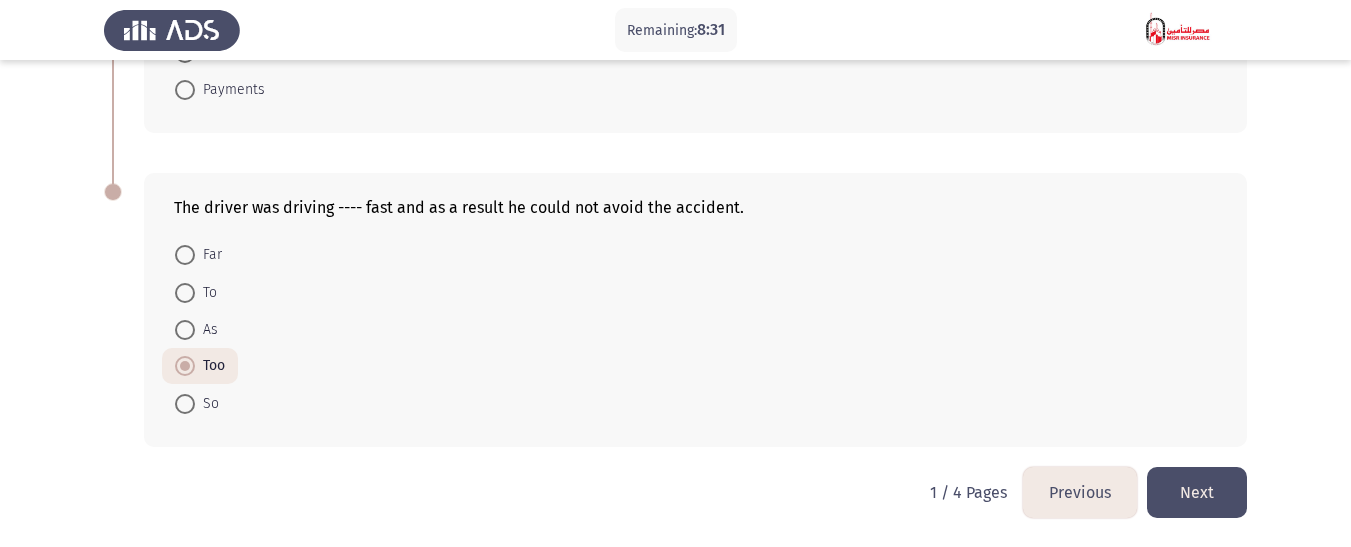 click on "Next" 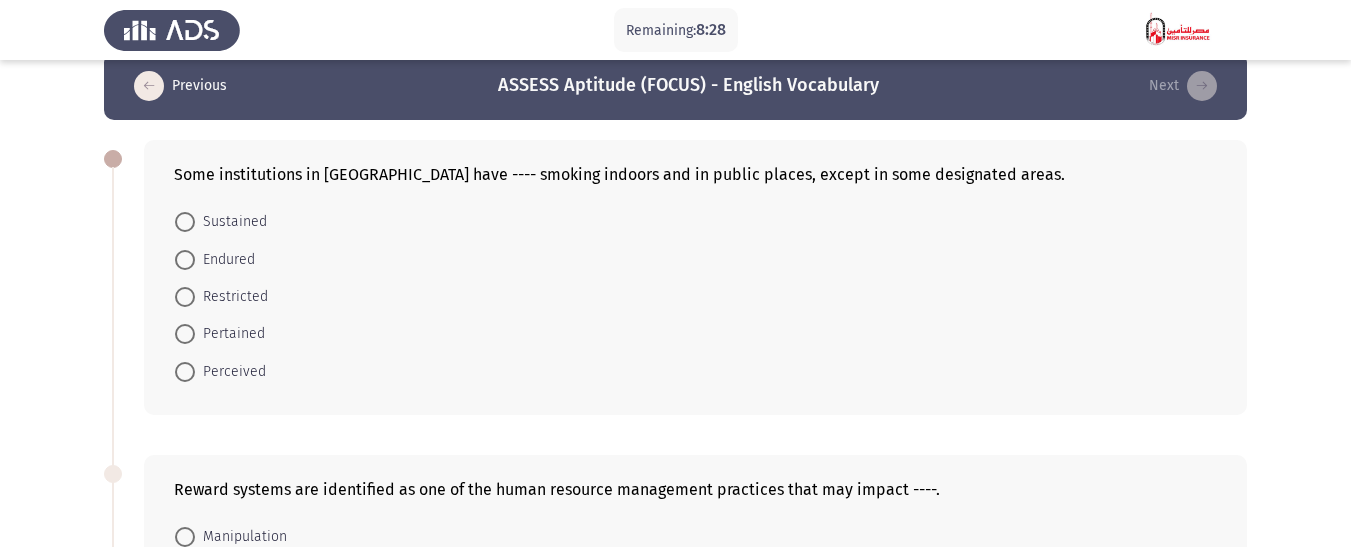 scroll, scrollTop: 0, scrollLeft: 0, axis: both 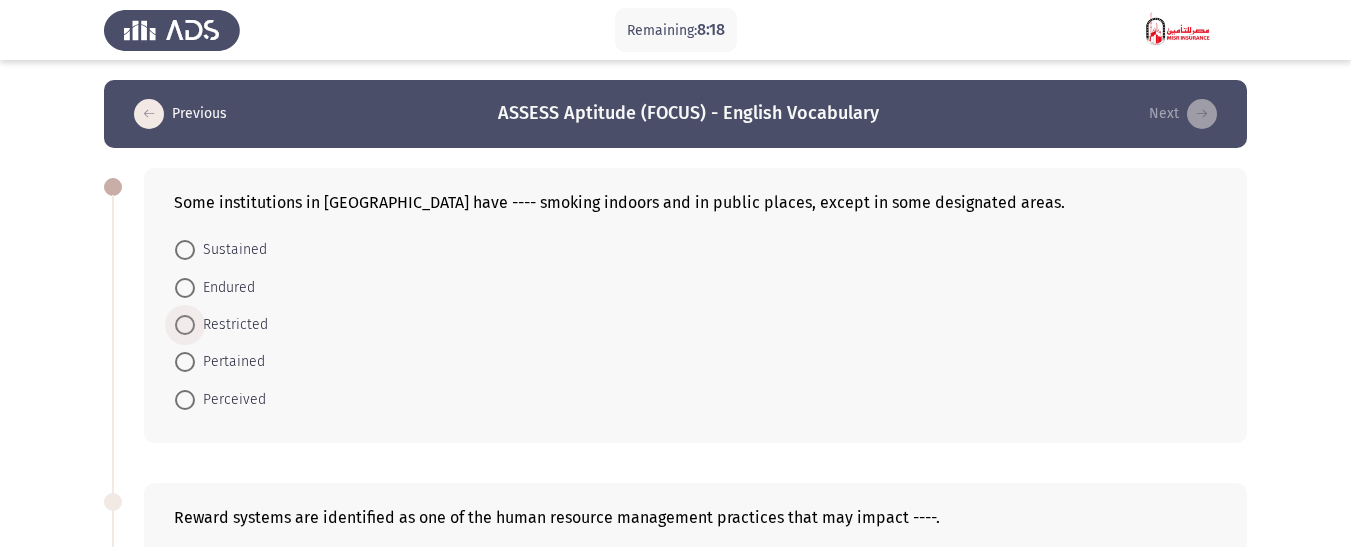 click on "Restricted" at bounding box center (231, 325) 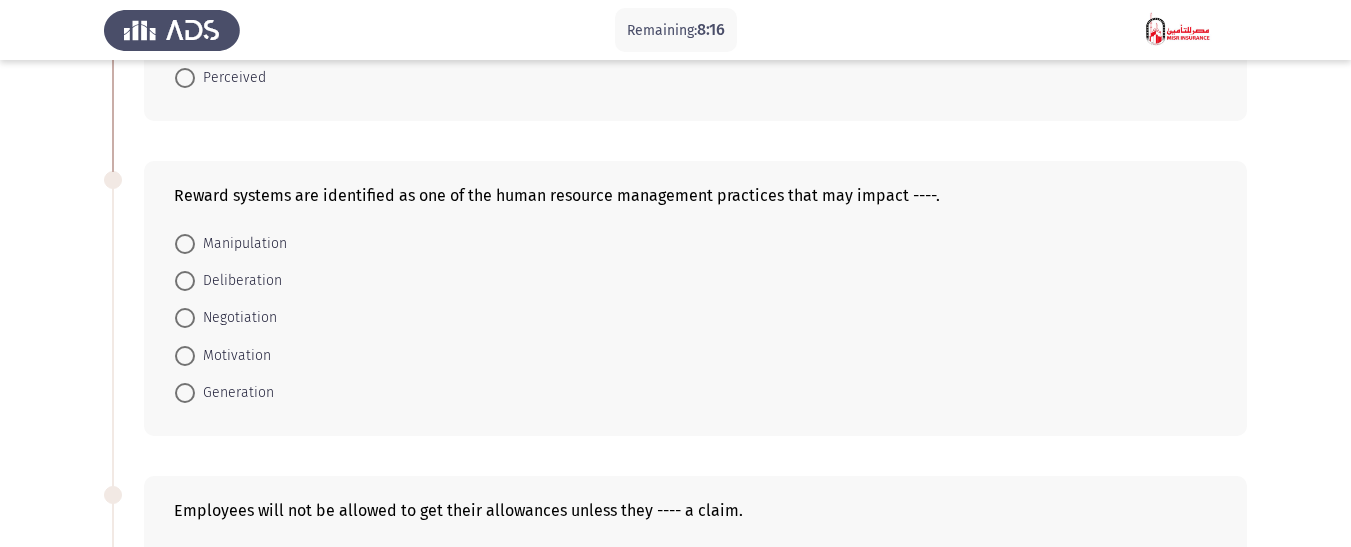 scroll, scrollTop: 334, scrollLeft: 0, axis: vertical 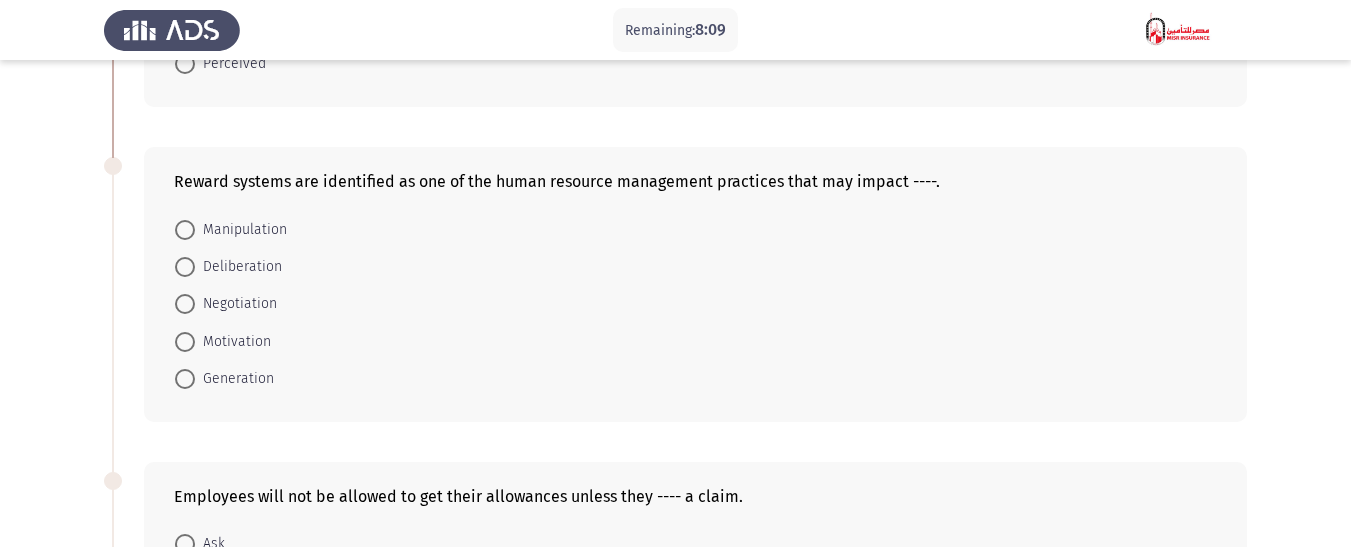 click on "Motivation" at bounding box center (233, 342) 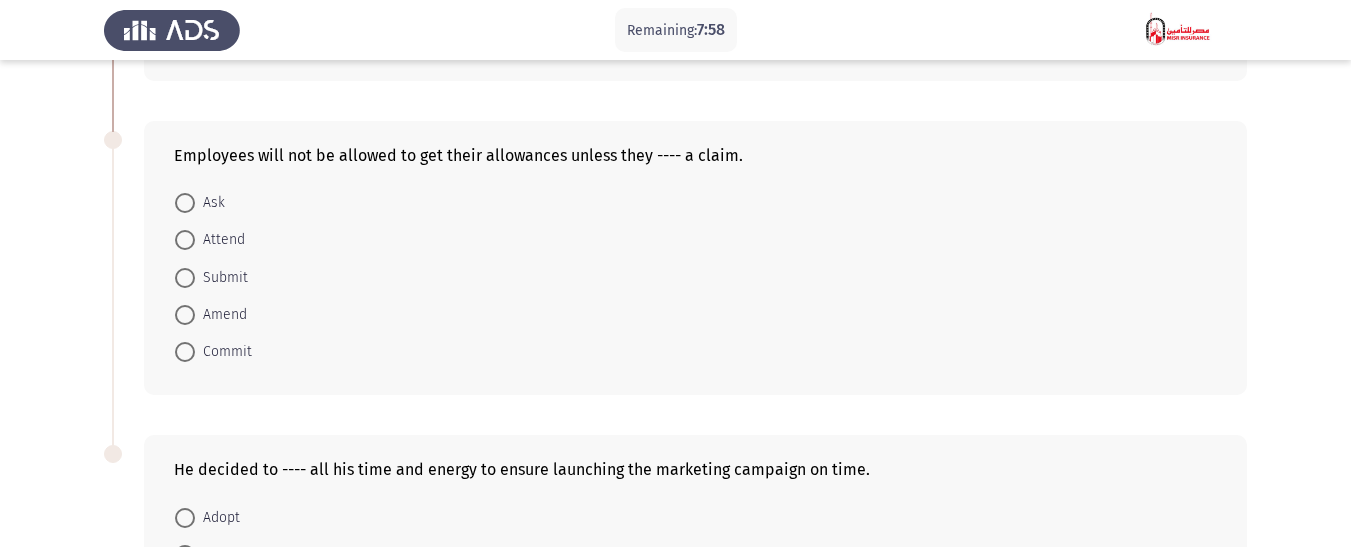 scroll, scrollTop: 680, scrollLeft: 0, axis: vertical 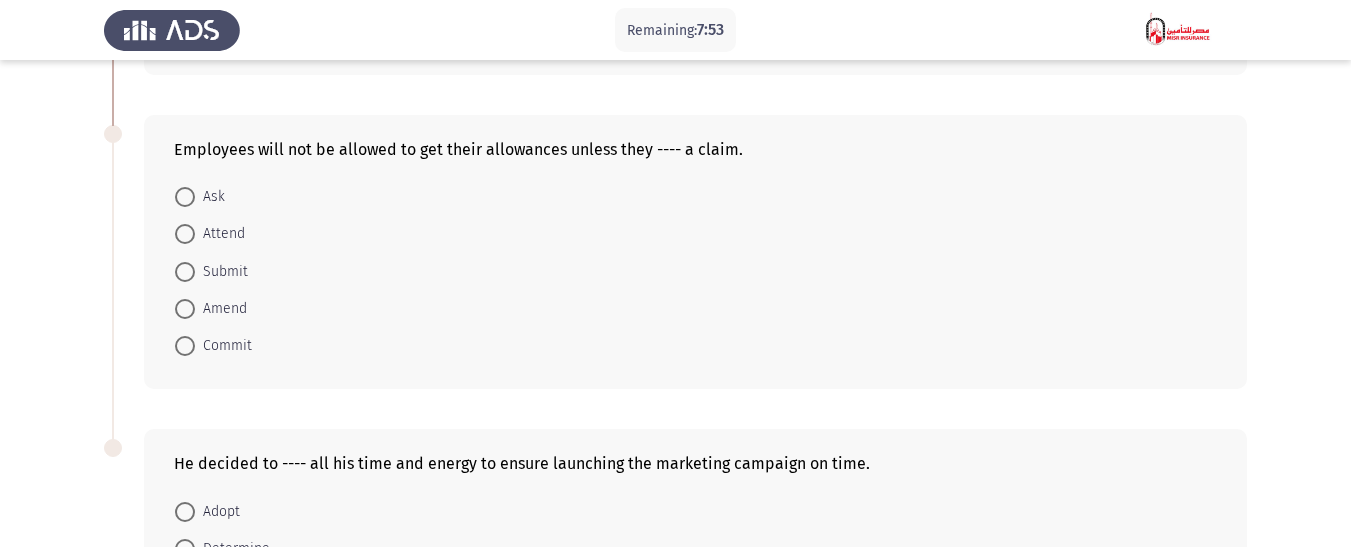 click on "Submit" at bounding box center (221, 272) 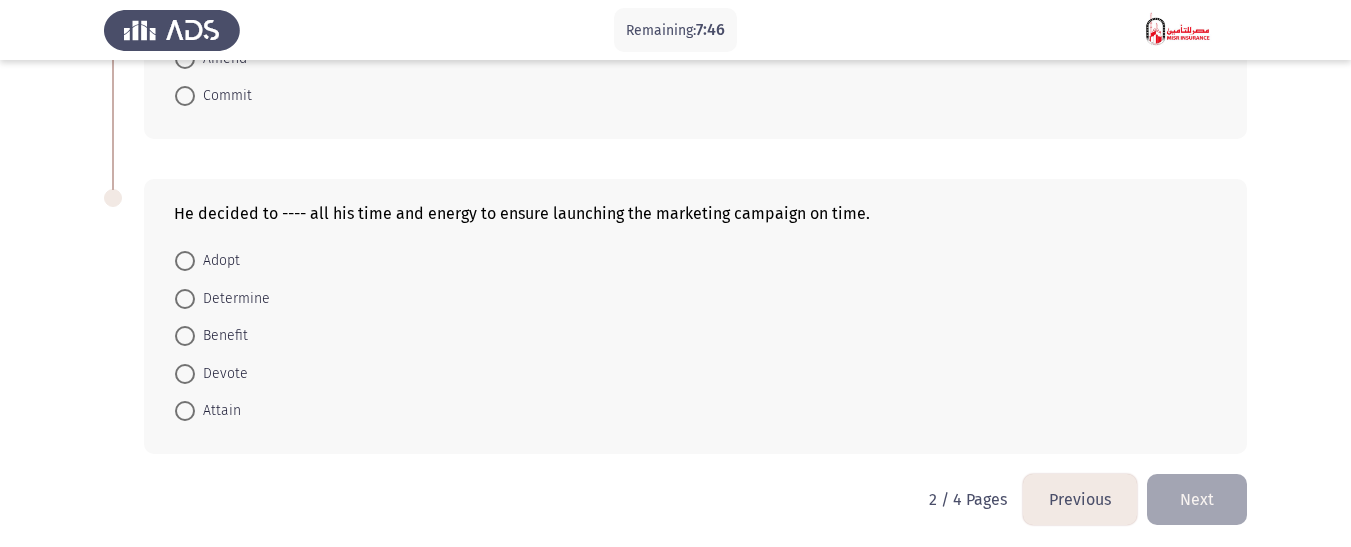 scroll, scrollTop: 932, scrollLeft: 0, axis: vertical 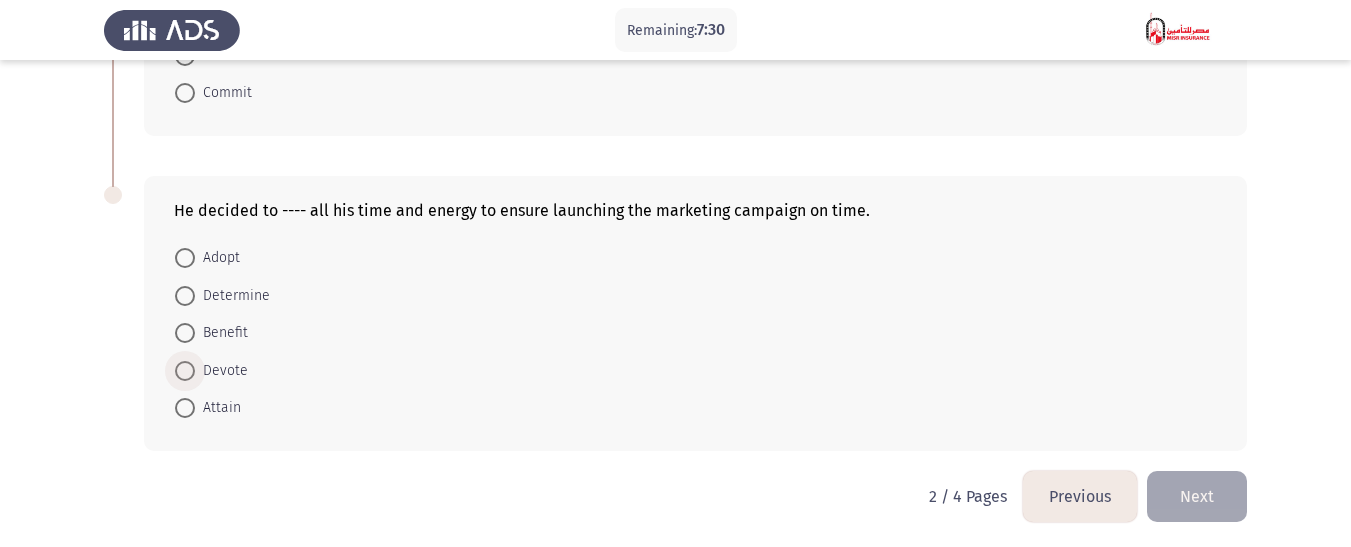 click on "Devote" at bounding box center [221, 371] 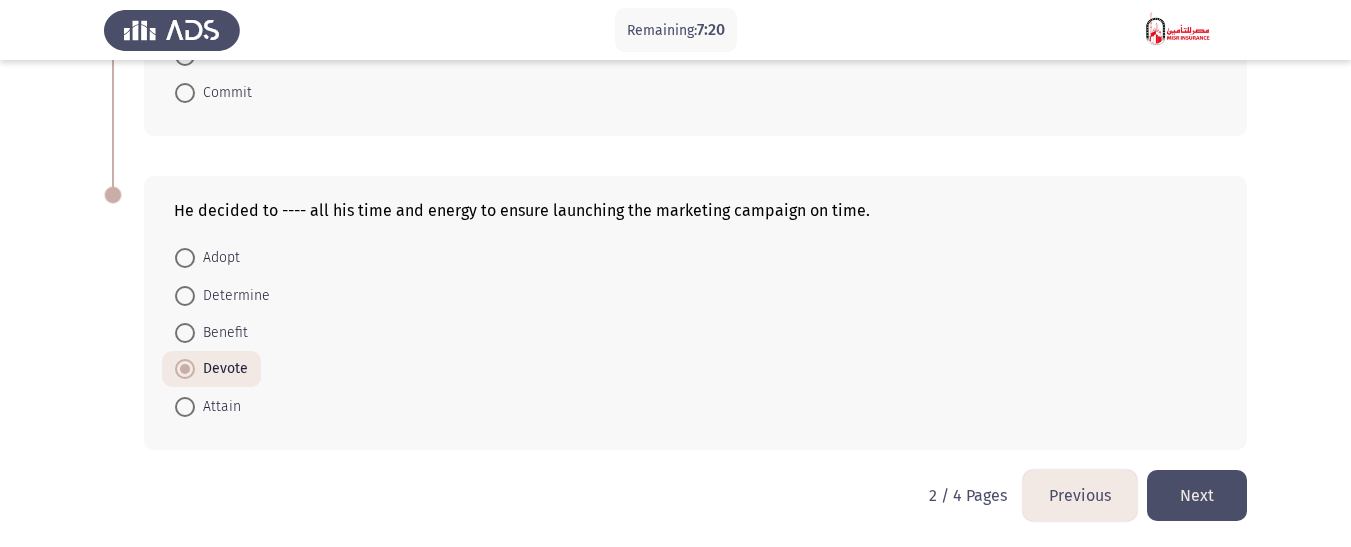 click on "Next" 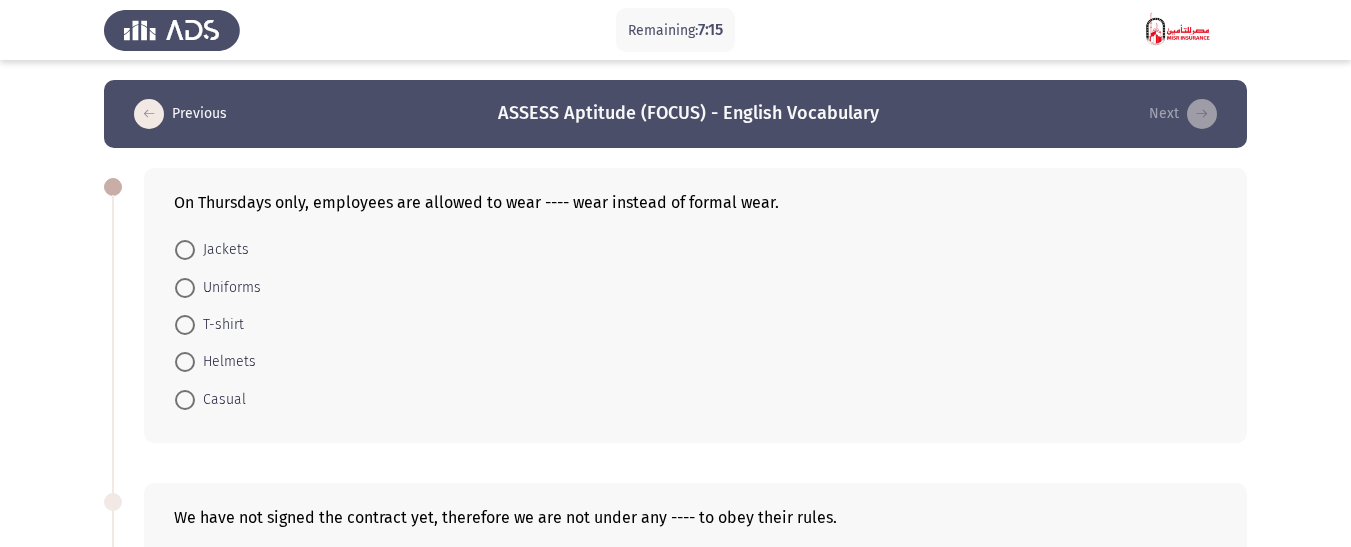 click on "Casual" at bounding box center [220, 400] 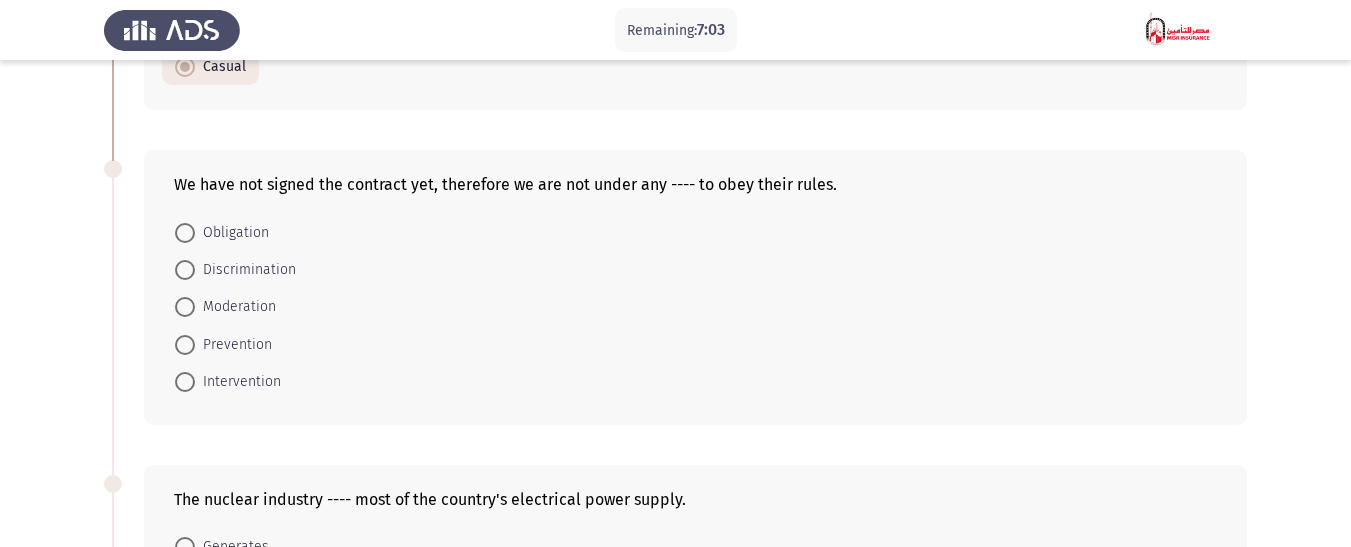 scroll, scrollTop: 343, scrollLeft: 0, axis: vertical 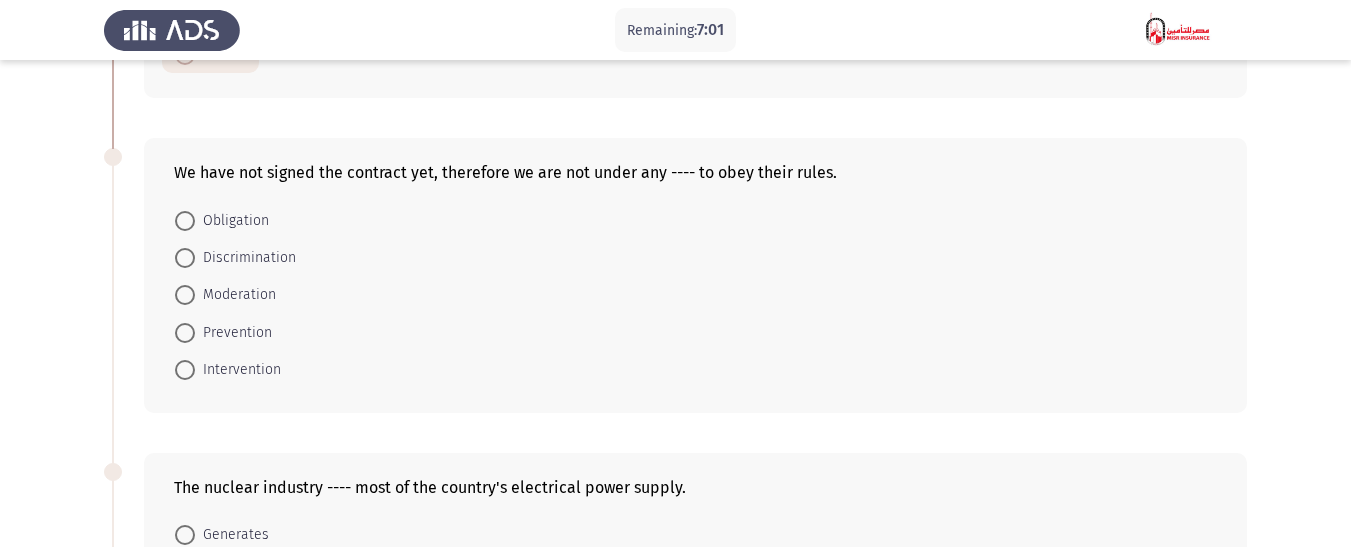 click on "Obligation" at bounding box center [232, 221] 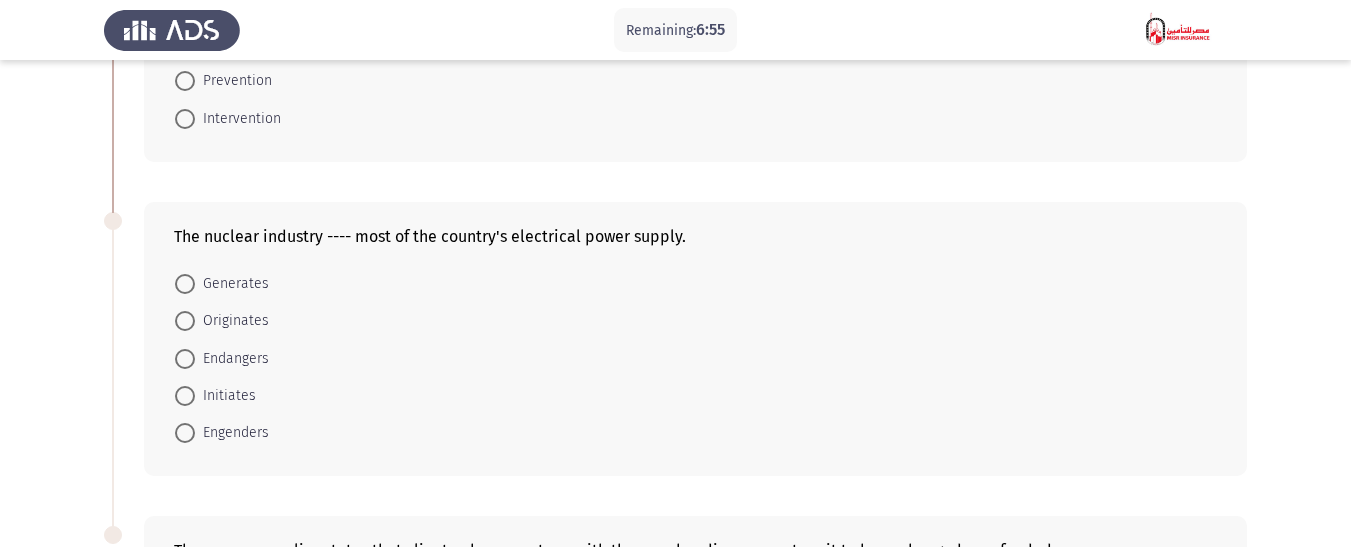 scroll, scrollTop: 674, scrollLeft: 0, axis: vertical 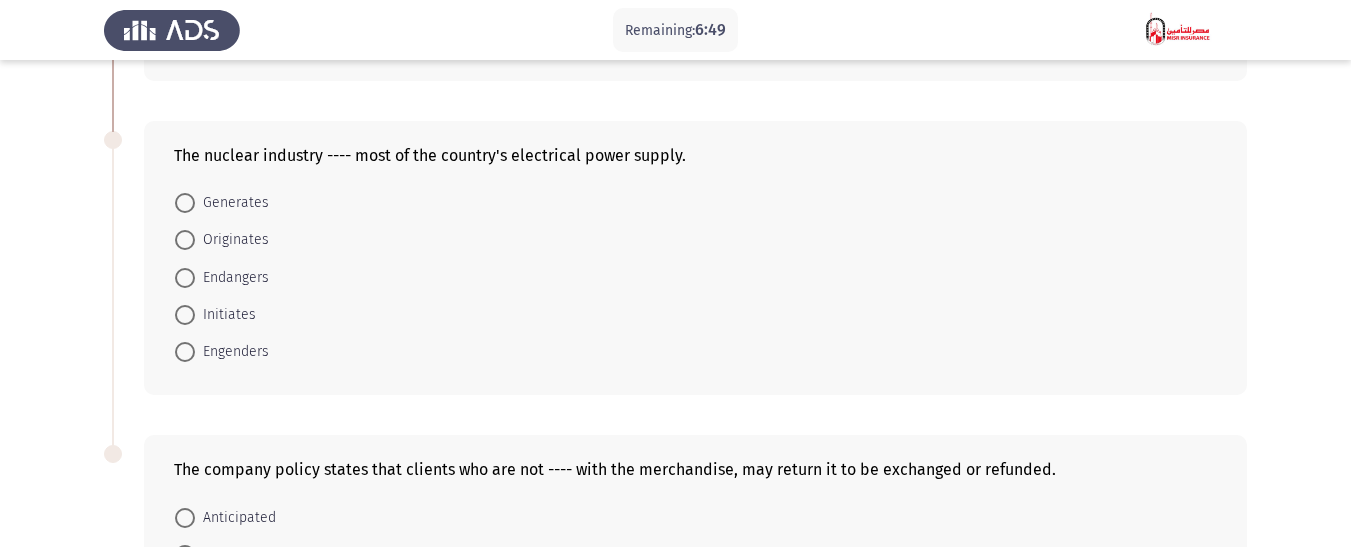 click on "Generates" at bounding box center (232, 203) 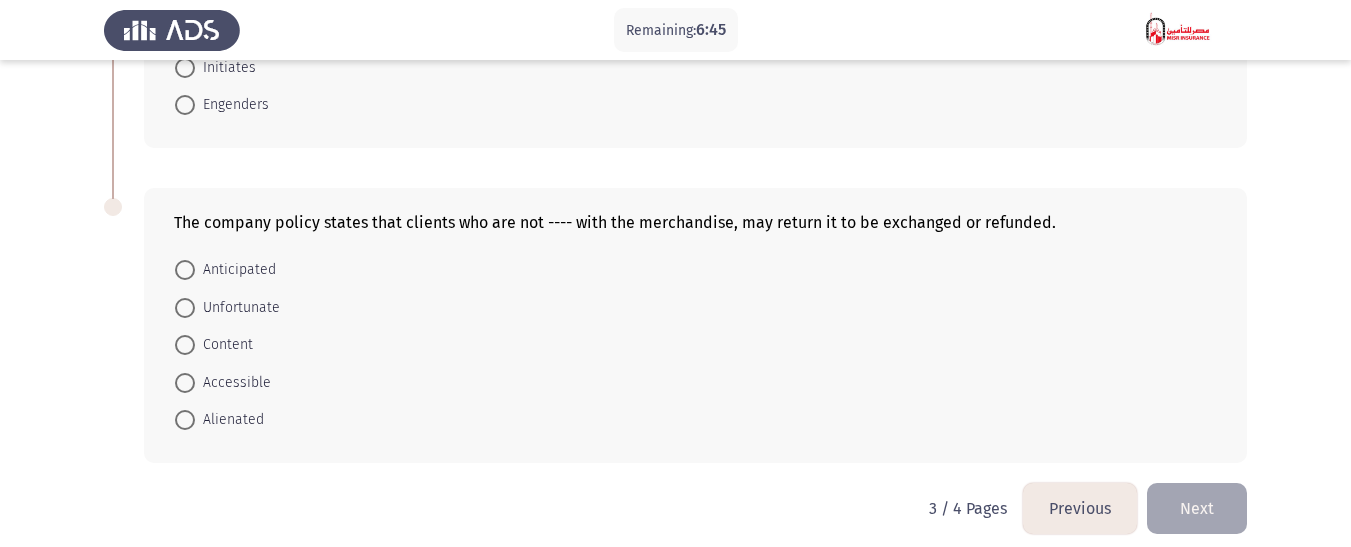 scroll, scrollTop: 936, scrollLeft: 0, axis: vertical 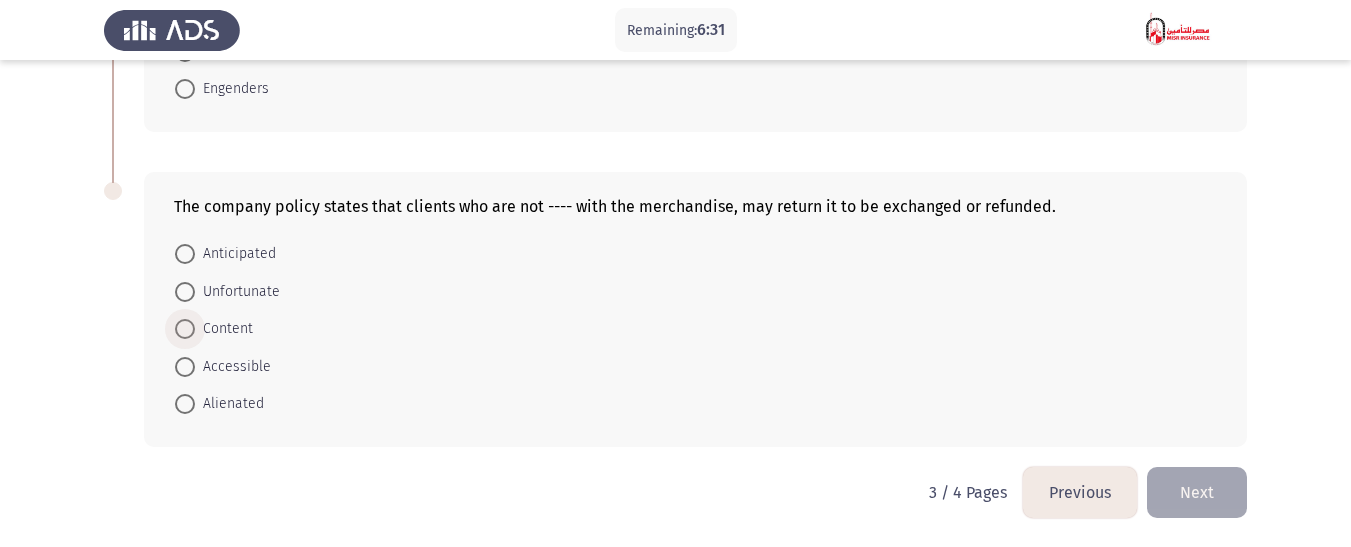 click on "Content" at bounding box center [224, 329] 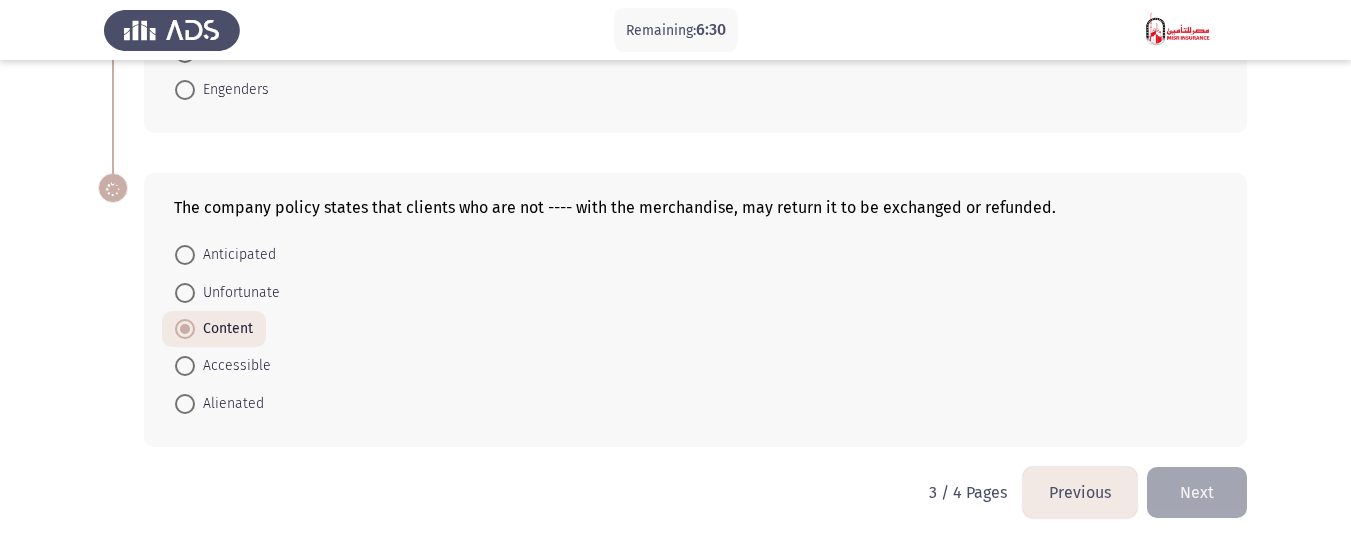 scroll, scrollTop: 935, scrollLeft: 0, axis: vertical 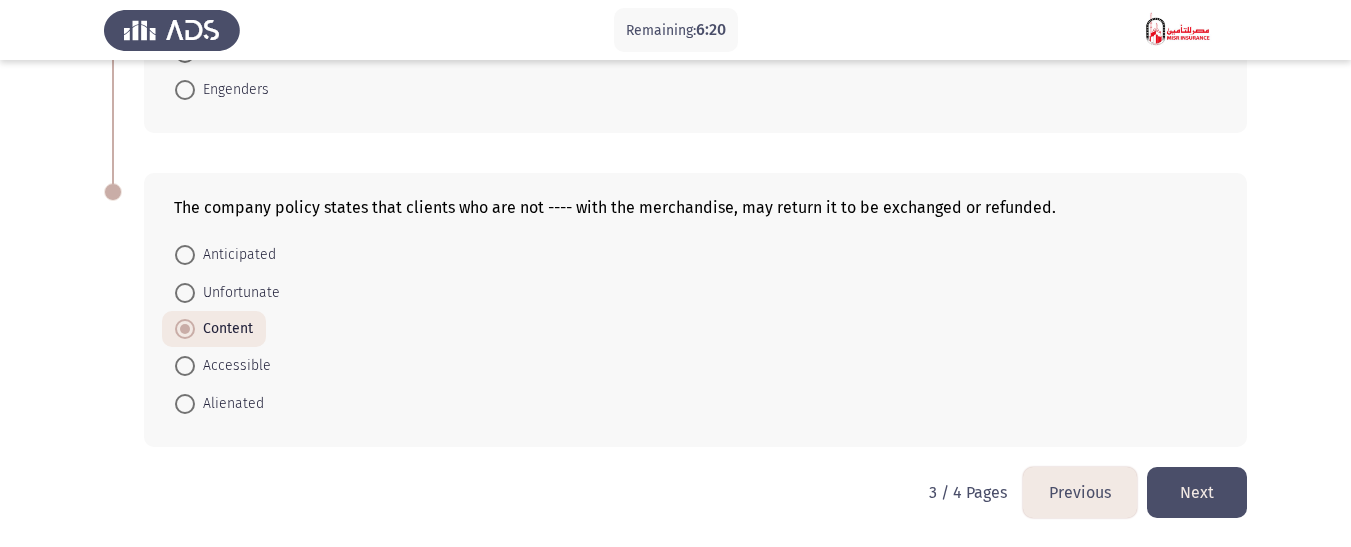 click on "Next" 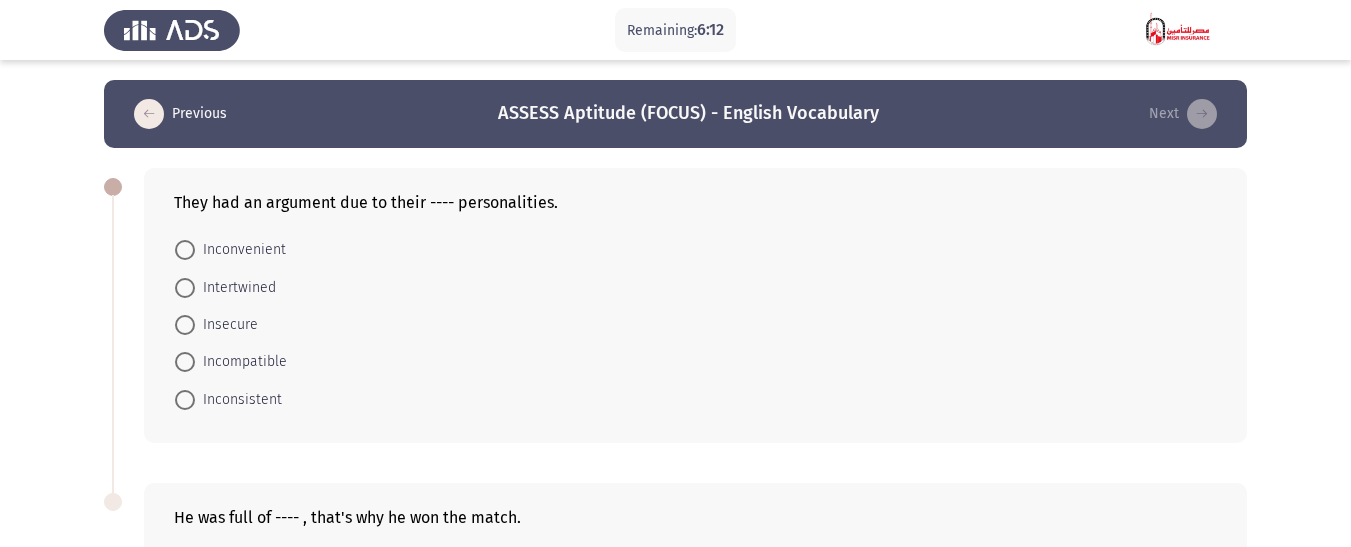click on "Inconvenient" at bounding box center (240, 250) 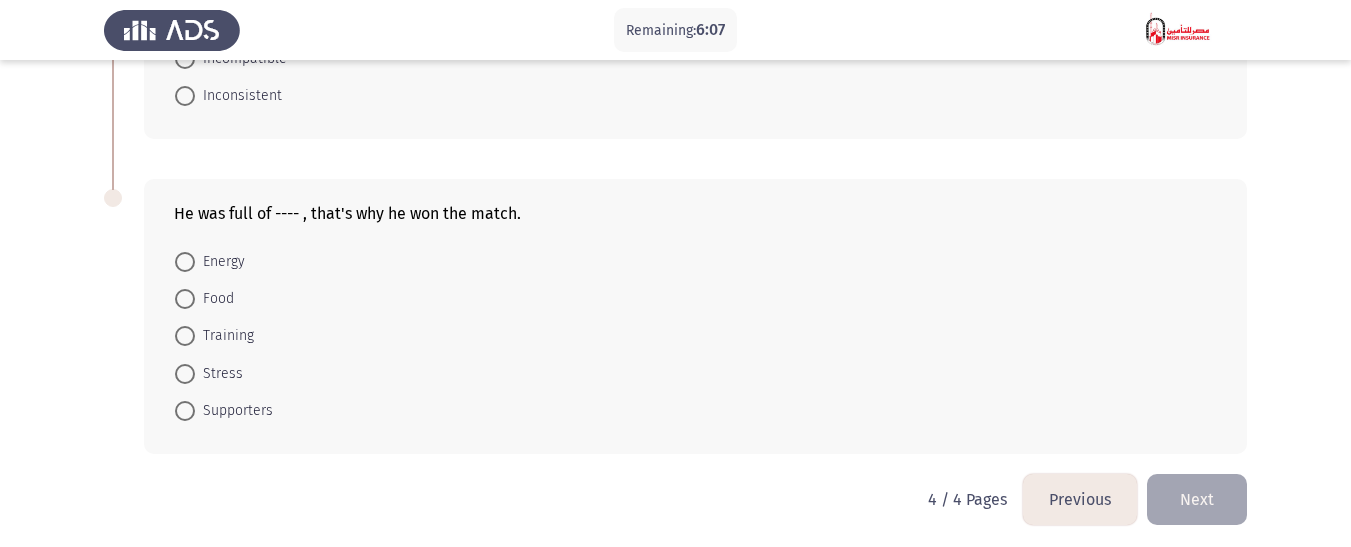 scroll, scrollTop: 306, scrollLeft: 0, axis: vertical 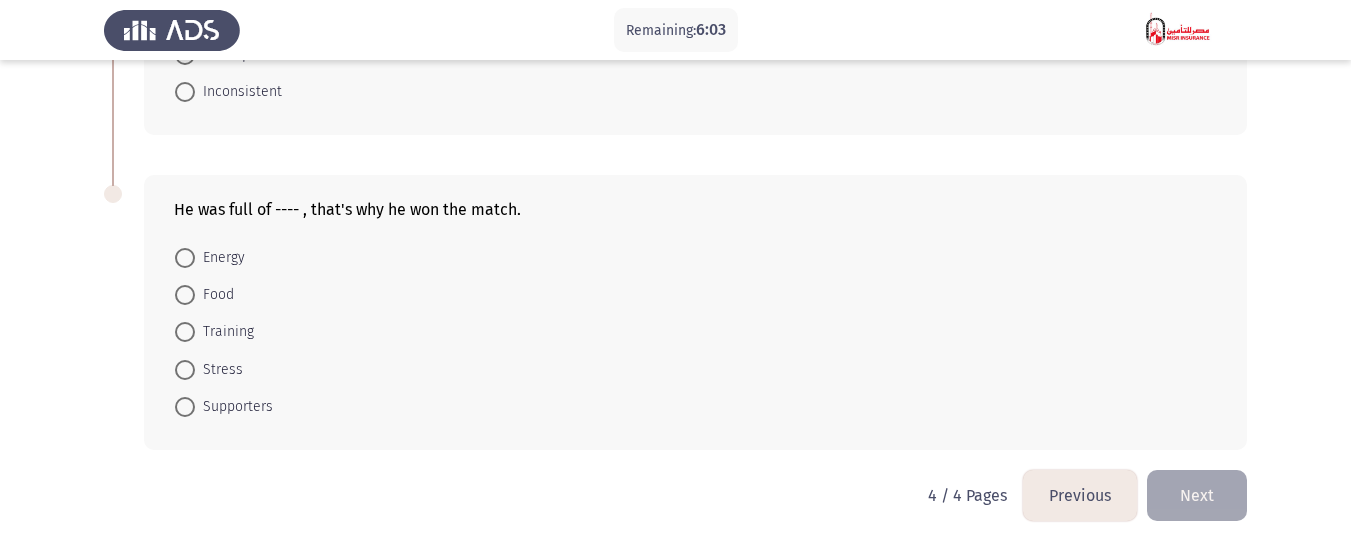 click on "Energy" at bounding box center (220, 258) 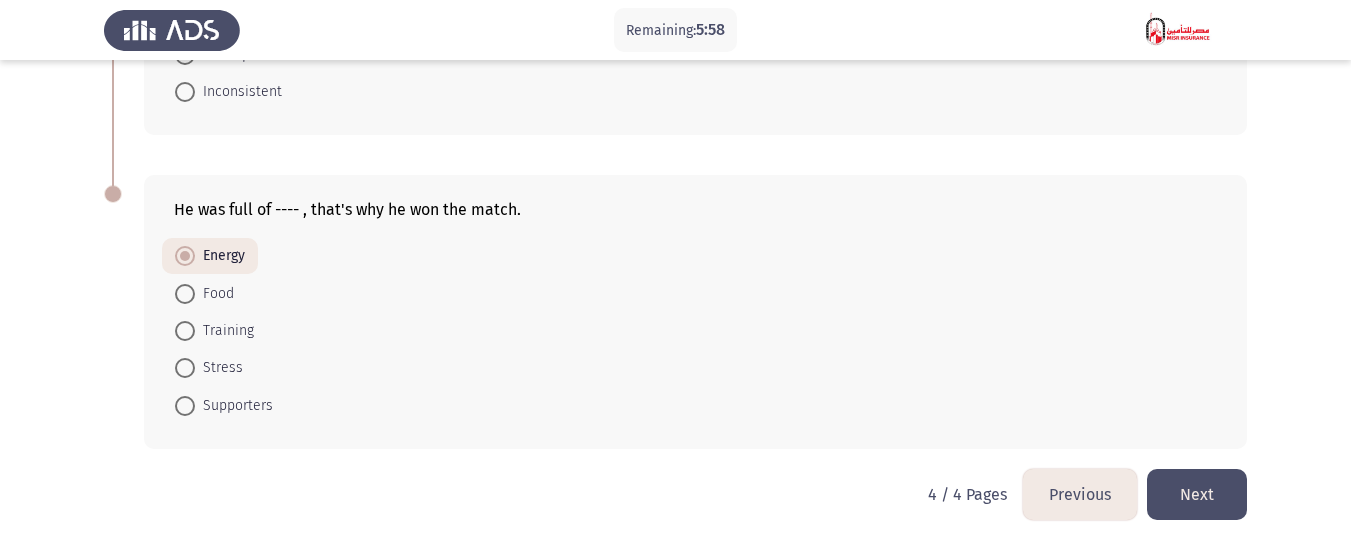 scroll, scrollTop: 308, scrollLeft: 0, axis: vertical 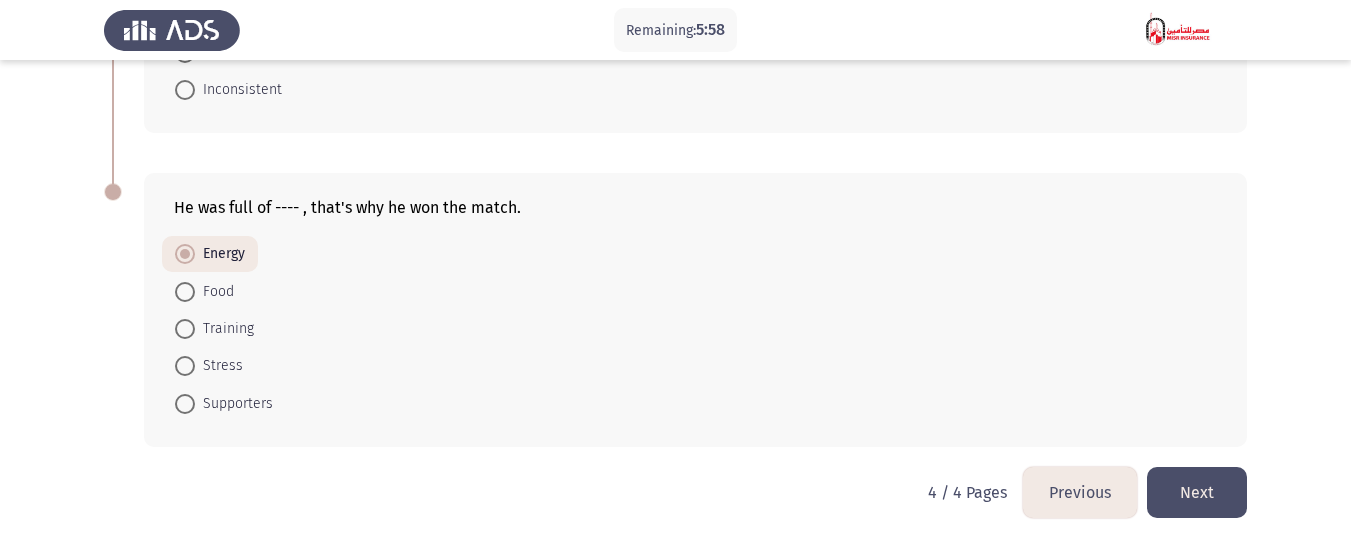 click on "Next" 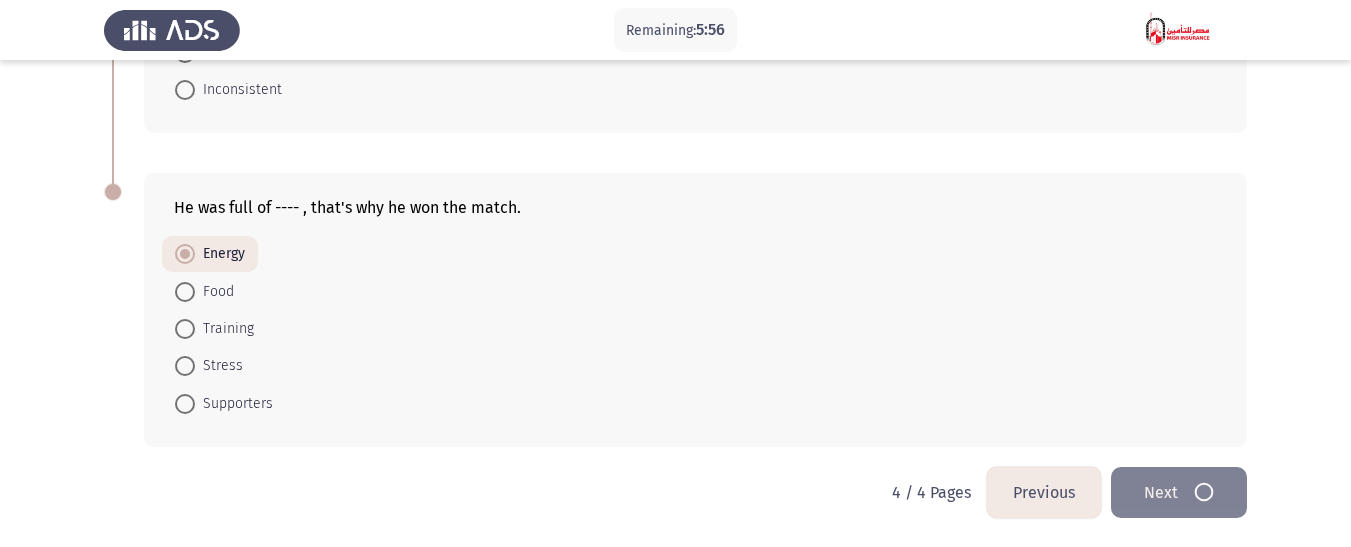 scroll, scrollTop: 0, scrollLeft: 0, axis: both 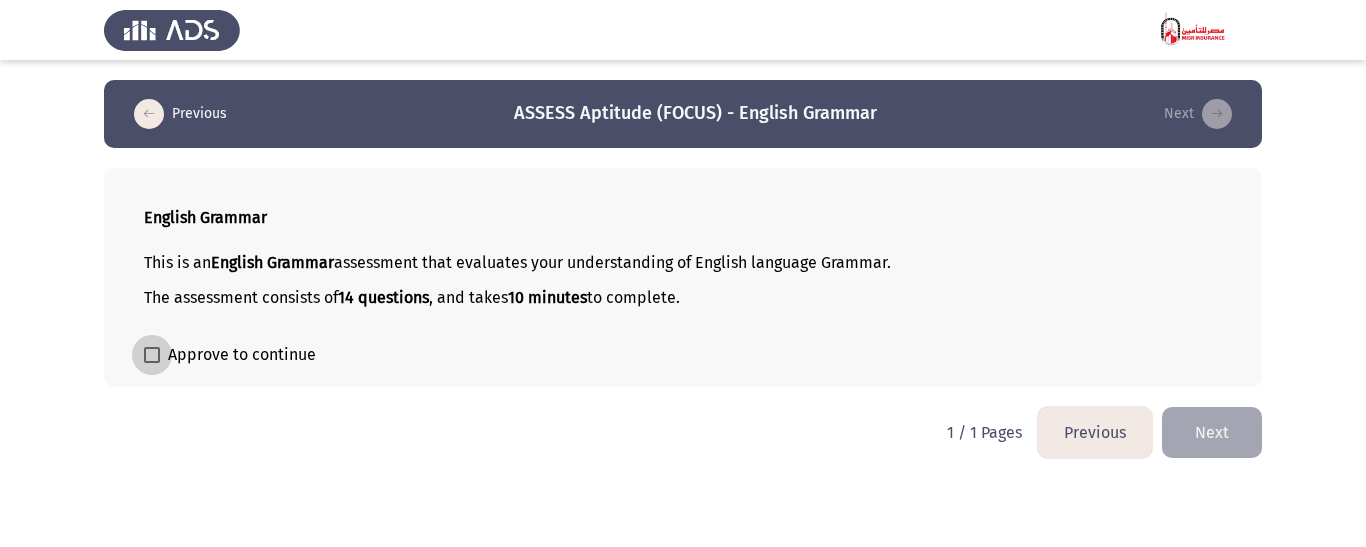 click at bounding box center (152, 355) 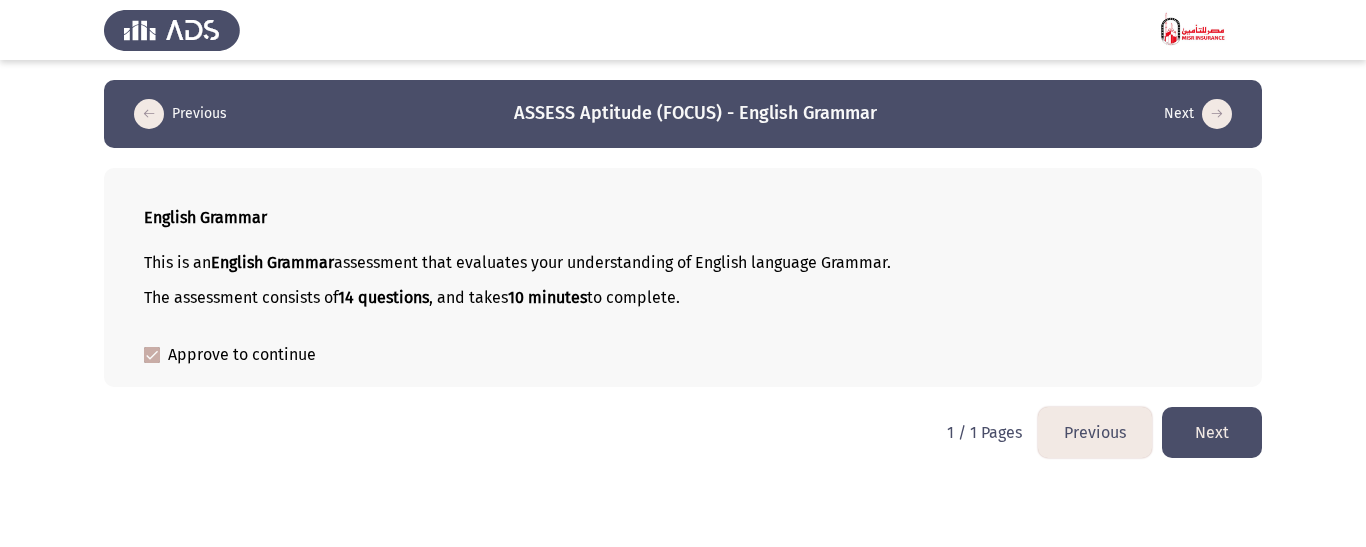 click on "Next" 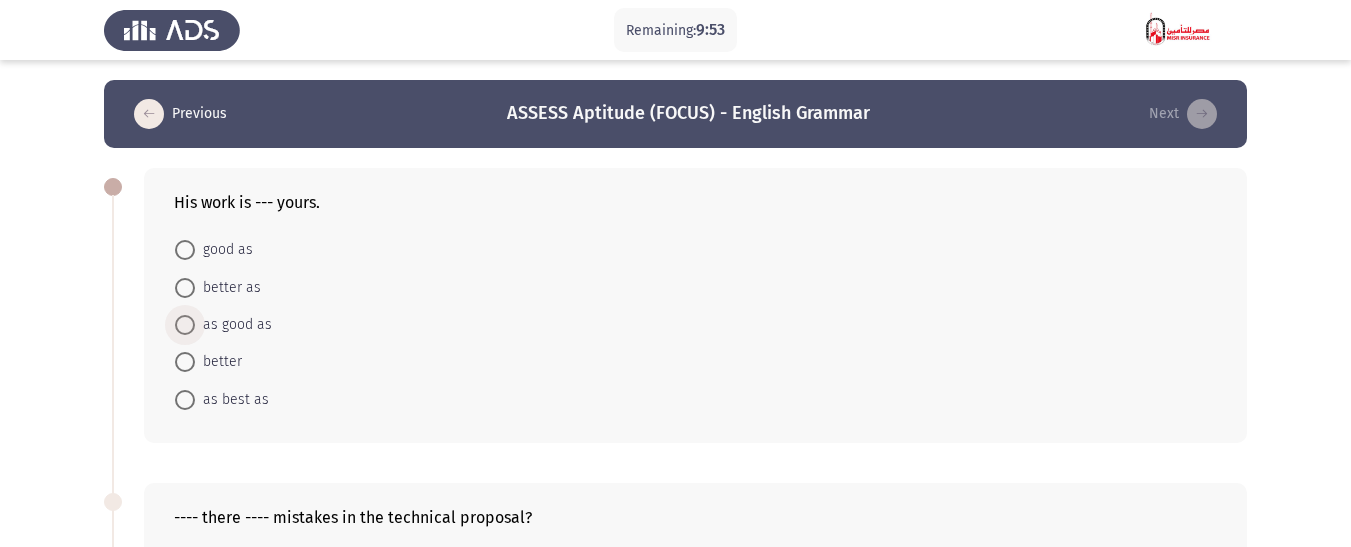 click at bounding box center [185, 325] 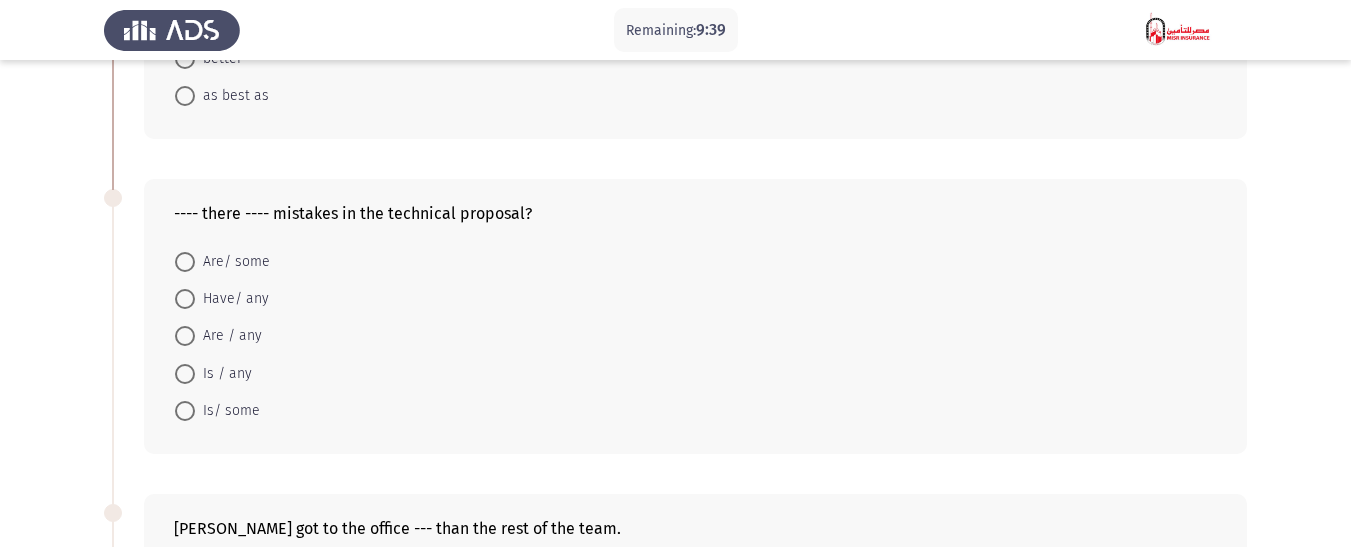 scroll, scrollTop: 305, scrollLeft: 0, axis: vertical 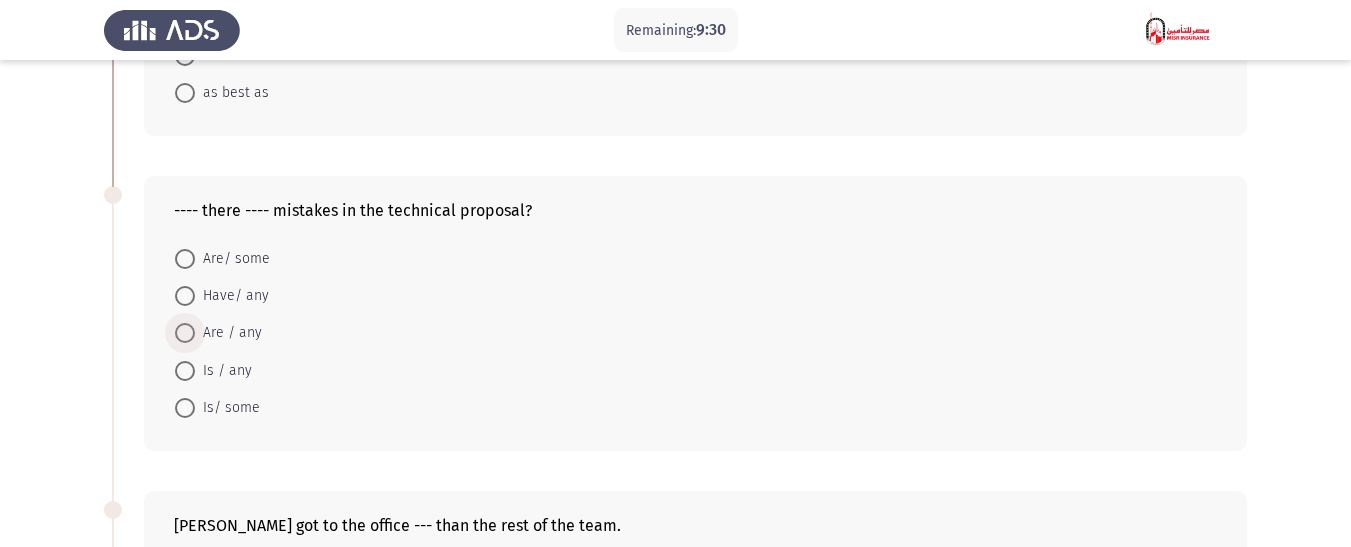 click at bounding box center (185, 333) 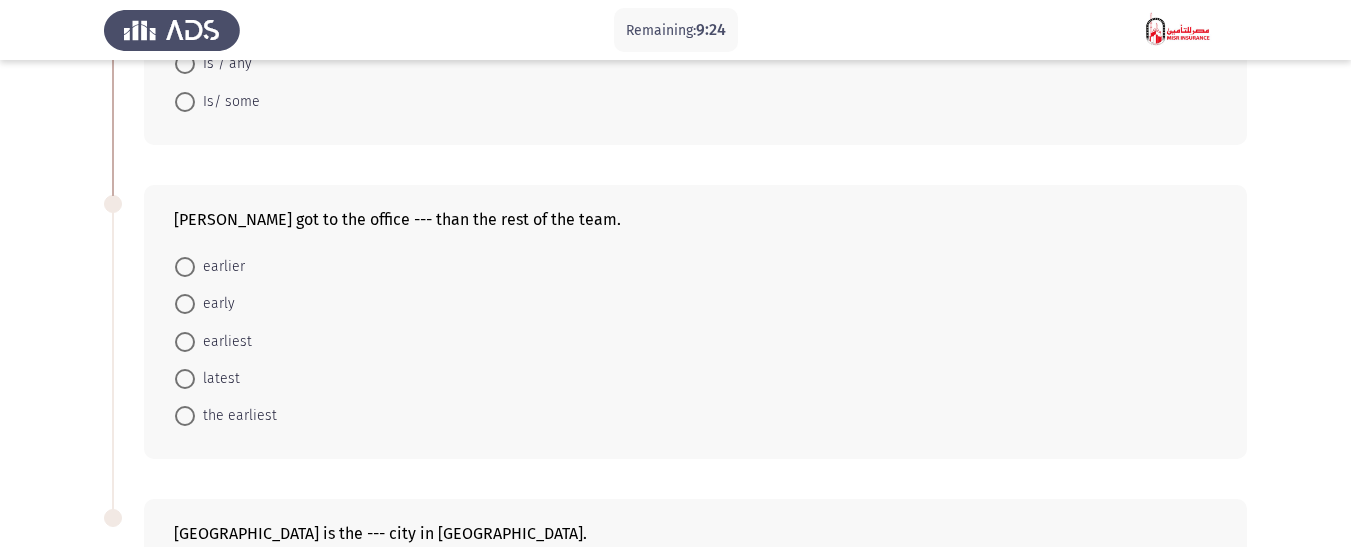 scroll, scrollTop: 616, scrollLeft: 0, axis: vertical 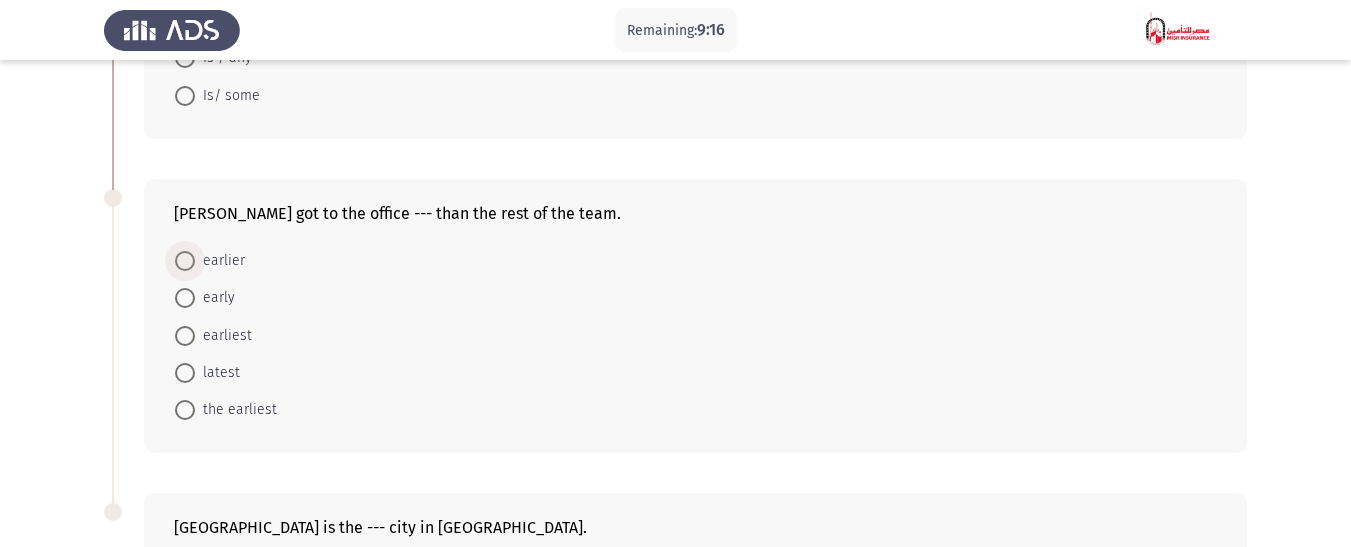 click on "earlier" at bounding box center (220, 261) 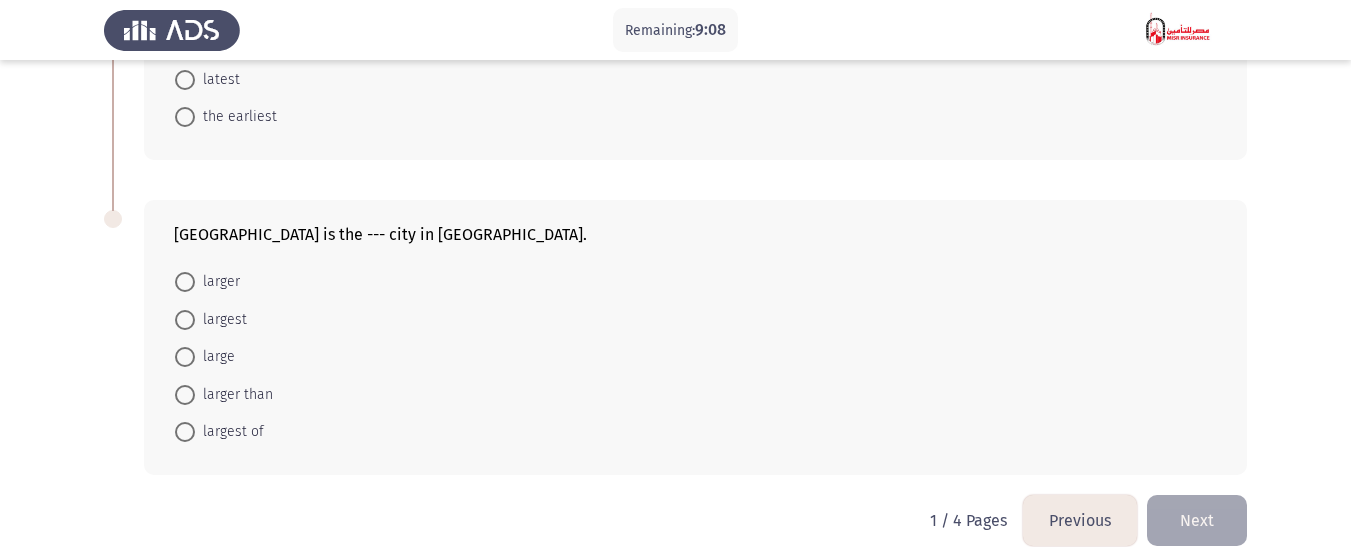 scroll, scrollTop: 911, scrollLeft: 0, axis: vertical 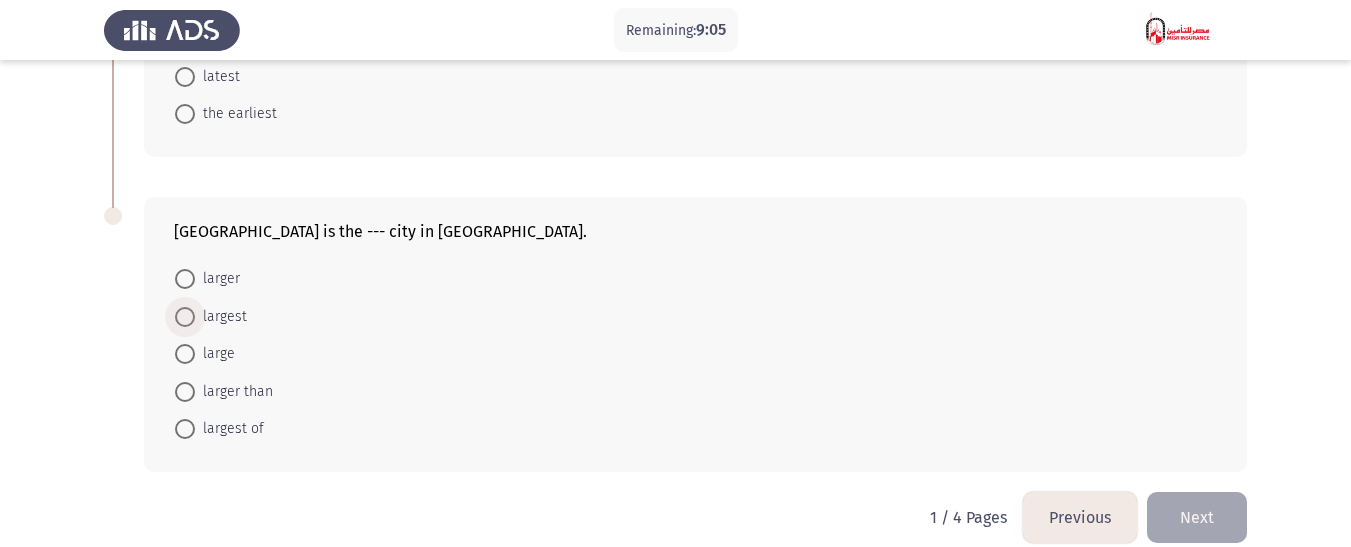 click on "largest" at bounding box center (221, 317) 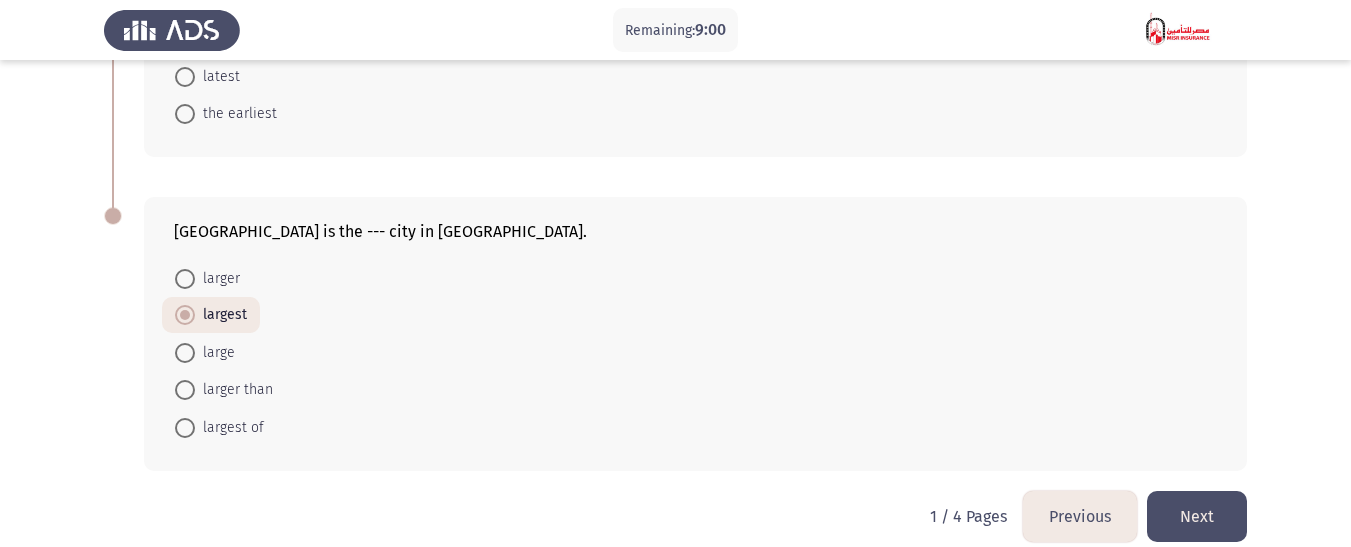 click on "Next" 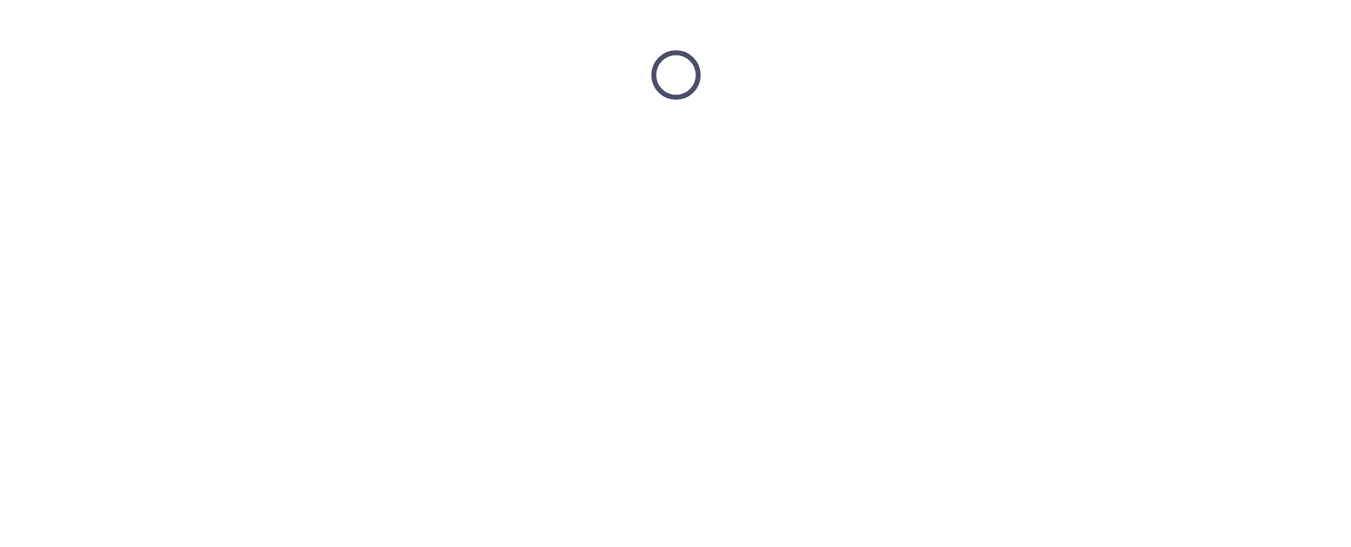 scroll, scrollTop: 0, scrollLeft: 0, axis: both 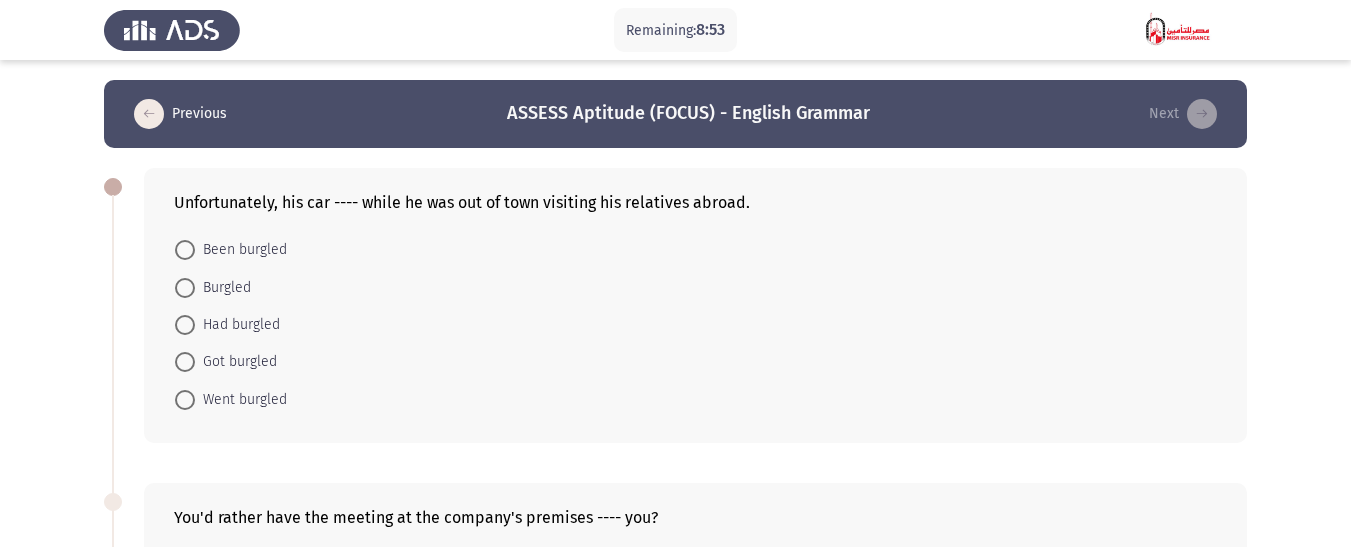 click on "Had burgled" at bounding box center (237, 325) 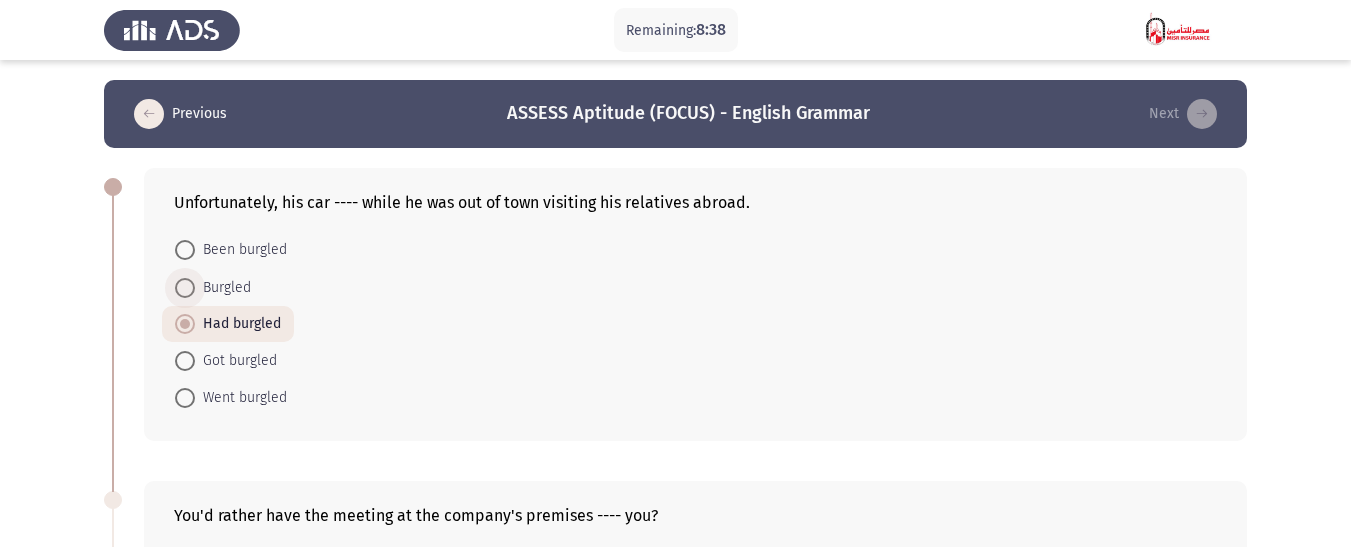 click on "Burgled" at bounding box center [223, 288] 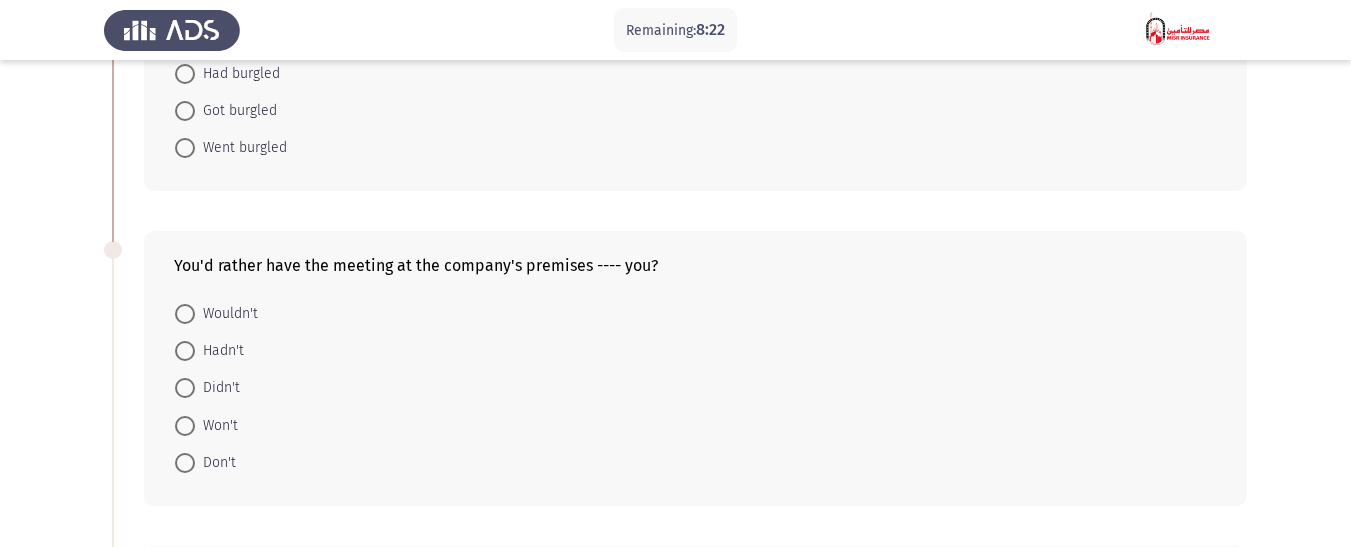 scroll, scrollTop: 253, scrollLeft: 0, axis: vertical 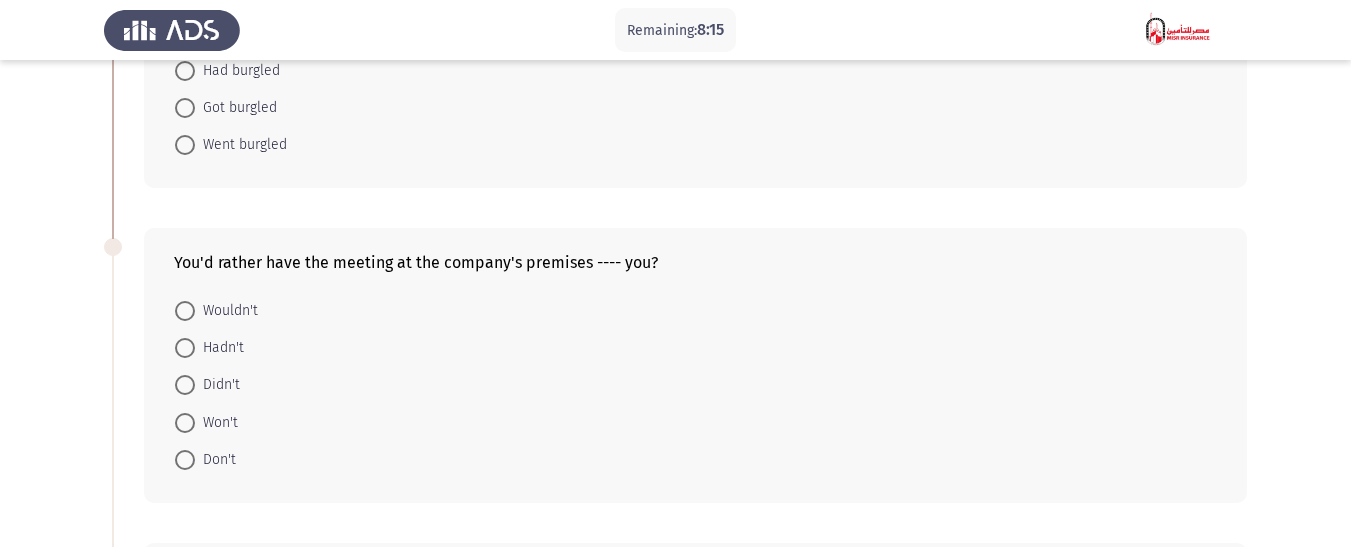 click on "Wouldn't" at bounding box center [226, 311] 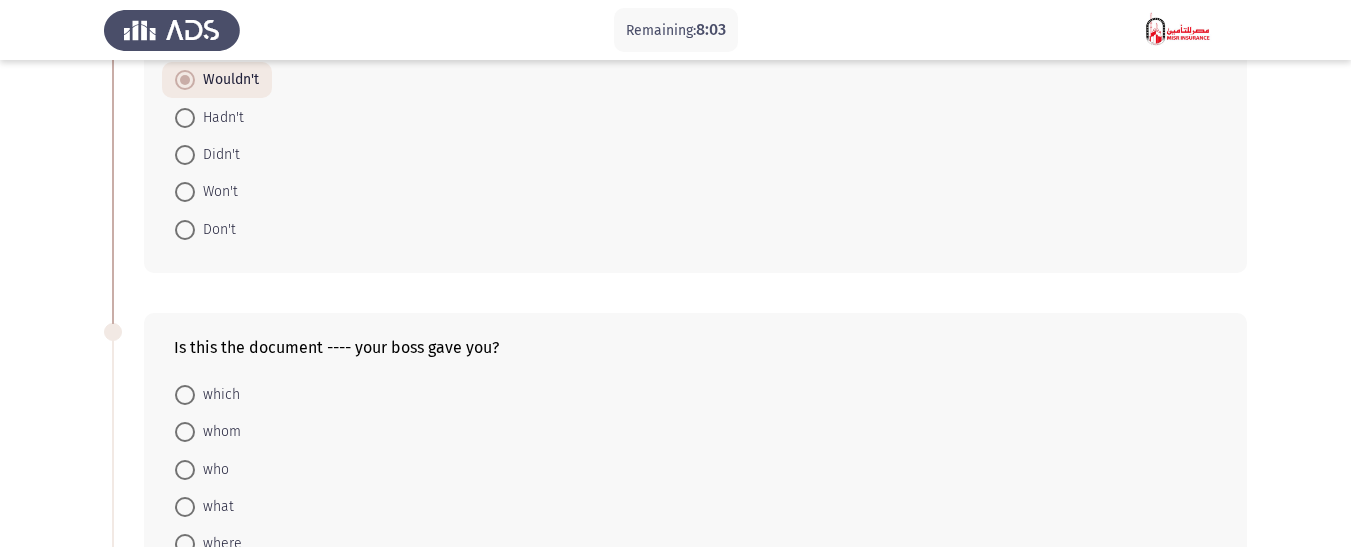 scroll, scrollTop: 491, scrollLeft: 0, axis: vertical 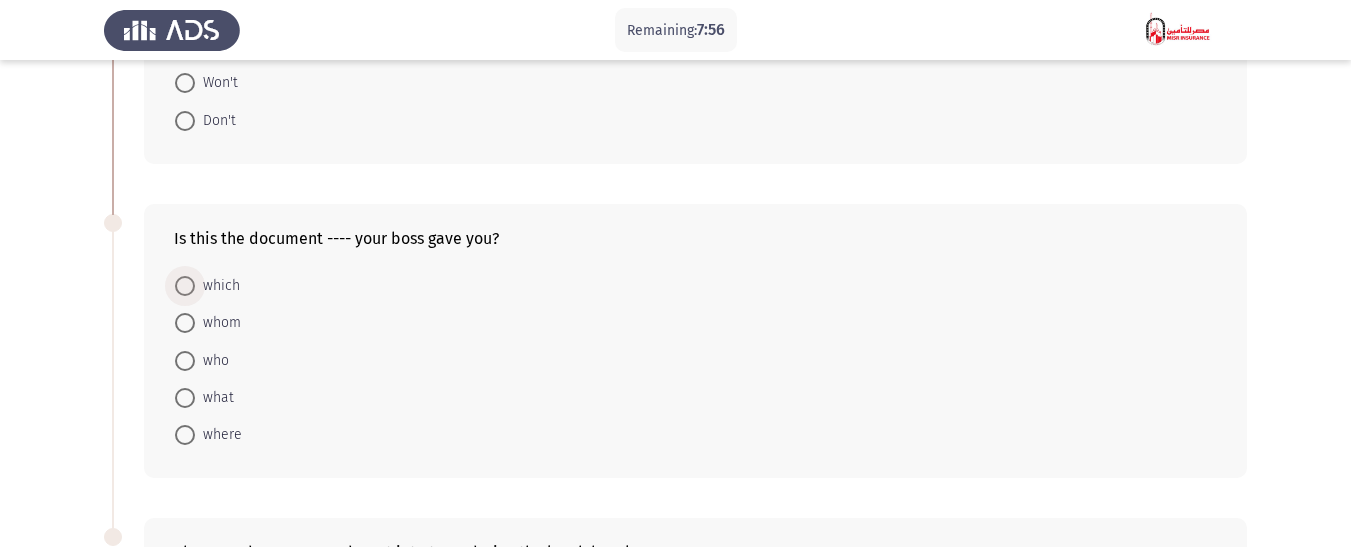 click on "which" at bounding box center (217, 286) 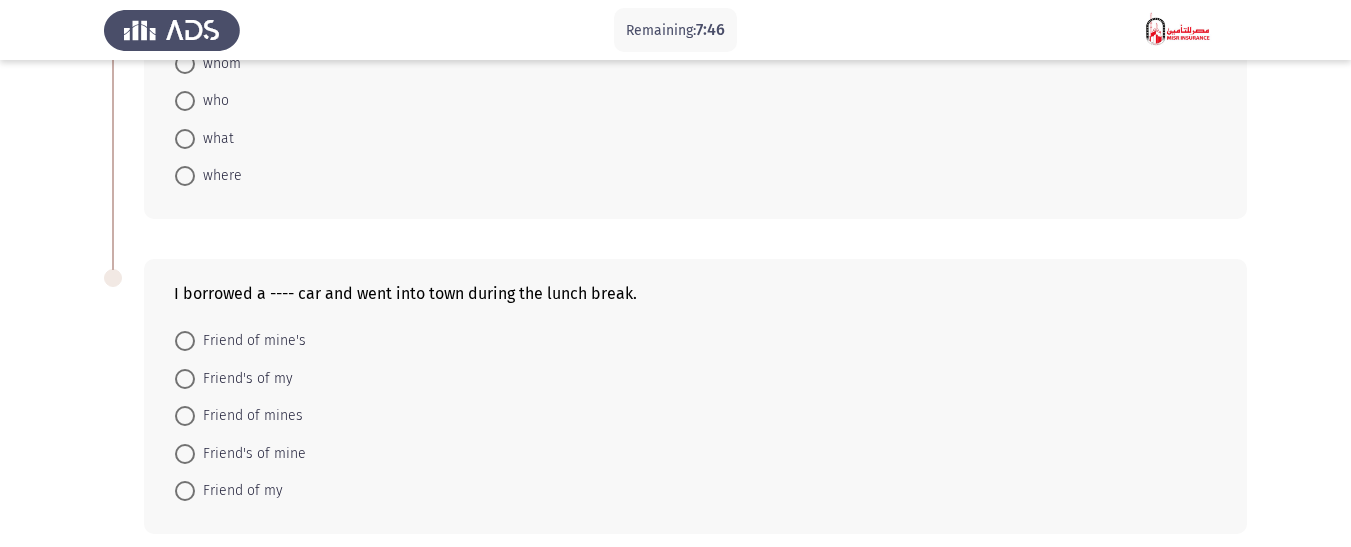 scroll, scrollTop: 891, scrollLeft: 0, axis: vertical 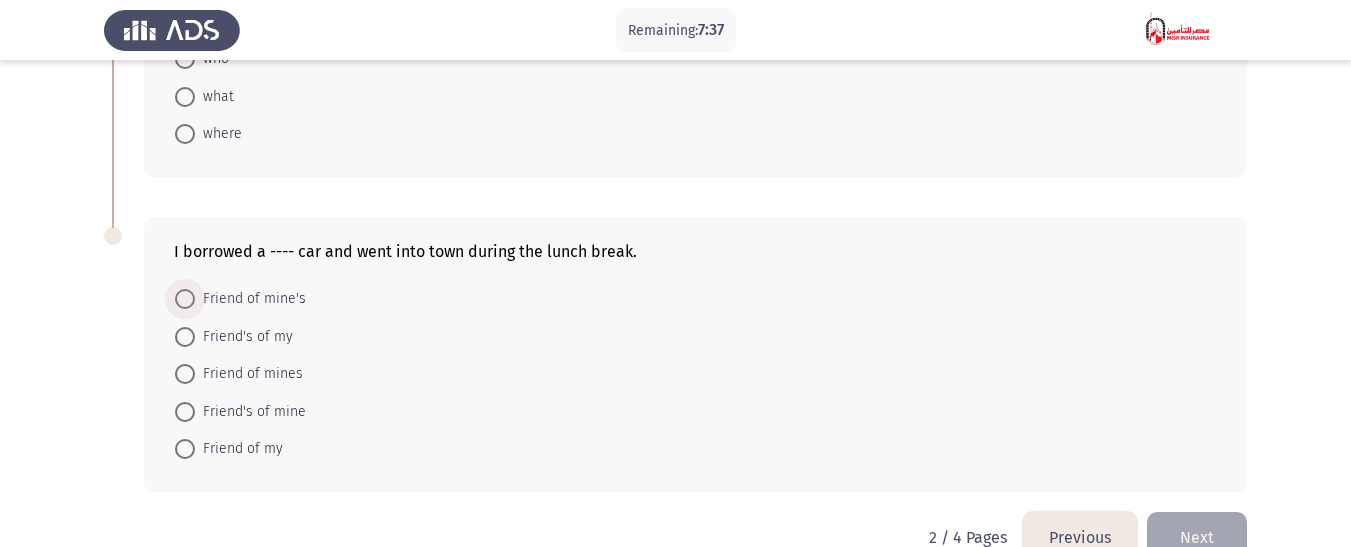 click on "Friend of mine's" at bounding box center (250, 299) 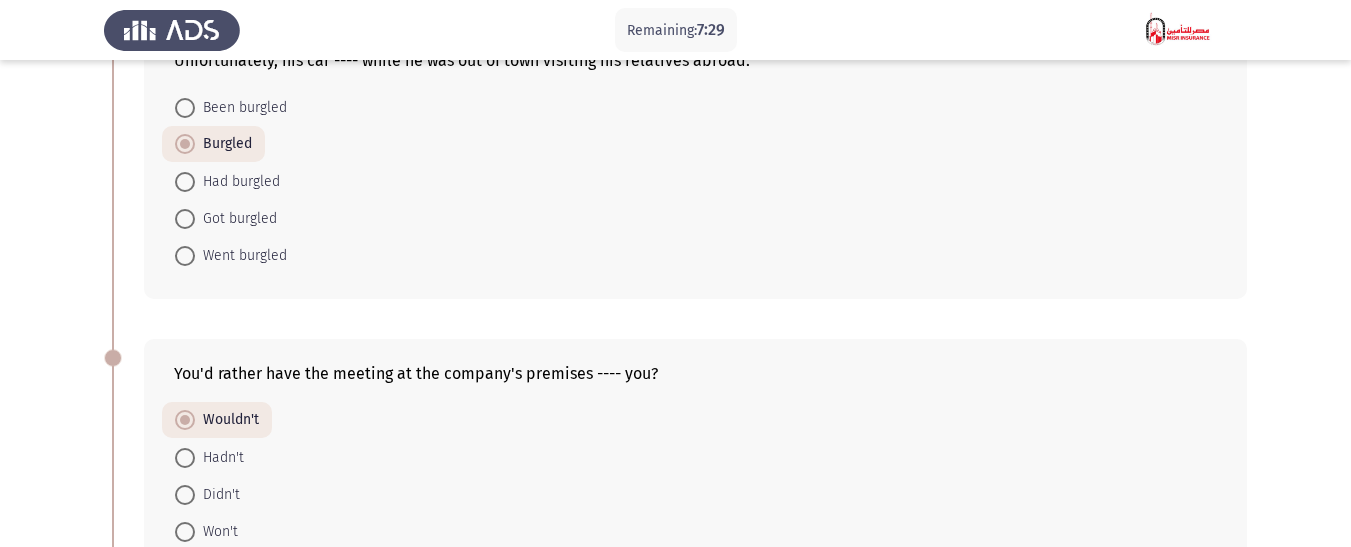 scroll, scrollTop: 0, scrollLeft: 0, axis: both 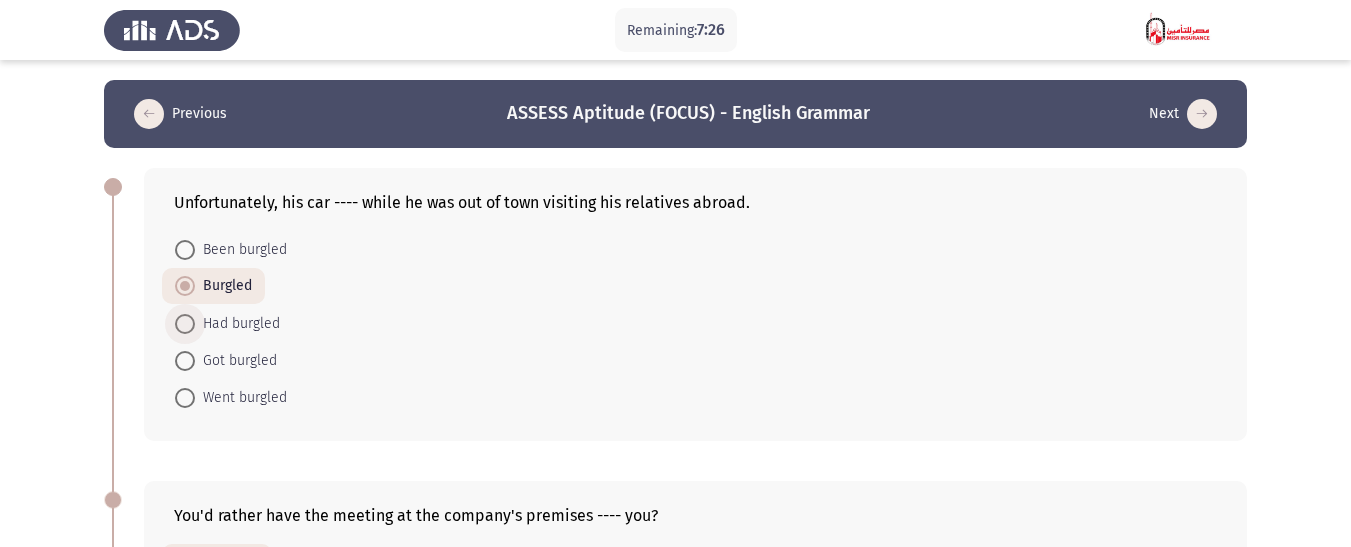 click on "Had burgled" at bounding box center [237, 324] 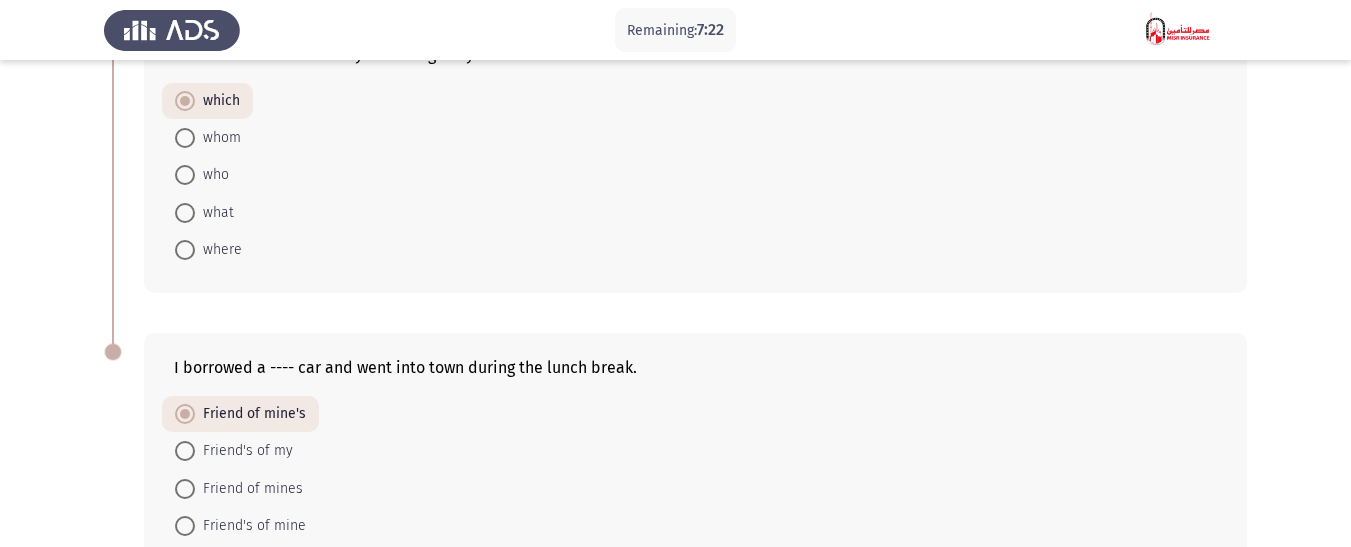 scroll, scrollTop: 935, scrollLeft: 0, axis: vertical 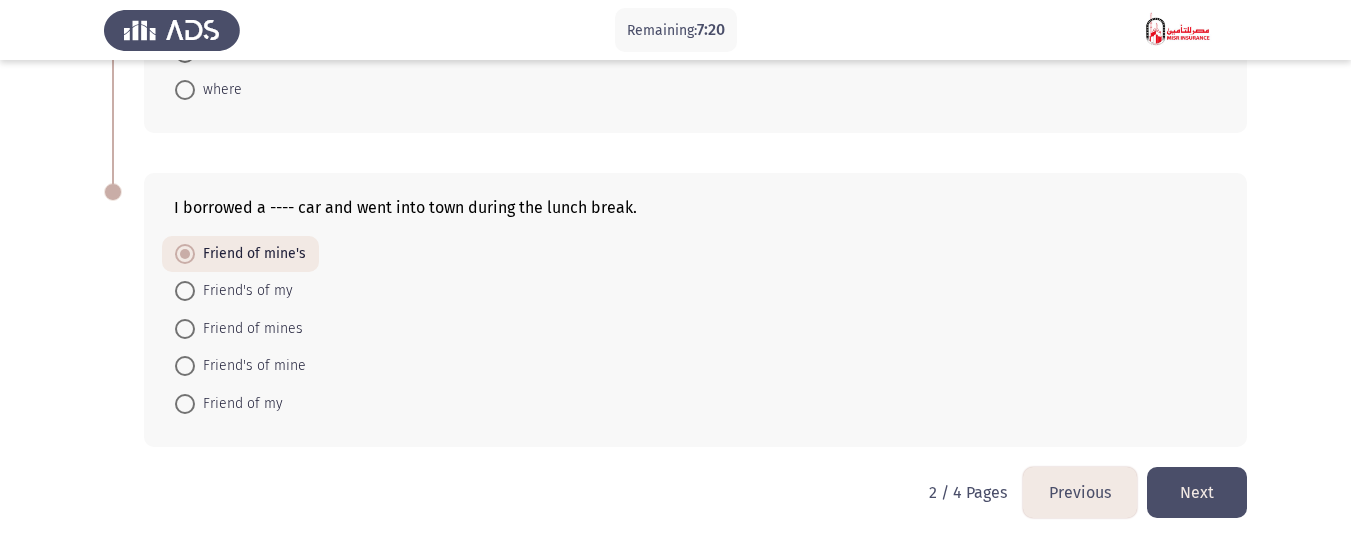 click on "Next" 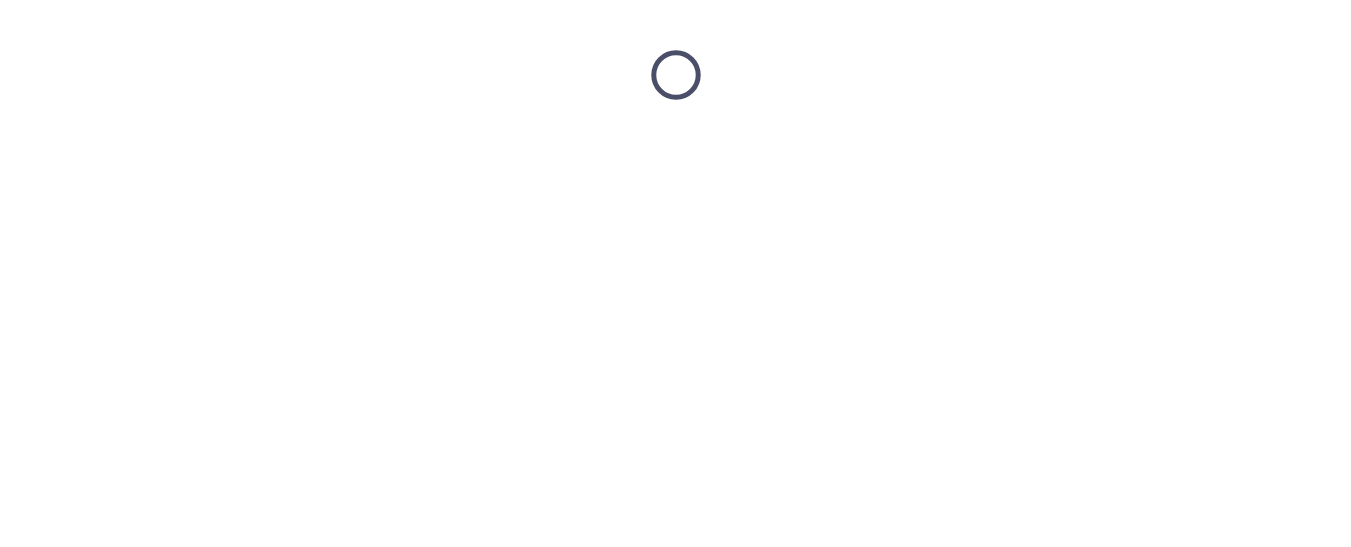 scroll, scrollTop: 0, scrollLeft: 0, axis: both 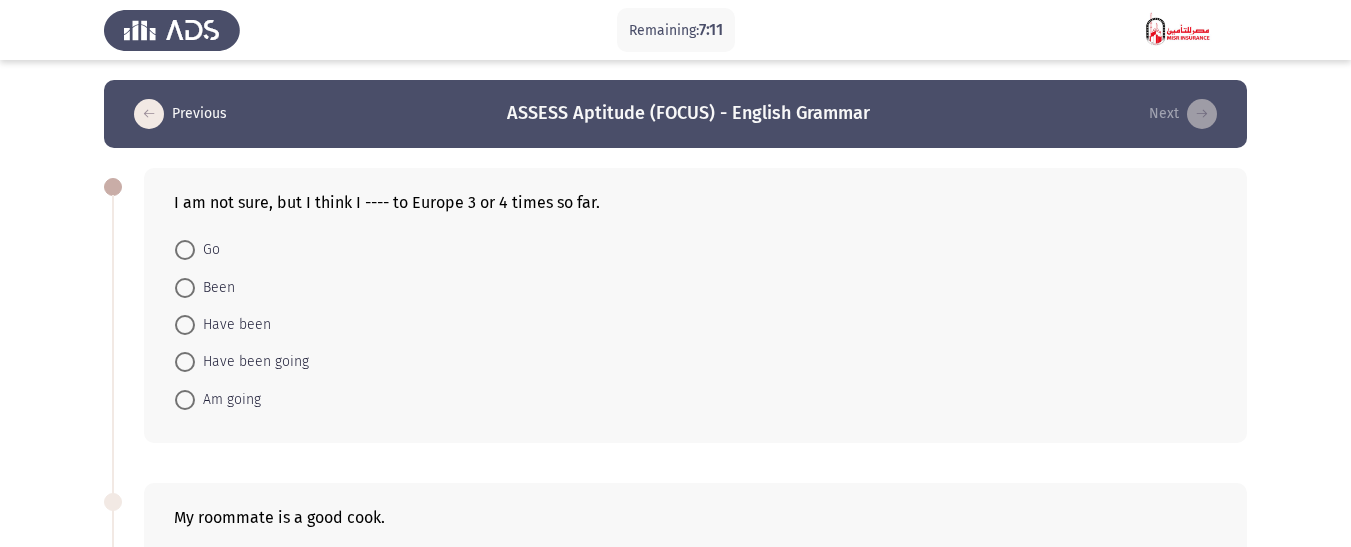 click on "Have been" at bounding box center [233, 325] 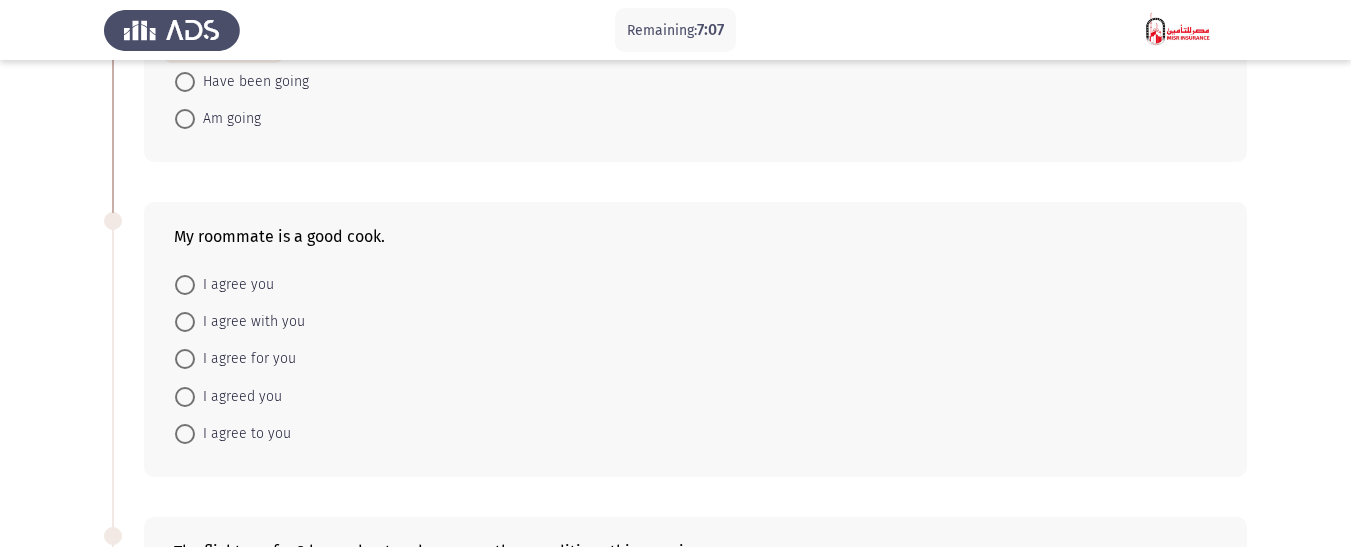scroll, scrollTop: 317, scrollLeft: 0, axis: vertical 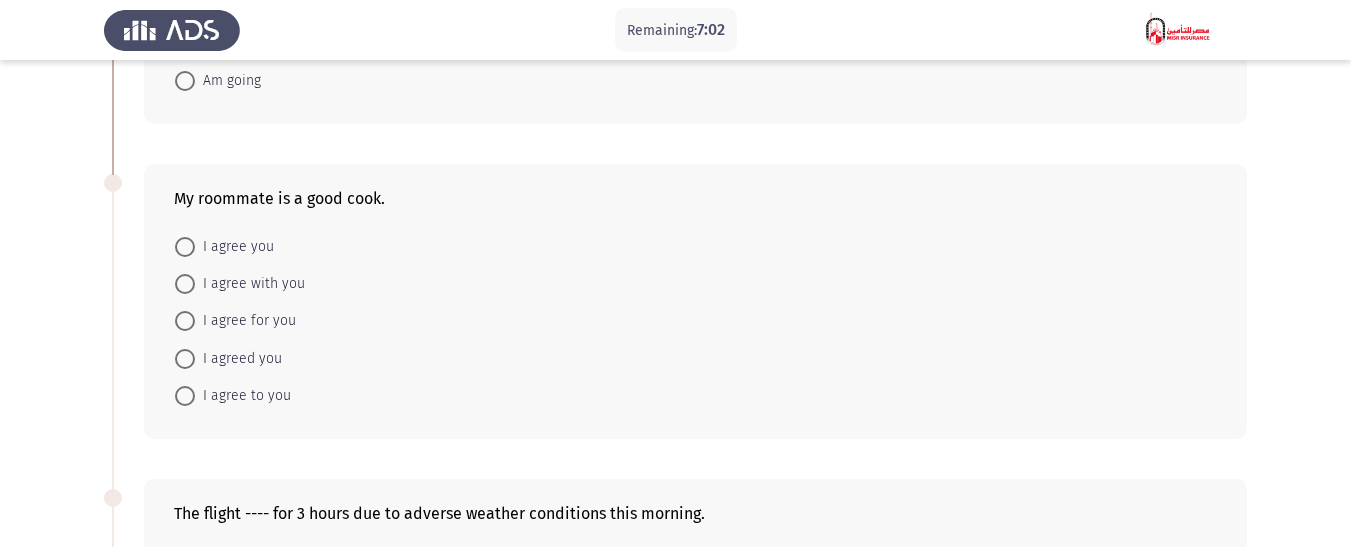 click on "I agree with you" at bounding box center (250, 284) 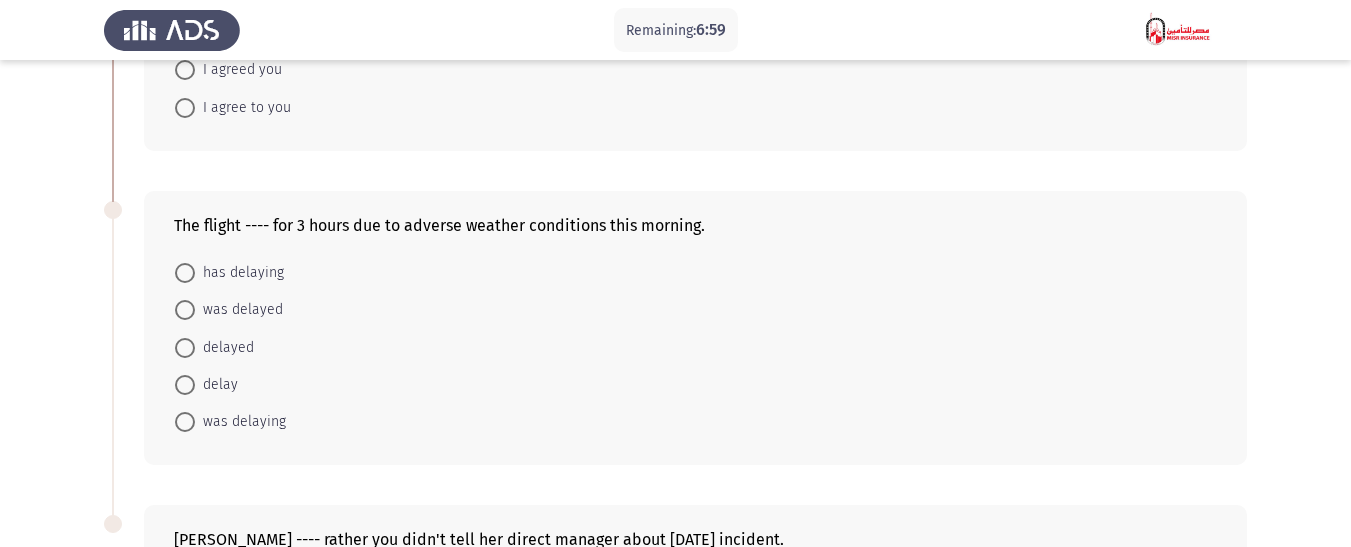 scroll, scrollTop: 619, scrollLeft: 0, axis: vertical 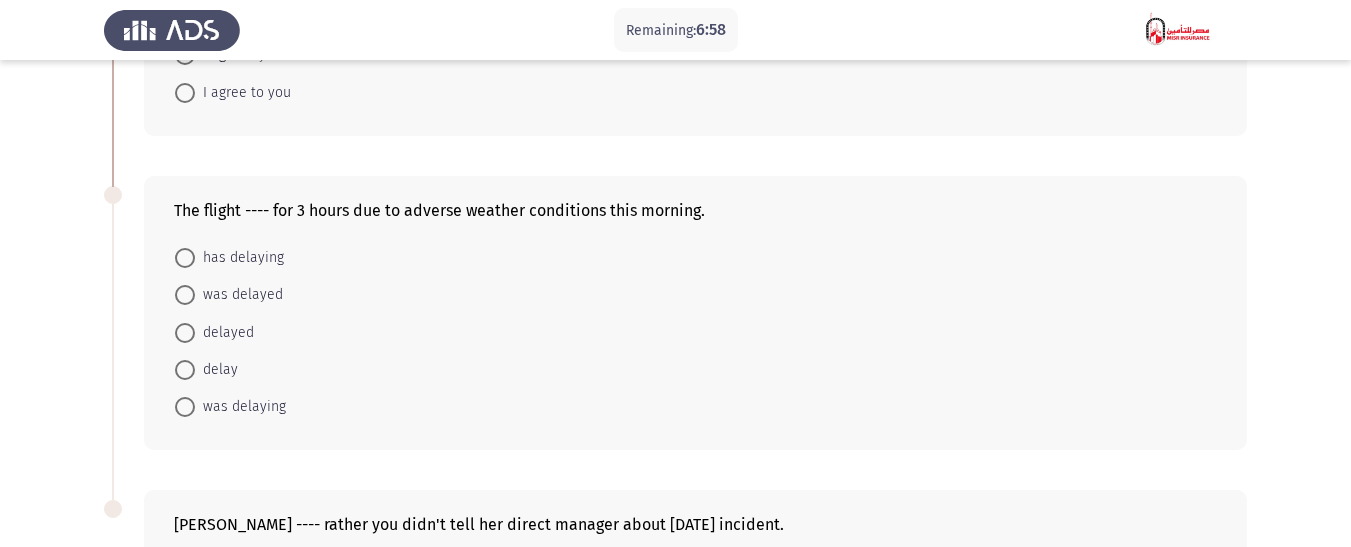 click on "has delaying" at bounding box center [239, 258] 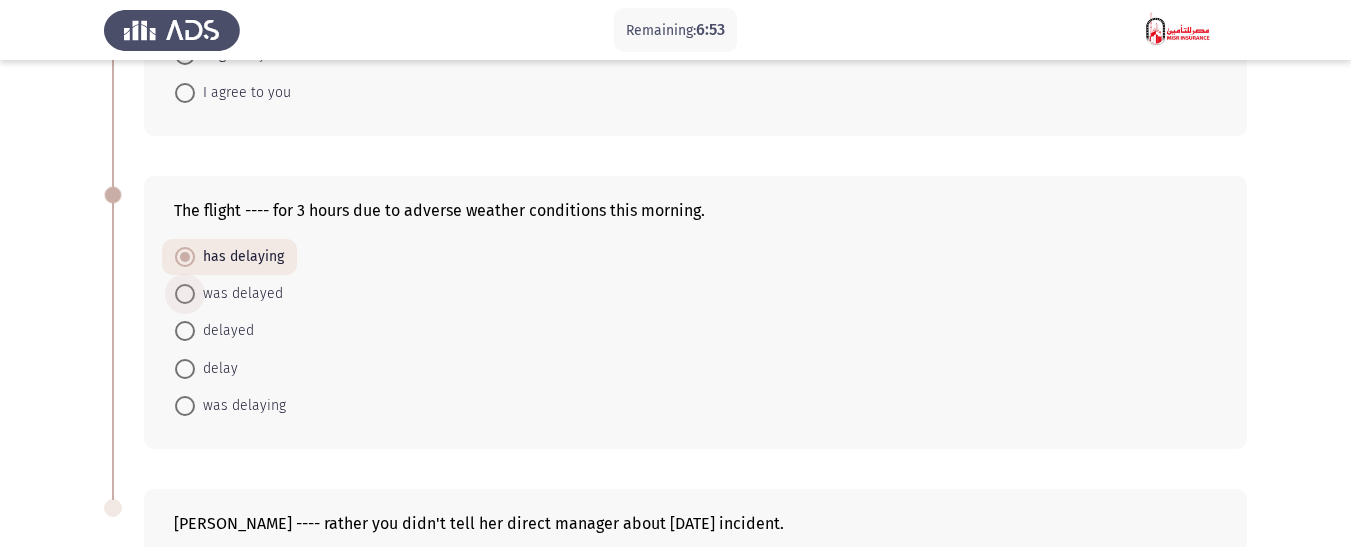 click on "was delayed" at bounding box center [239, 294] 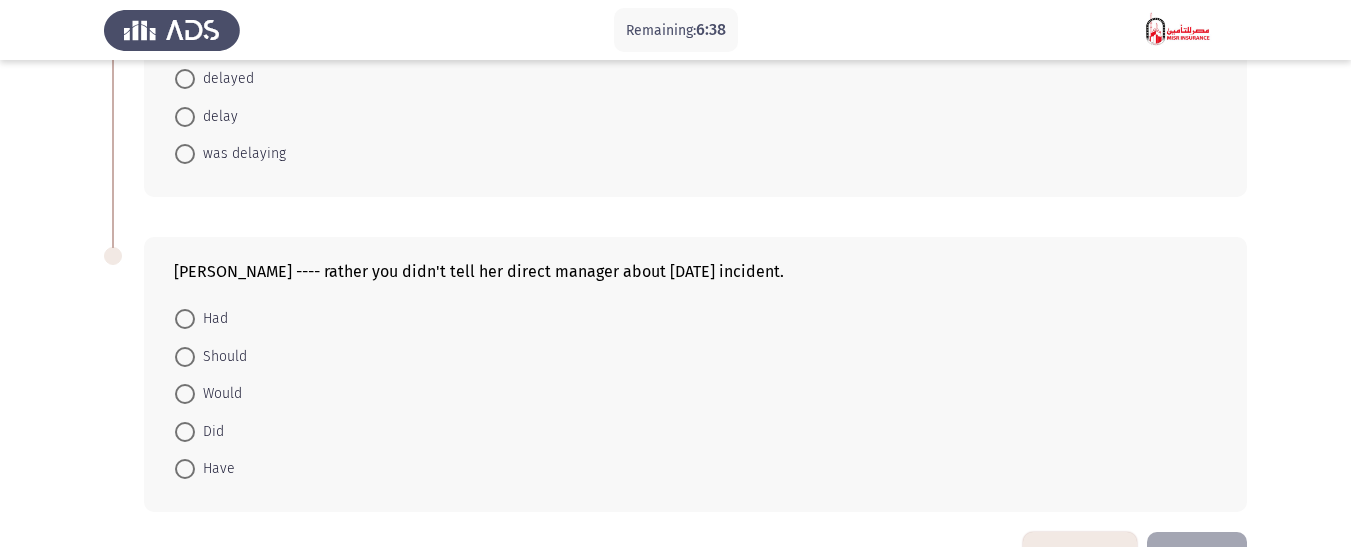 scroll, scrollTop: 879, scrollLeft: 0, axis: vertical 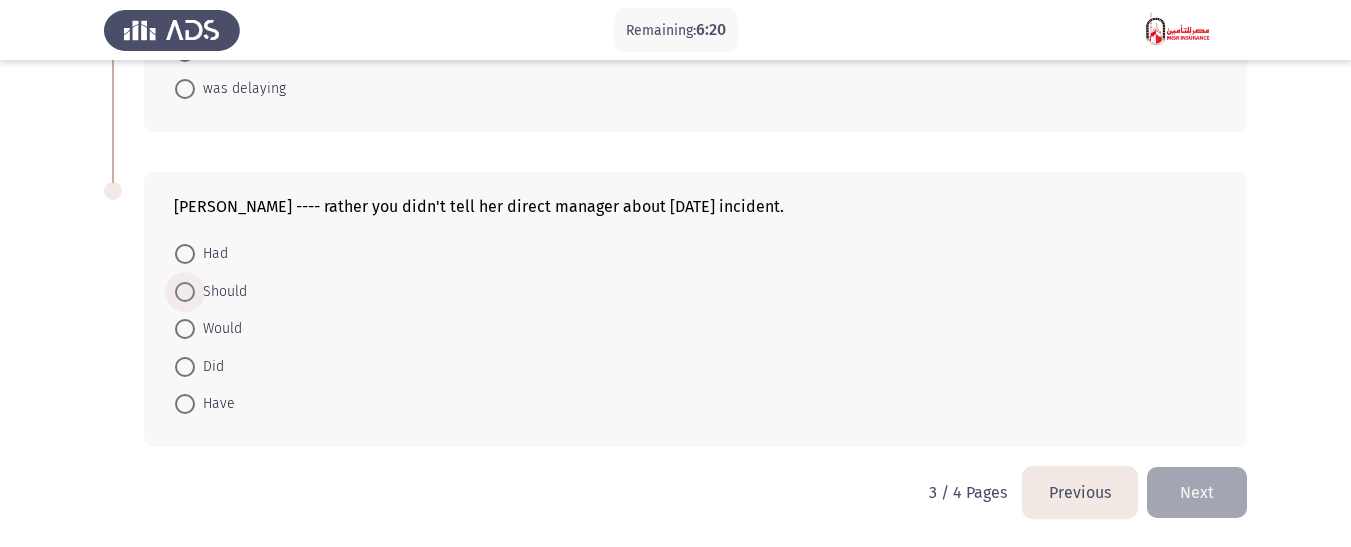 click on "Should" at bounding box center (221, 292) 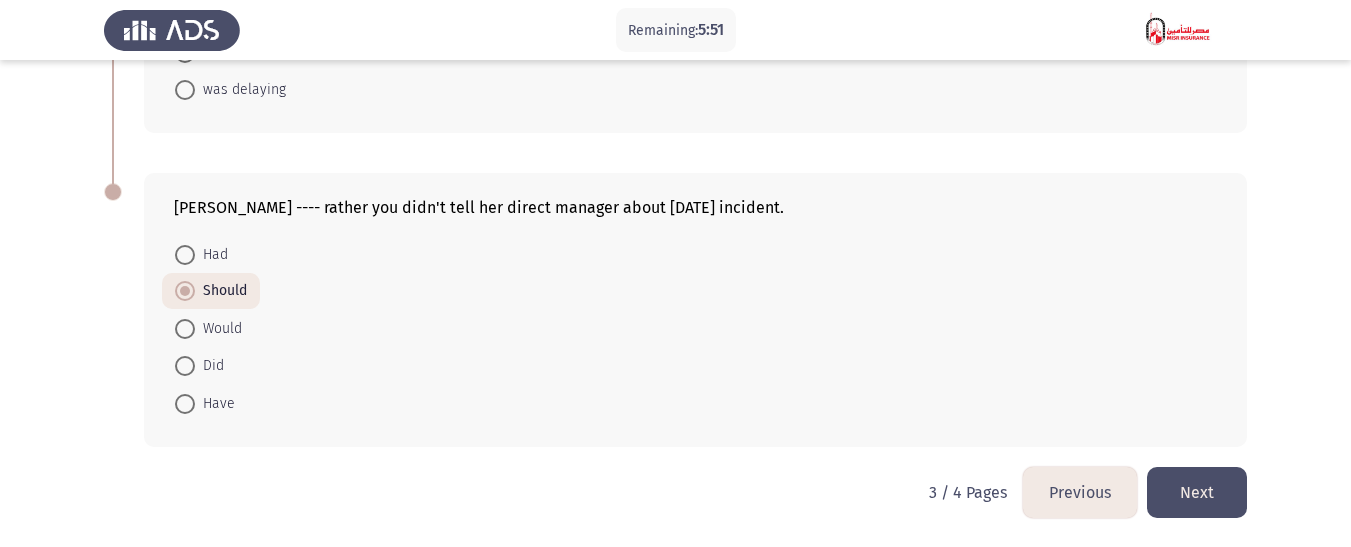click on "Next" 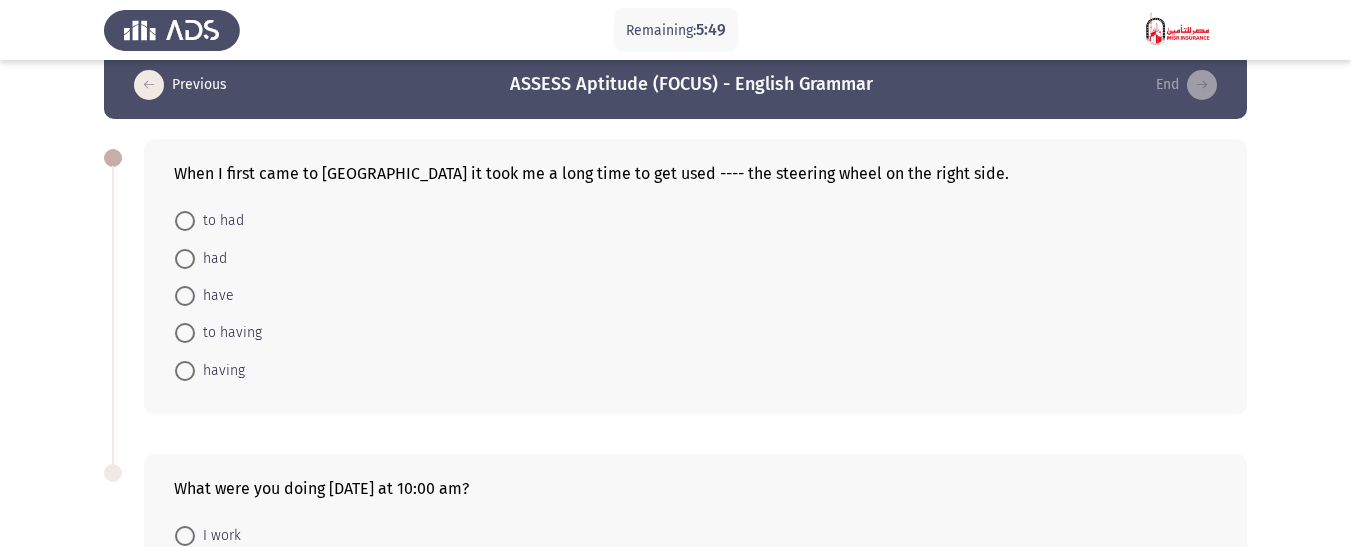 scroll, scrollTop: 10, scrollLeft: 0, axis: vertical 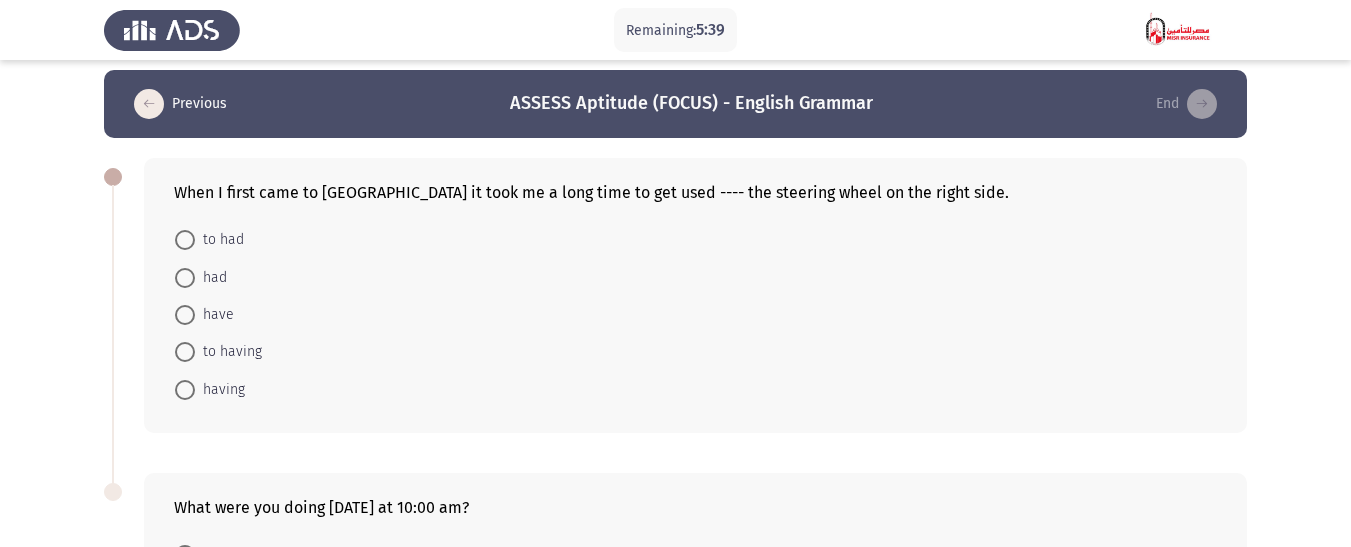 click on "to having" at bounding box center [228, 352] 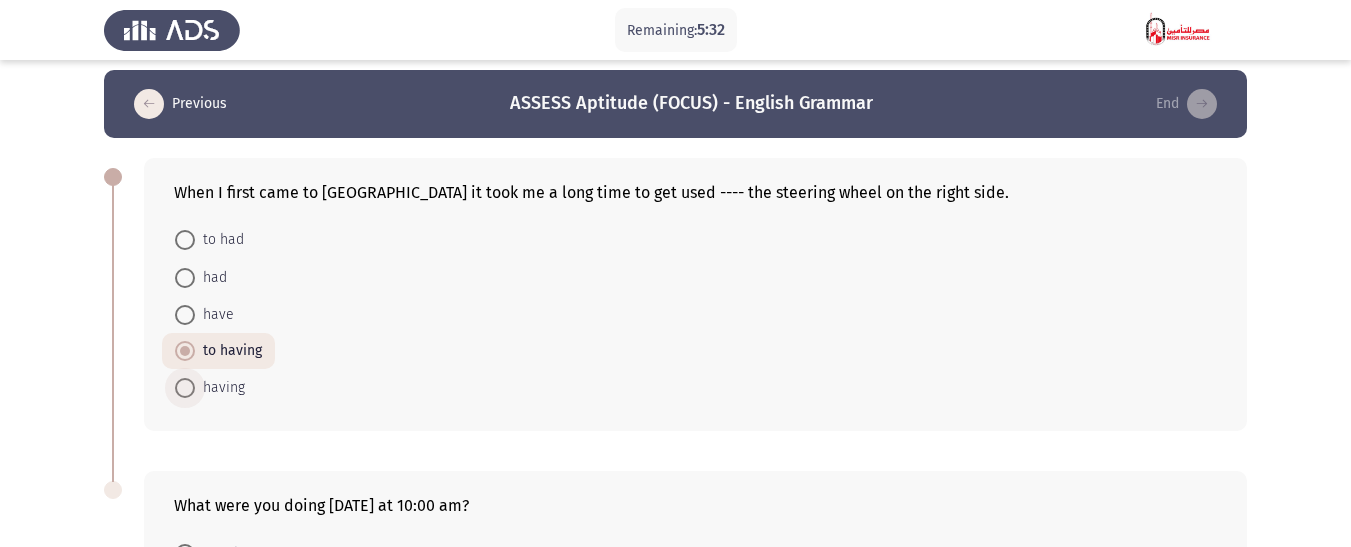 click on "having" at bounding box center [220, 388] 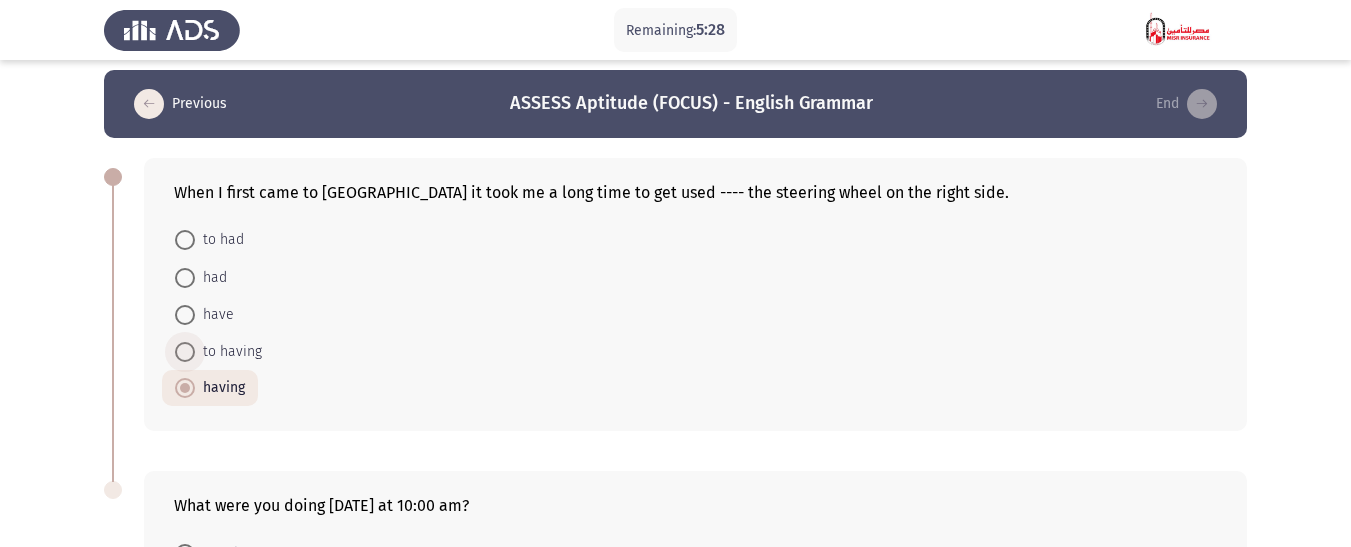 click on "to having" at bounding box center (228, 352) 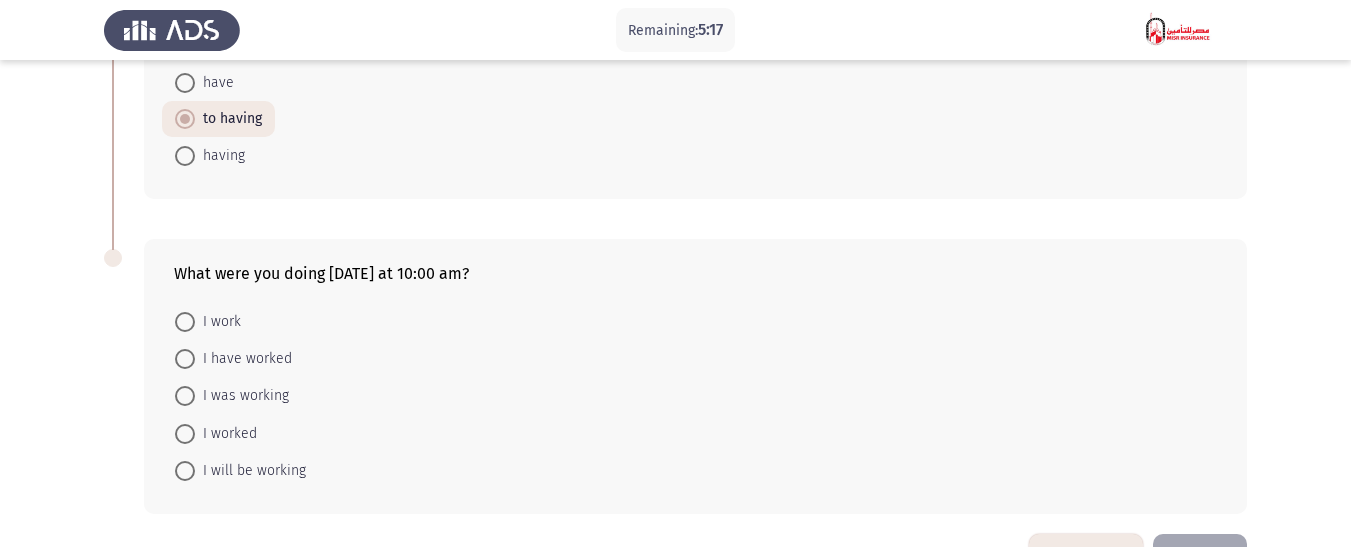 scroll, scrollTop: 247, scrollLeft: 0, axis: vertical 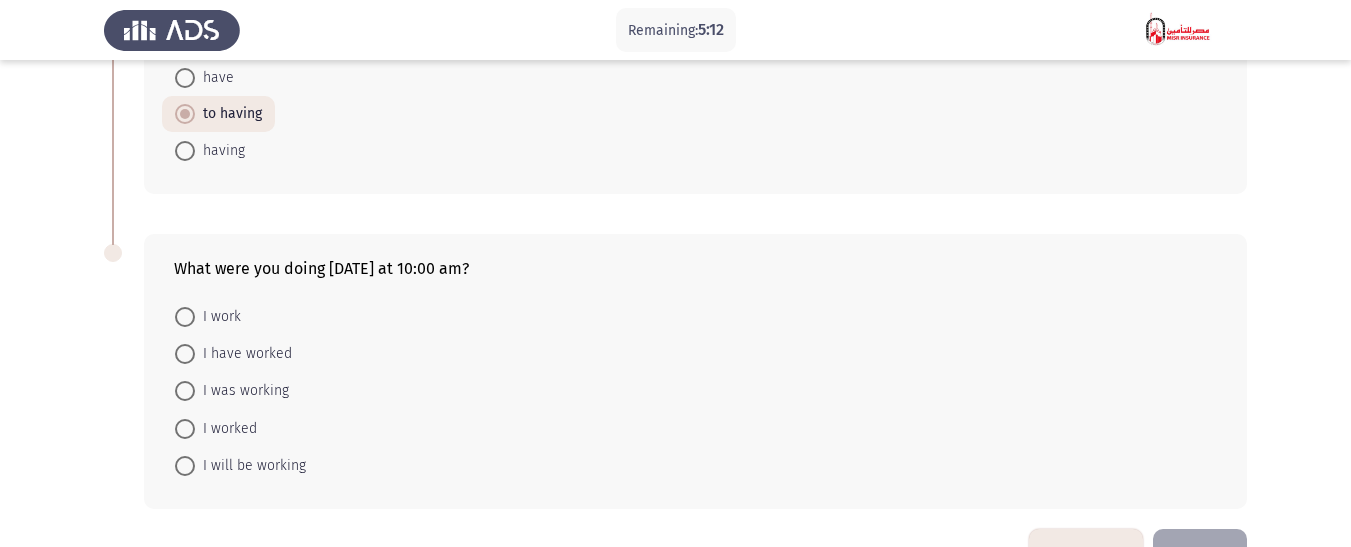 click on "I was working" at bounding box center (242, 391) 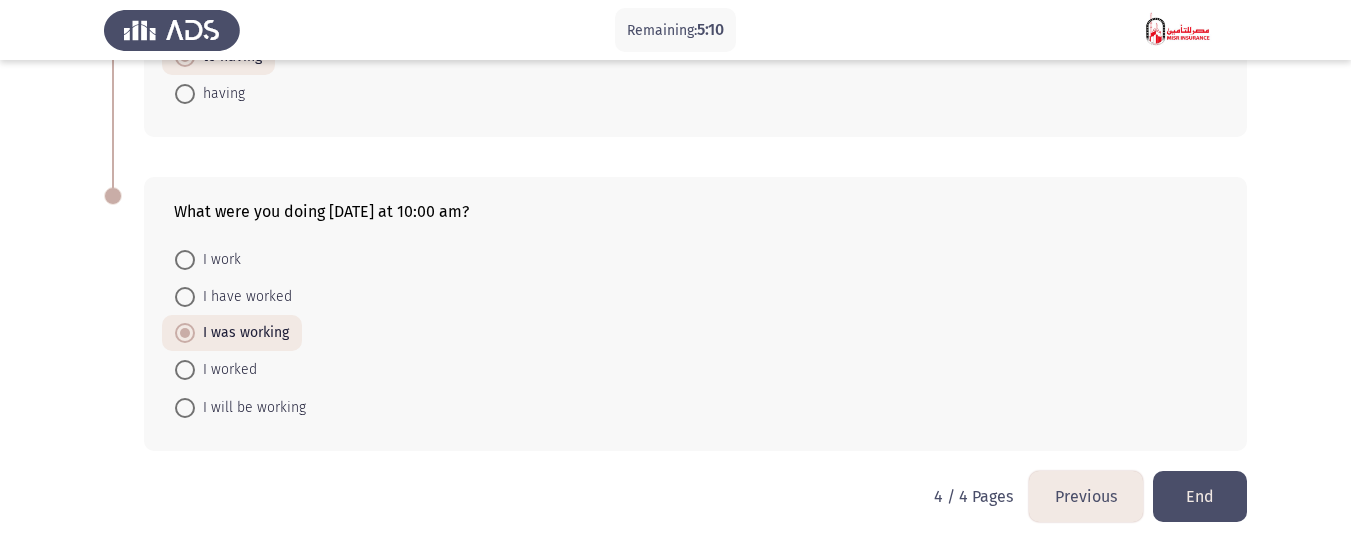 scroll, scrollTop: 308, scrollLeft: 0, axis: vertical 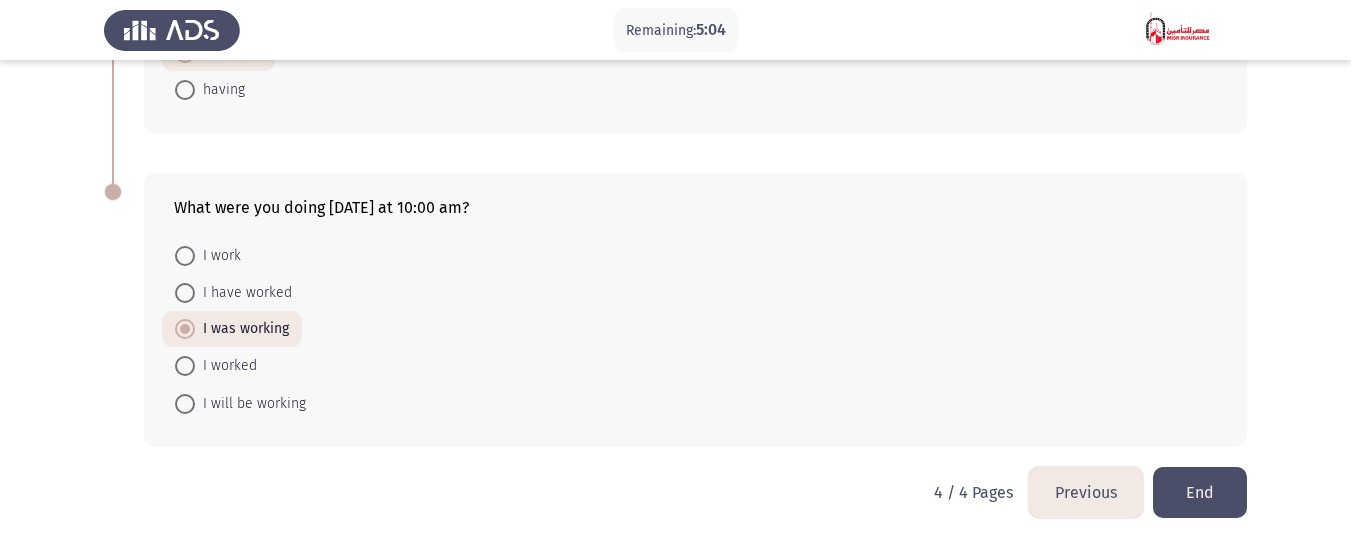 click on "End" 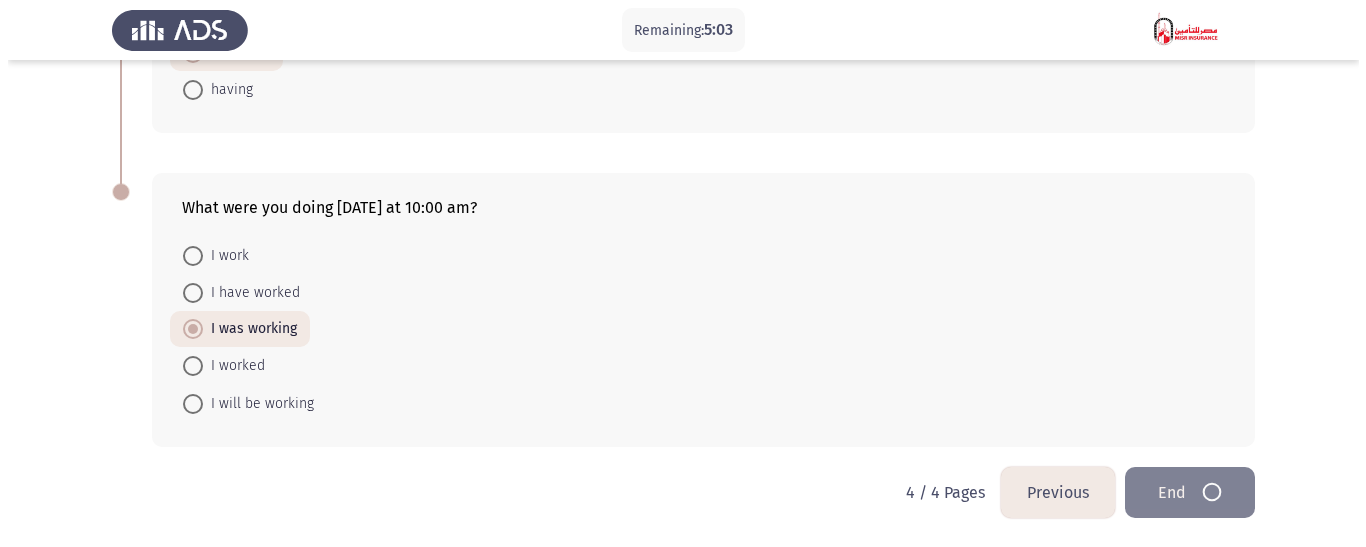 scroll, scrollTop: 0, scrollLeft: 0, axis: both 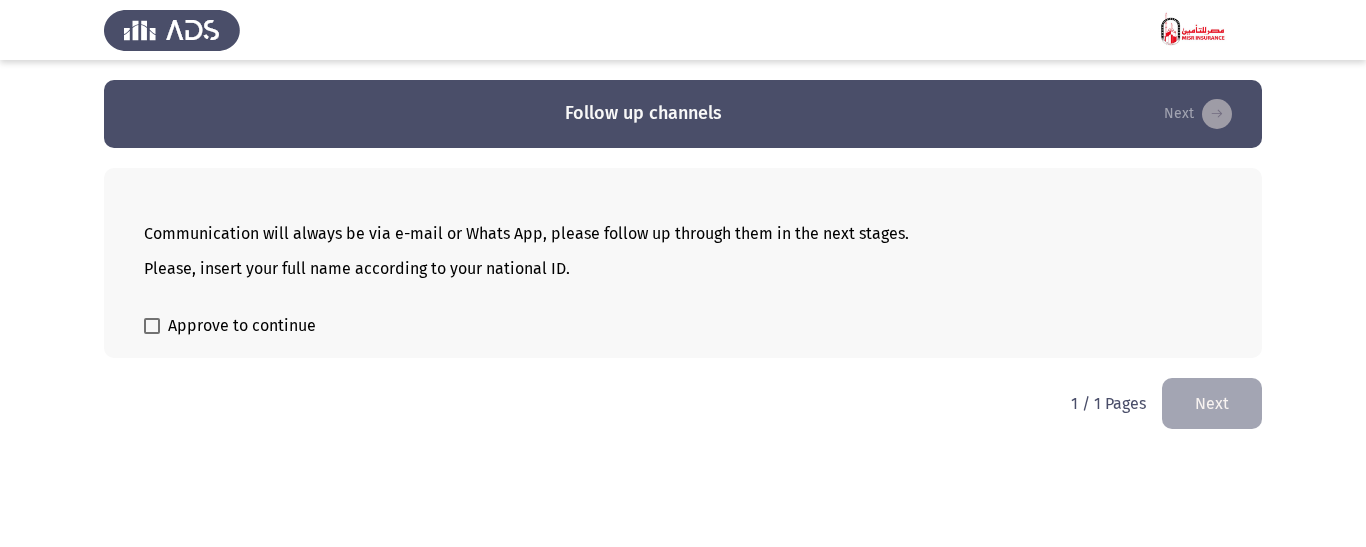 click on "Communication will always be via e-mail or Whats App, please
follow up through them in the next stages. Please, insert your full name according to your national ID.
Approve to continue" 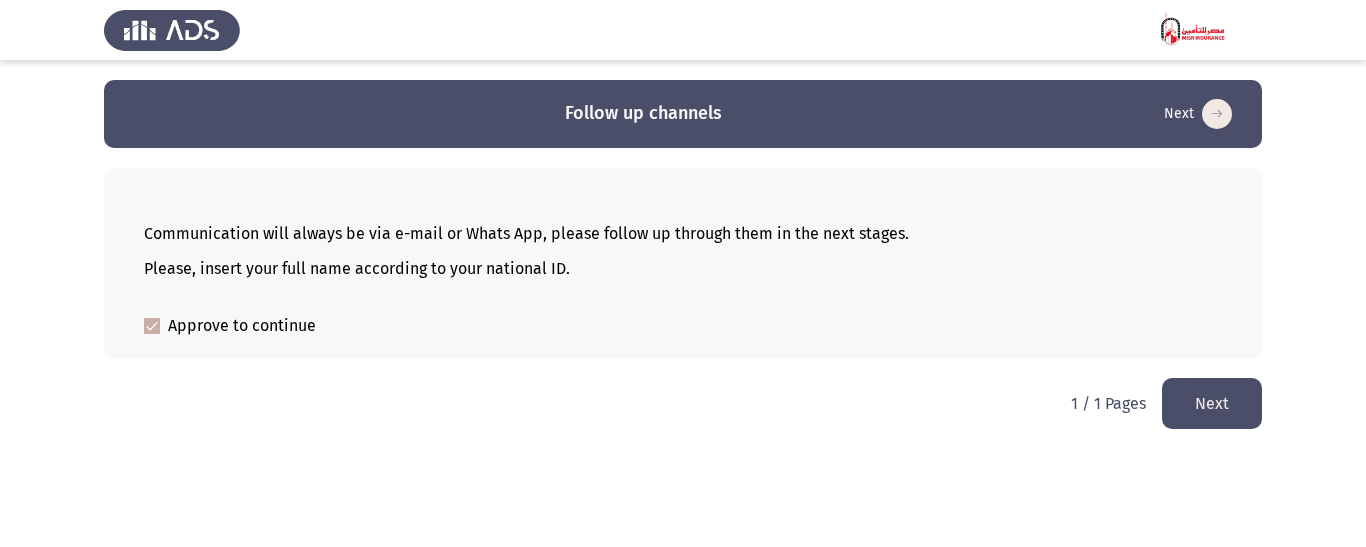 click on "Next" 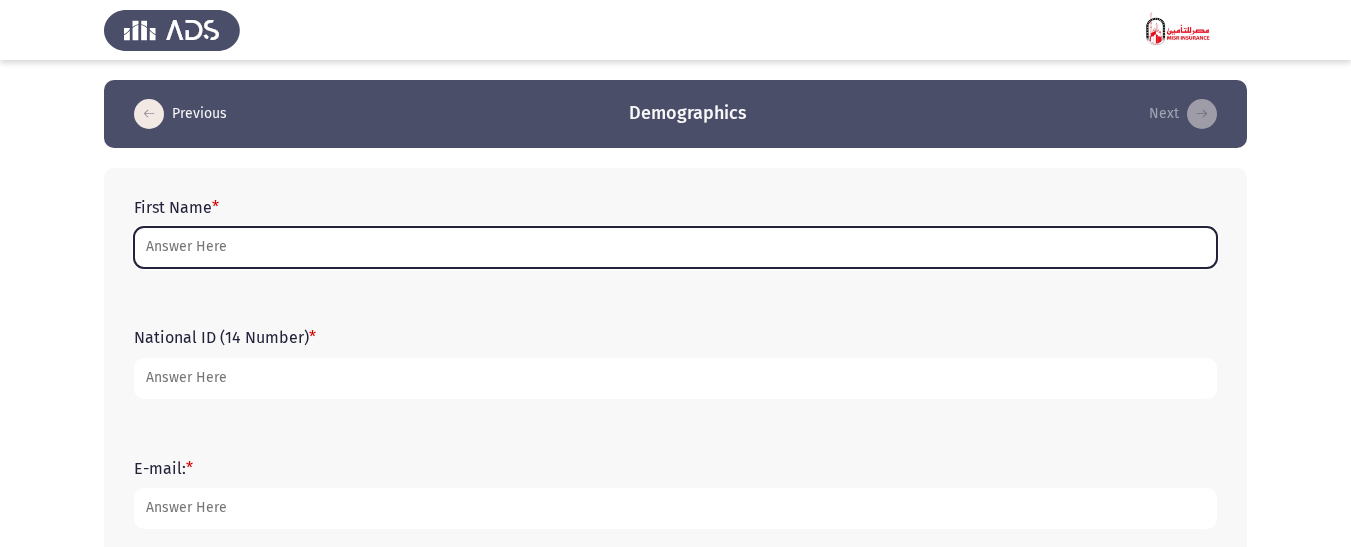 click on "First Name   *" at bounding box center (675, 247) 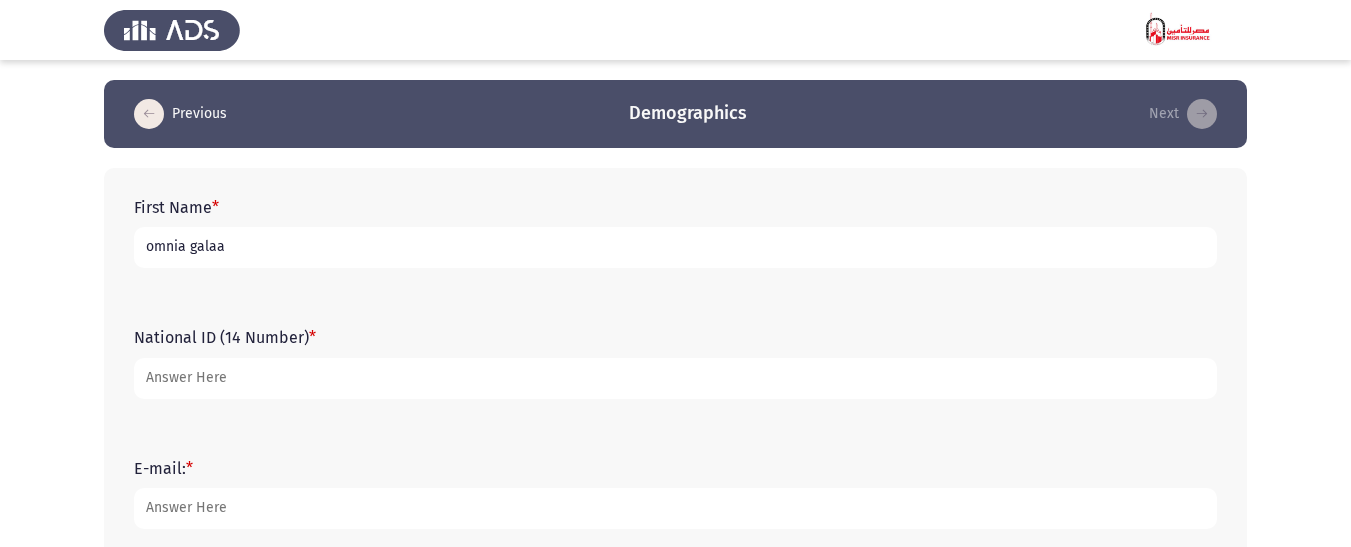 type on "omnia galaa" 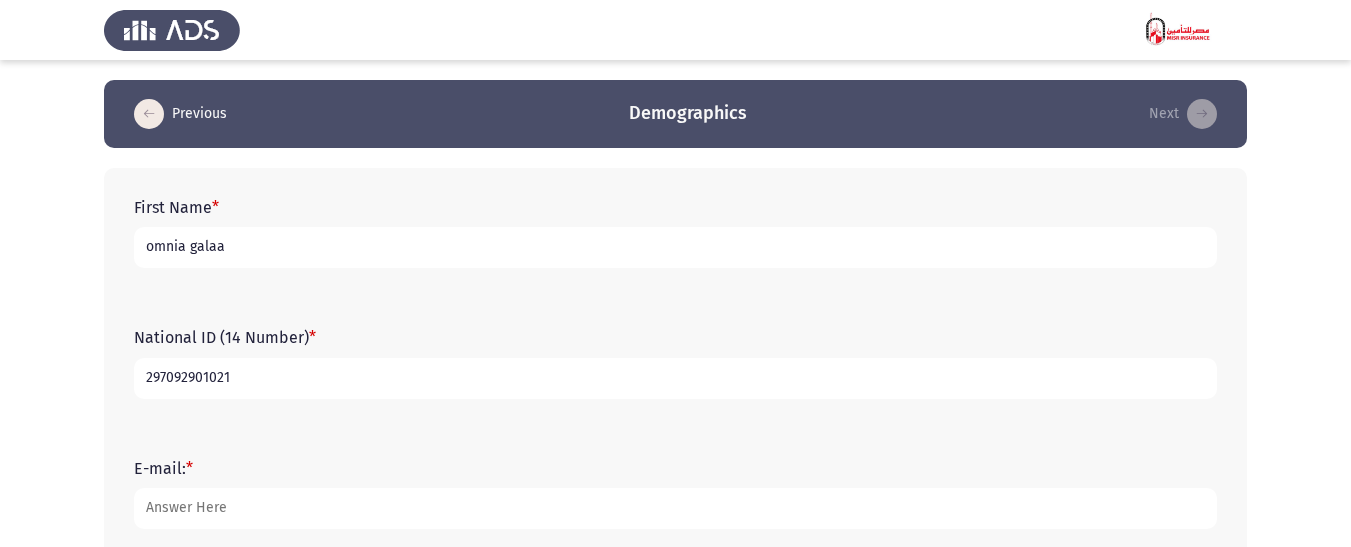 type on "297092901021" 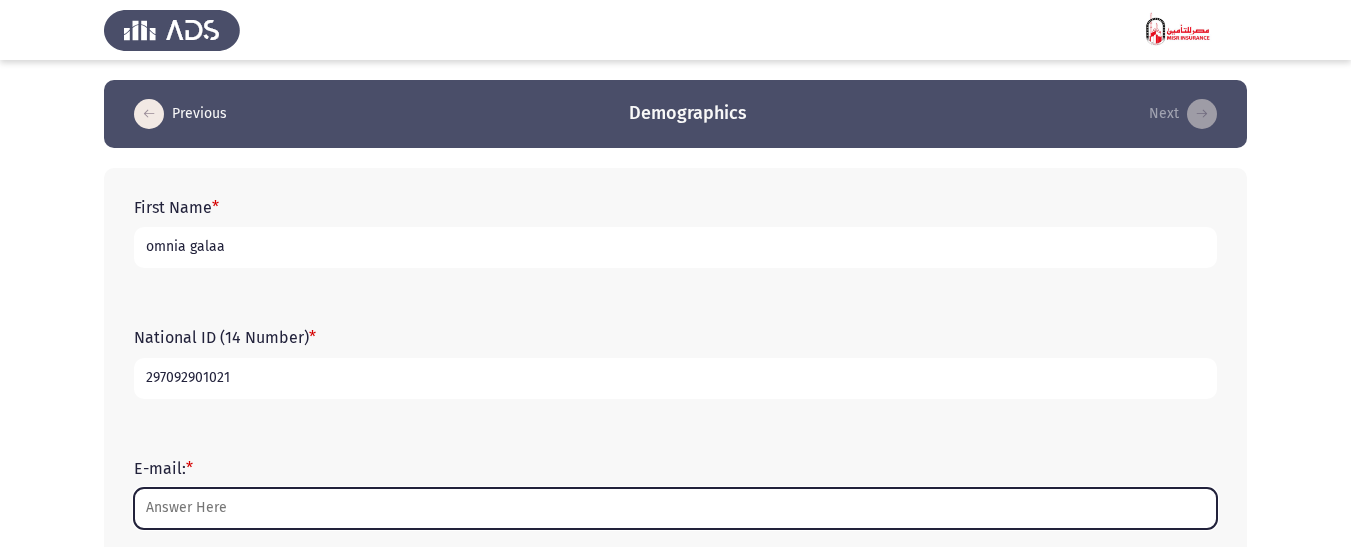 click on "E-mail:   *" at bounding box center [675, 508] 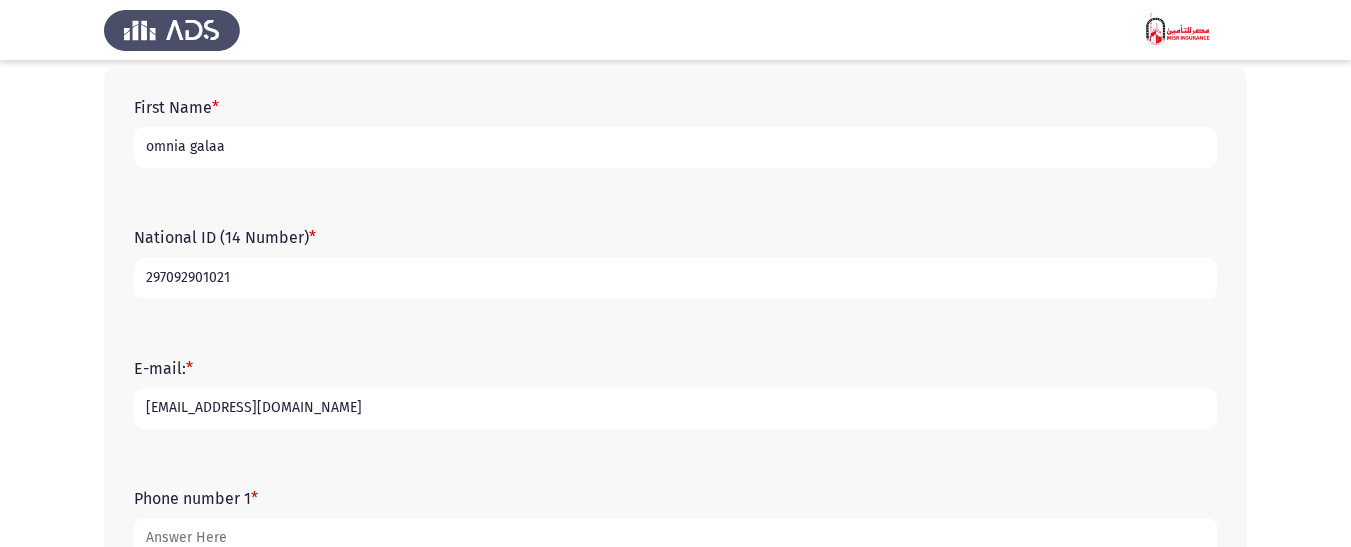 scroll, scrollTop: 300, scrollLeft: 0, axis: vertical 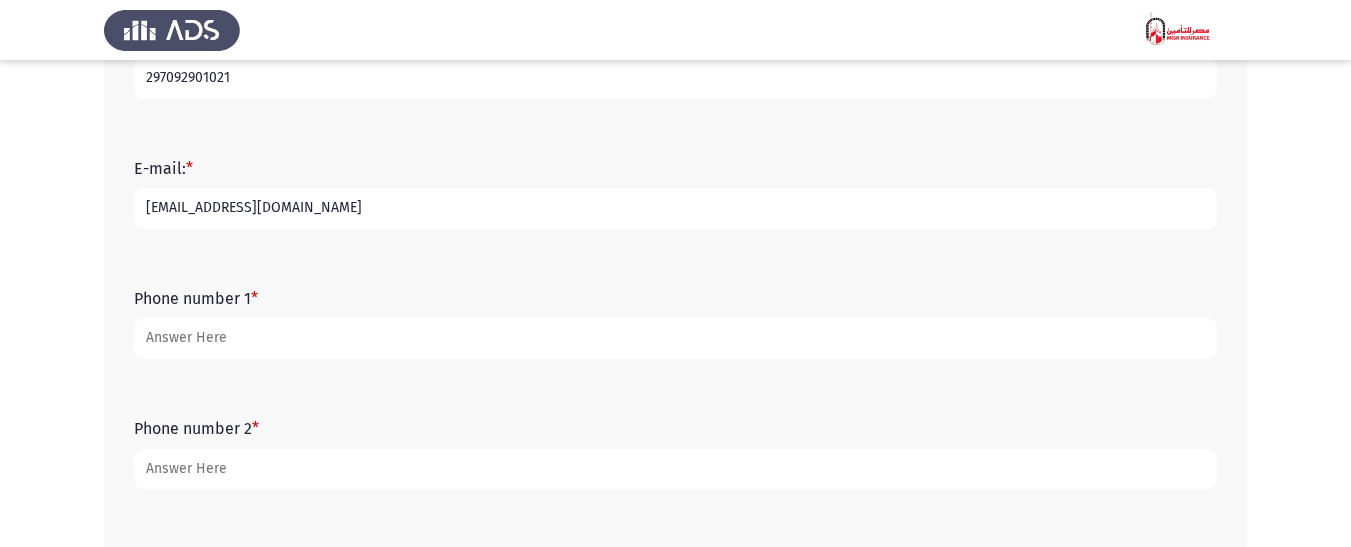 type on "[EMAIL_ADDRESS][DOMAIN_NAME]" 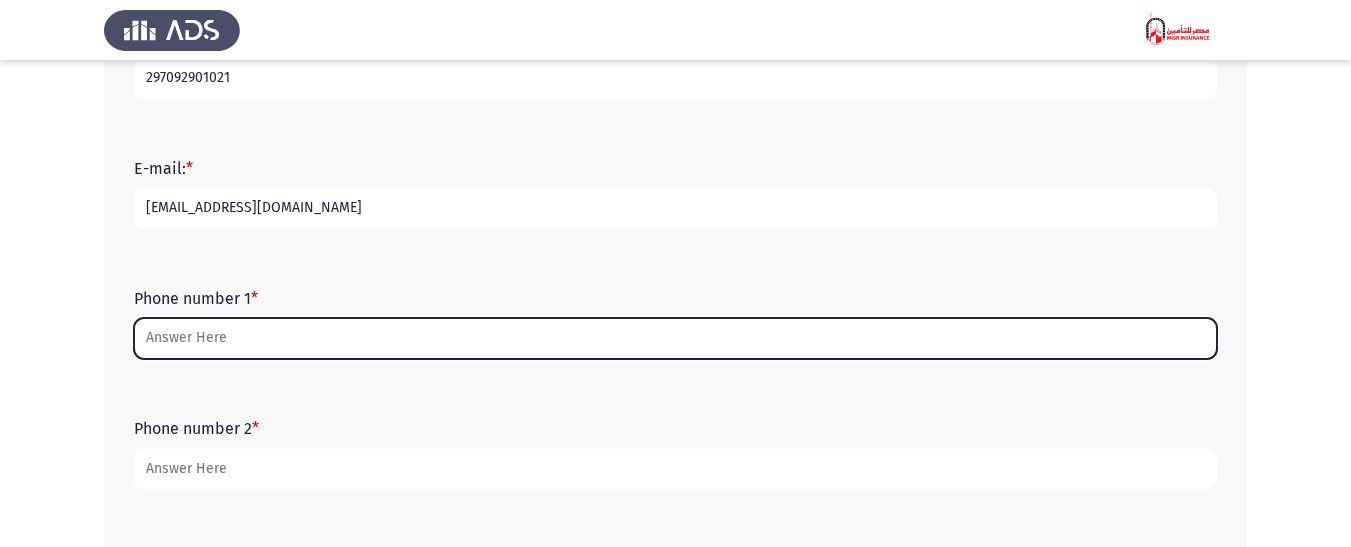 click on "Phone number 1   *" at bounding box center [675, 338] 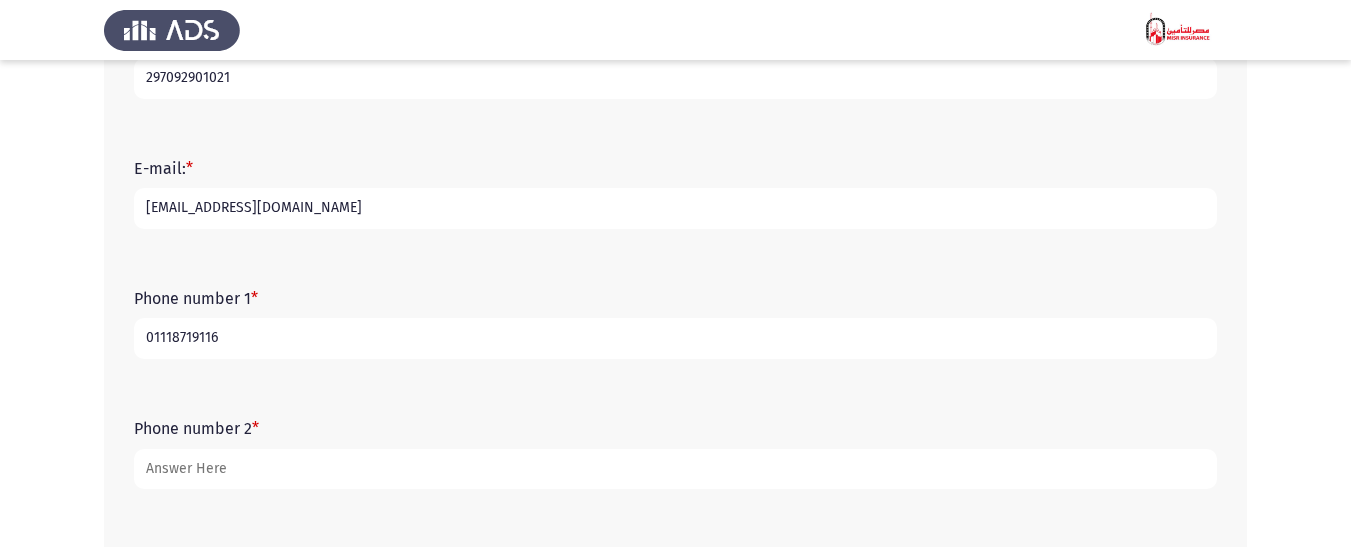 type on "01118719116" 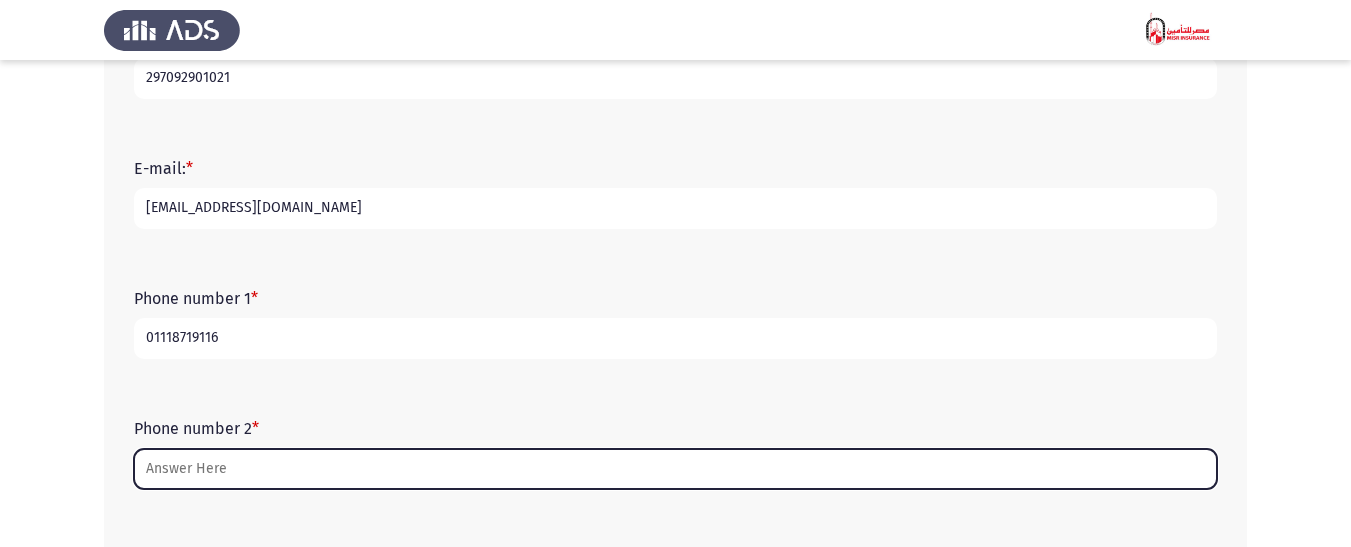 click on "Phone number 2   *" at bounding box center (675, 469) 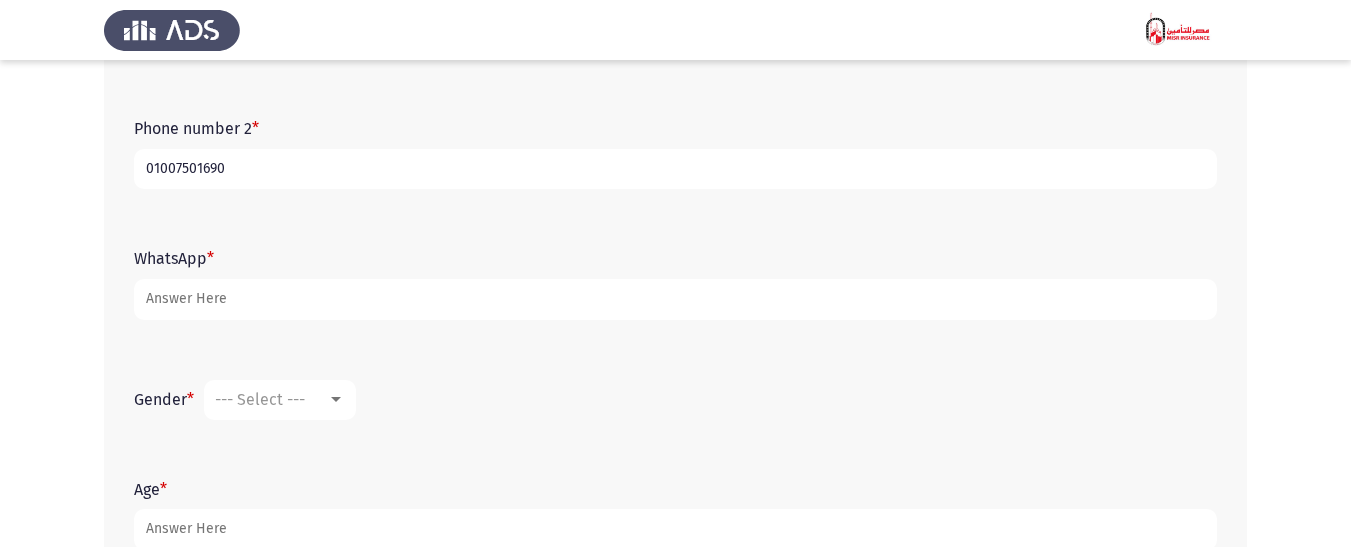scroll, scrollTop: 733, scrollLeft: 0, axis: vertical 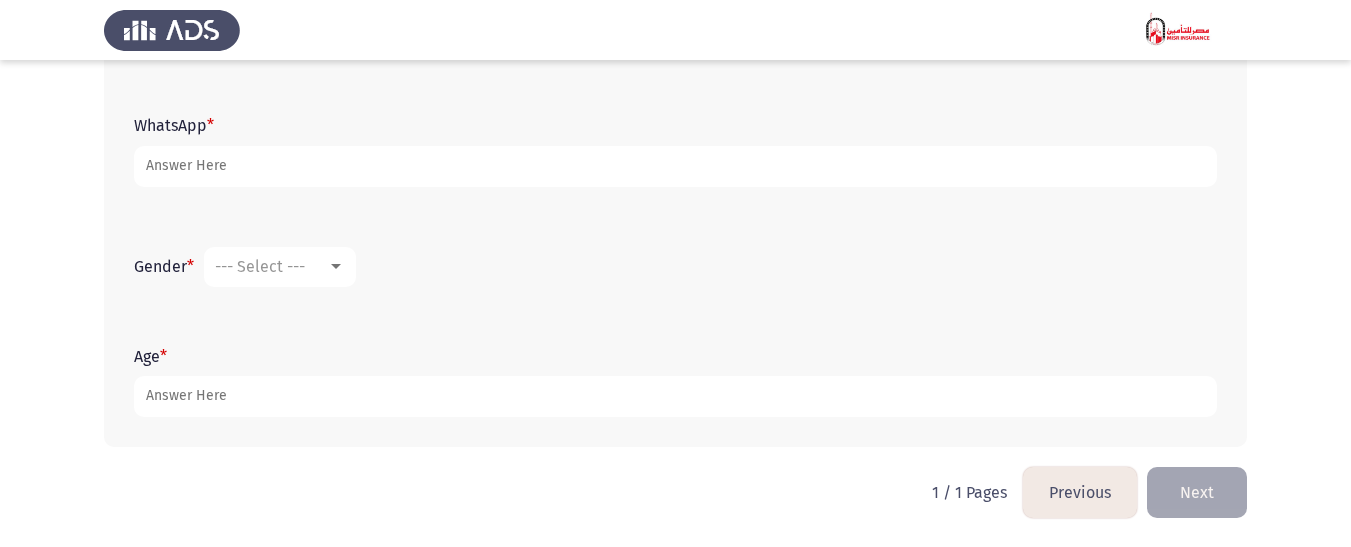 type on "01007501690" 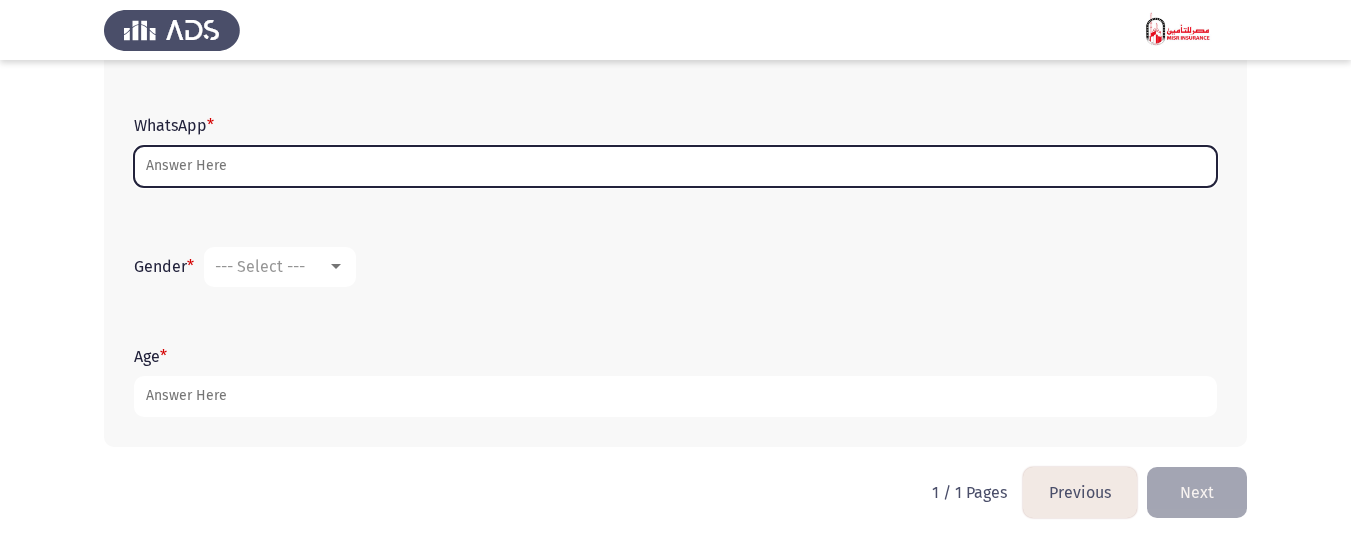 click on "WhatsApp   *" at bounding box center [675, 166] 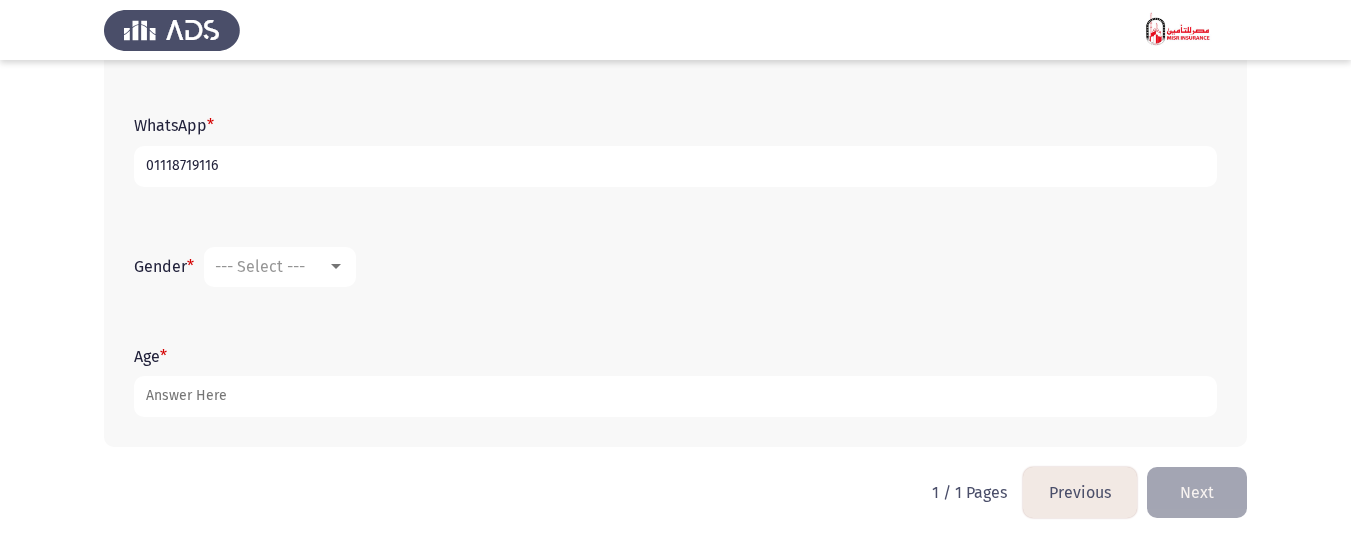 type on "01118719116" 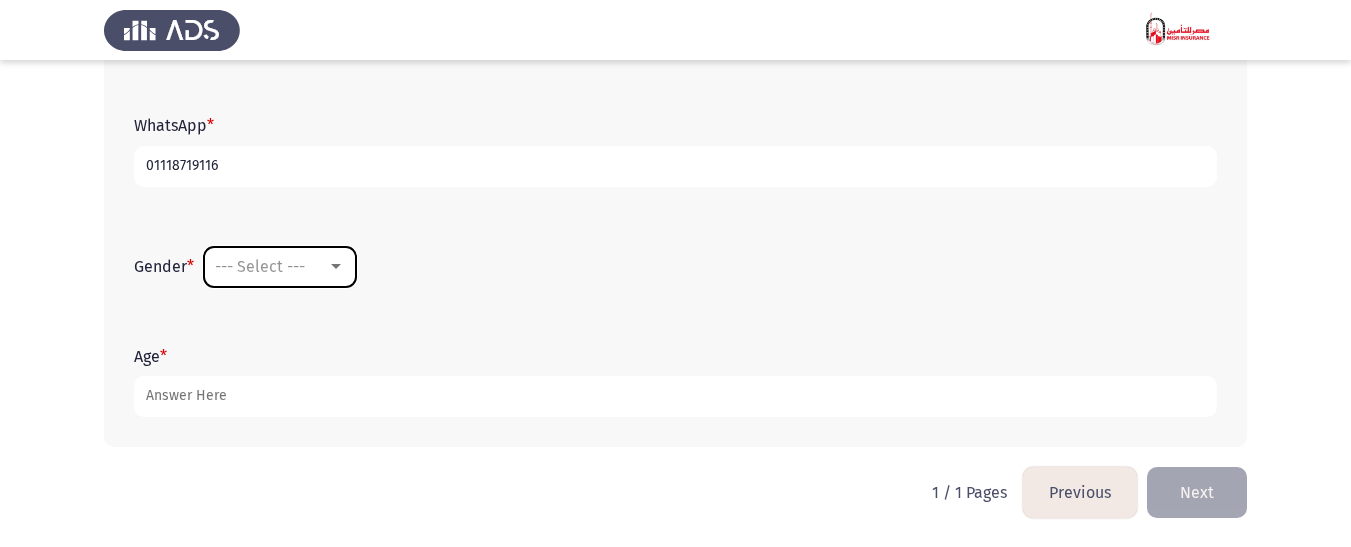 click on "--- Select ---" at bounding box center (260, 266) 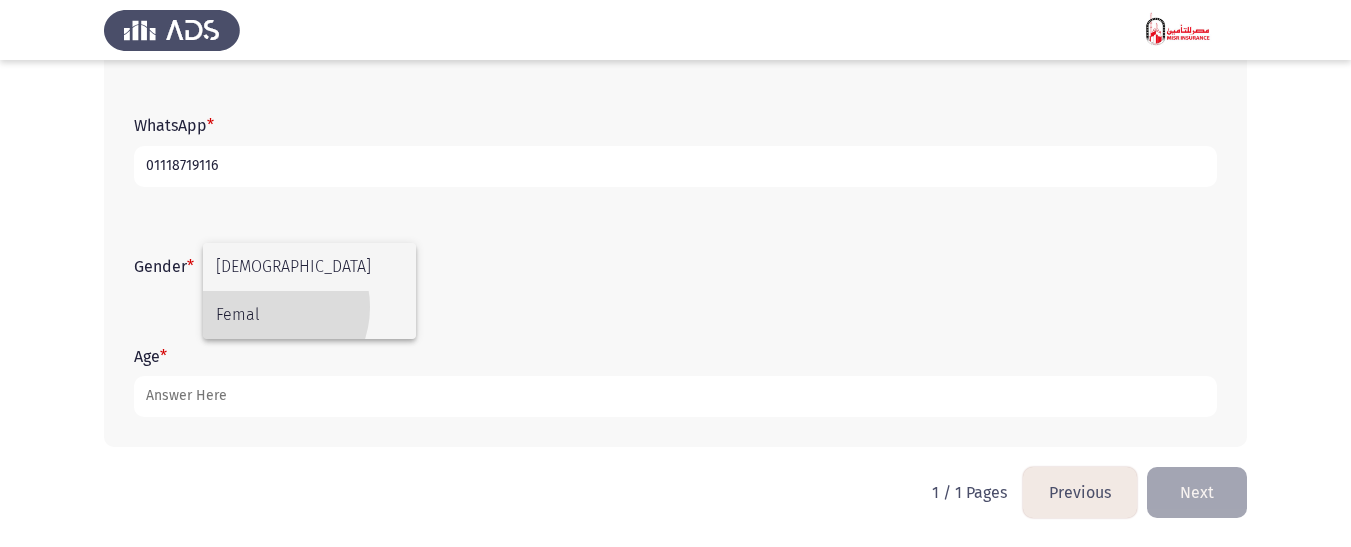click on "Femal" at bounding box center [309, 315] 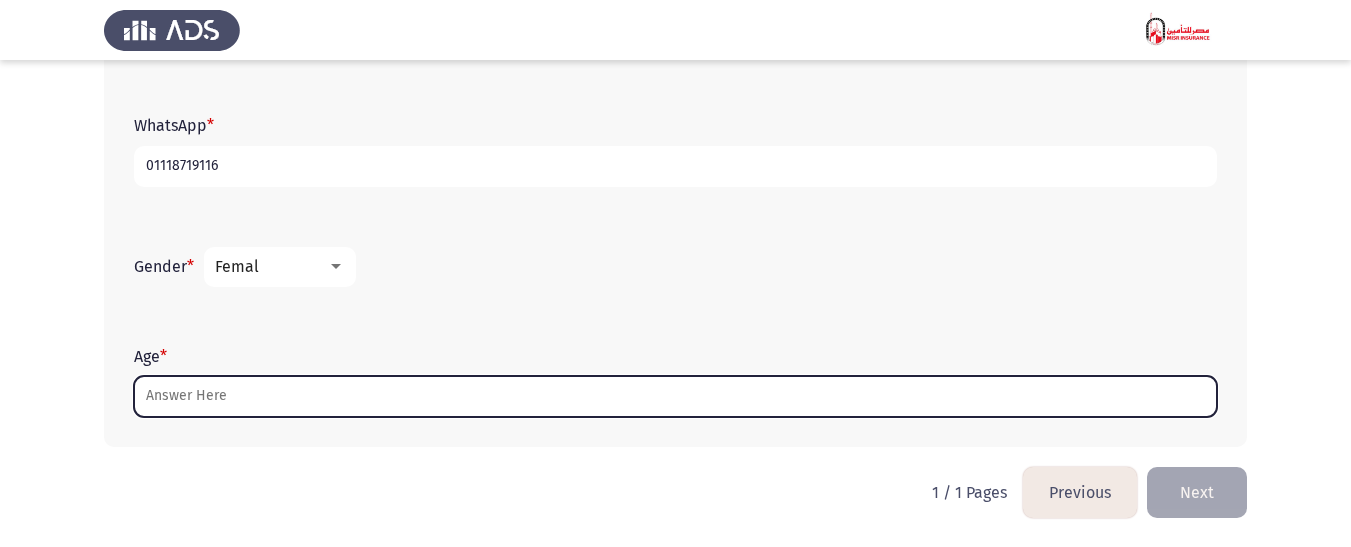 click on "Age   *" at bounding box center [675, 396] 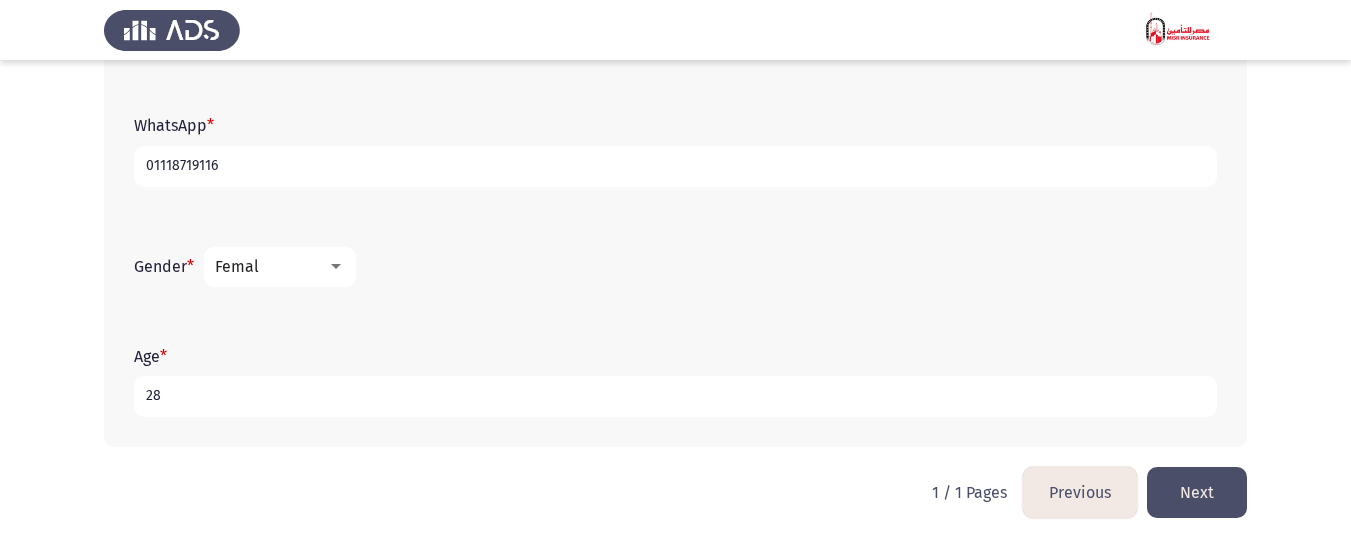 type on "28" 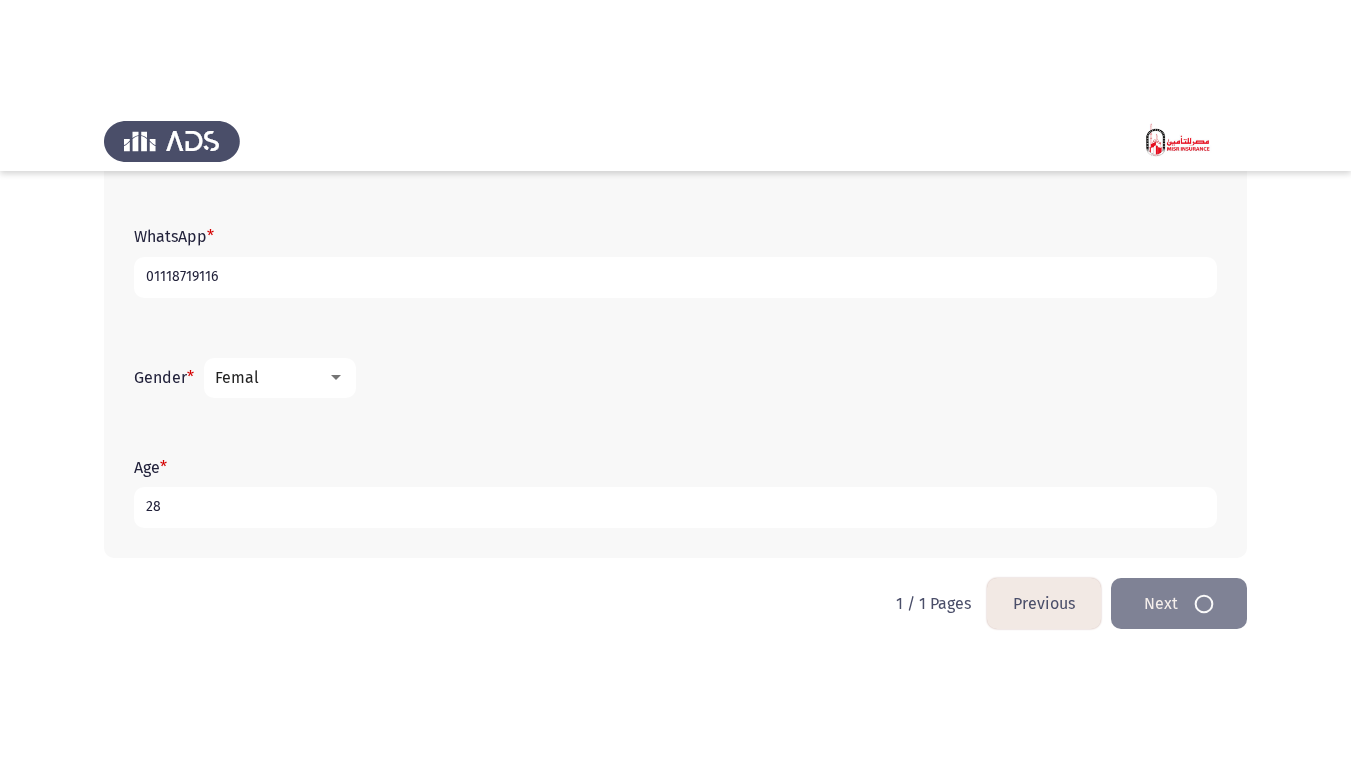 scroll, scrollTop: 0, scrollLeft: 0, axis: both 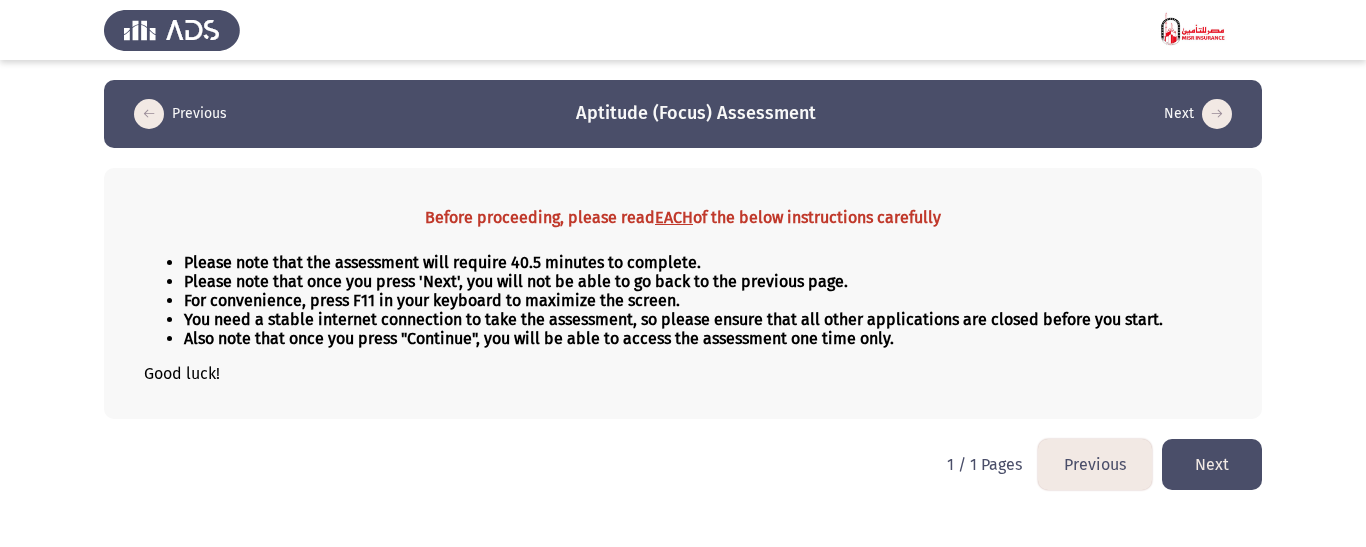 click on "Next" 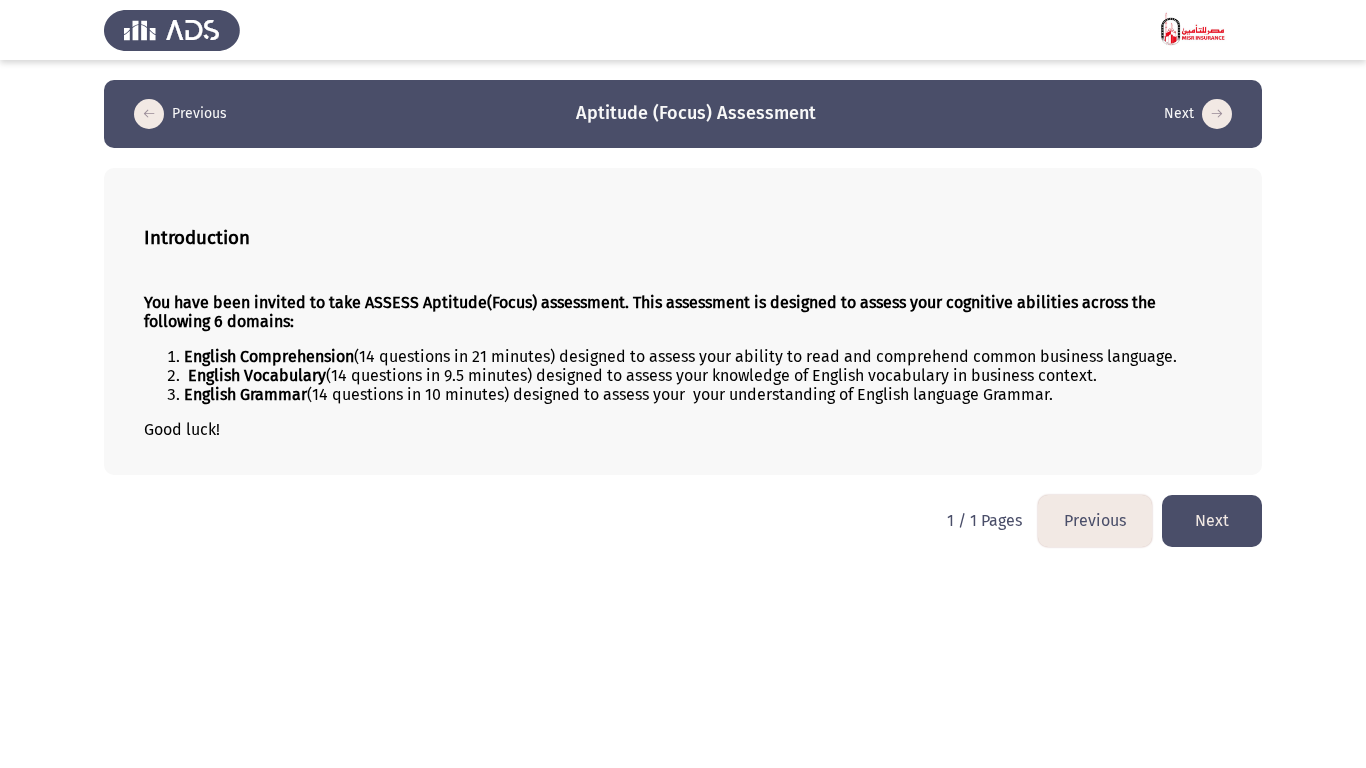 click on "Next" 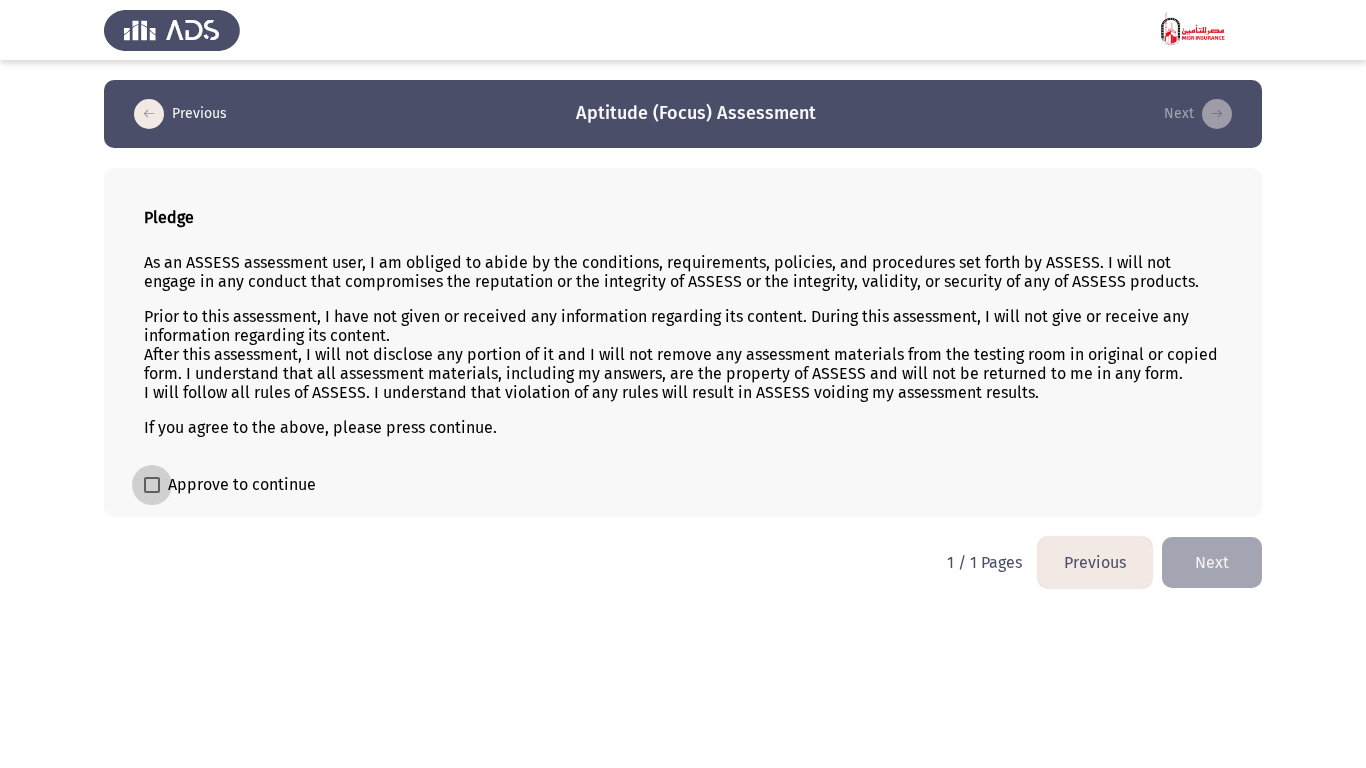 click on "Approve to continue" at bounding box center (242, 485) 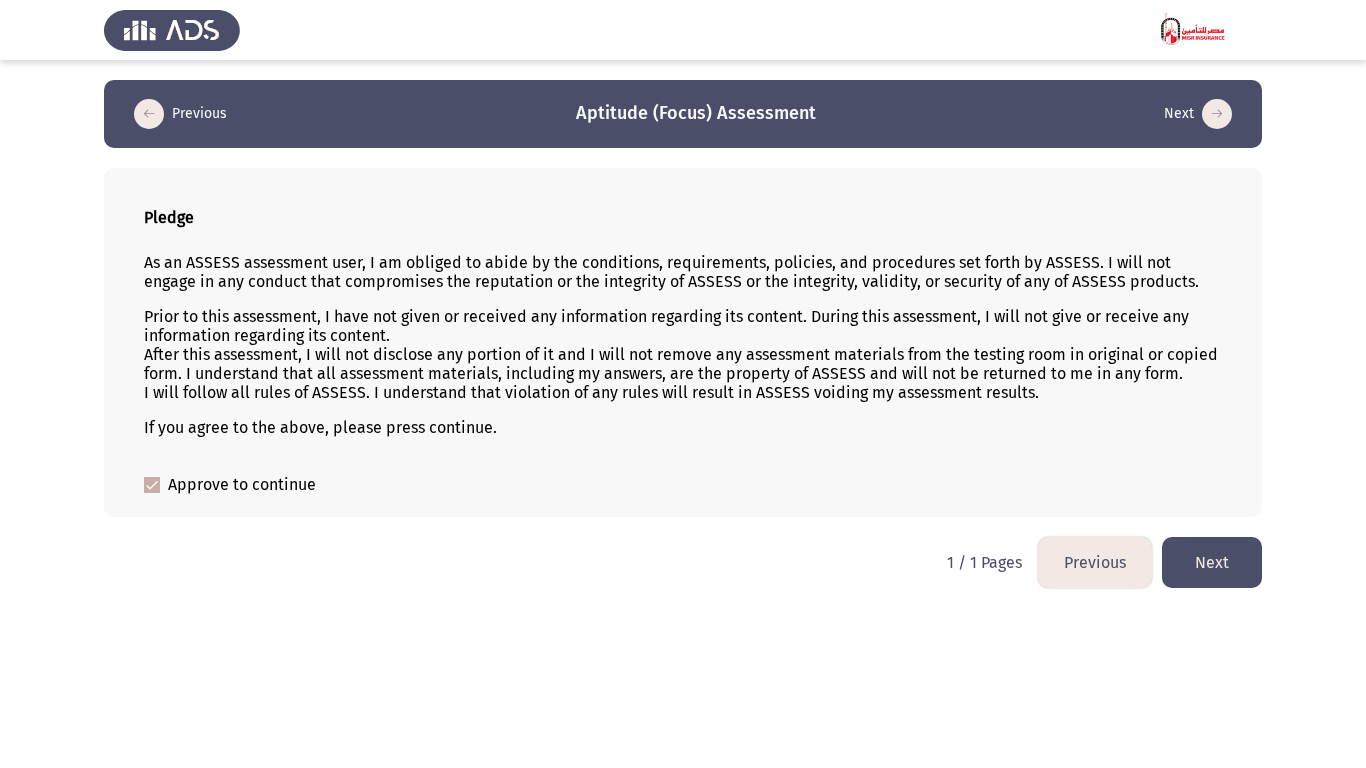 click on "Next" 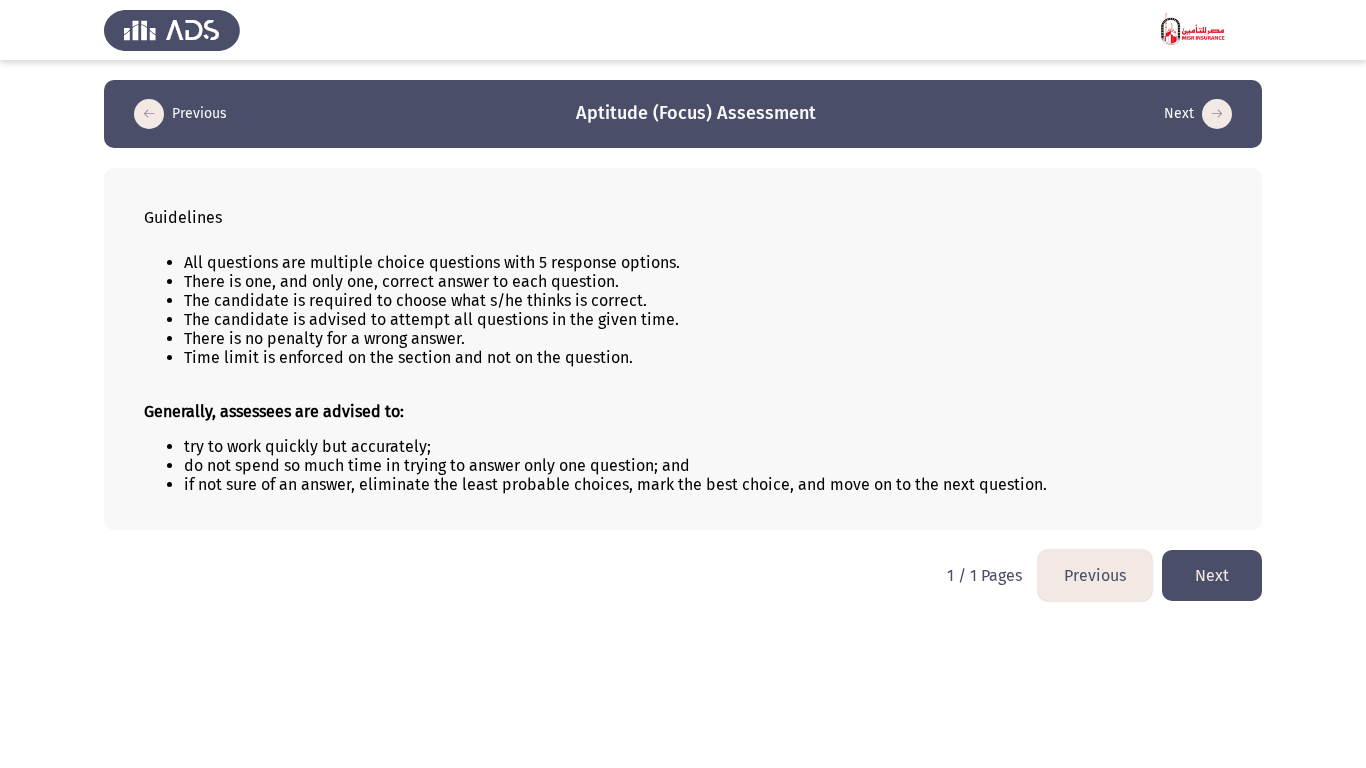 click on "Next" 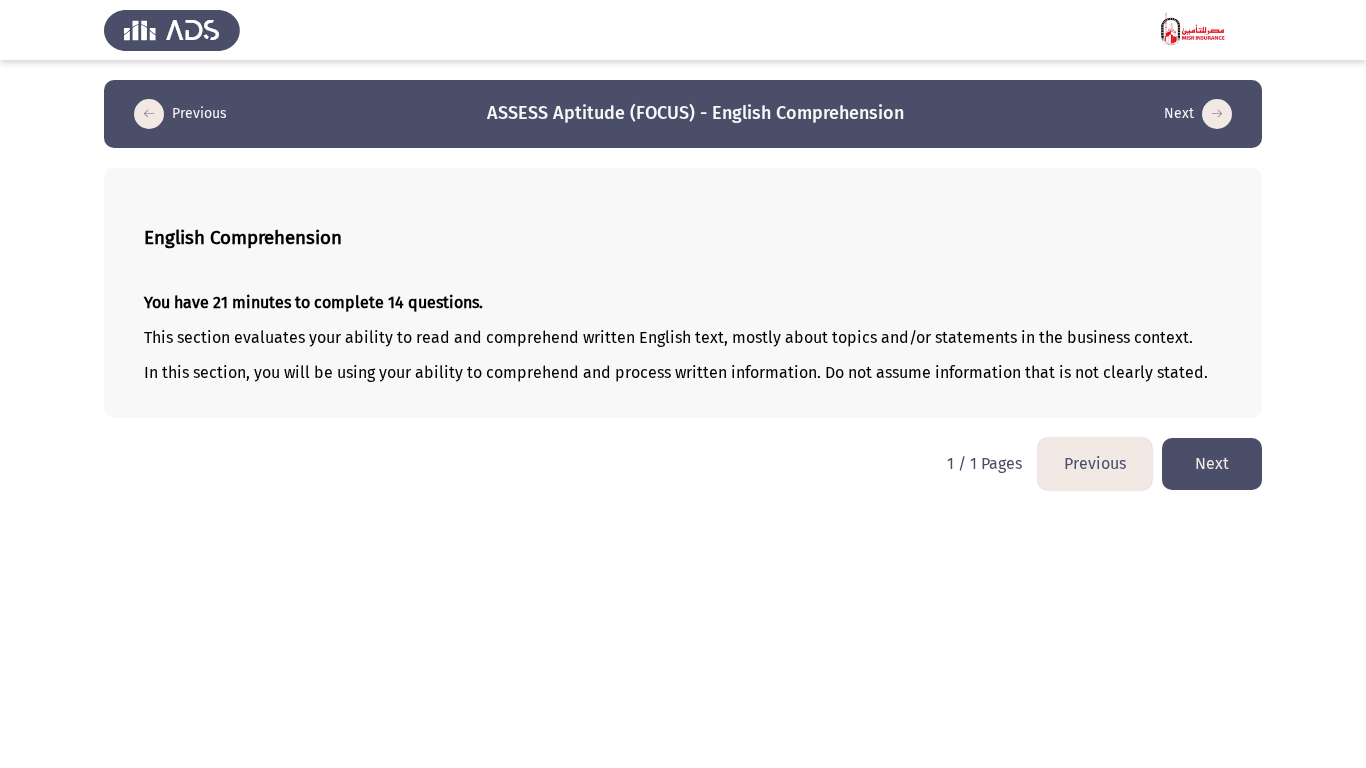 click on "Next" 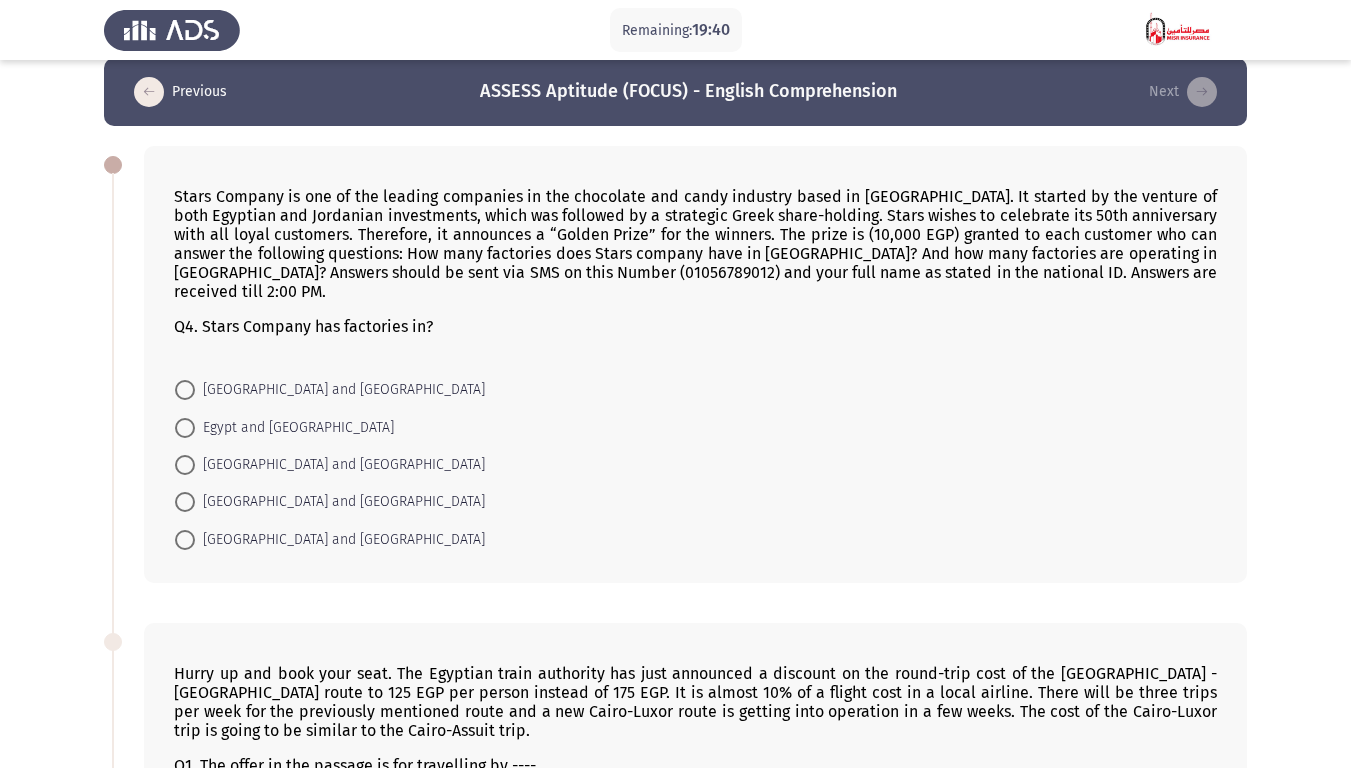 scroll, scrollTop: 0, scrollLeft: 0, axis: both 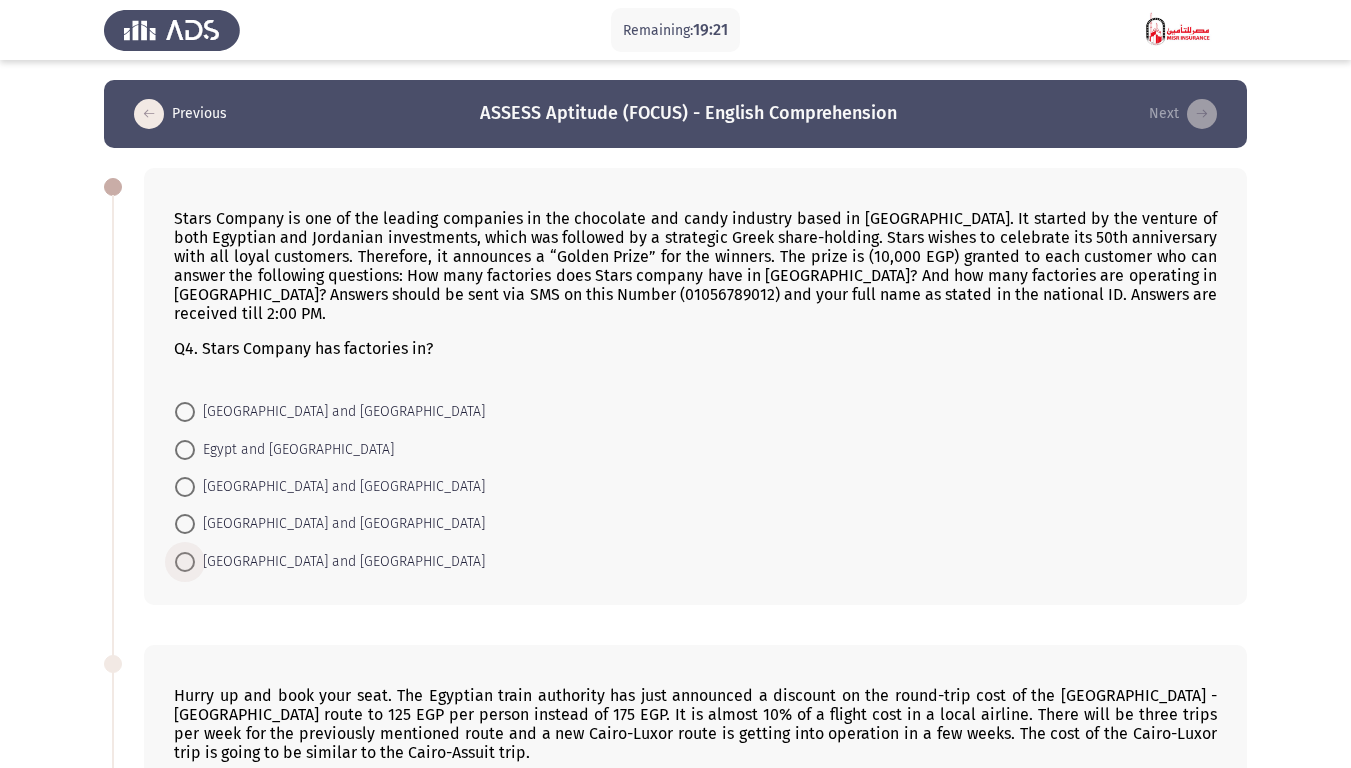 click on "[GEOGRAPHIC_DATA] and [GEOGRAPHIC_DATA]" at bounding box center (340, 562) 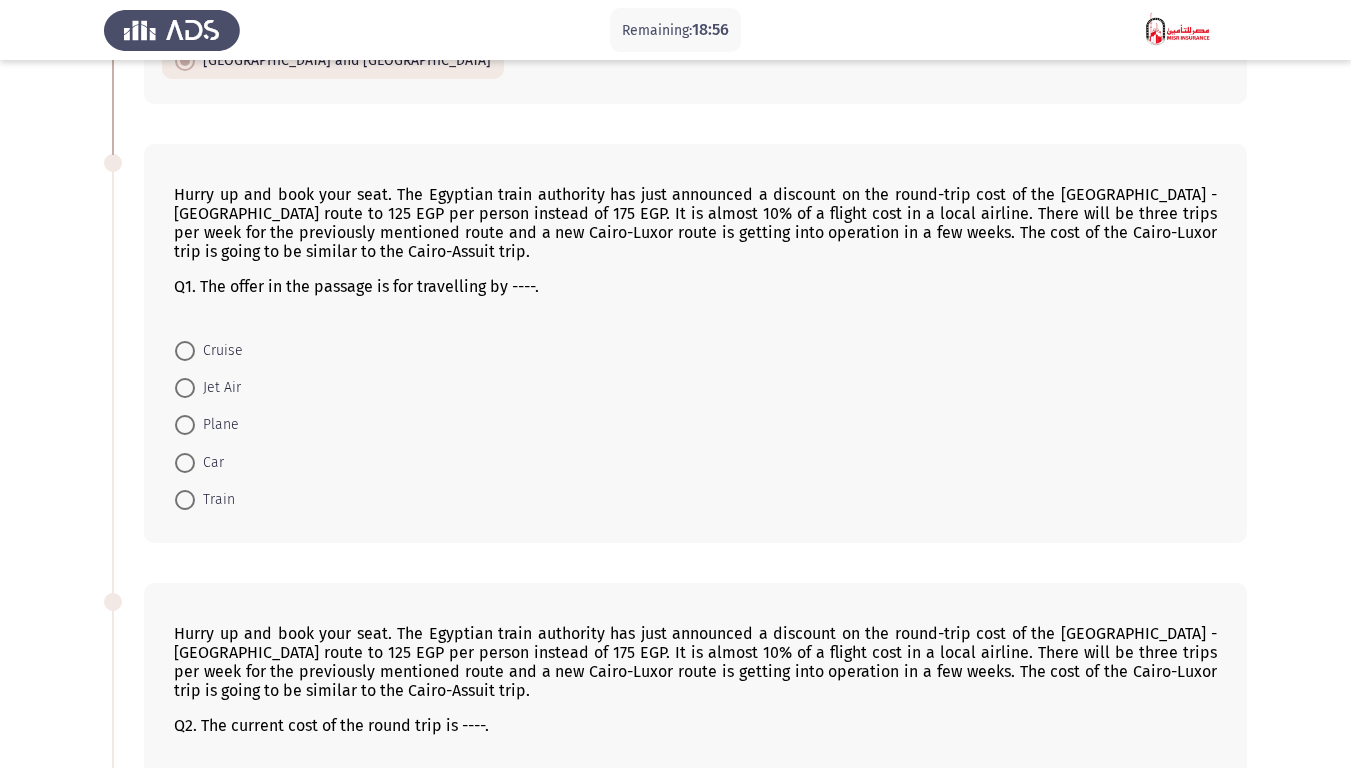 scroll, scrollTop: 500, scrollLeft: 0, axis: vertical 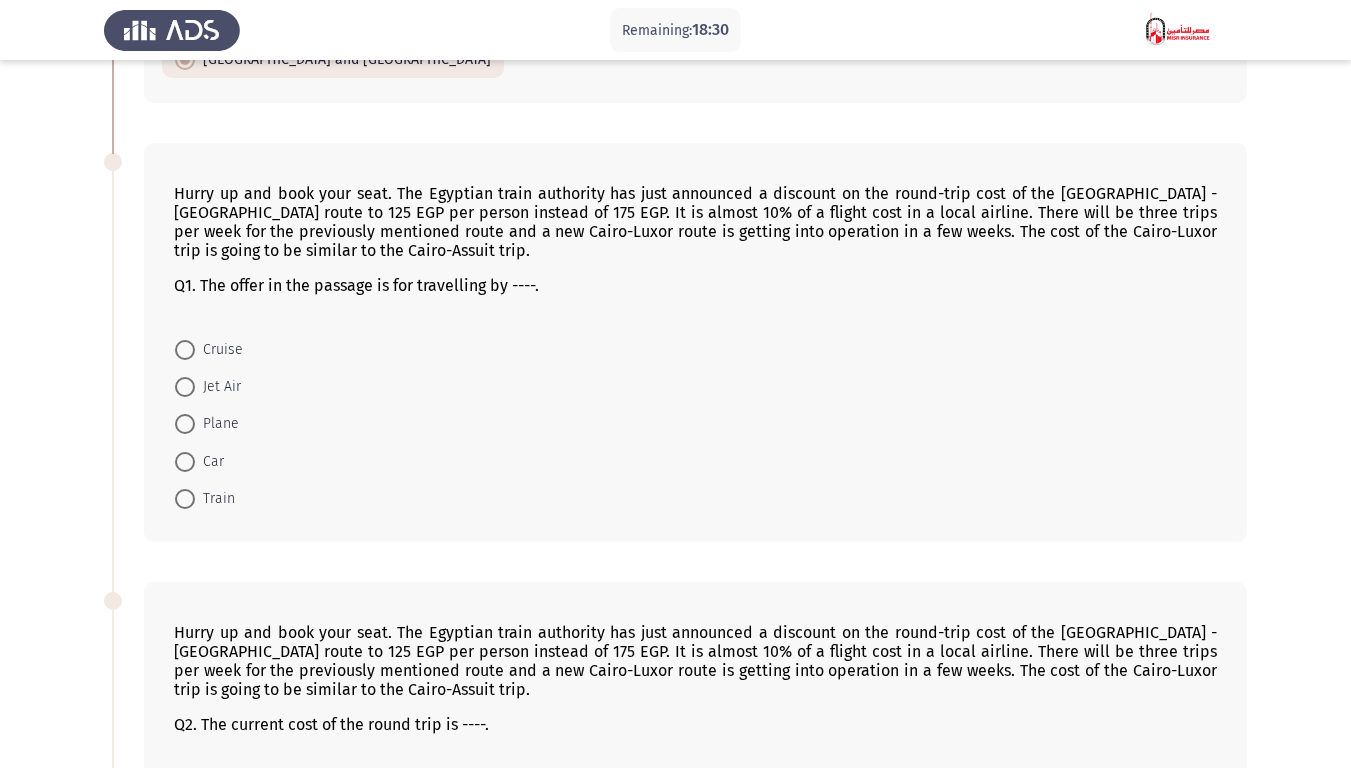 click on "Train" at bounding box center (215, 499) 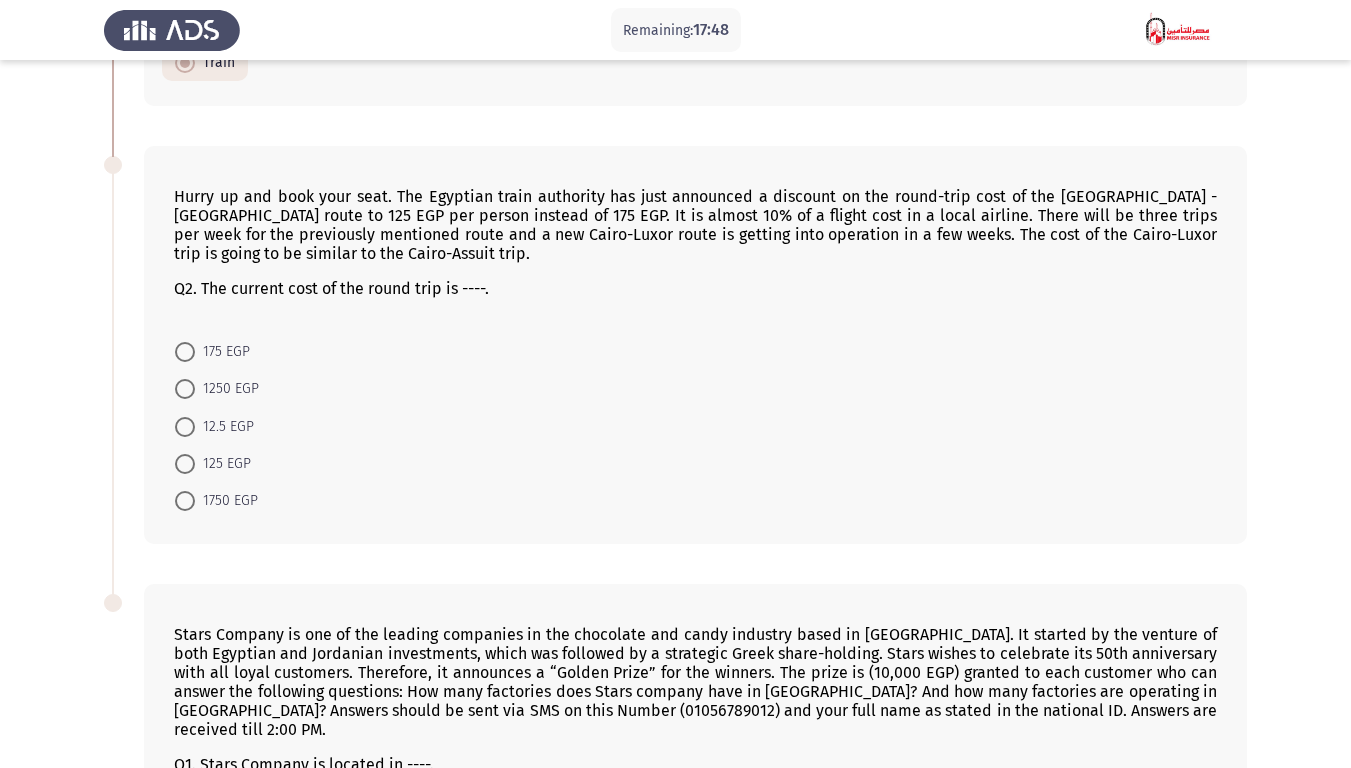scroll, scrollTop: 900, scrollLeft: 0, axis: vertical 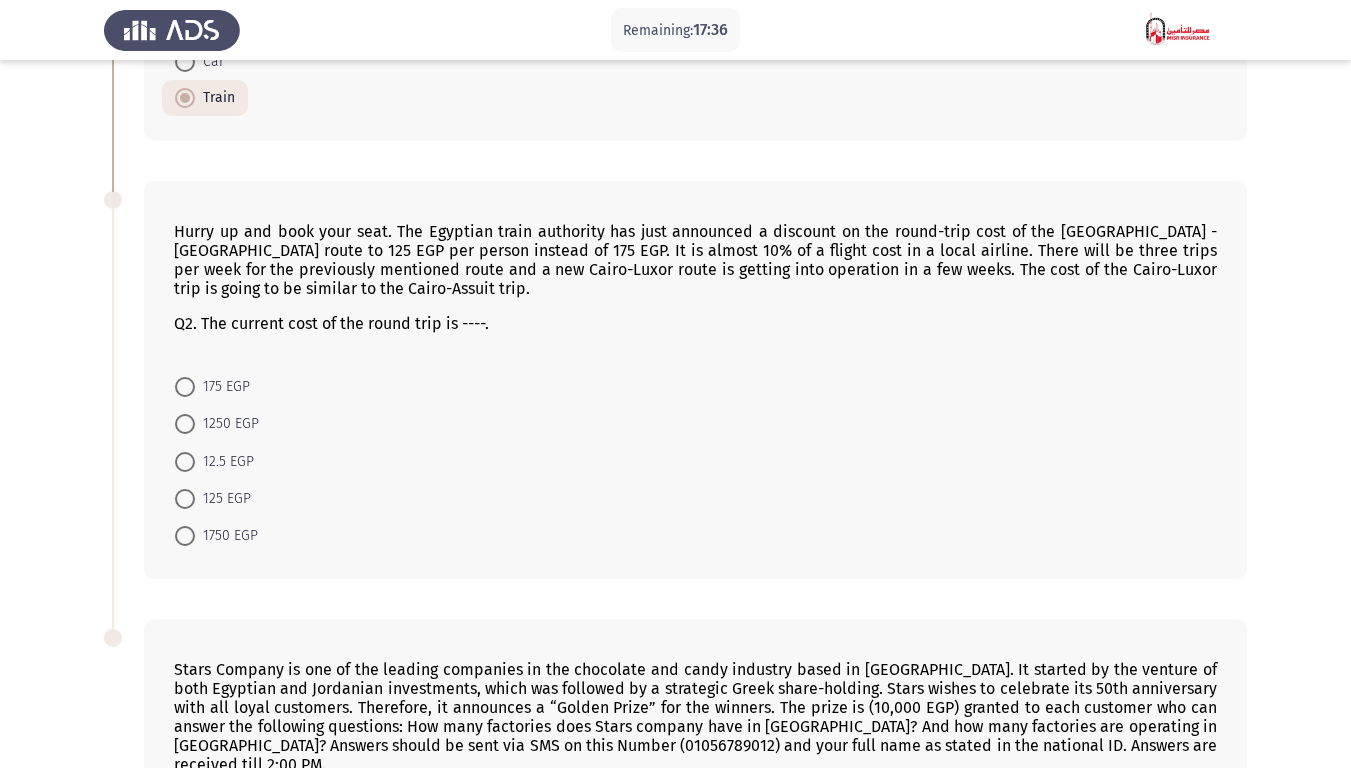 click on "125 EGP" at bounding box center [223, 499] 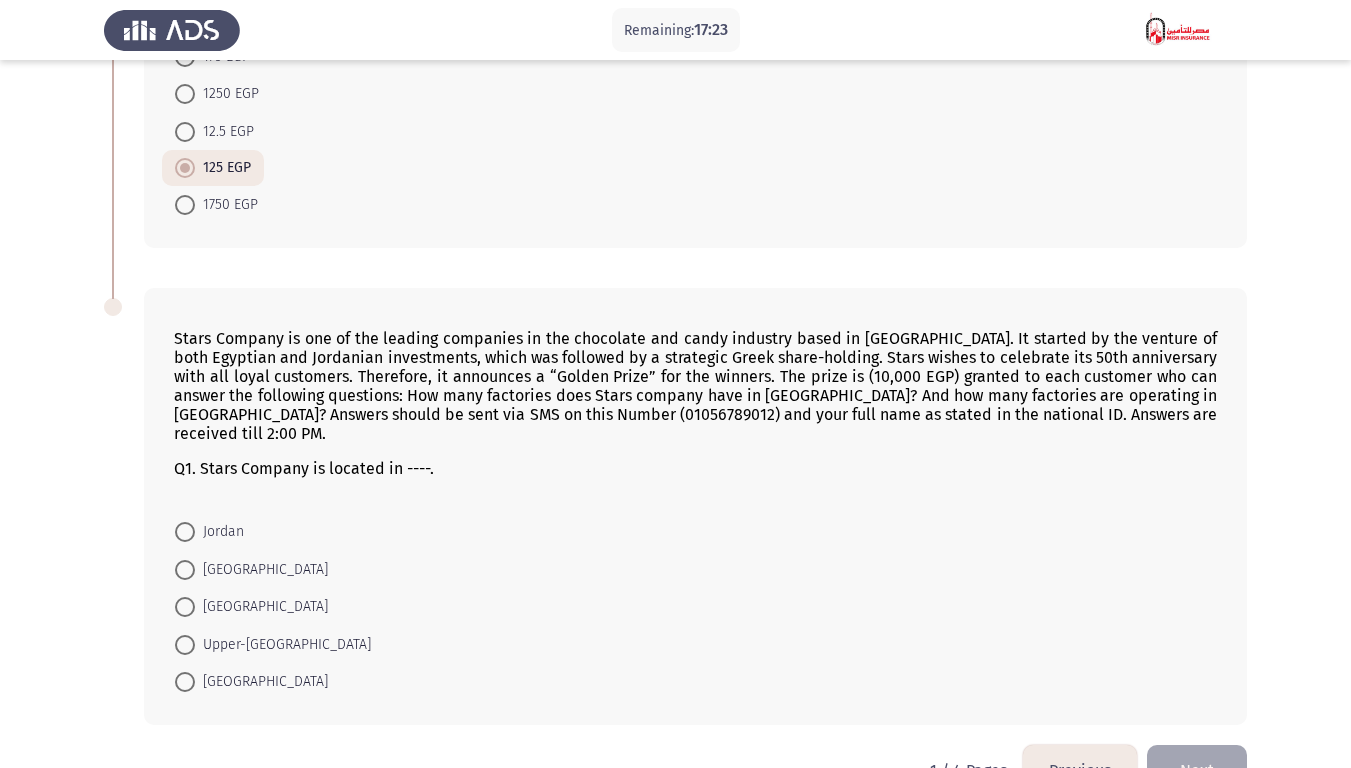 scroll, scrollTop: 1249, scrollLeft: 0, axis: vertical 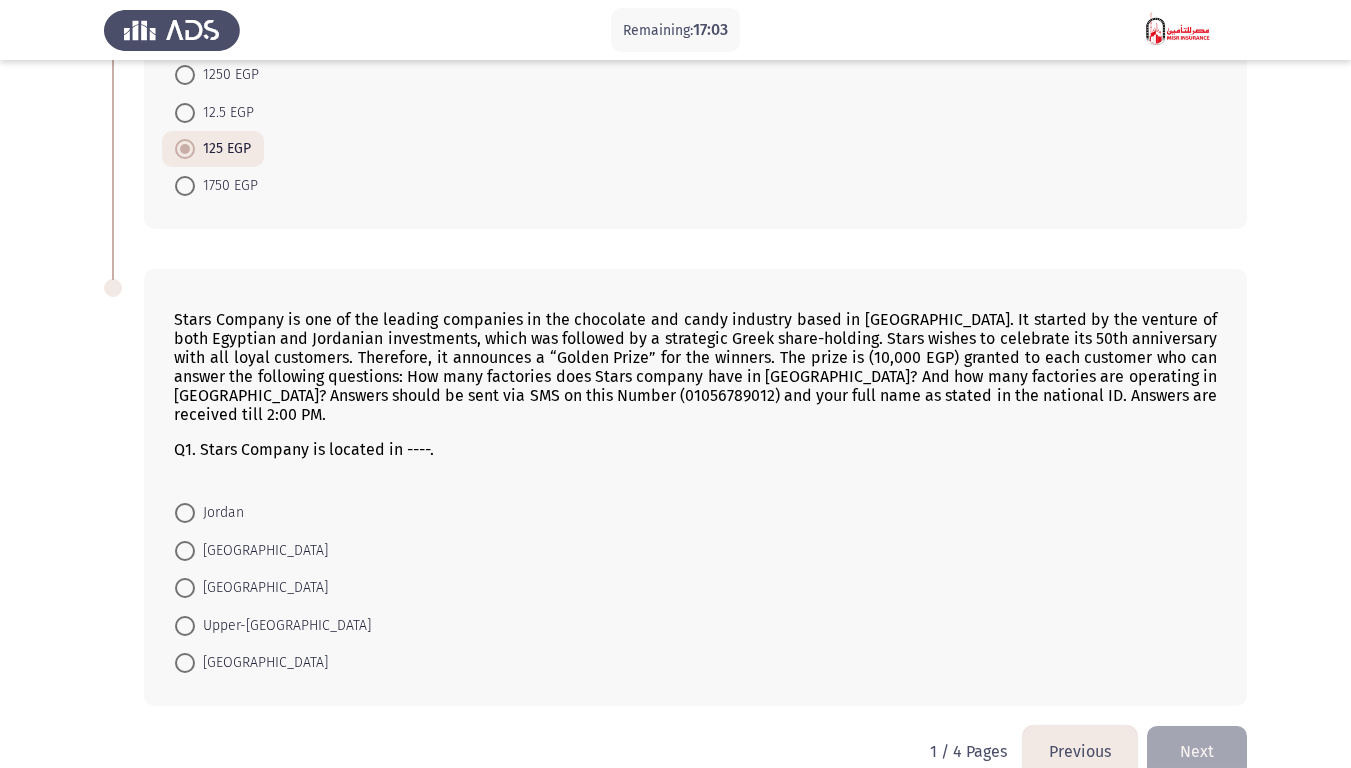 click on "Upper-[GEOGRAPHIC_DATA]" at bounding box center (283, 626) 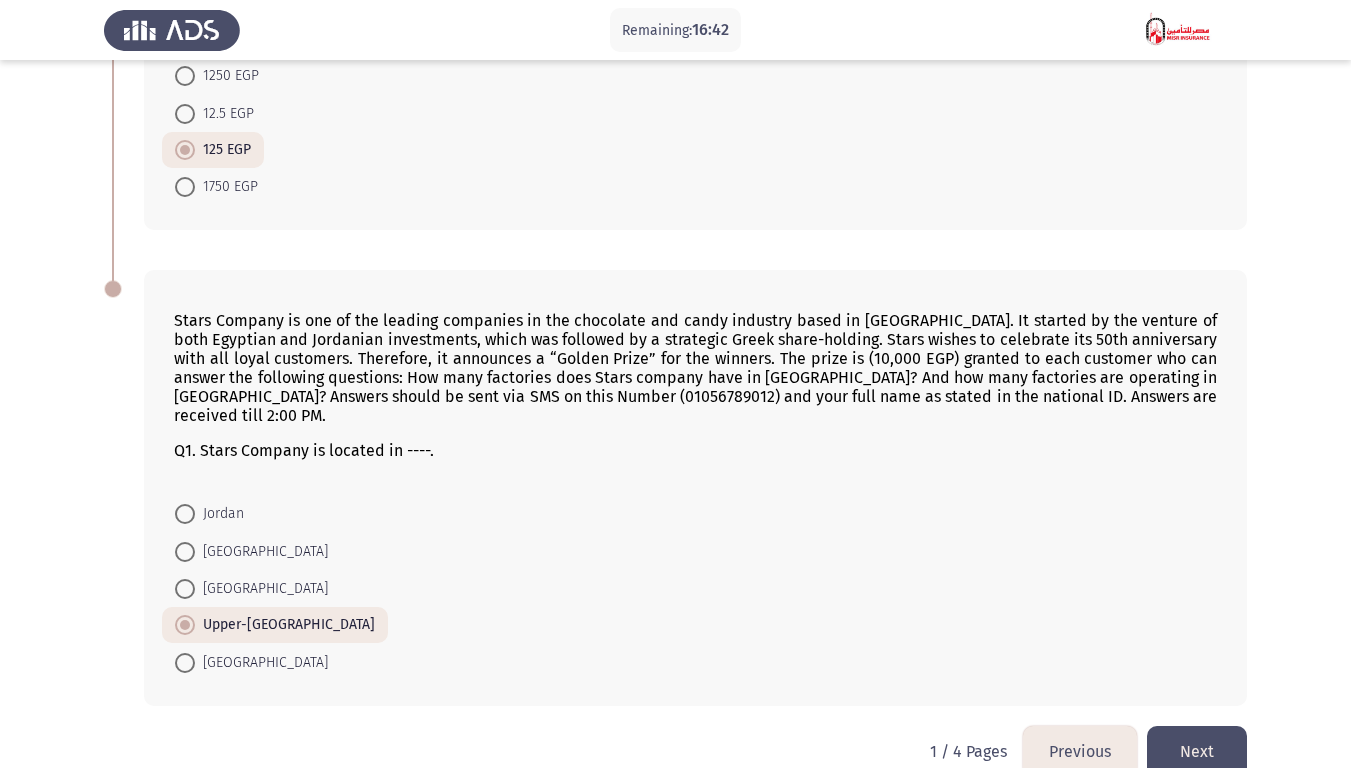 click at bounding box center [185, 552] 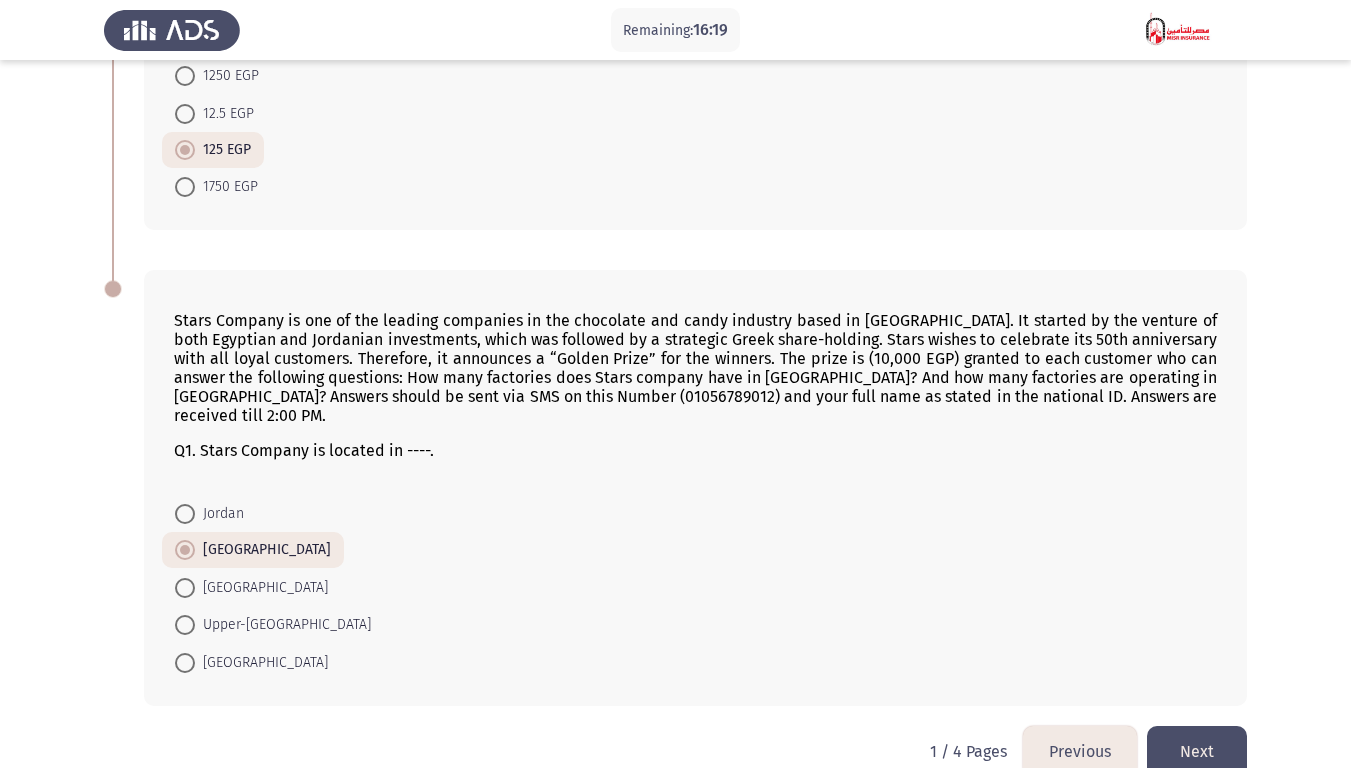 click on "Next" 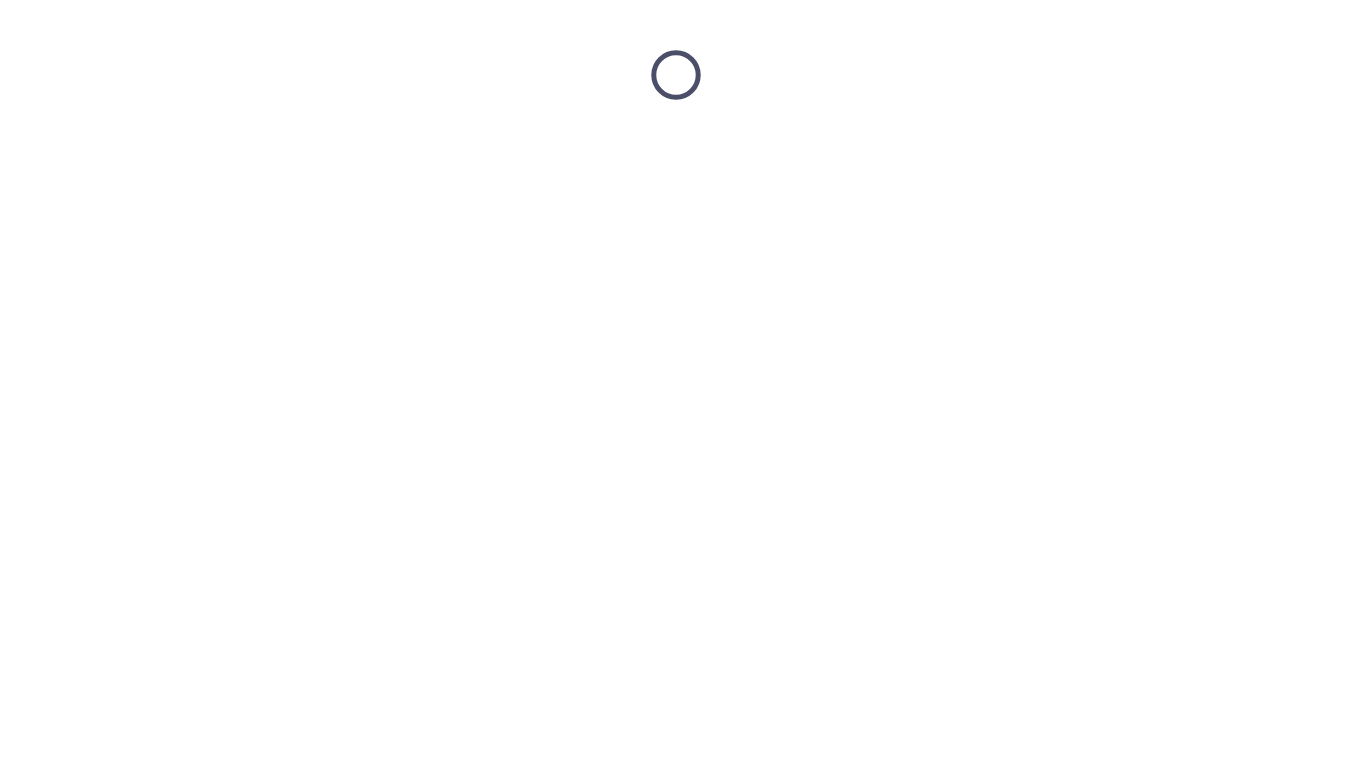 scroll, scrollTop: 0, scrollLeft: 0, axis: both 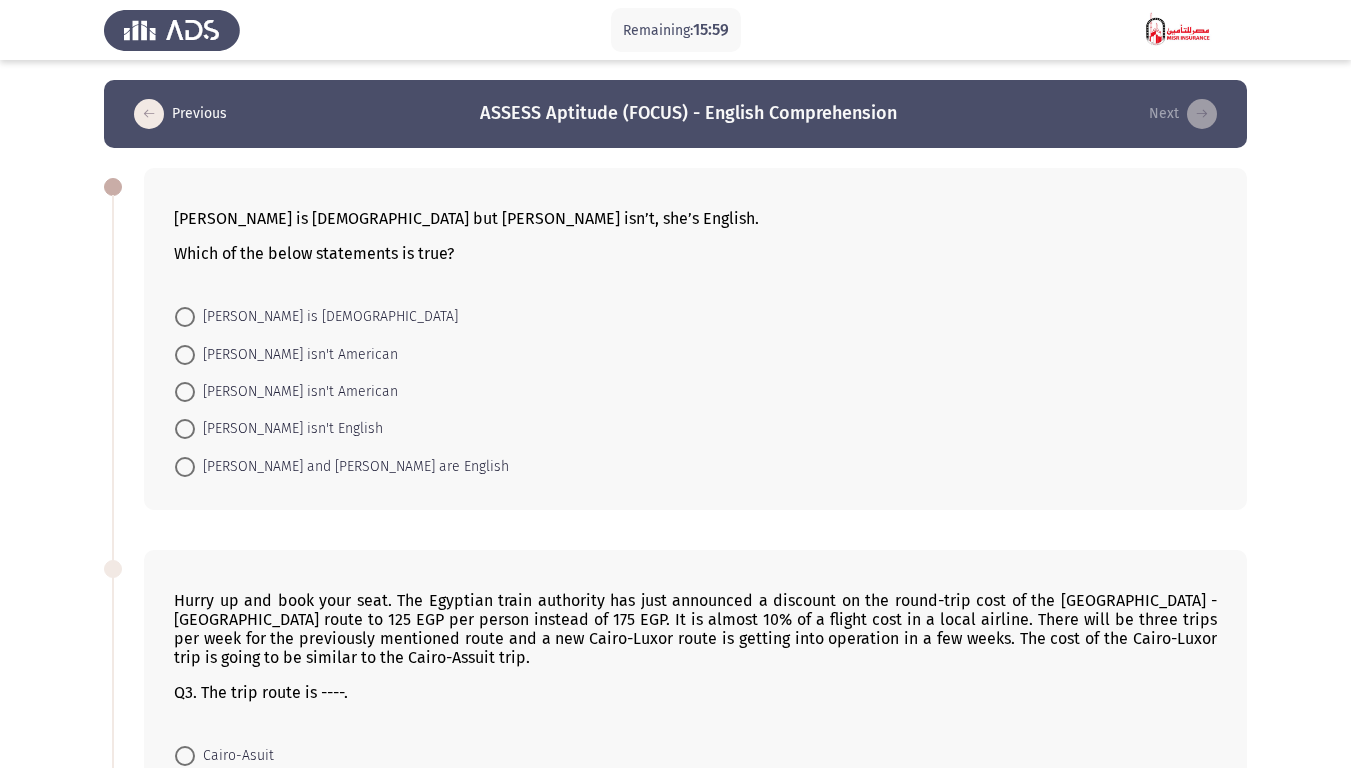 click on "[PERSON_NAME] isn't American" at bounding box center (296, 355) 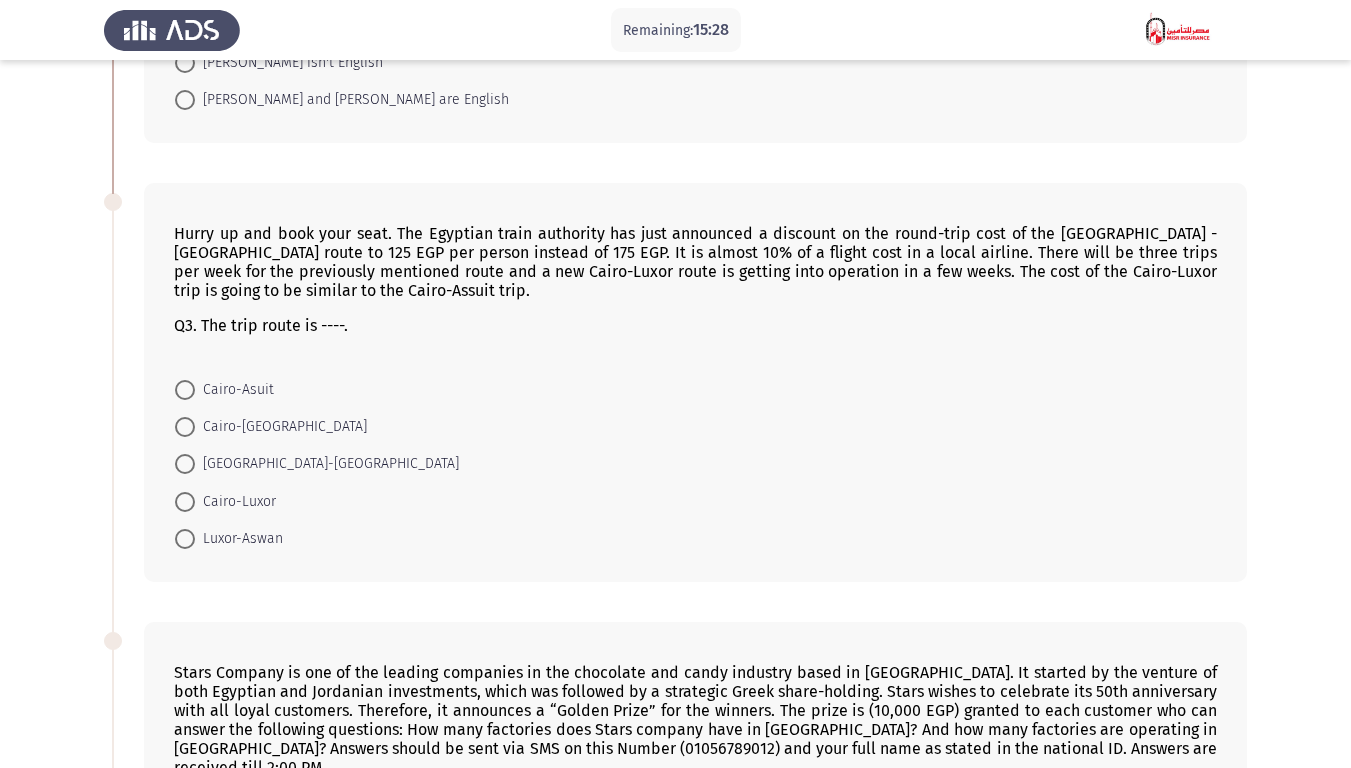 scroll, scrollTop: 400, scrollLeft: 0, axis: vertical 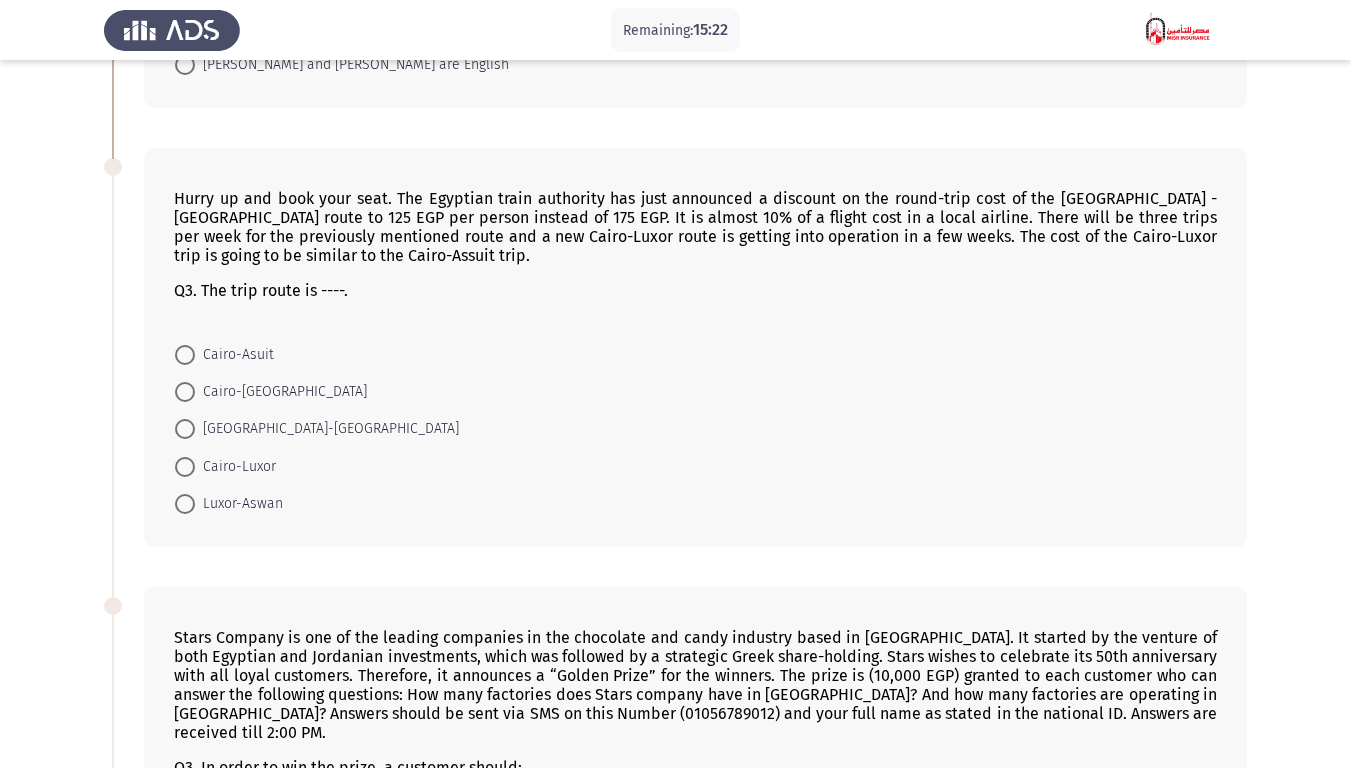 click on "Cairo-[GEOGRAPHIC_DATA]" at bounding box center (281, 392) 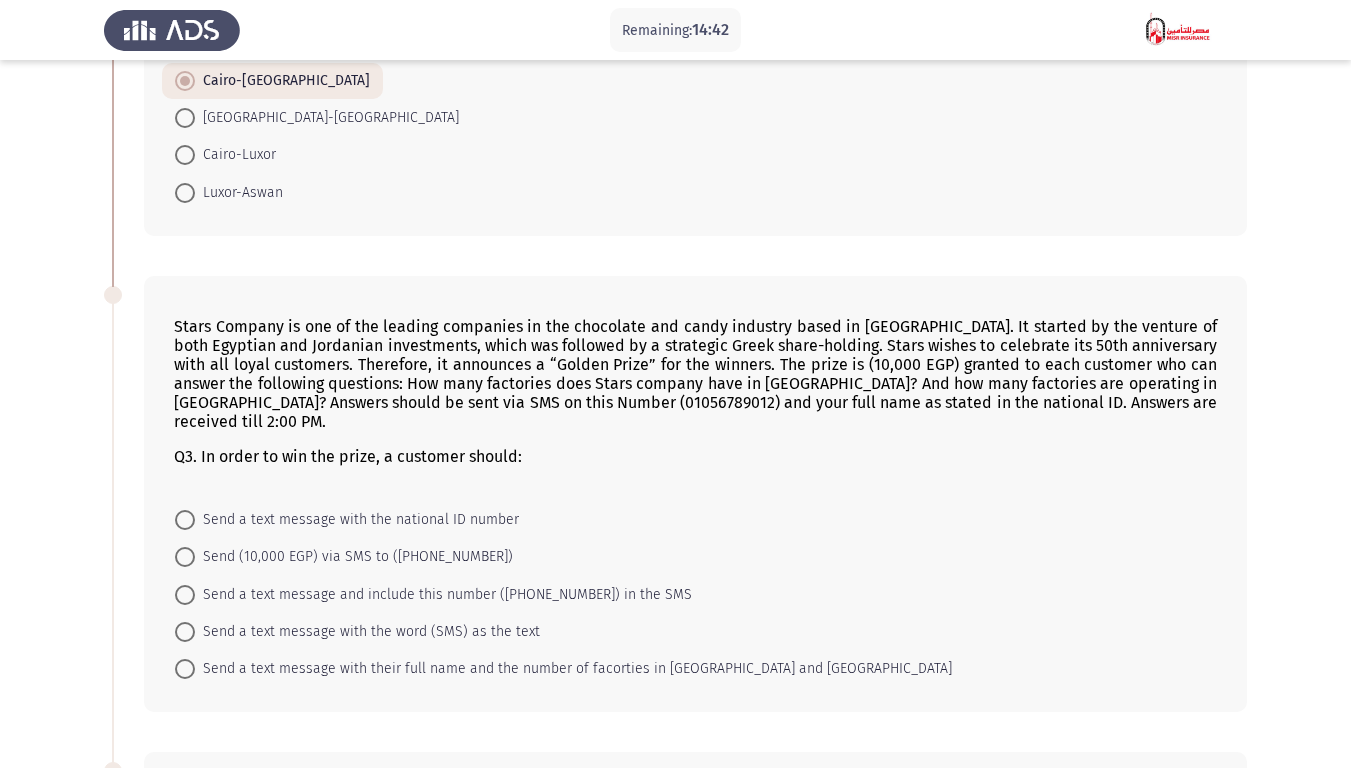 scroll, scrollTop: 900, scrollLeft: 0, axis: vertical 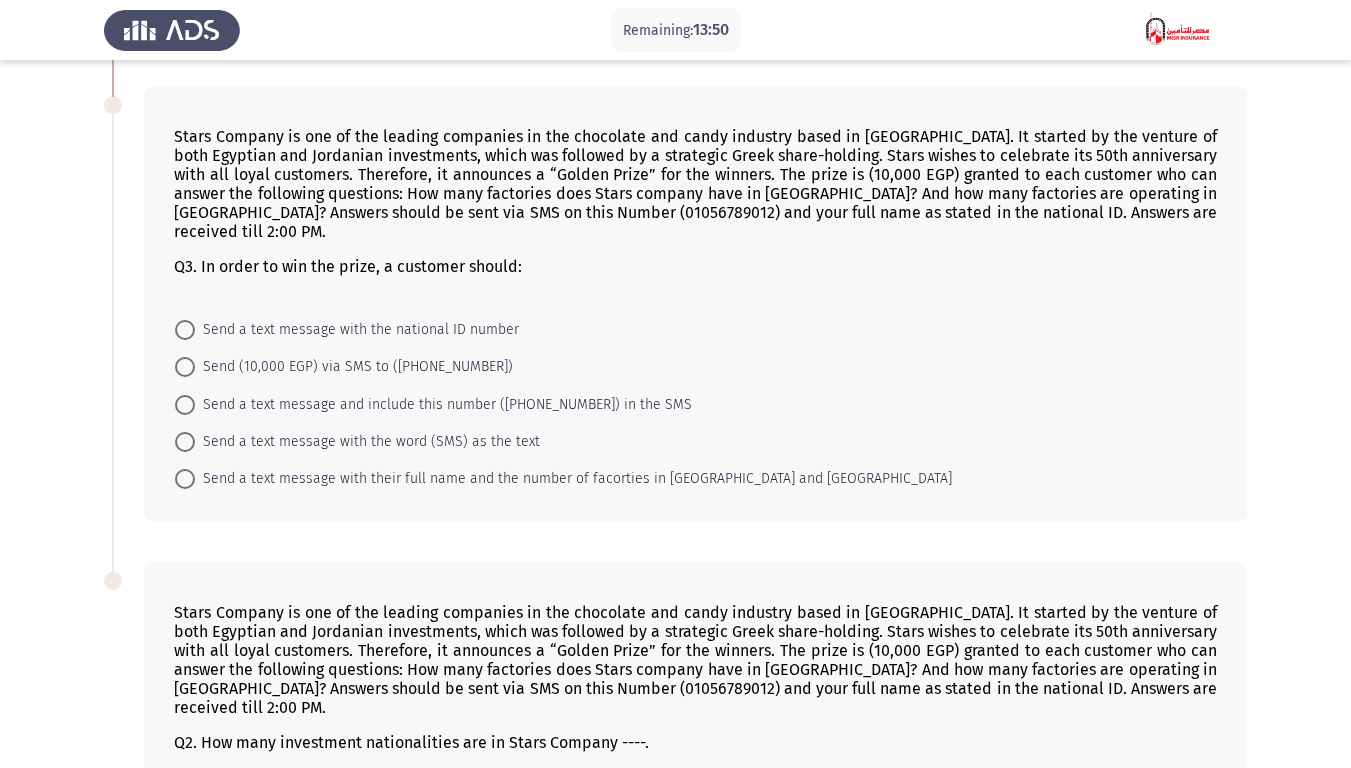 click on "Send a text message with their full name and the number of facorties in [GEOGRAPHIC_DATA] and [GEOGRAPHIC_DATA]" at bounding box center (573, 479) 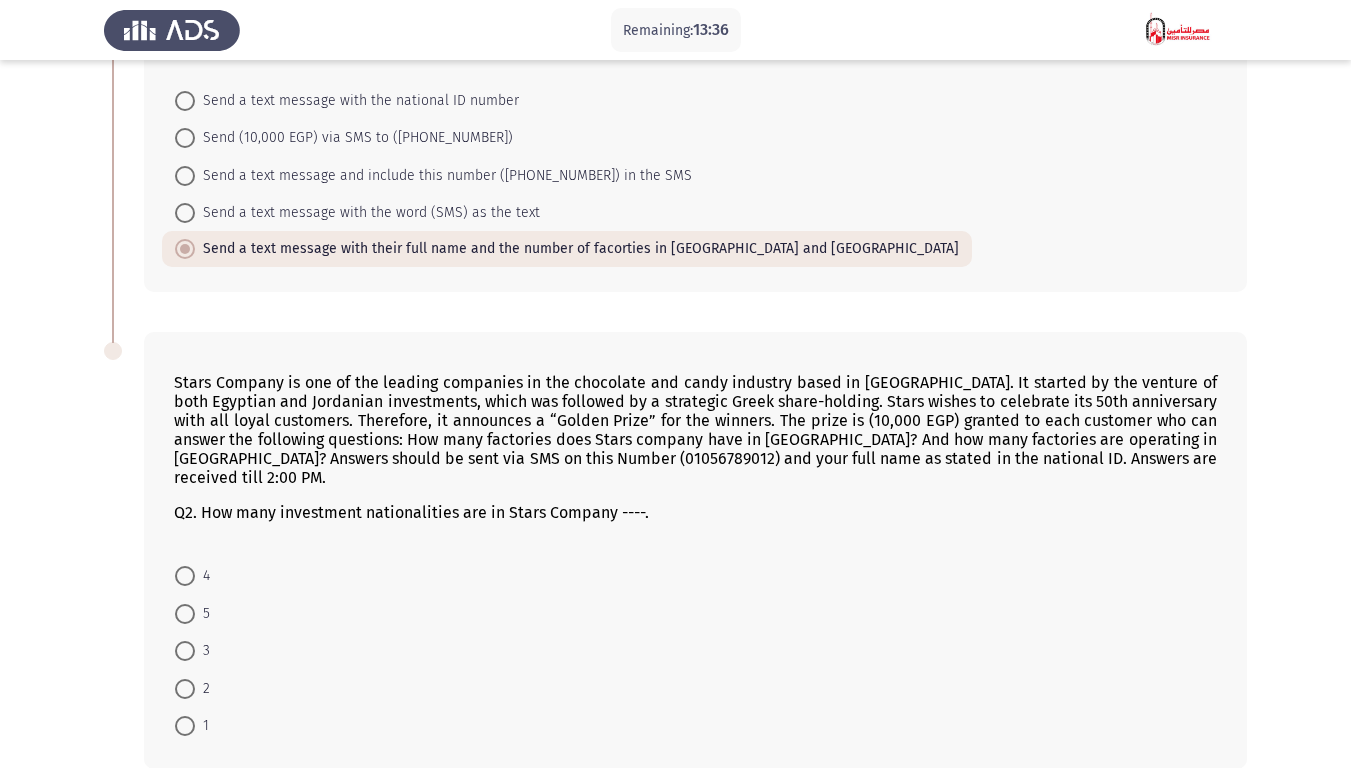 scroll, scrollTop: 1192, scrollLeft: 0, axis: vertical 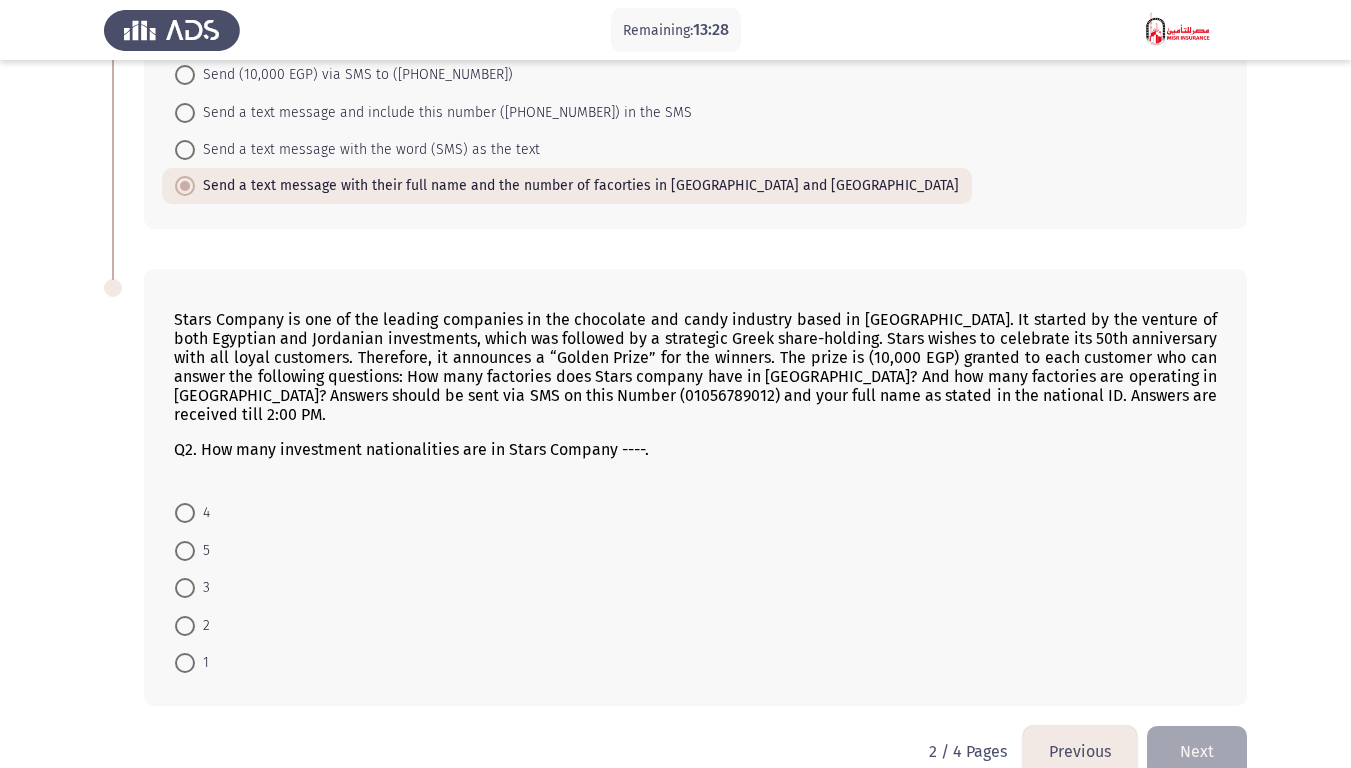 click on "2" at bounding box center [202, 626] 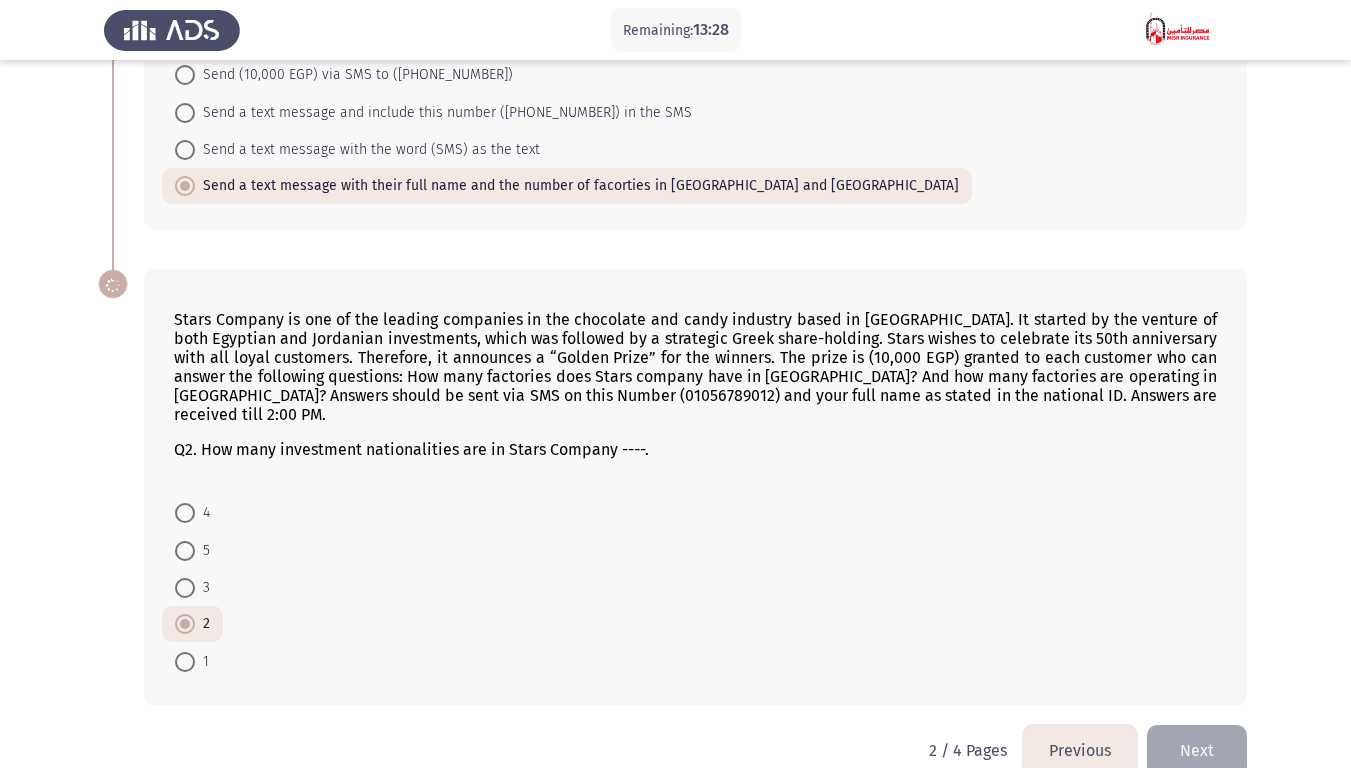 scroll, scrollTop: 1191, scrollLeft: 0, axis: vertical 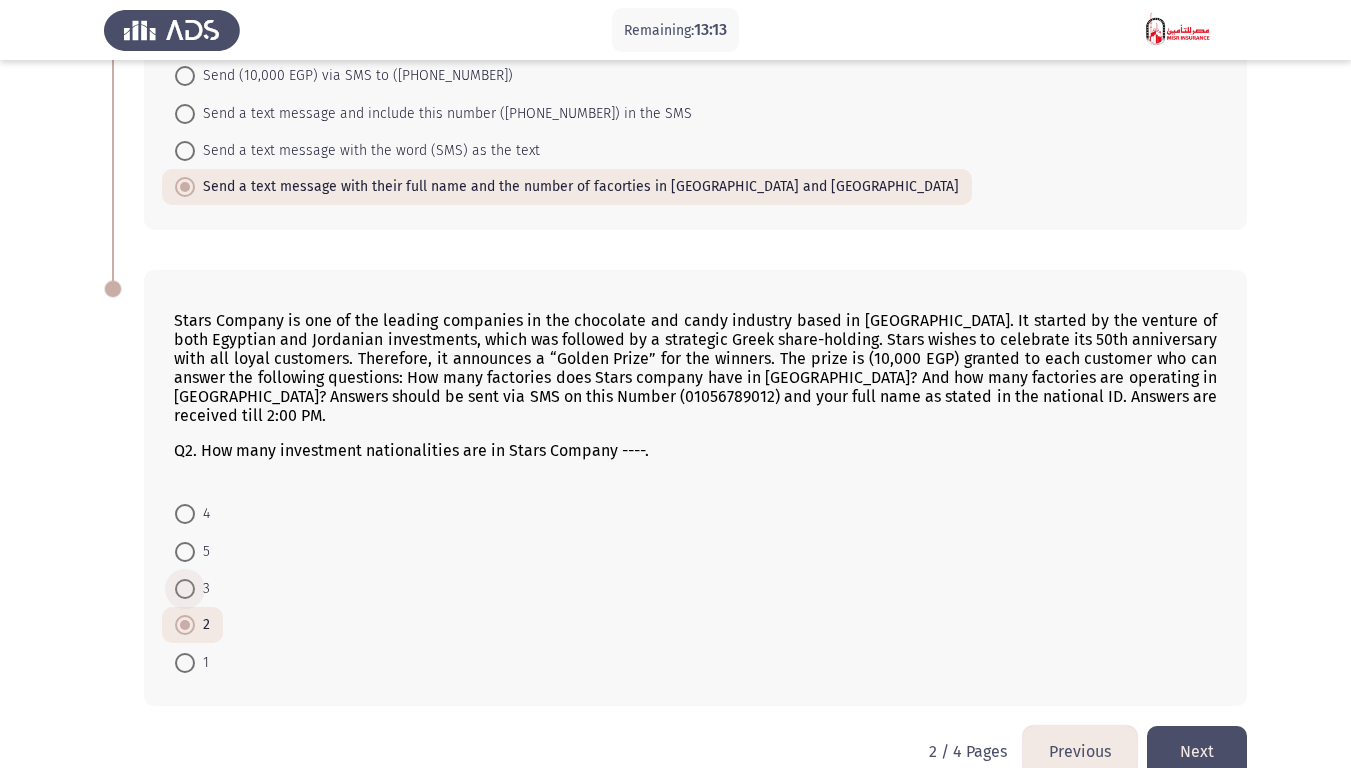 click at bounding box center [185, 589] 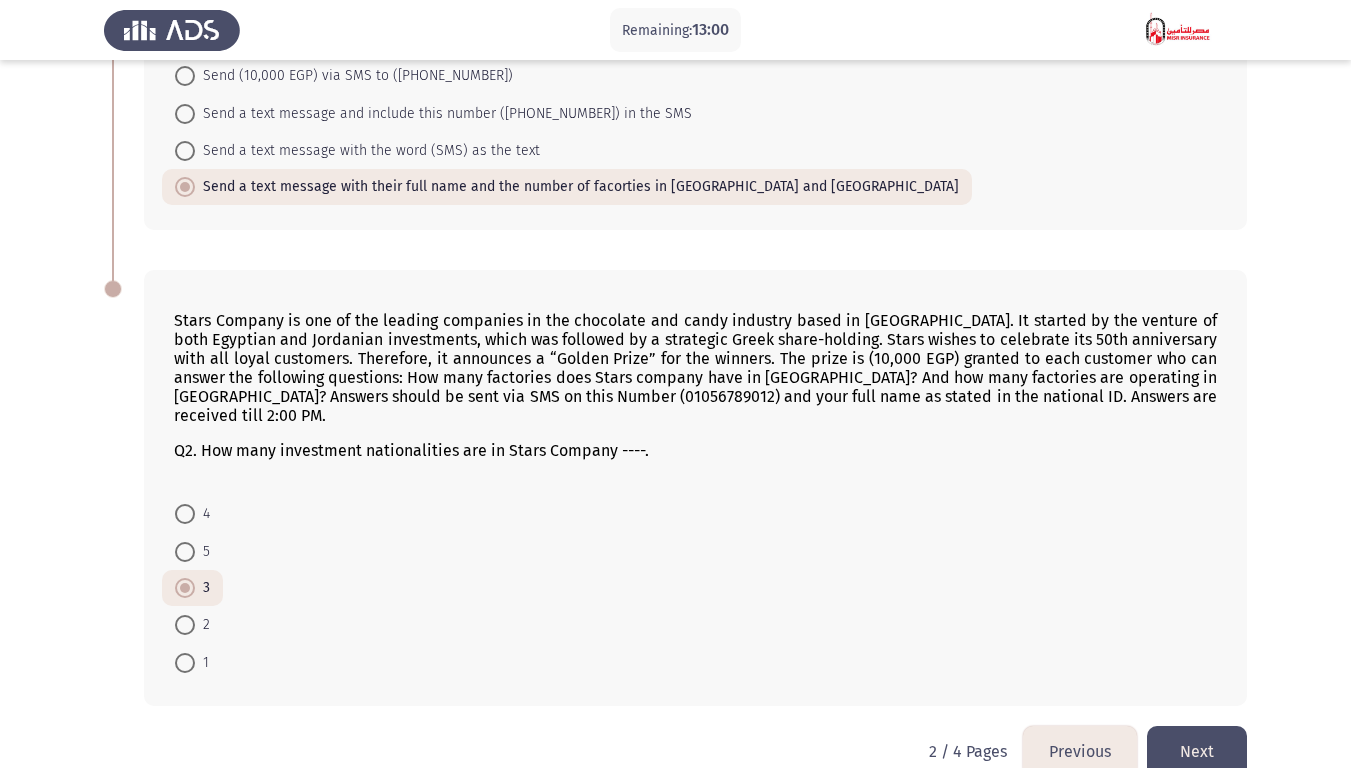 click on "Next" 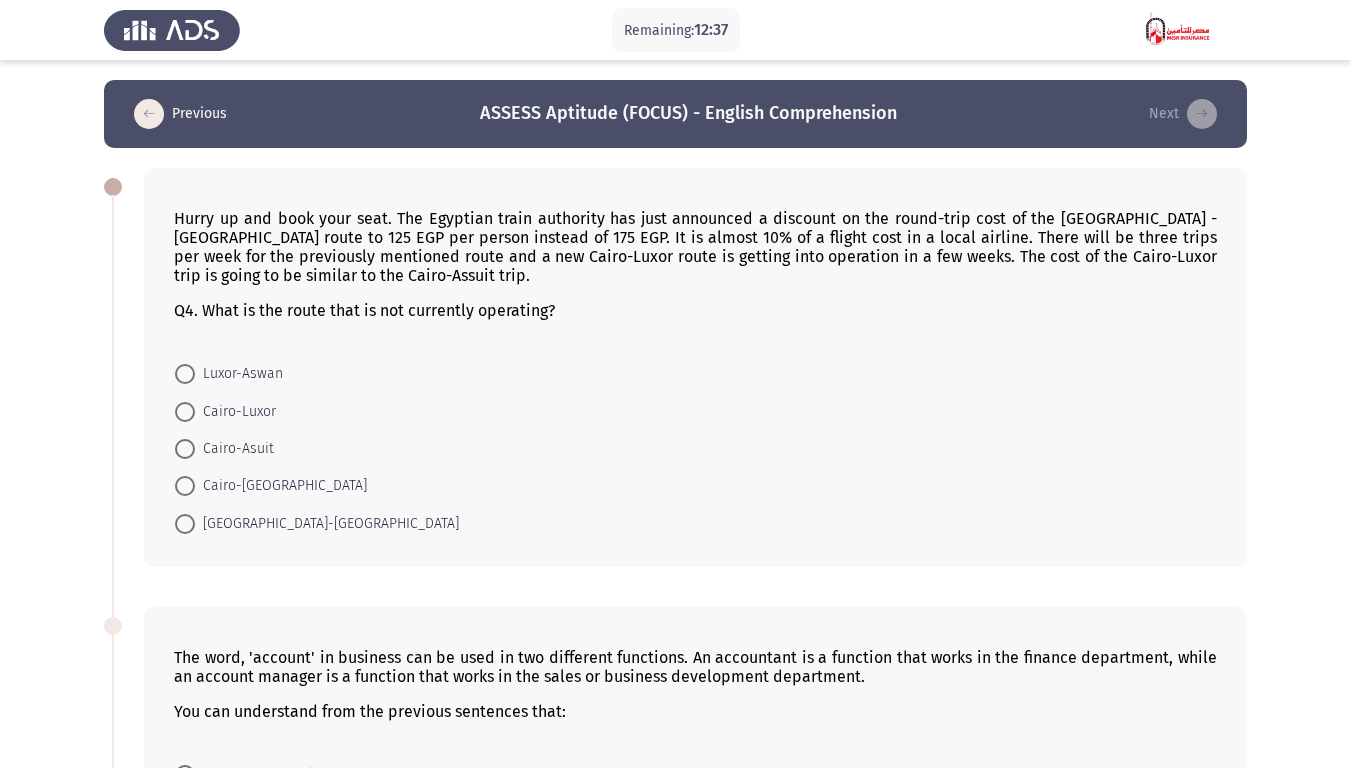 click on "Cairo-Luxor" at bounding box center (235, 412) 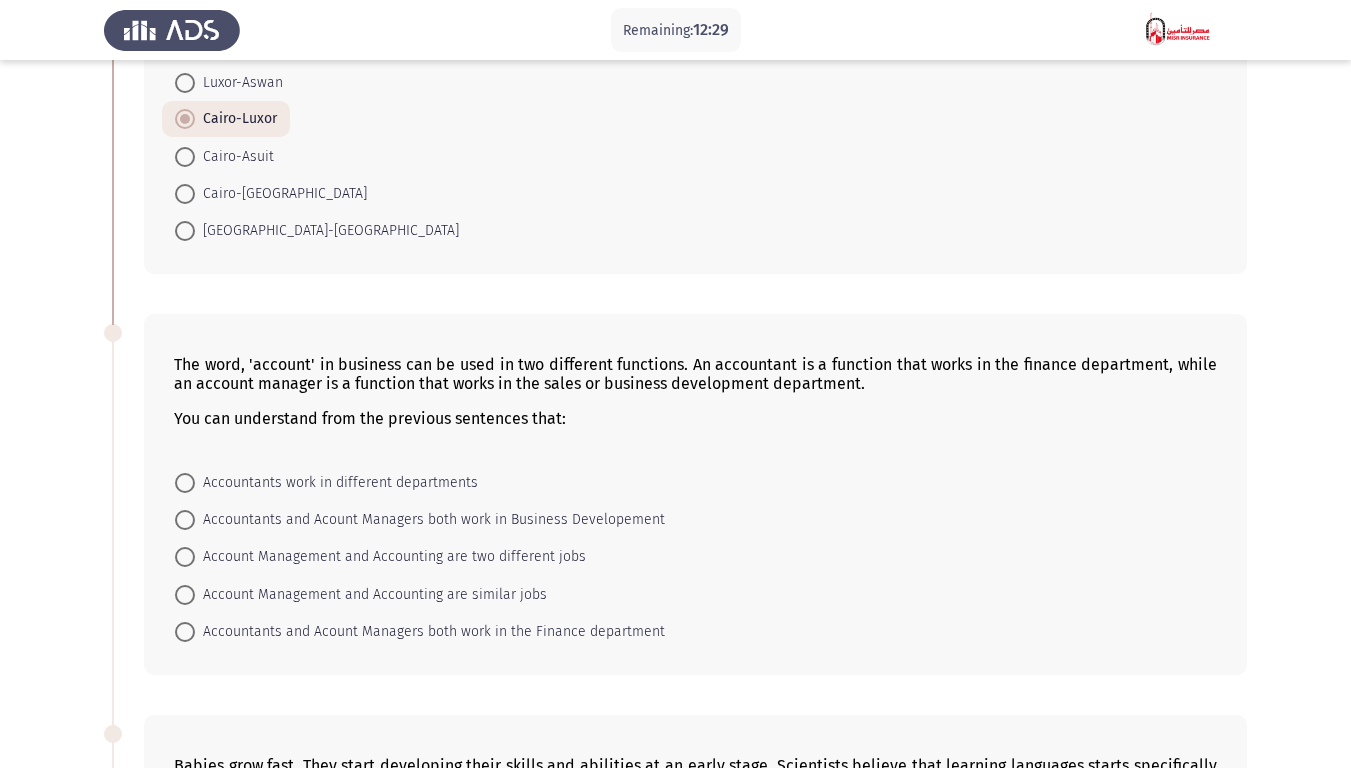 scroll, scrollTop: 400, scrollLeft: 0, axis: vertical 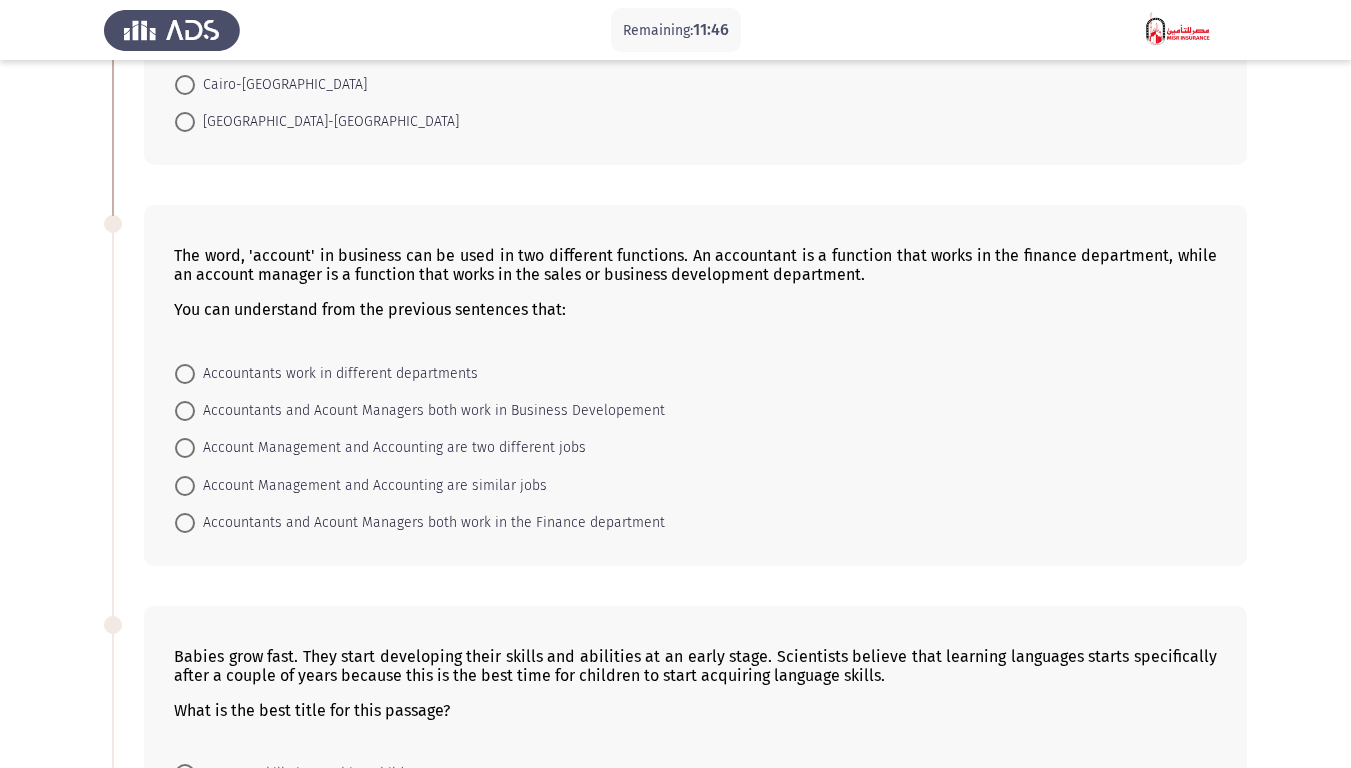 click on "Account Management and Accounting are two different jobs" at bounding box center (390, 448) 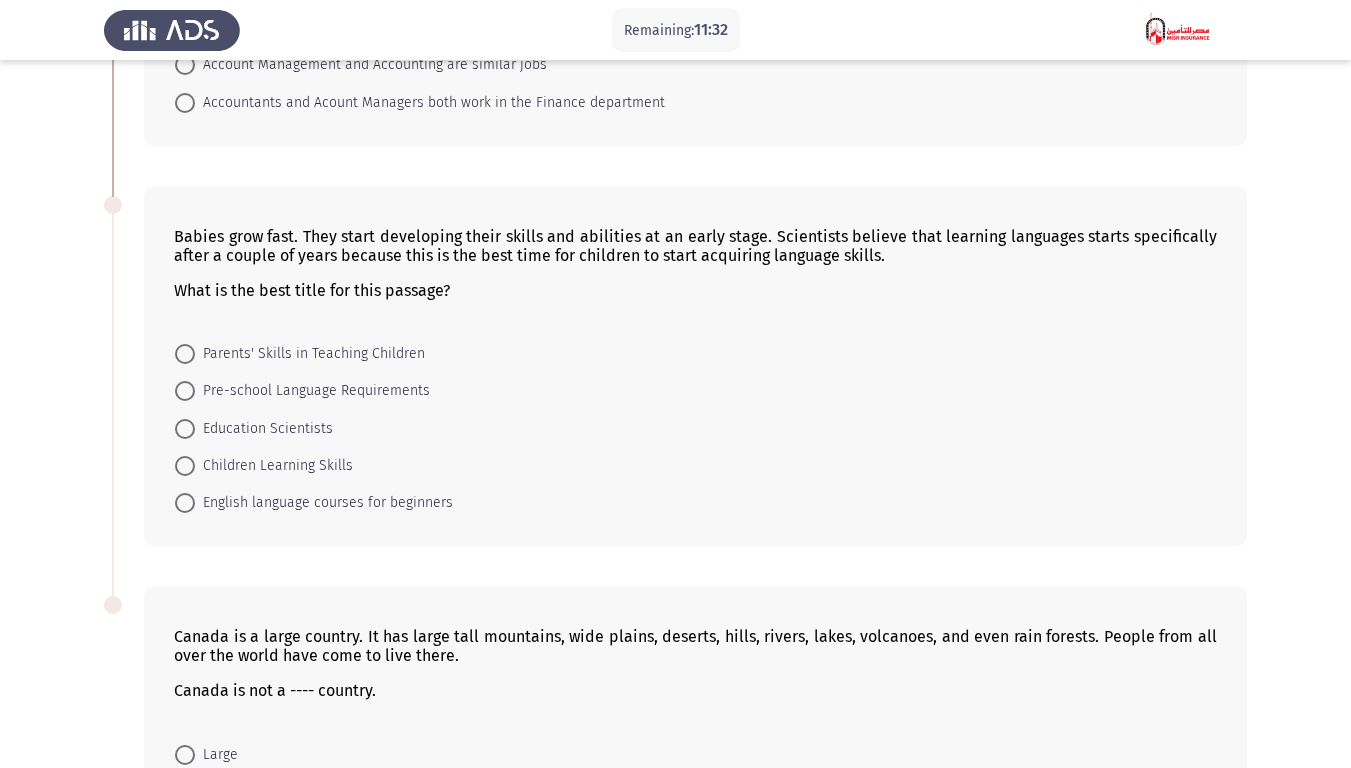 scroll, scrollTop: 800, scrollLeft: 0, axis: vertical 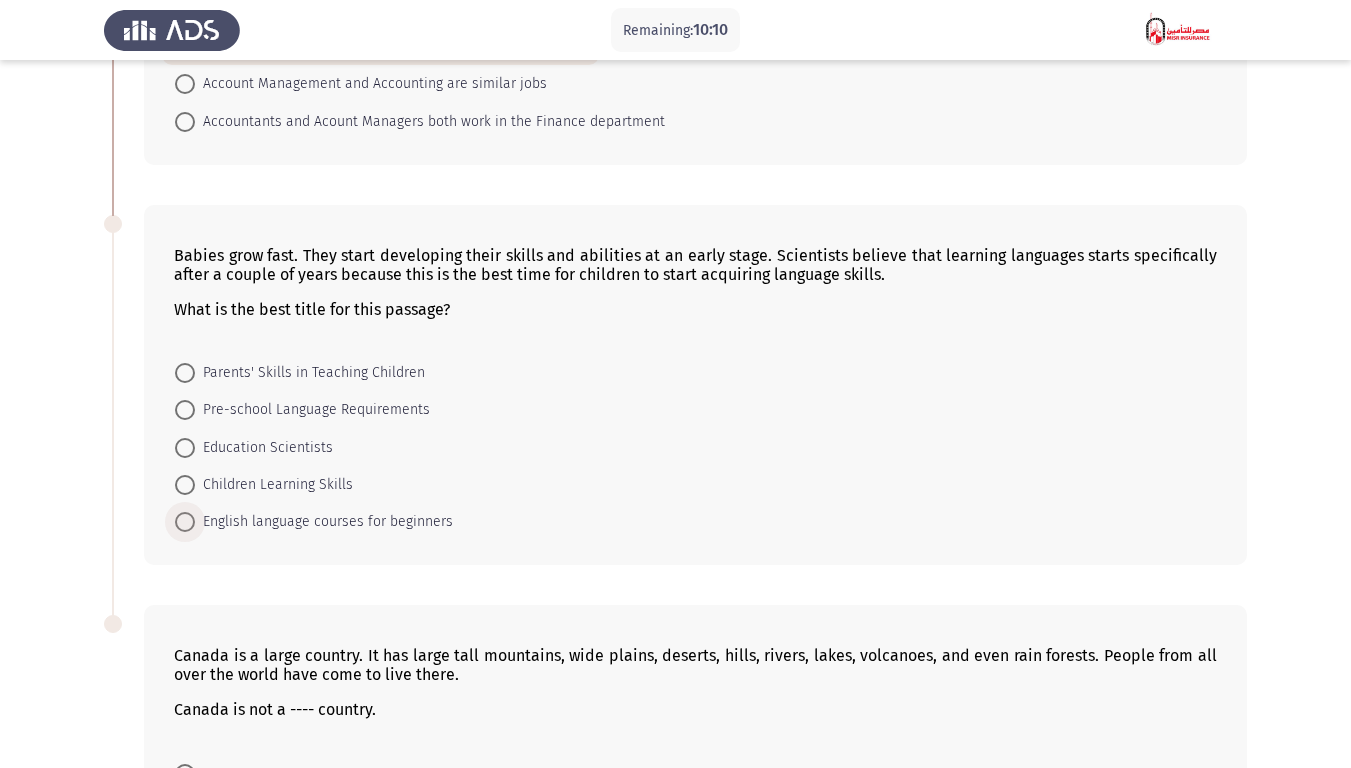 click on "English language courses for beginners" at bounding box center (324, 522) 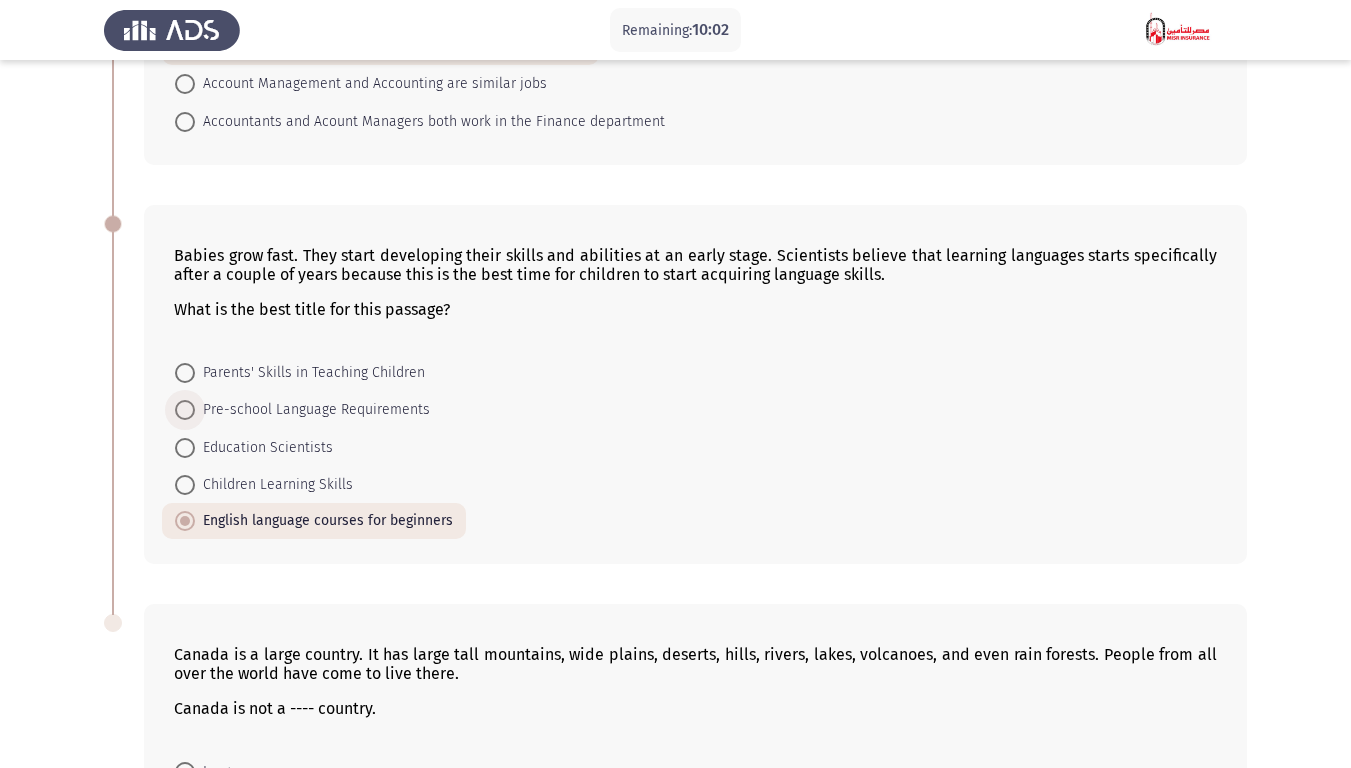 click on "Pre-school Language Requirements" at bounding box center [312, 410] 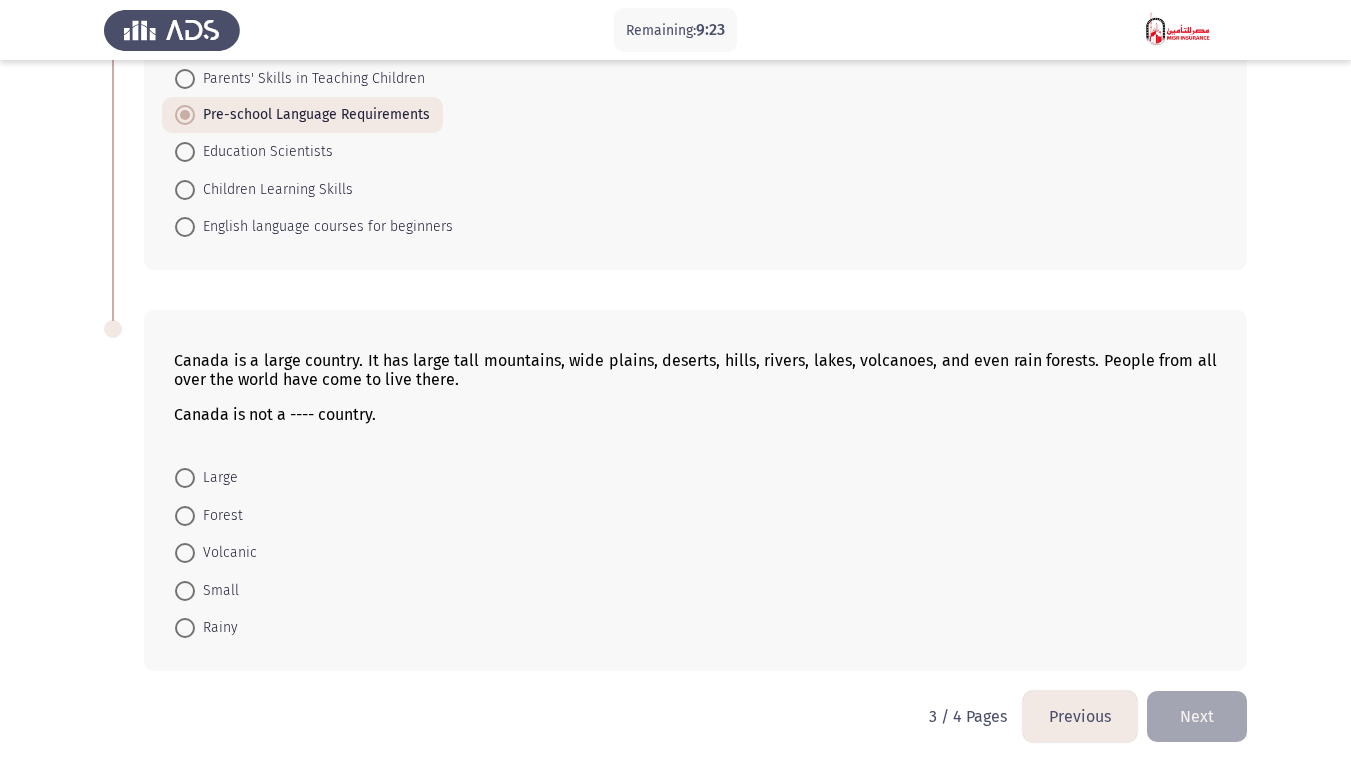 scroll, scrollTop: 1097, scrollLeft: 0, axis: vertical 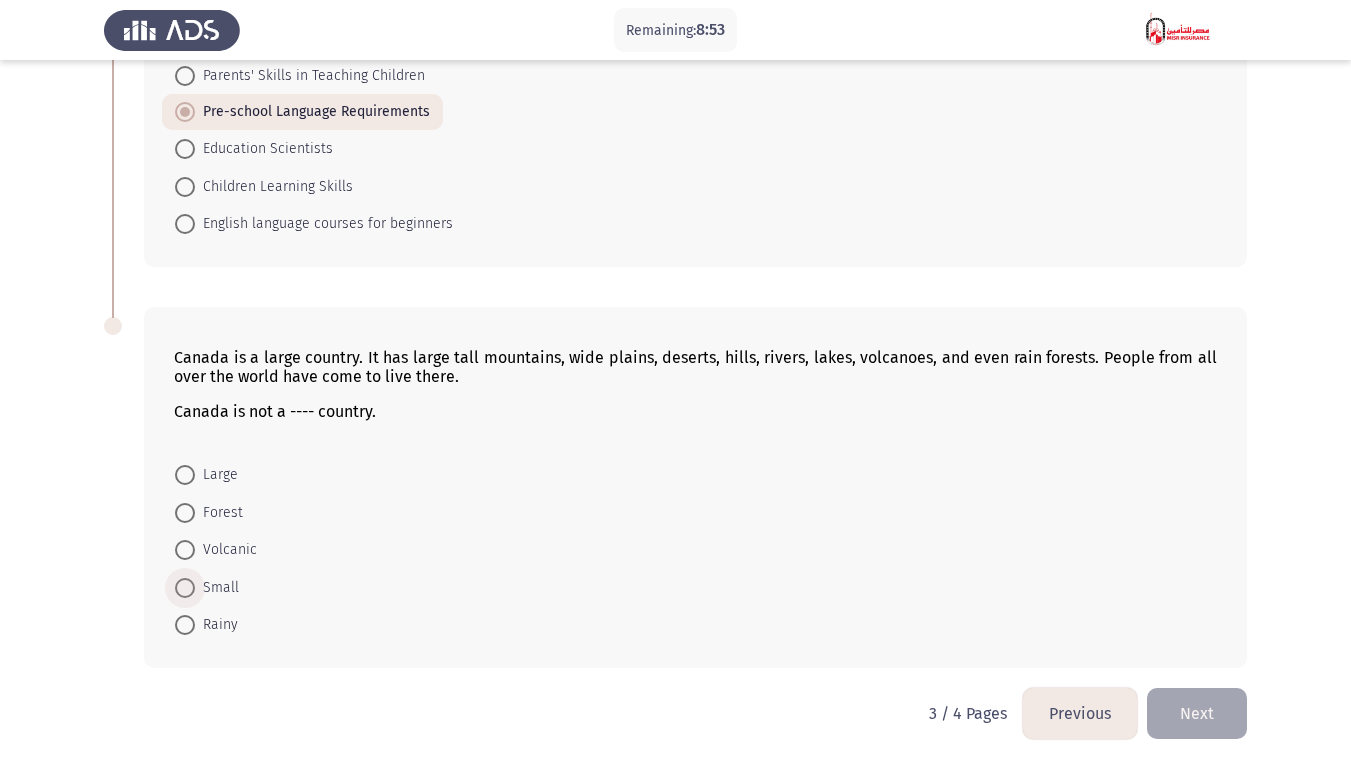 click on "Small" at bounding box center [217, 588] 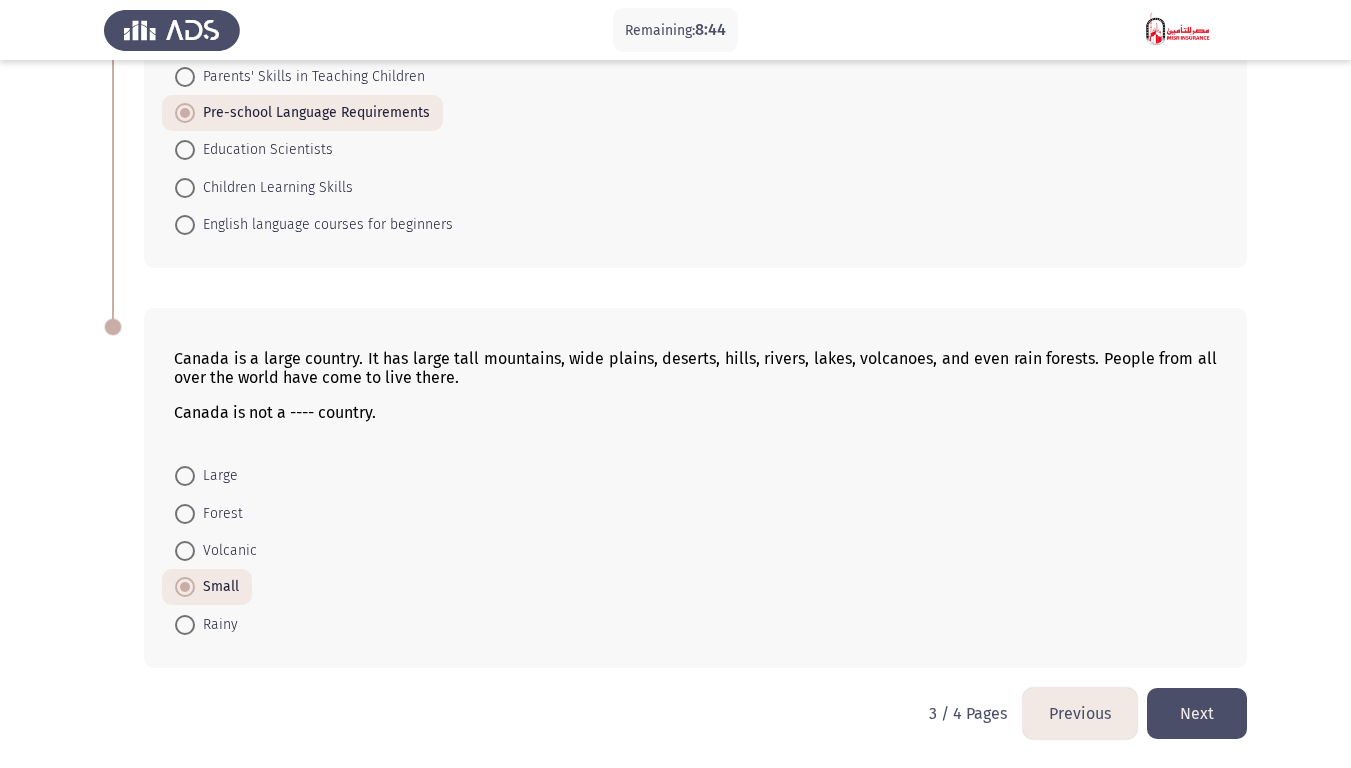 click on "Next" 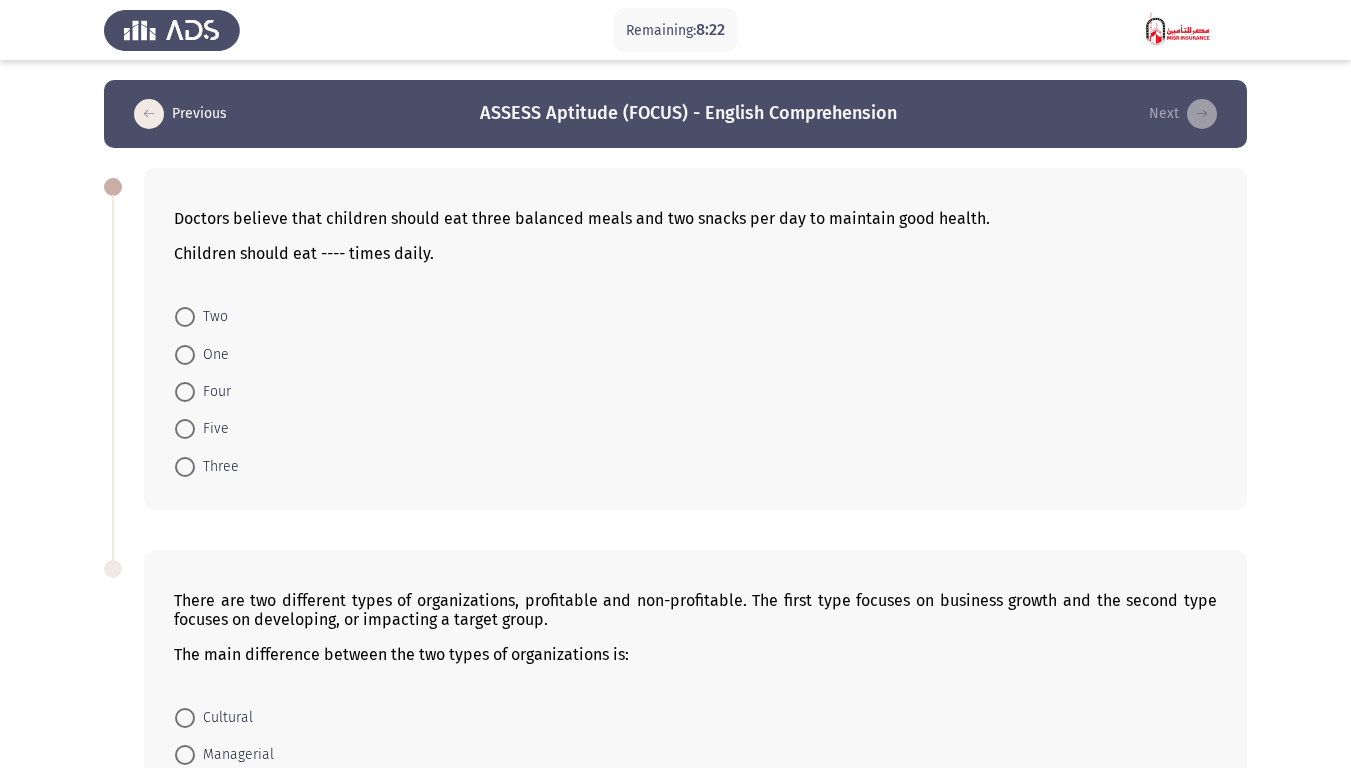click on "Five" at bounding box center [212, 429] 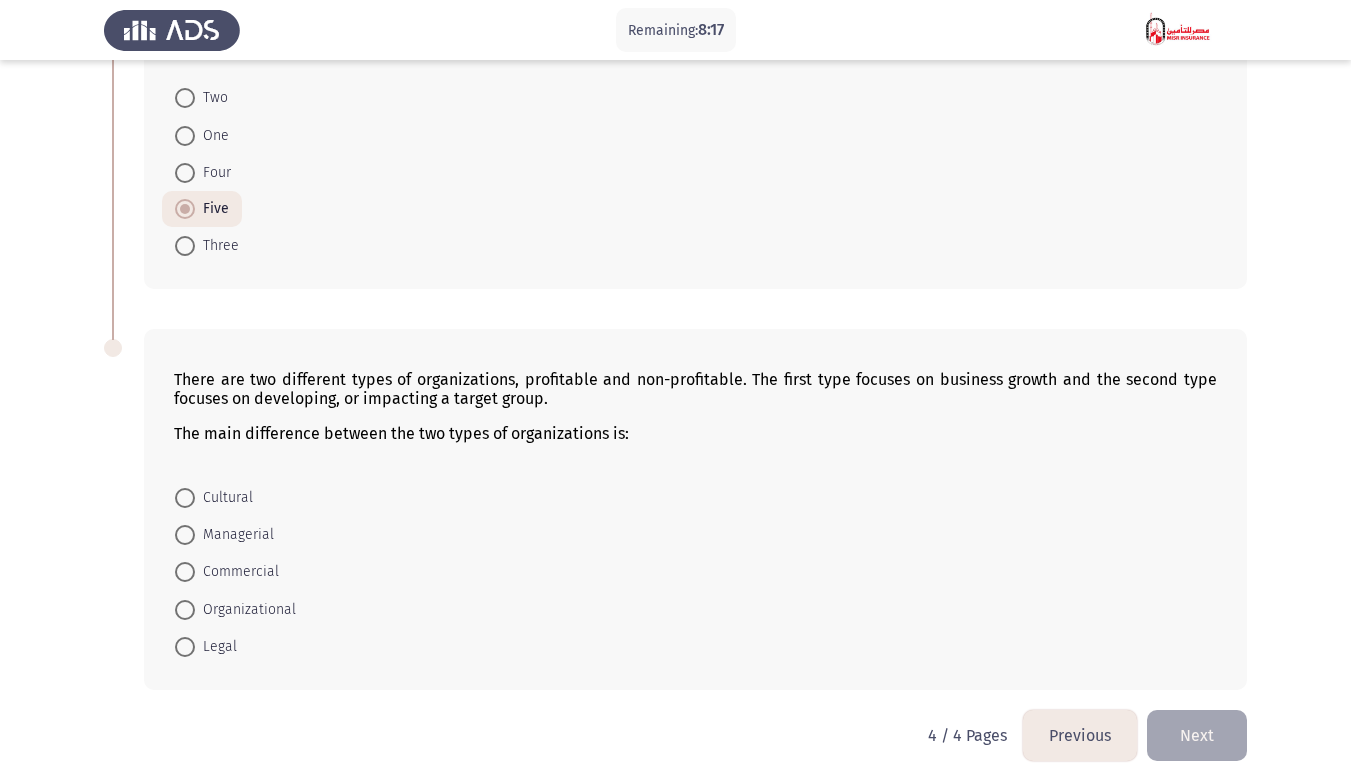 scroll, scrollTop: 241, scrollLeft: 0, axis: vertical 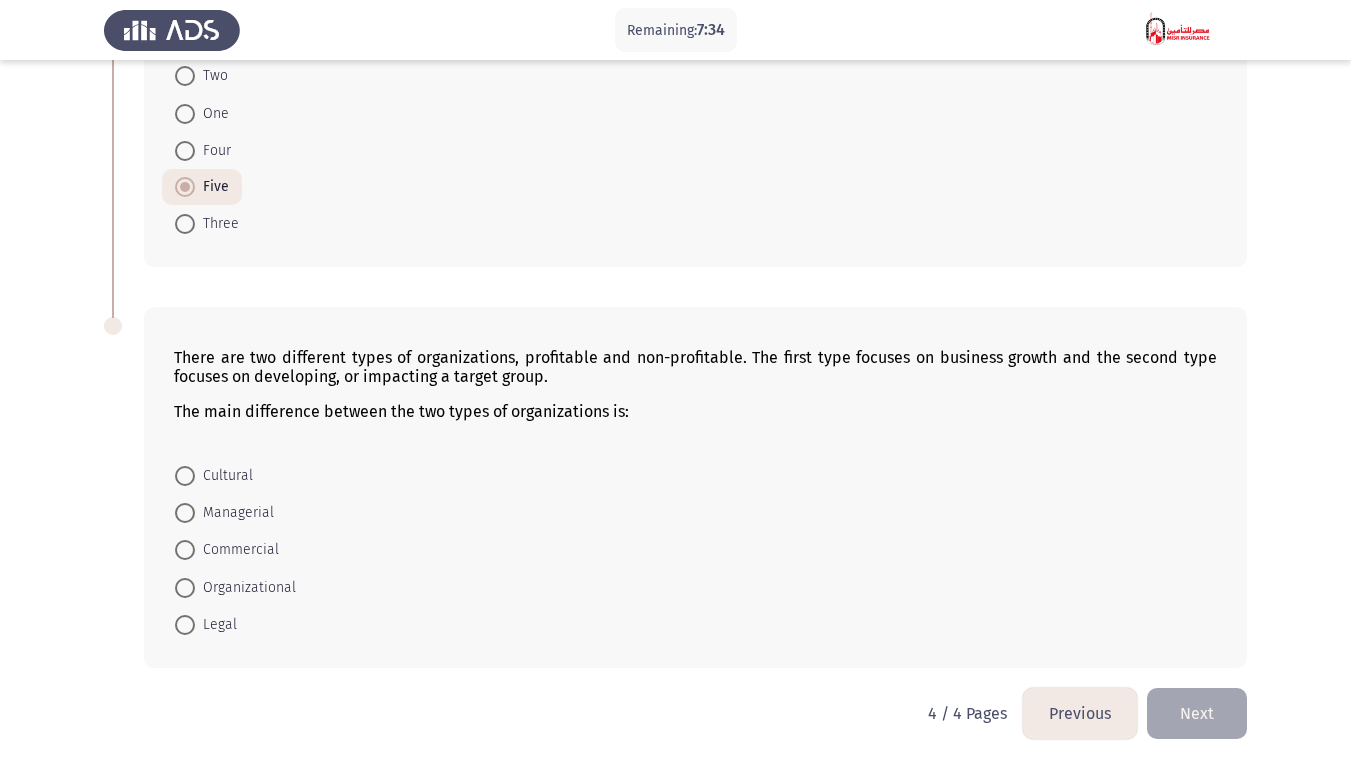 click on "Commercial" at bounding box center [237, 550] 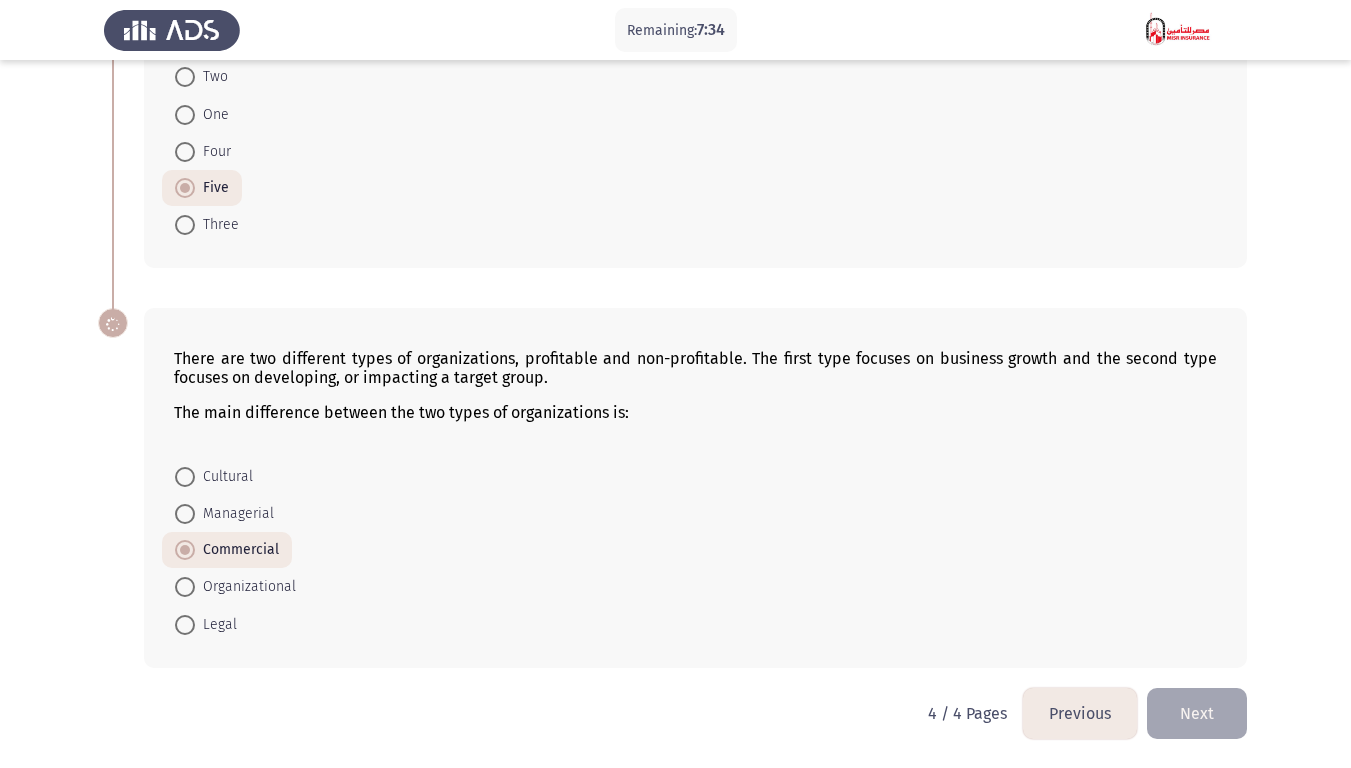 scroll, scrollTop: 240, scrollLeft: 0, axis: vertical 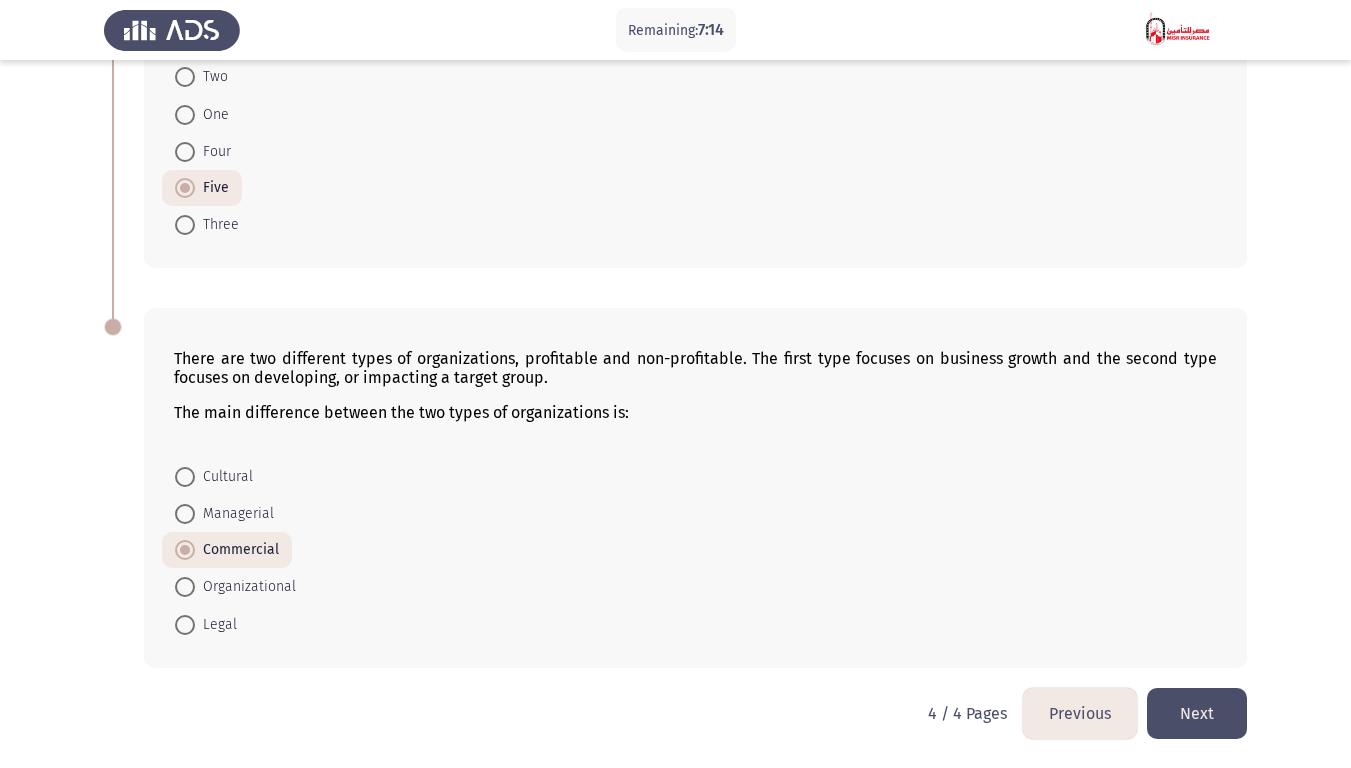 click on "Organizational" at bounding box center [245, 587] 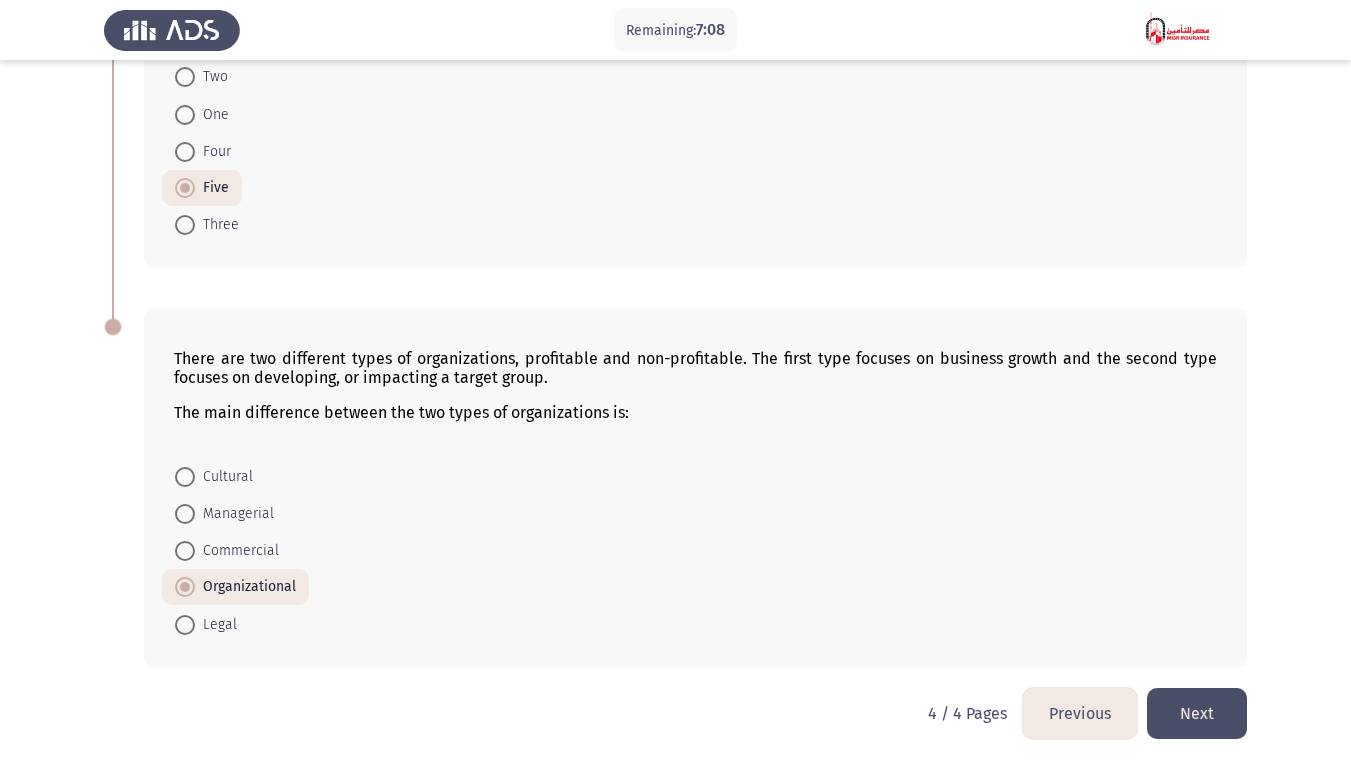 click on "Commercial" at bounding box center [237, 551] 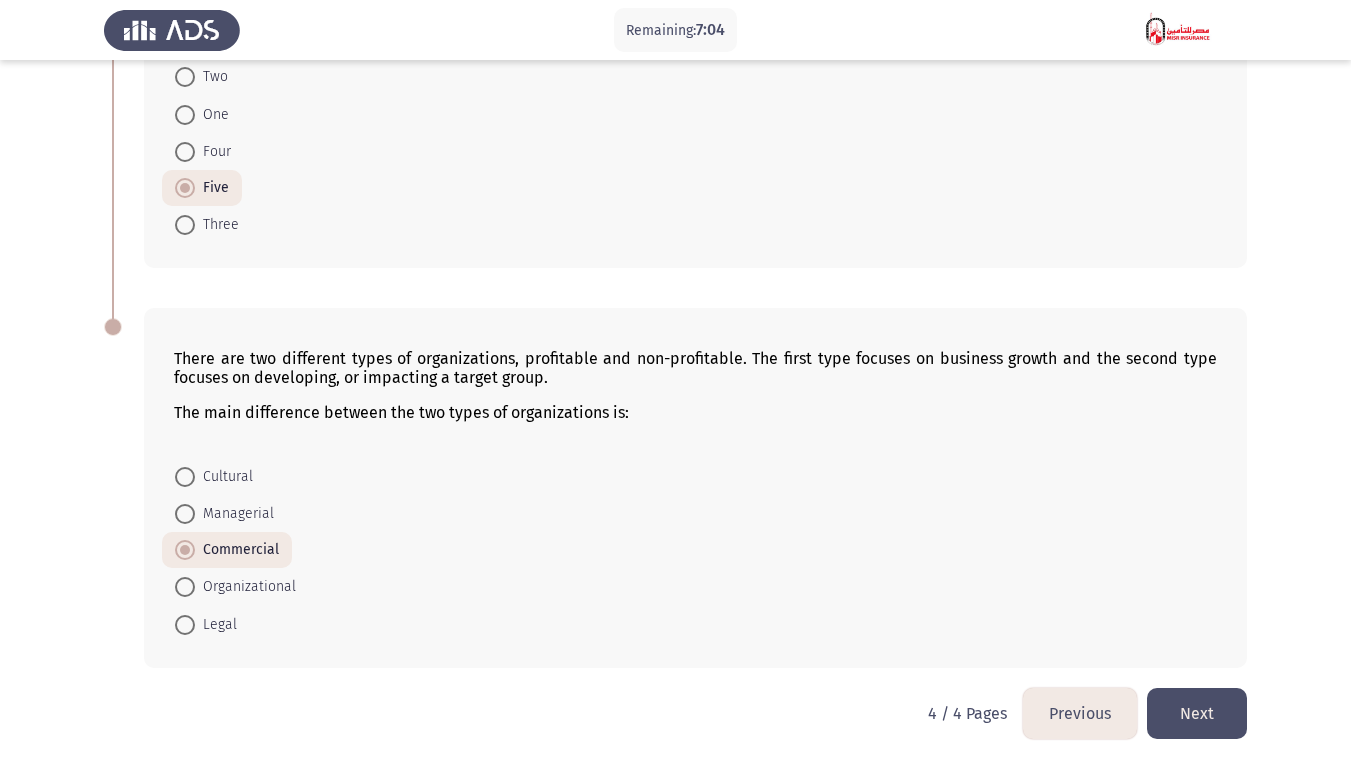 click on "Next" 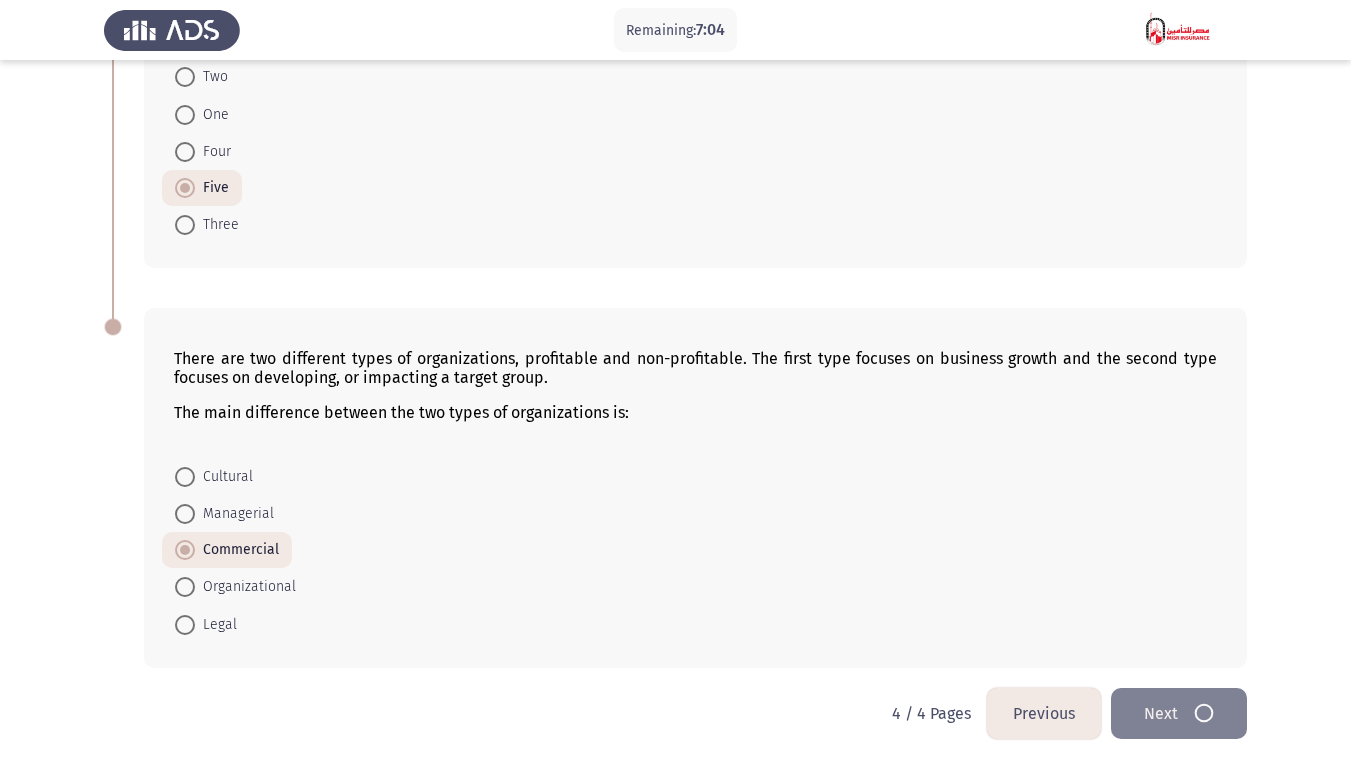 scroll, scrollTop: 0, scrollLeft: 0, axis: both 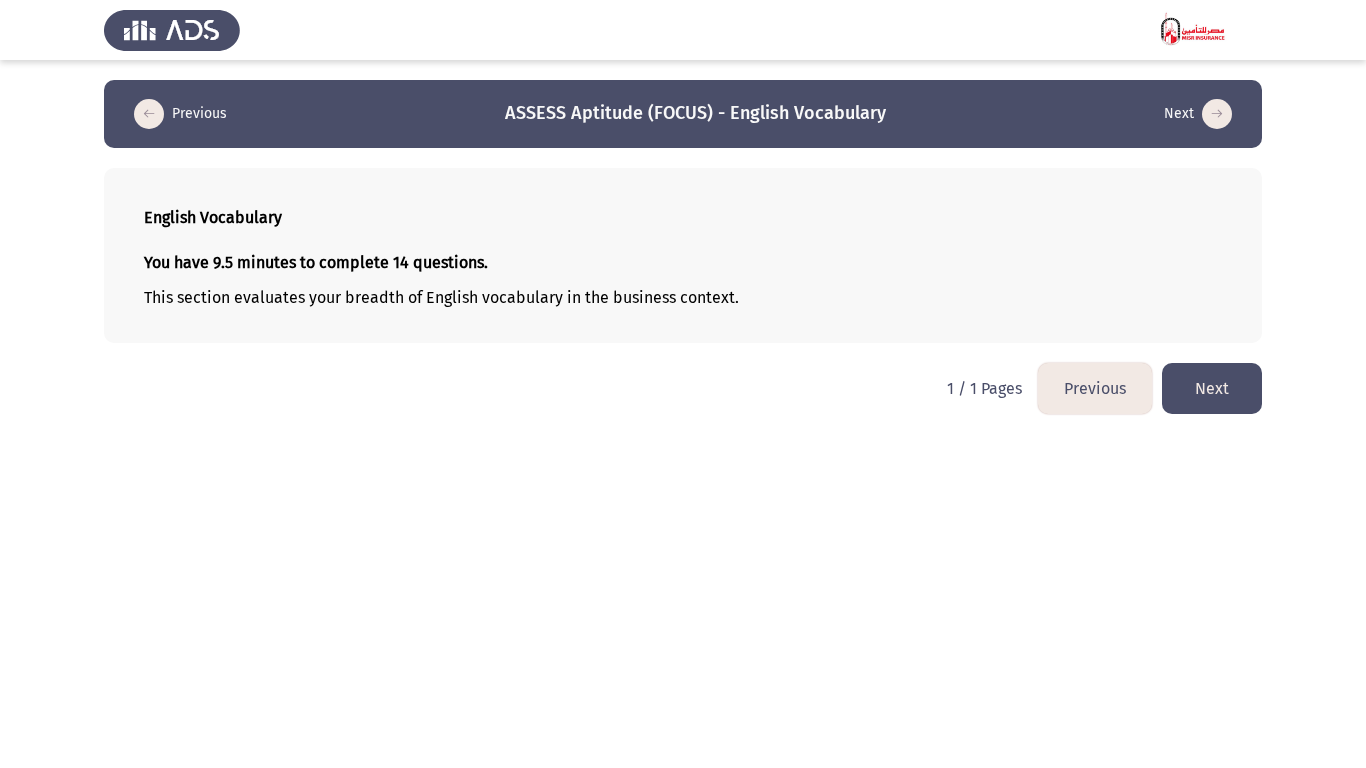 click on "Next" 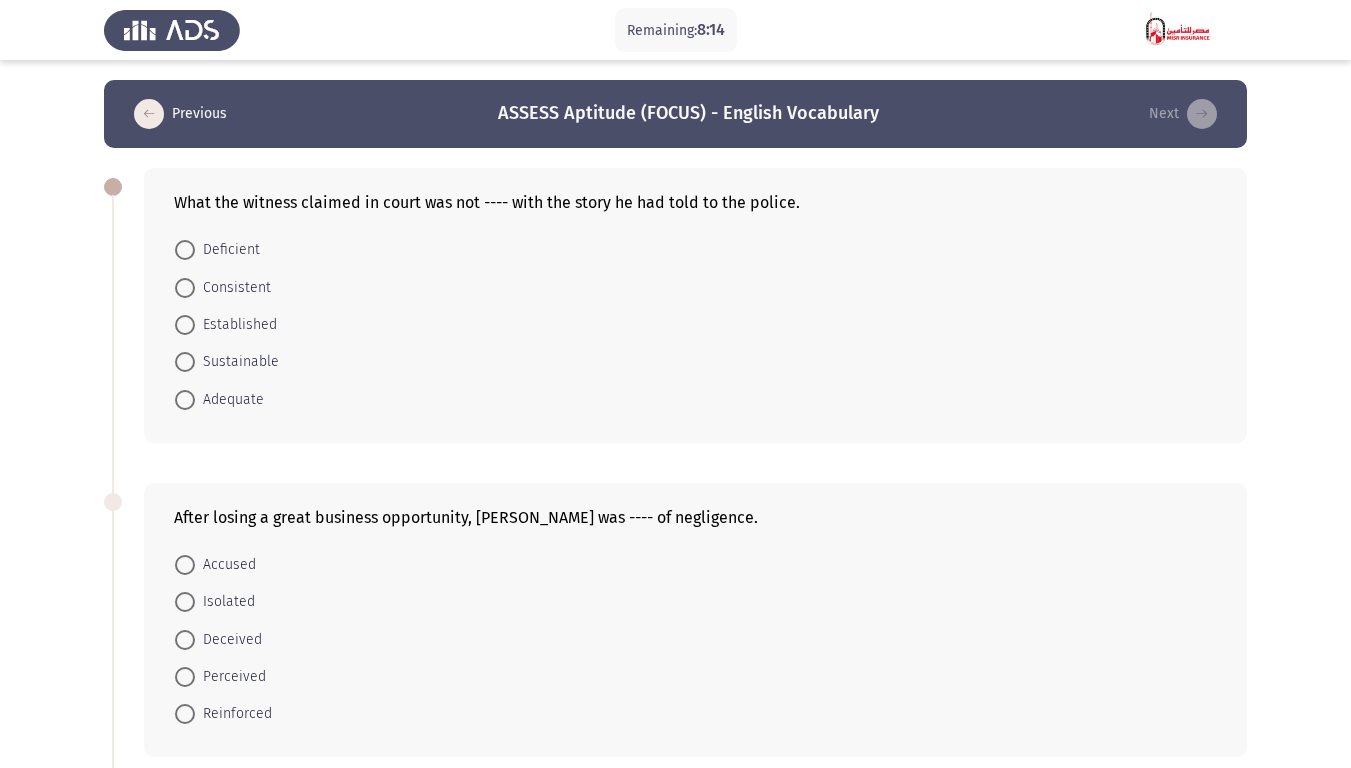 click on "Sustainable" at bounding box center (237, 362) 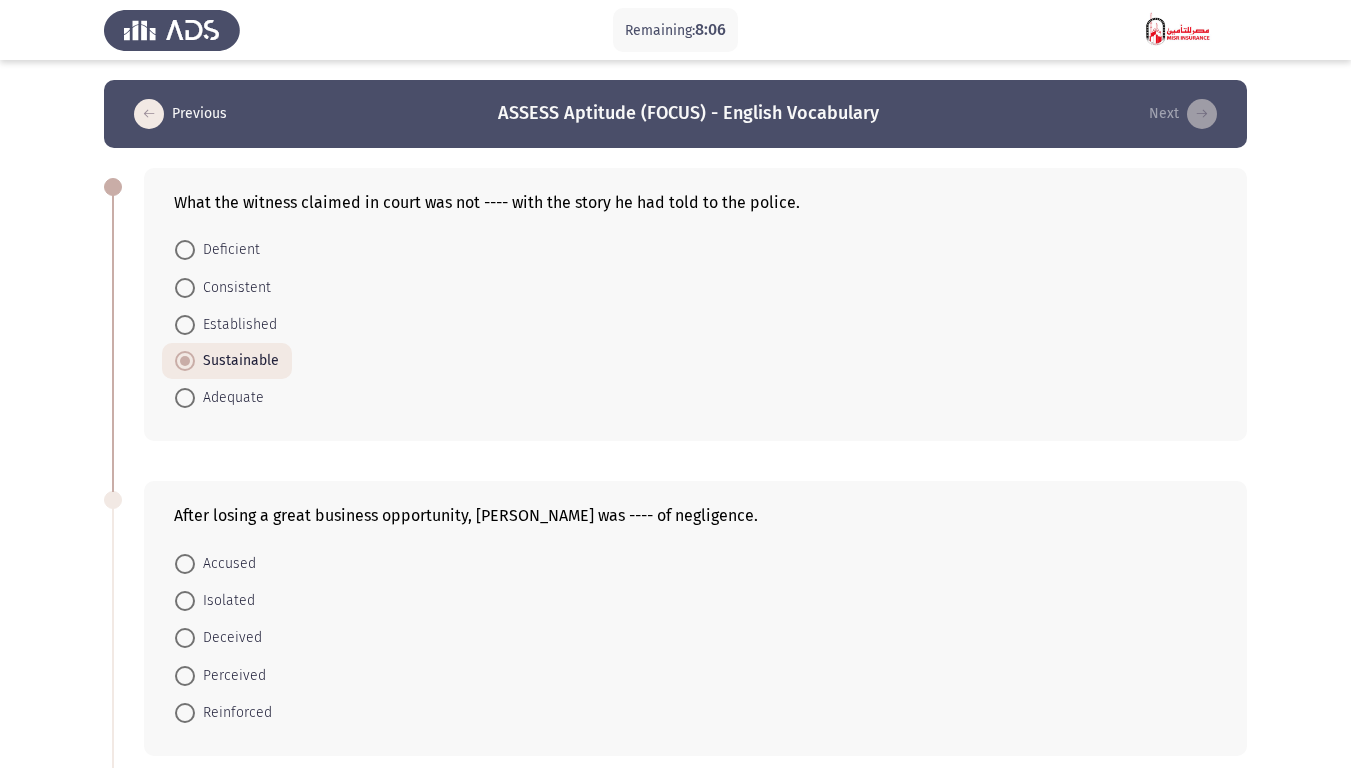 click on "Adequate" at bounding box center [229, 398] 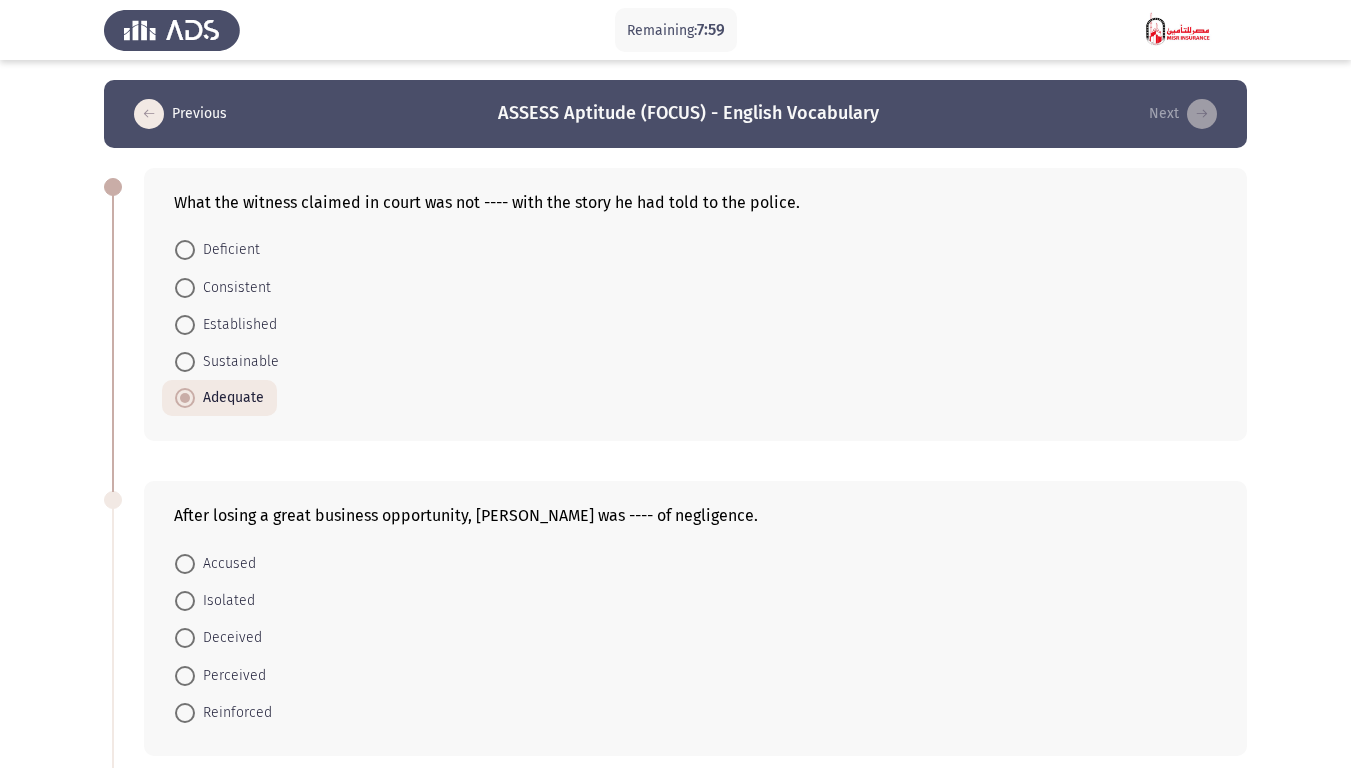 scroll, scrollTop: 100, scrollLeft: 0, axis: vertical 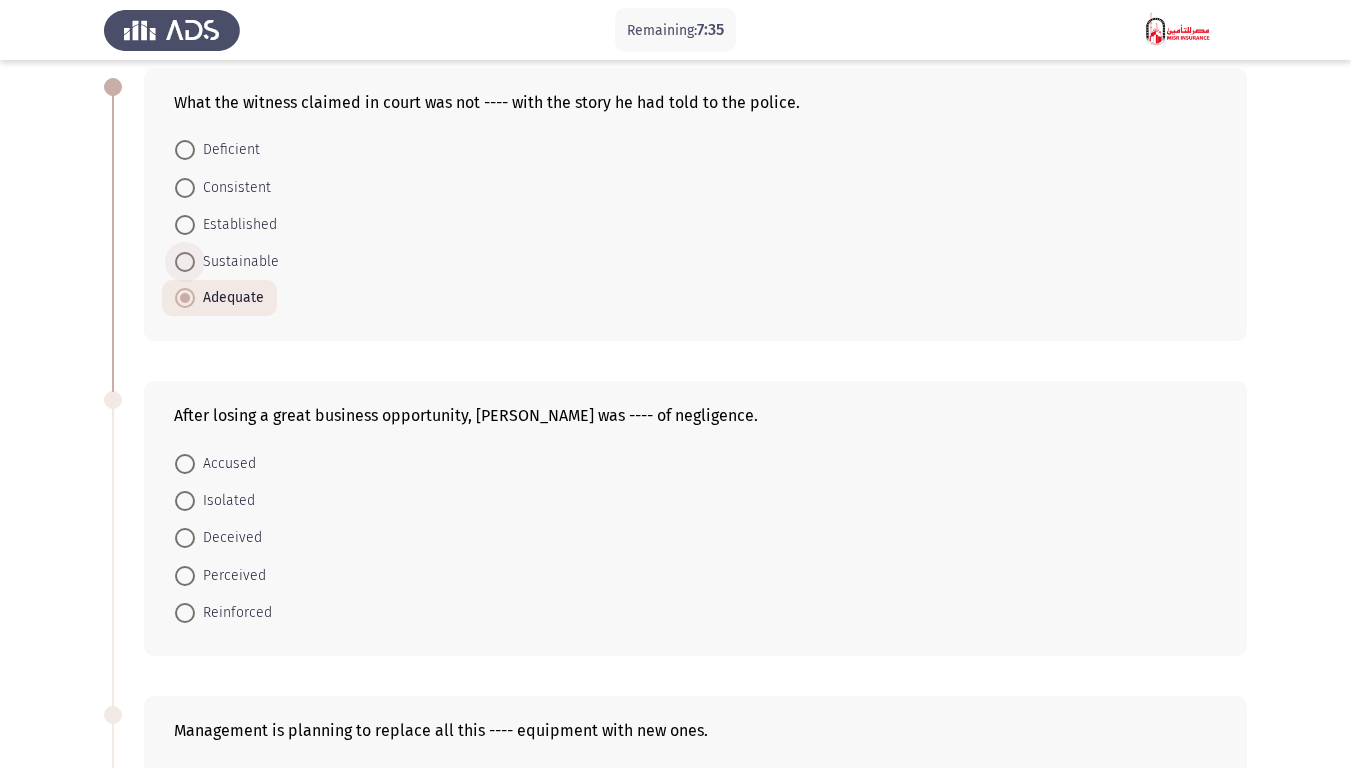 click on "Sustainable" at bounding box center (237, 262) 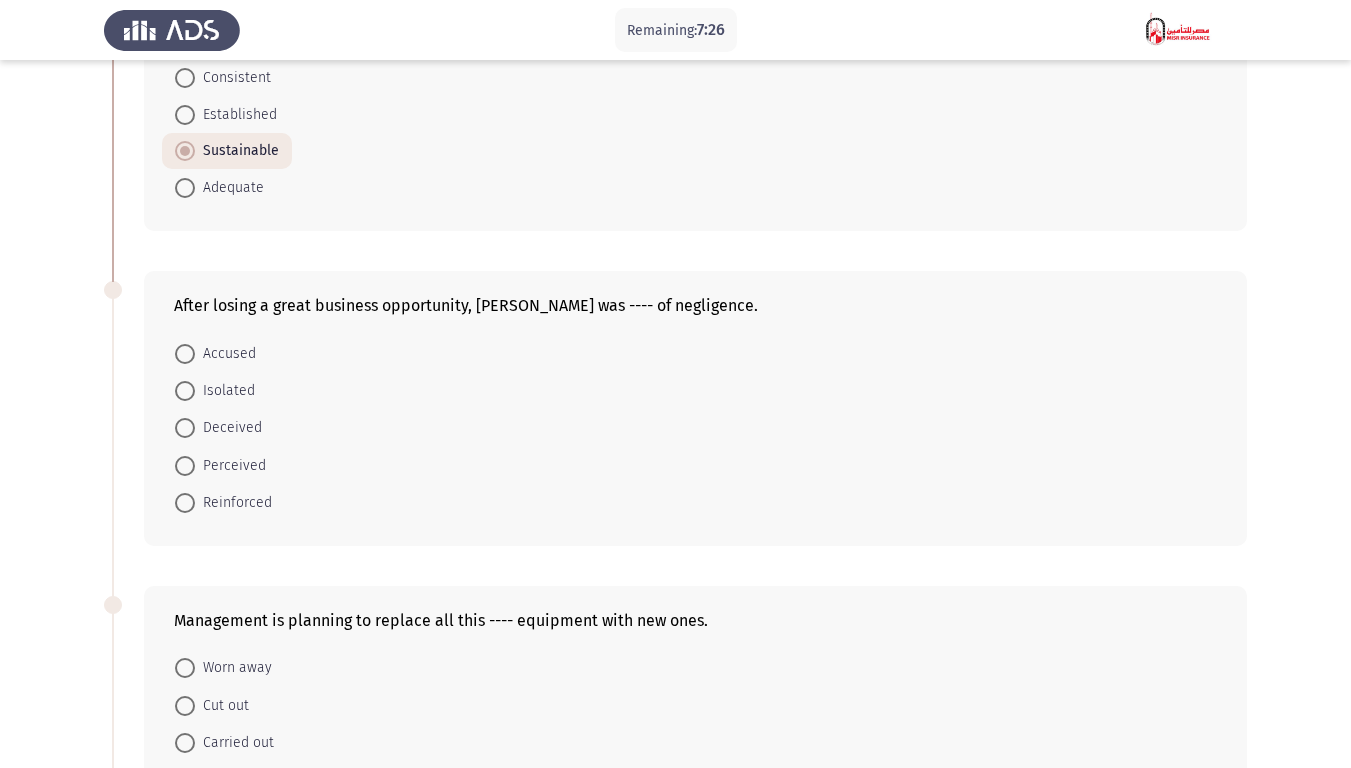 scroll, scrollTop: 200, scrollLeft: 0, axis: vertical 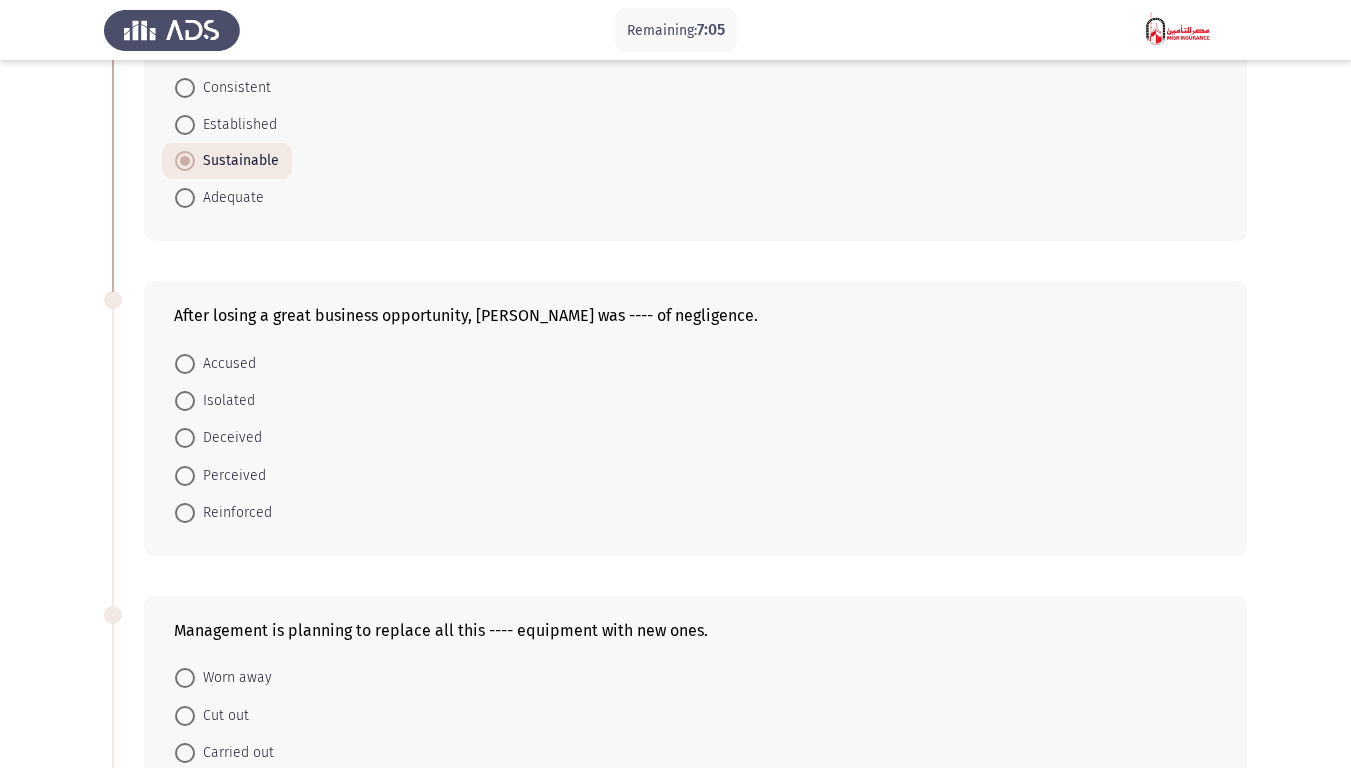 click on "Accused" at bounding box center [225, 364] 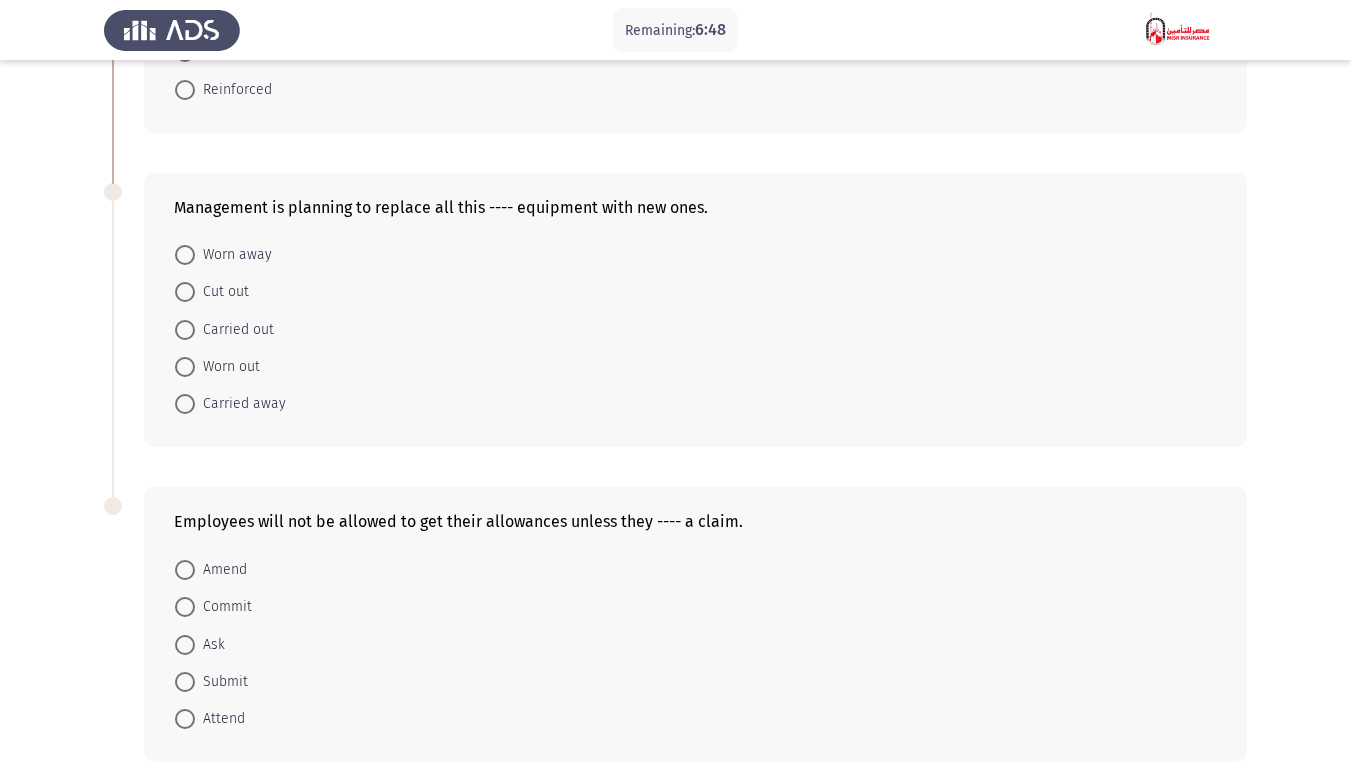 scroll, scrollTop: 600, scrollLeft: 0, axis: vertical 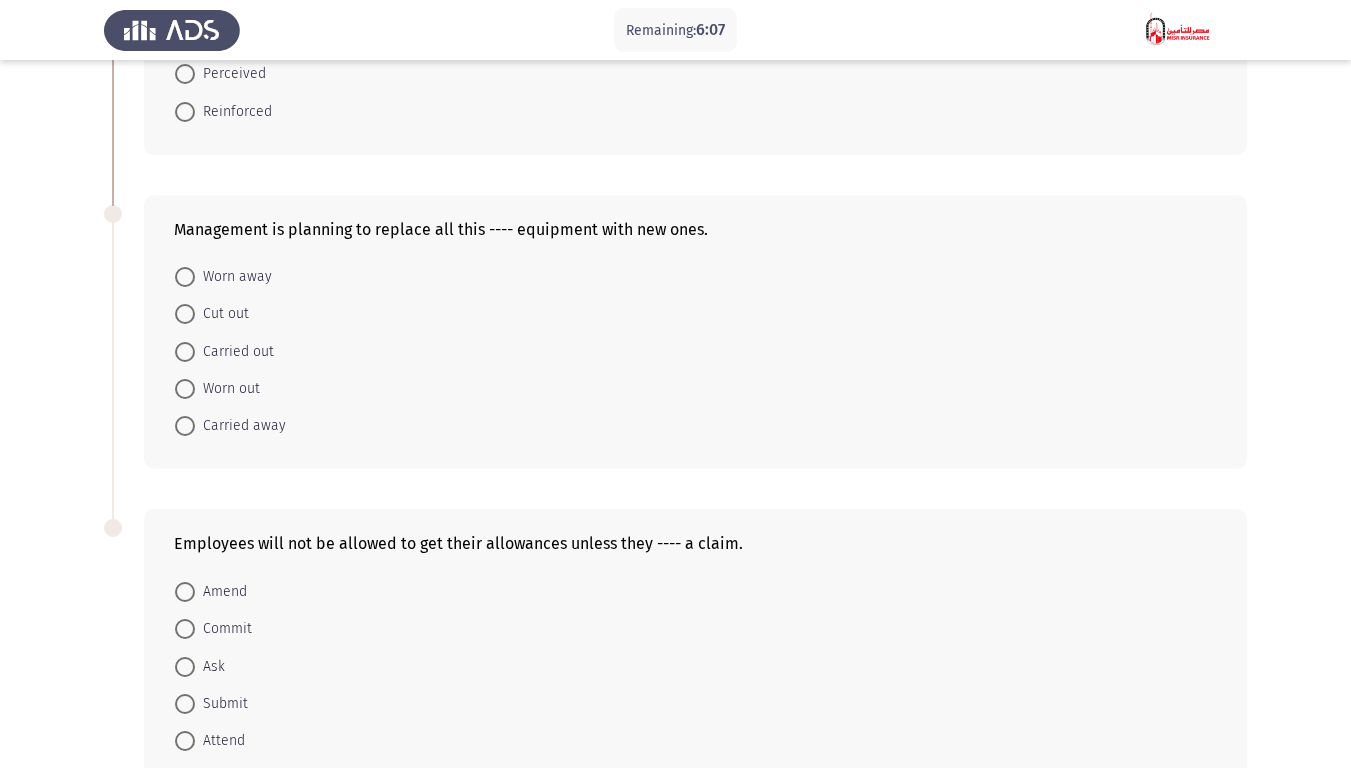click on "Cut out" at bounding box center (222, 314) 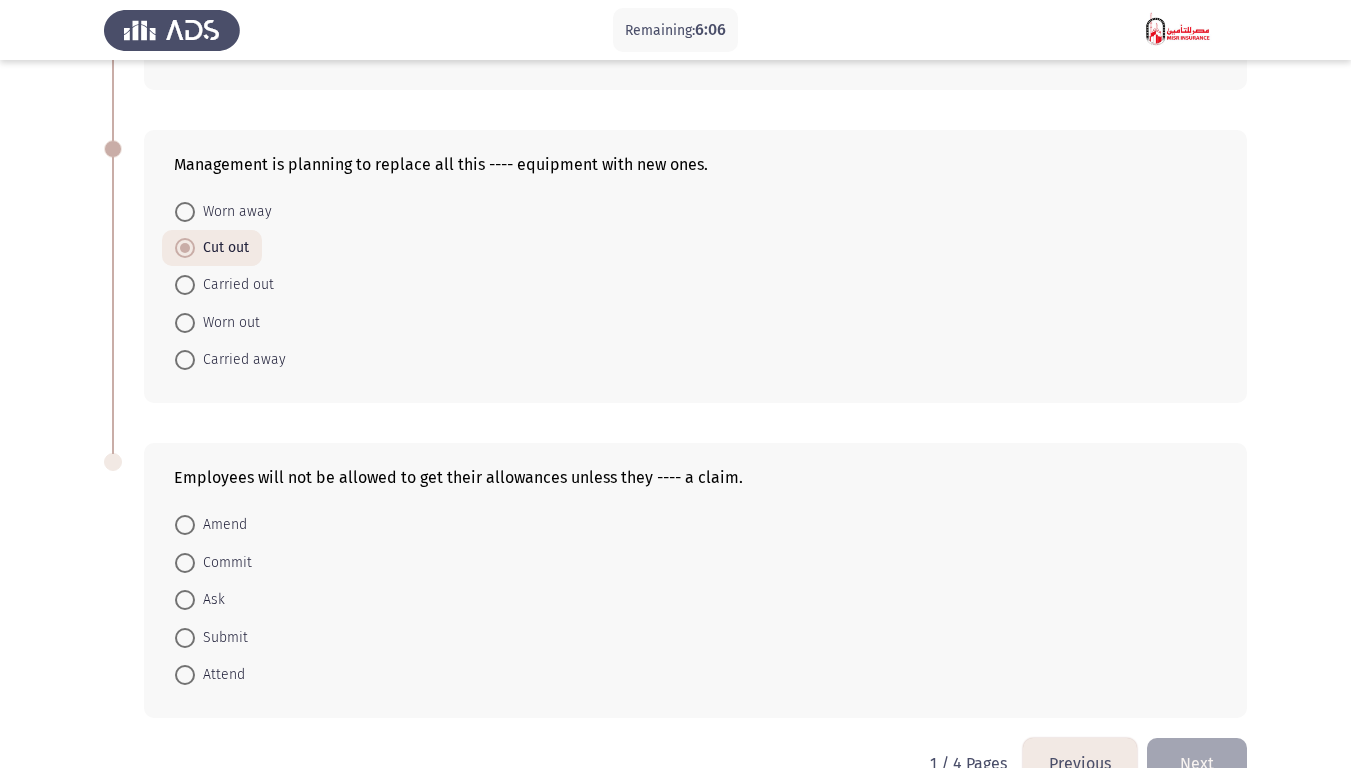 scroll, scrollTop: 700, scrollLeft: 0, axis: vertical 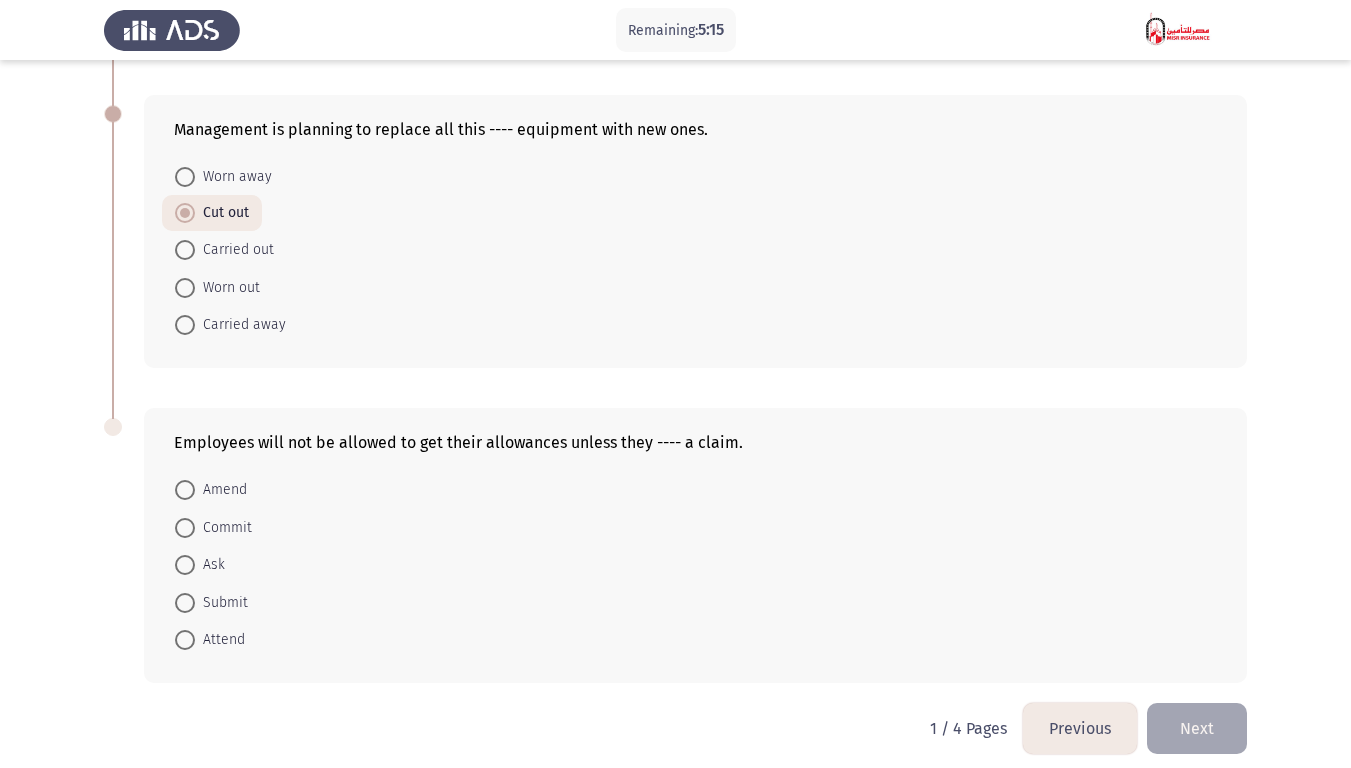 click on "Carried away" at bounding box center [240, 325] 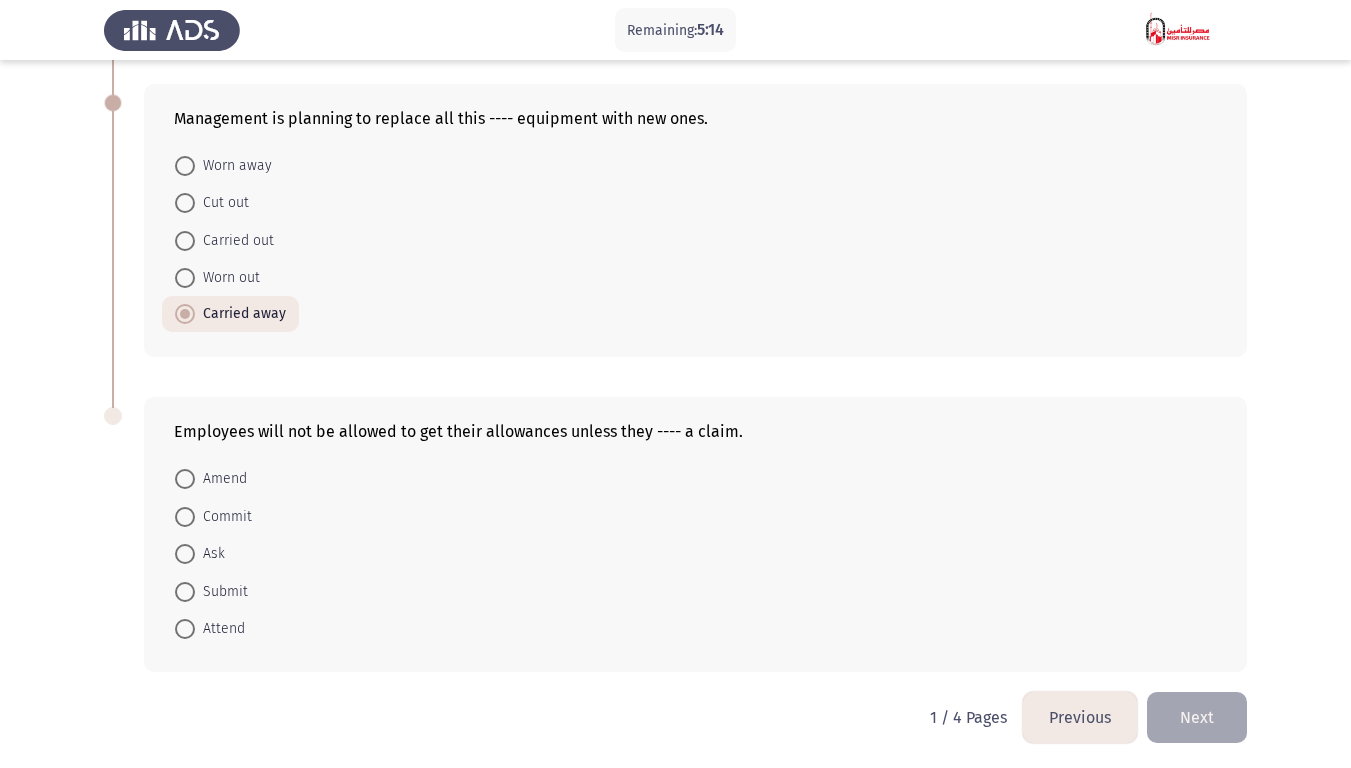 scroll, scrollTop: 715, scrollLeft: 0, axis: vertical 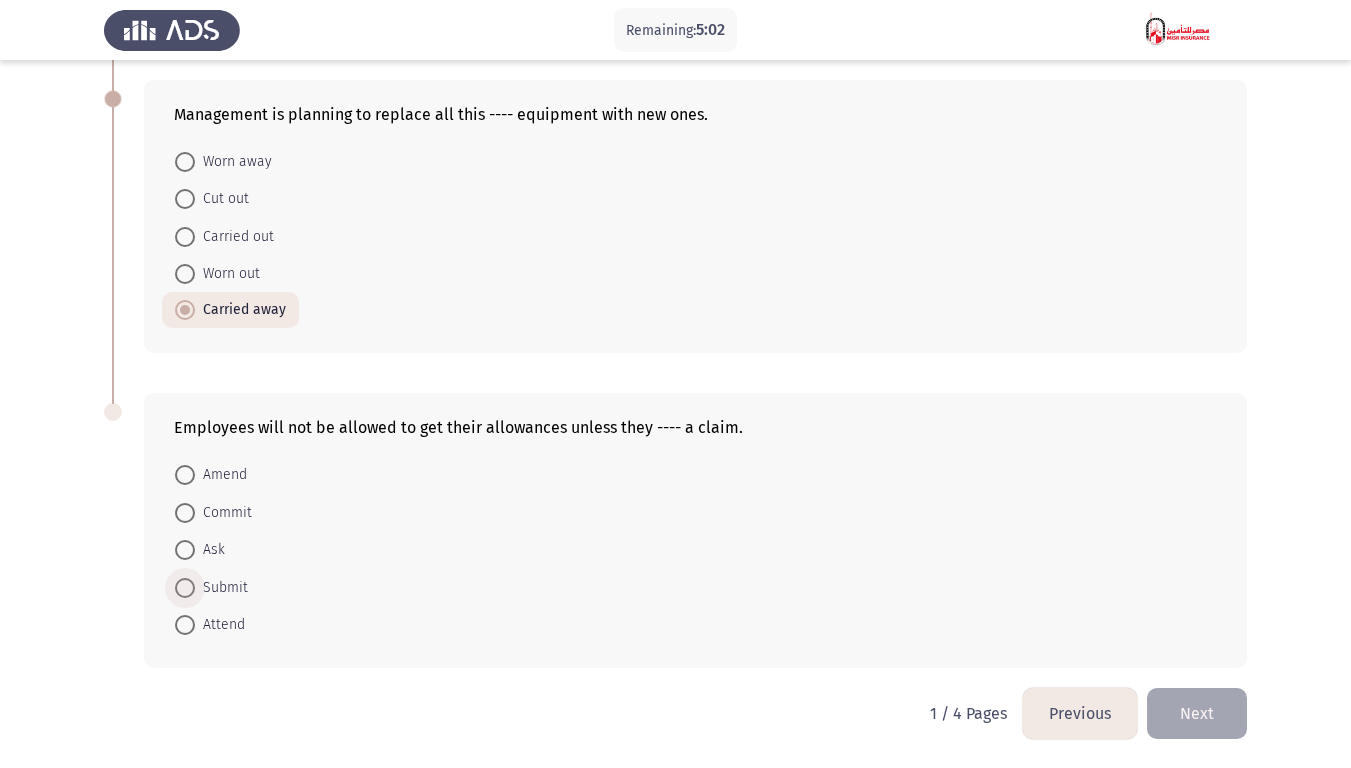 click on "Submit" at bounding box center (221, 588) 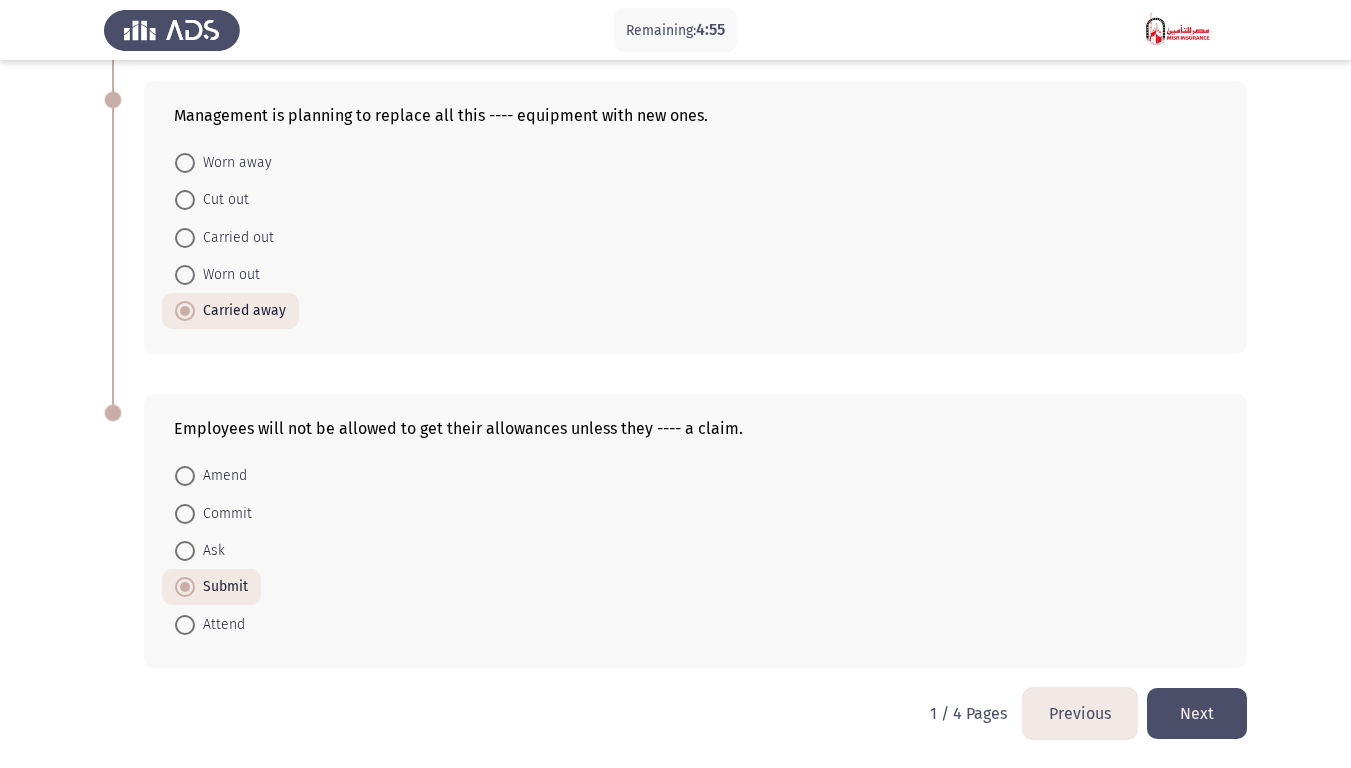 click on "Next" 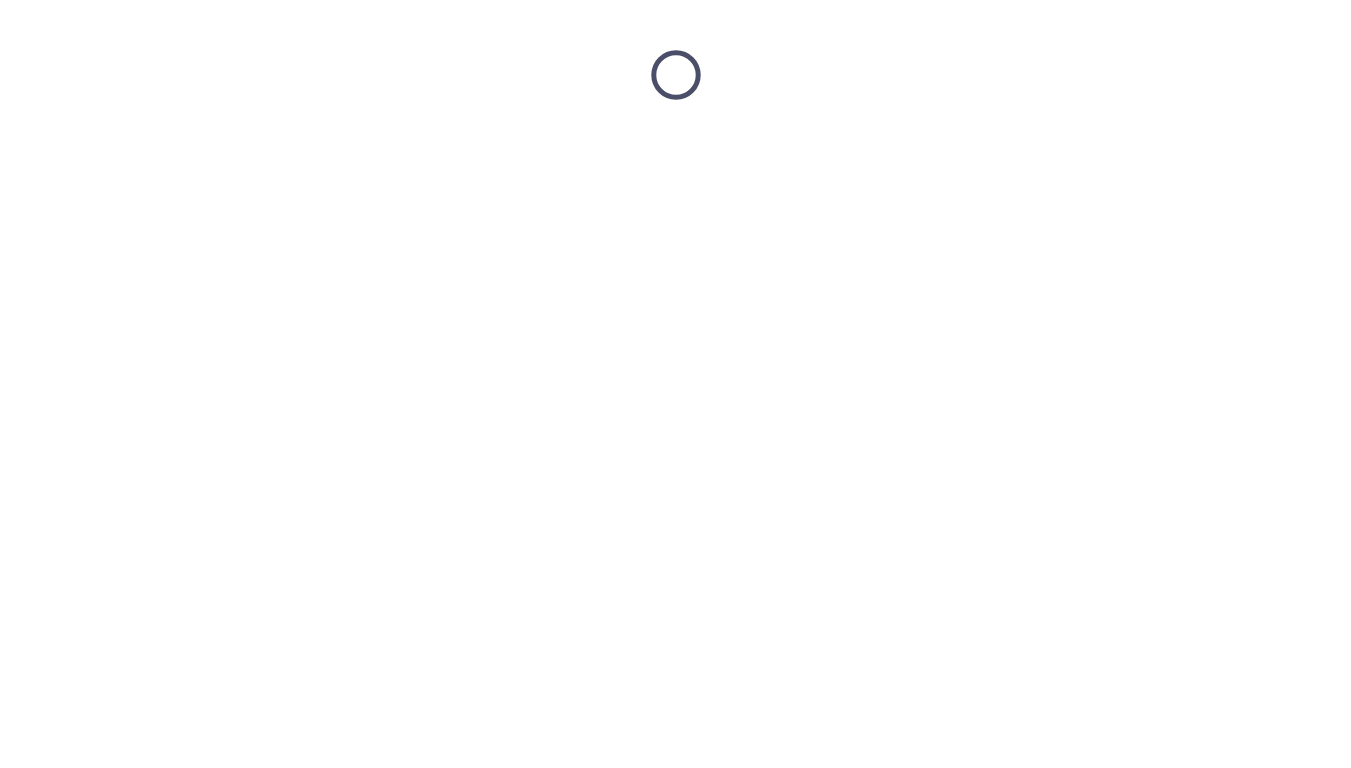scroll, scrollTop: 0, scrollLeft: 0, axis: both 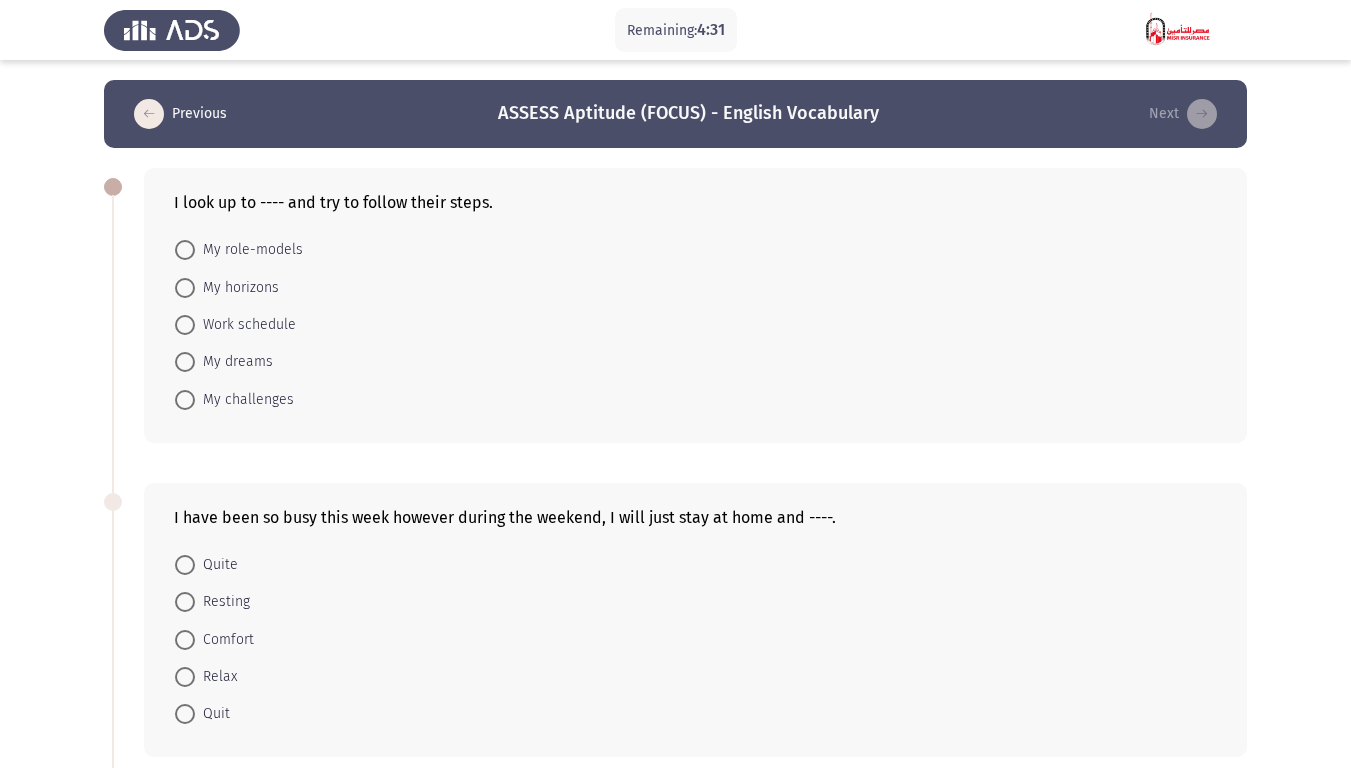 click on "My dreams" at bounding box center (234, 362) 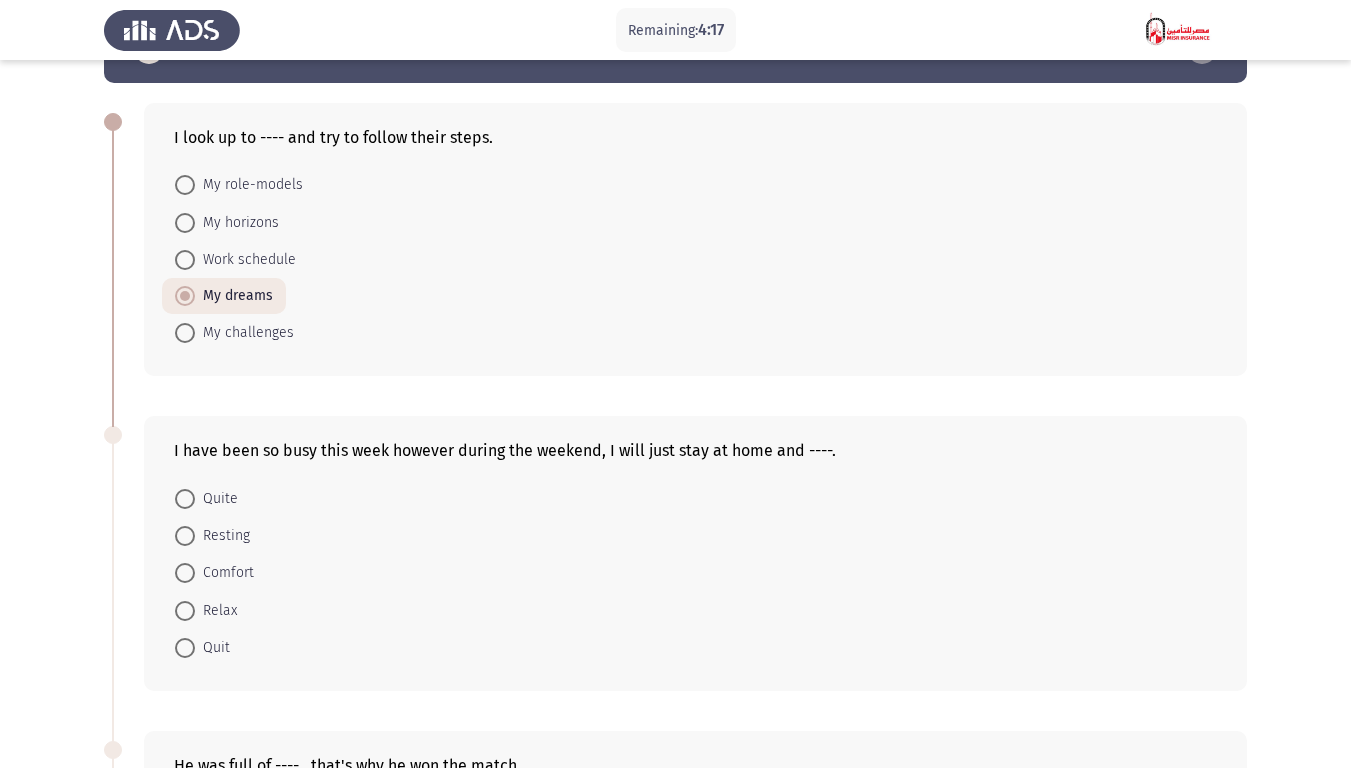 scroll, scrollTop: 100, scrollLeft: 0, axis: vertical 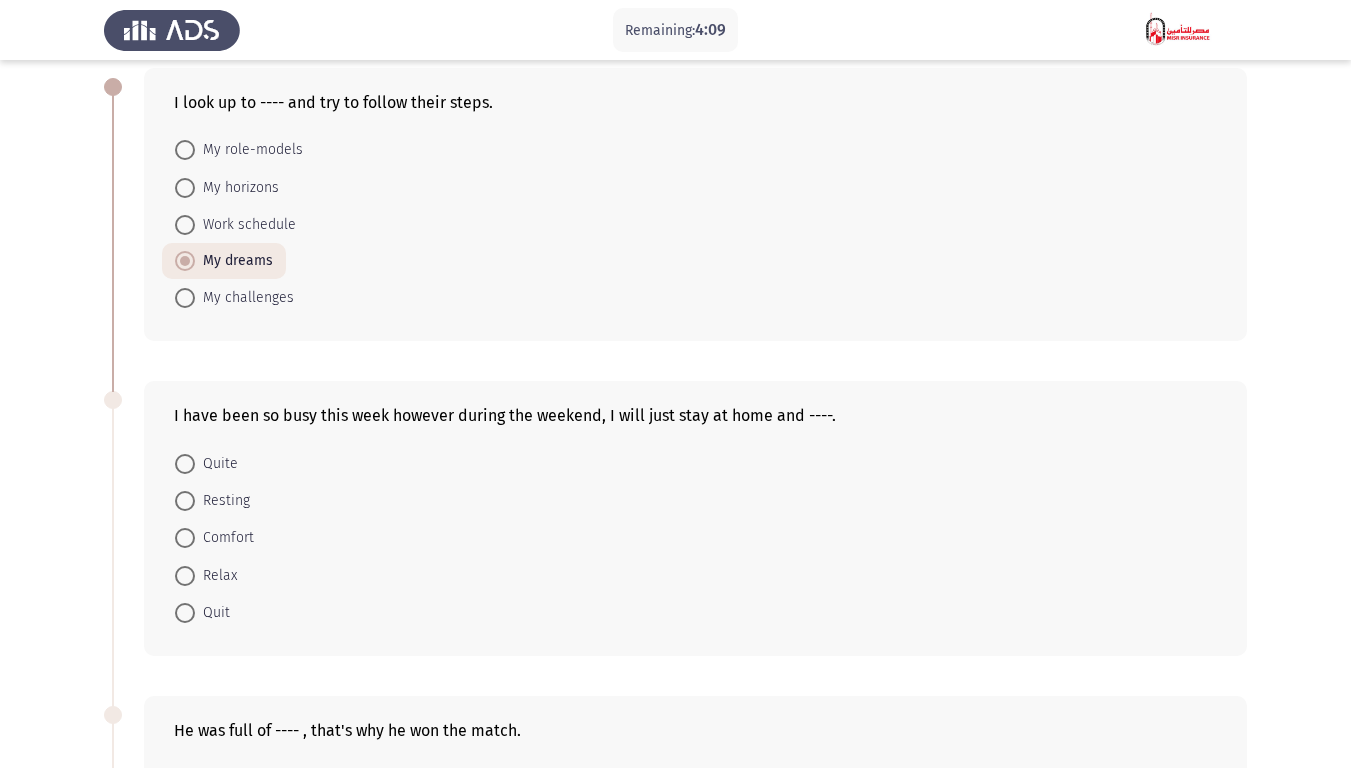 click on "Work schedule" at bounding box center [245, 225] 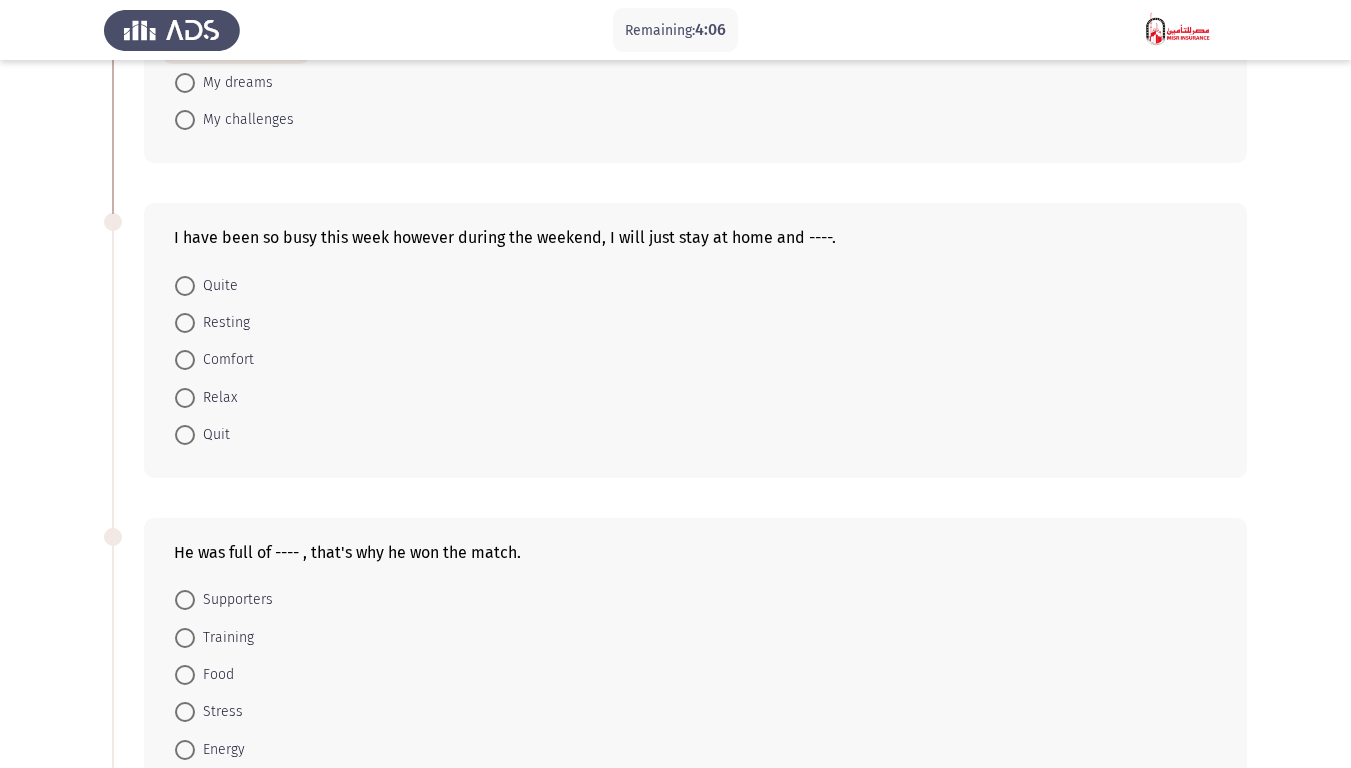 scroll, scrollTop: 300, scrollLeft: 0, axis: vertical 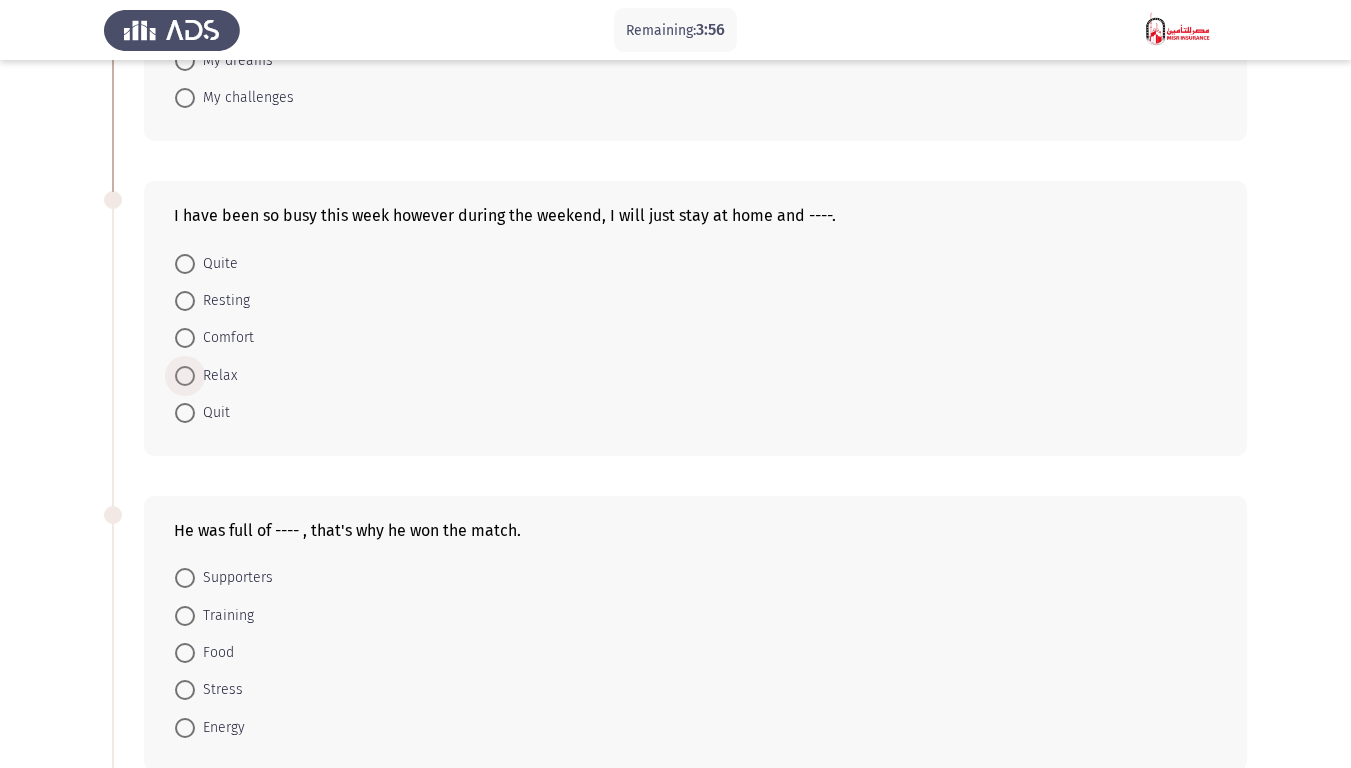 click on "Relax" at bounding box center (216, 376) 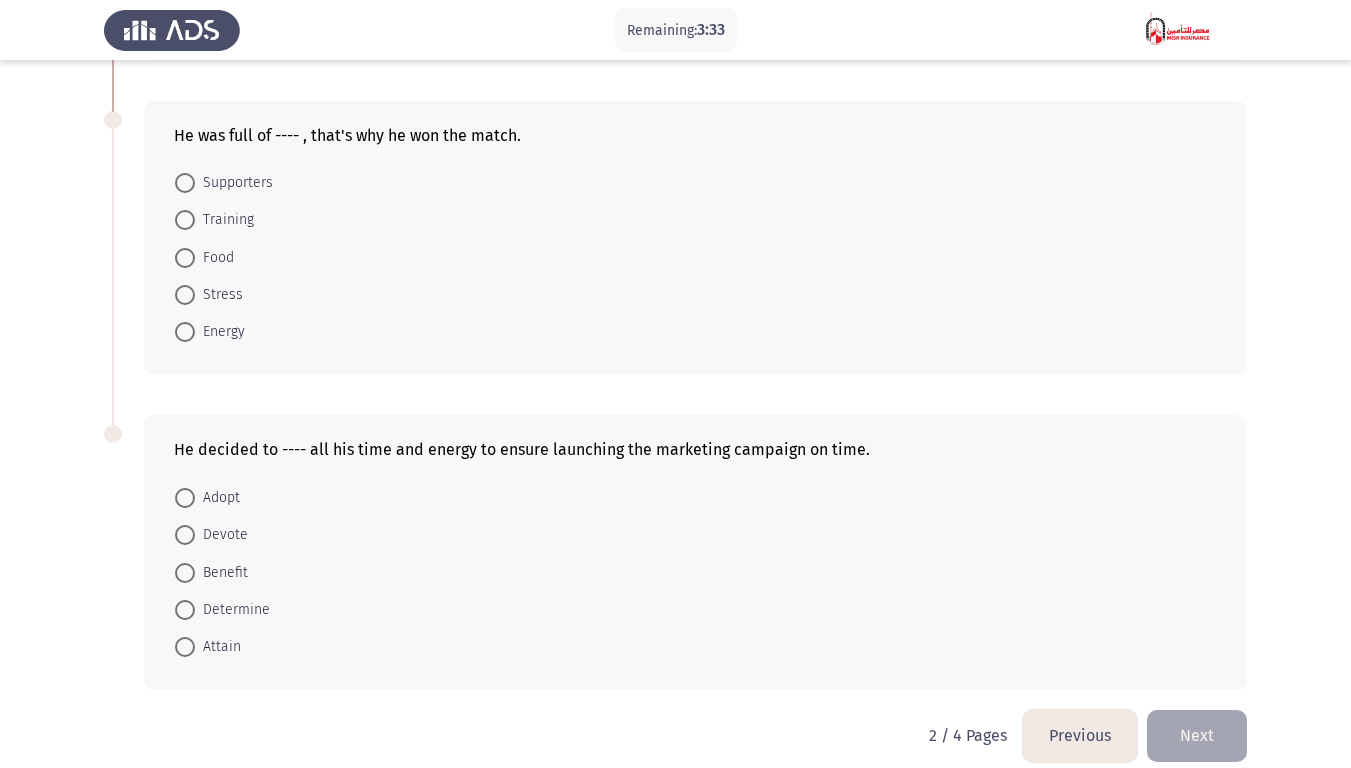 scroll, scrollTop: 700, scrollLeft: 0, axis: vertical 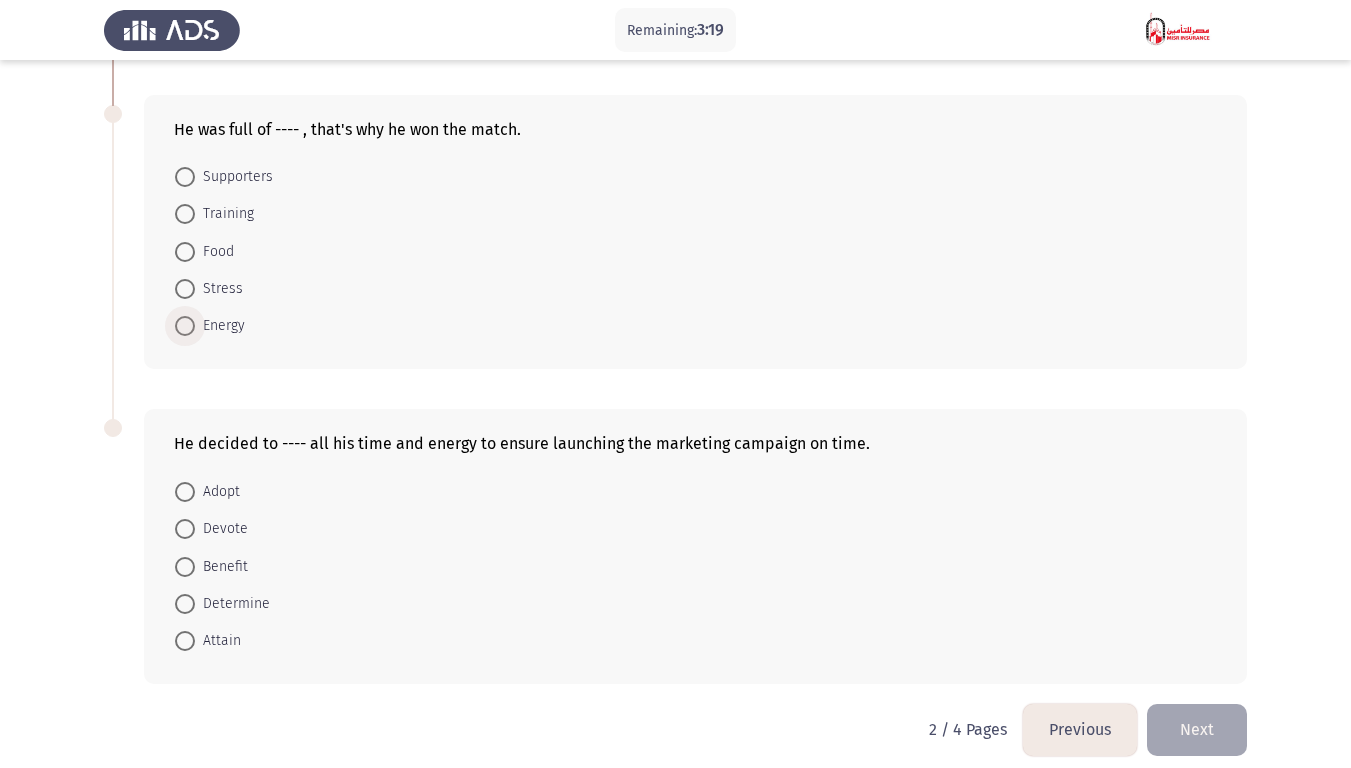 click on "Energy" at bounding box center [220, 326] 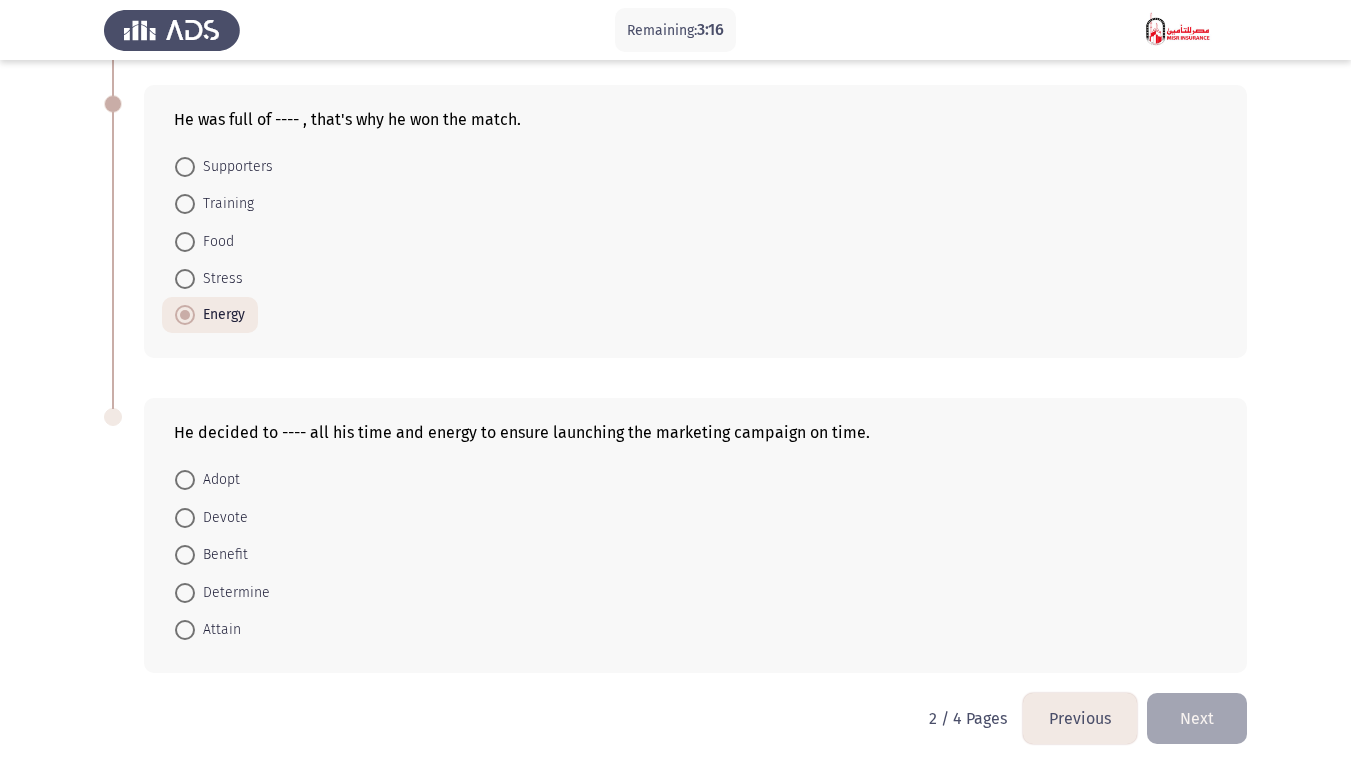 scroll, scrollTop: 715, scrollLeft: 0, axis: vertical 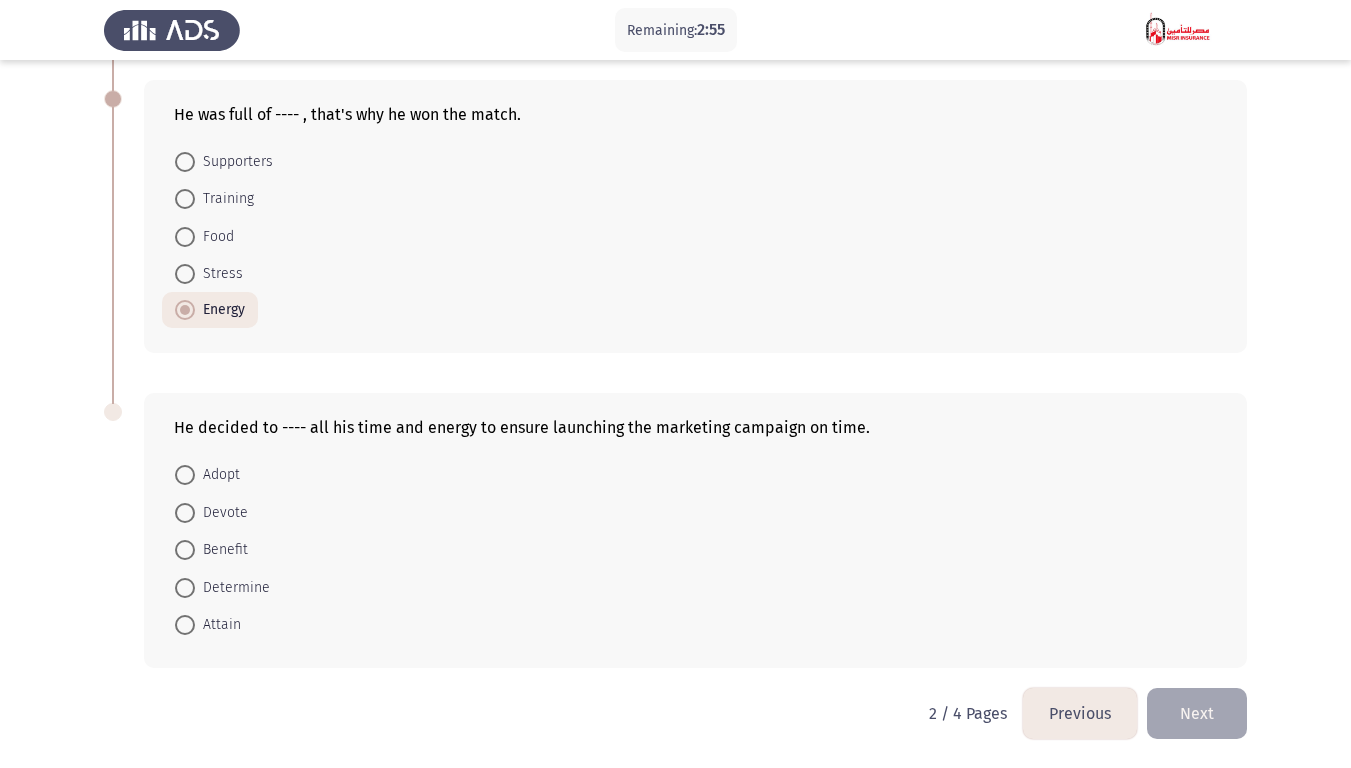click on "Devote" at bounding box center (221, 513) 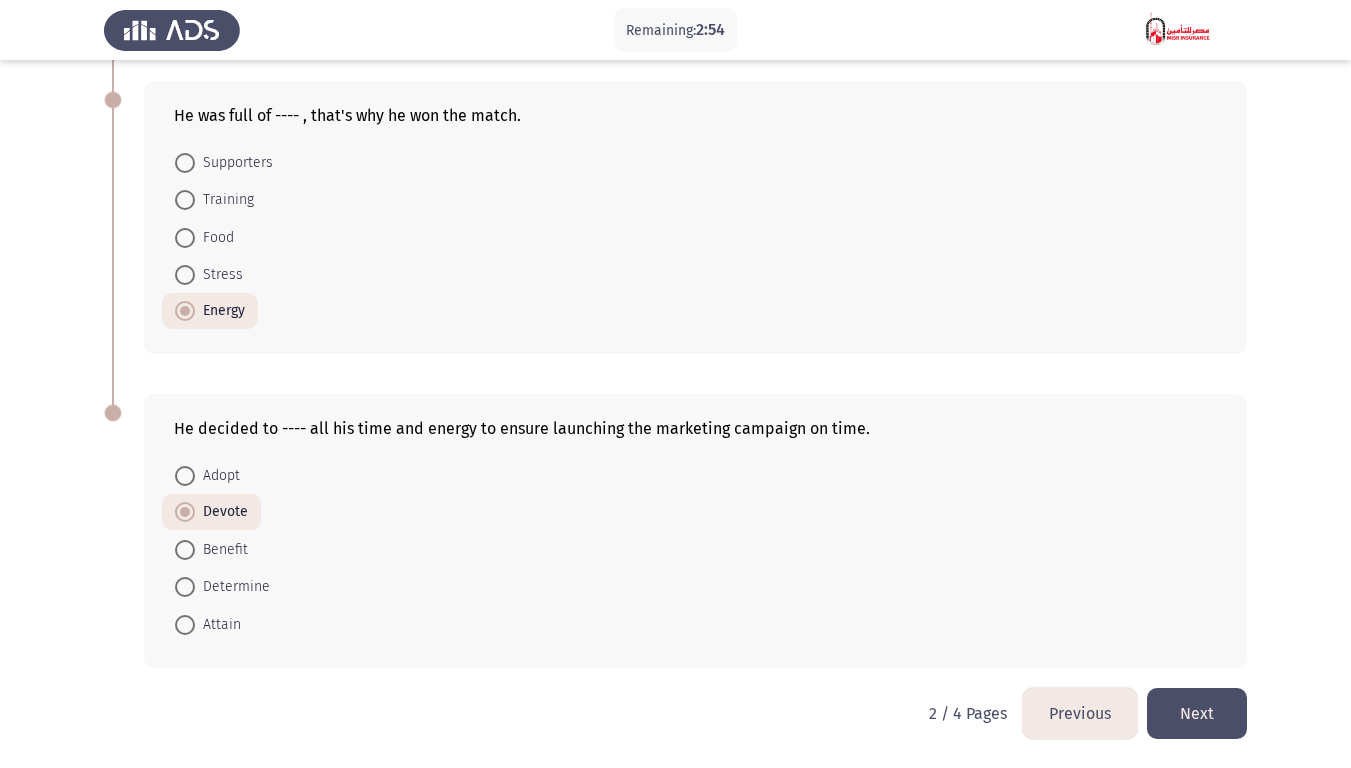 click on "Next" 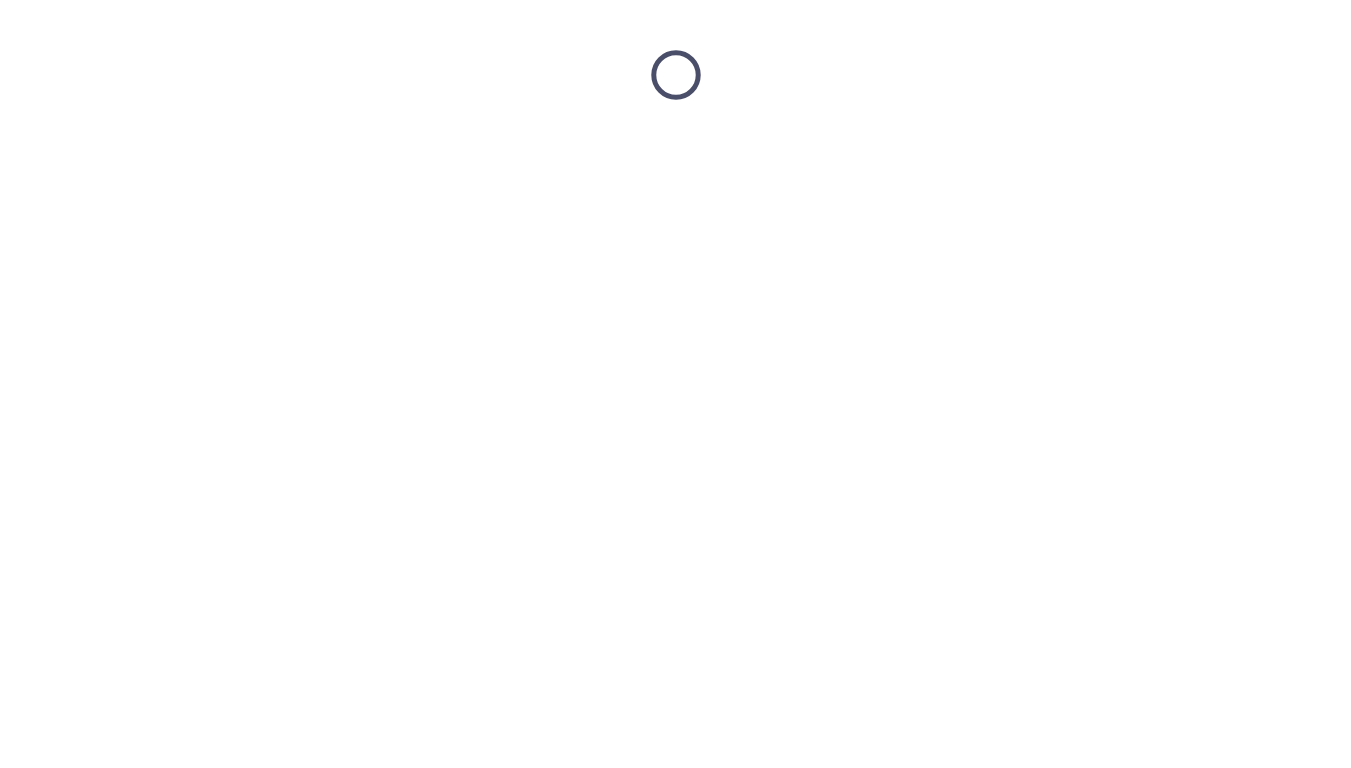 scroll, scrollTop: 0, scrollLeft: 0, axis: both 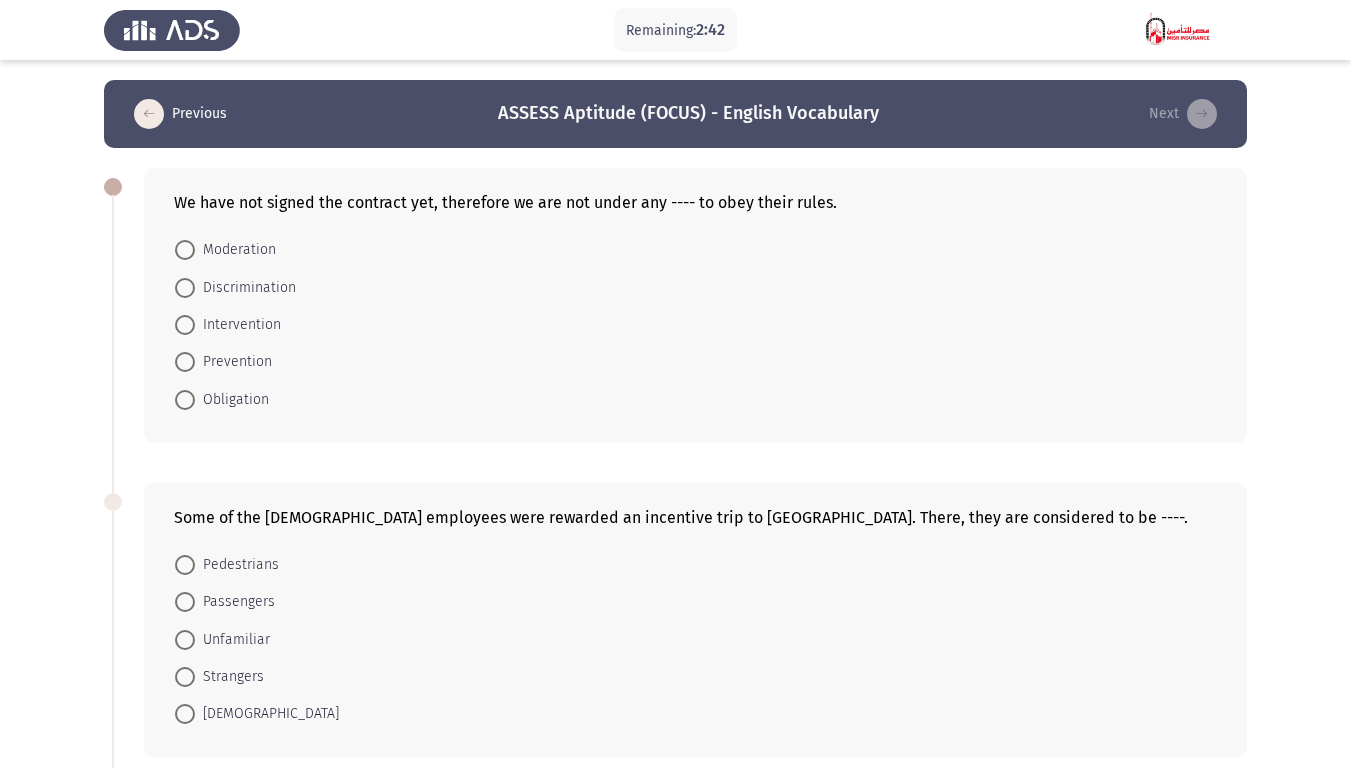 click on "Obligation" at bounding box center [232, 400] 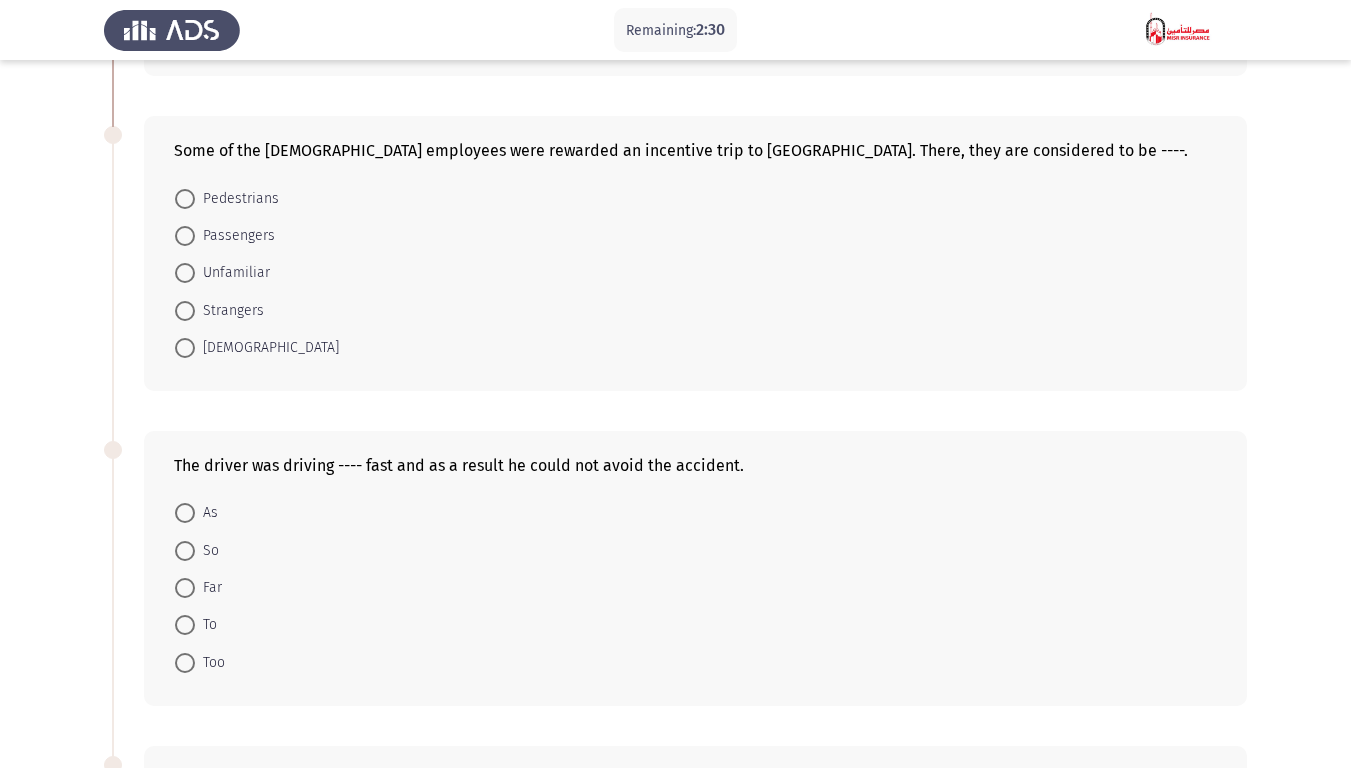 scroll, scrollTop: 400, scrollLeft: 0, axis: vertical 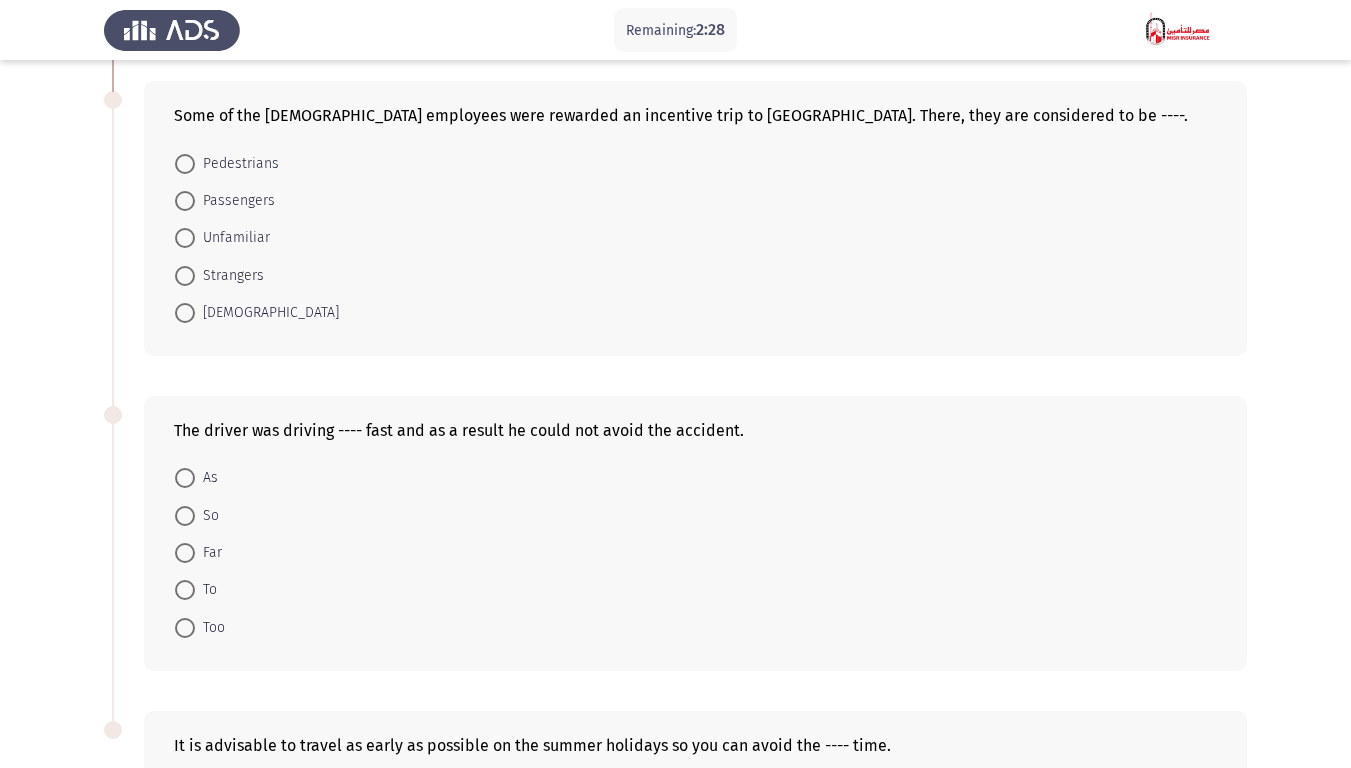 click on "[DEMOGRAPHIC_DATA]" at bounding box center (267, 313) 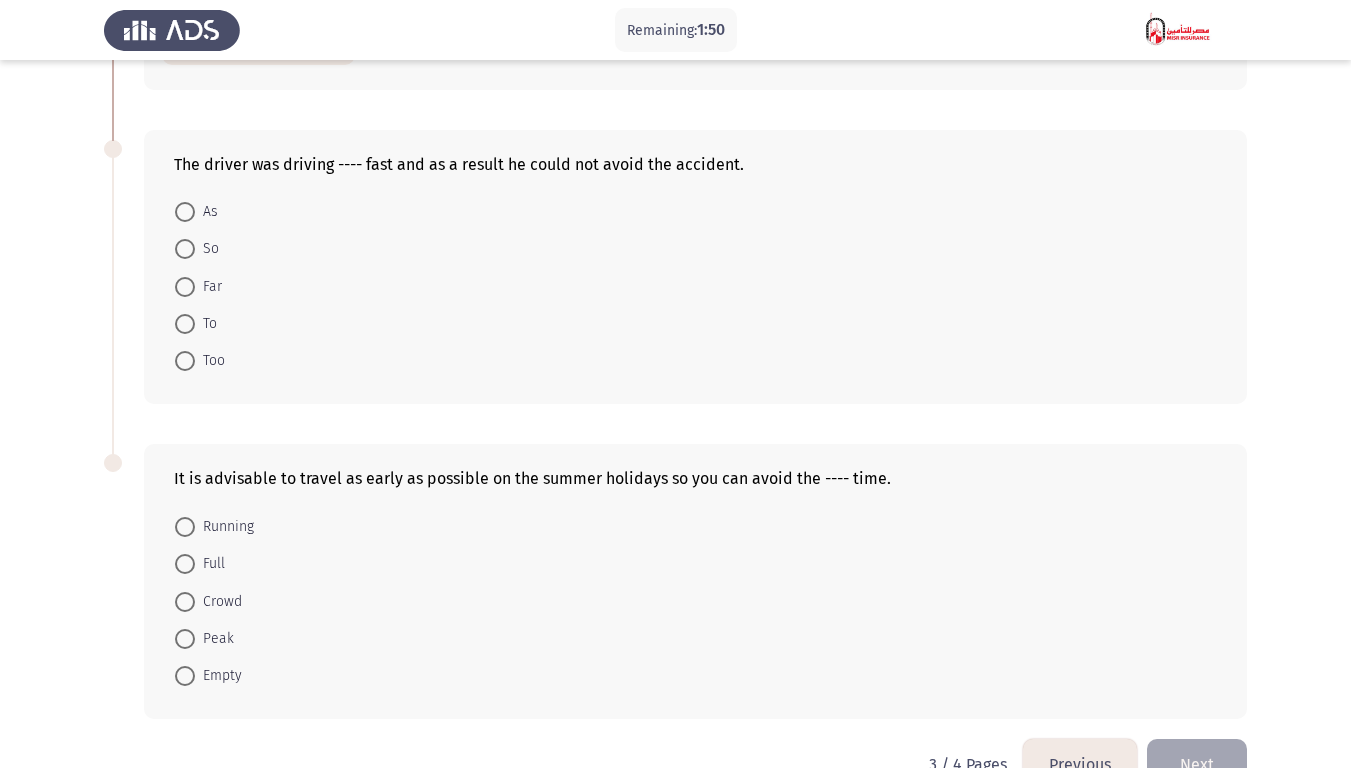 scroll, scrollTop: 700, scrollLeft: 0, axis: vertical 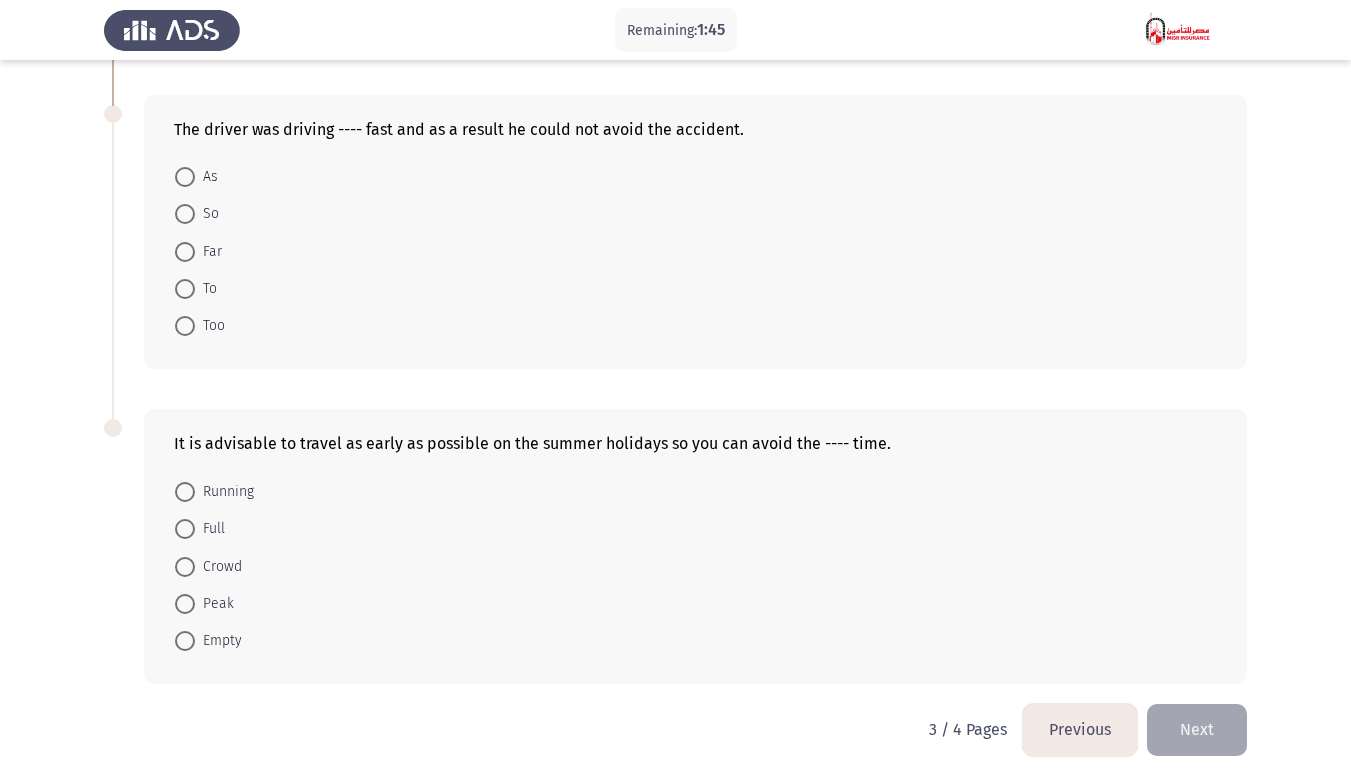 click on "So" at bounding box center [207, 214] 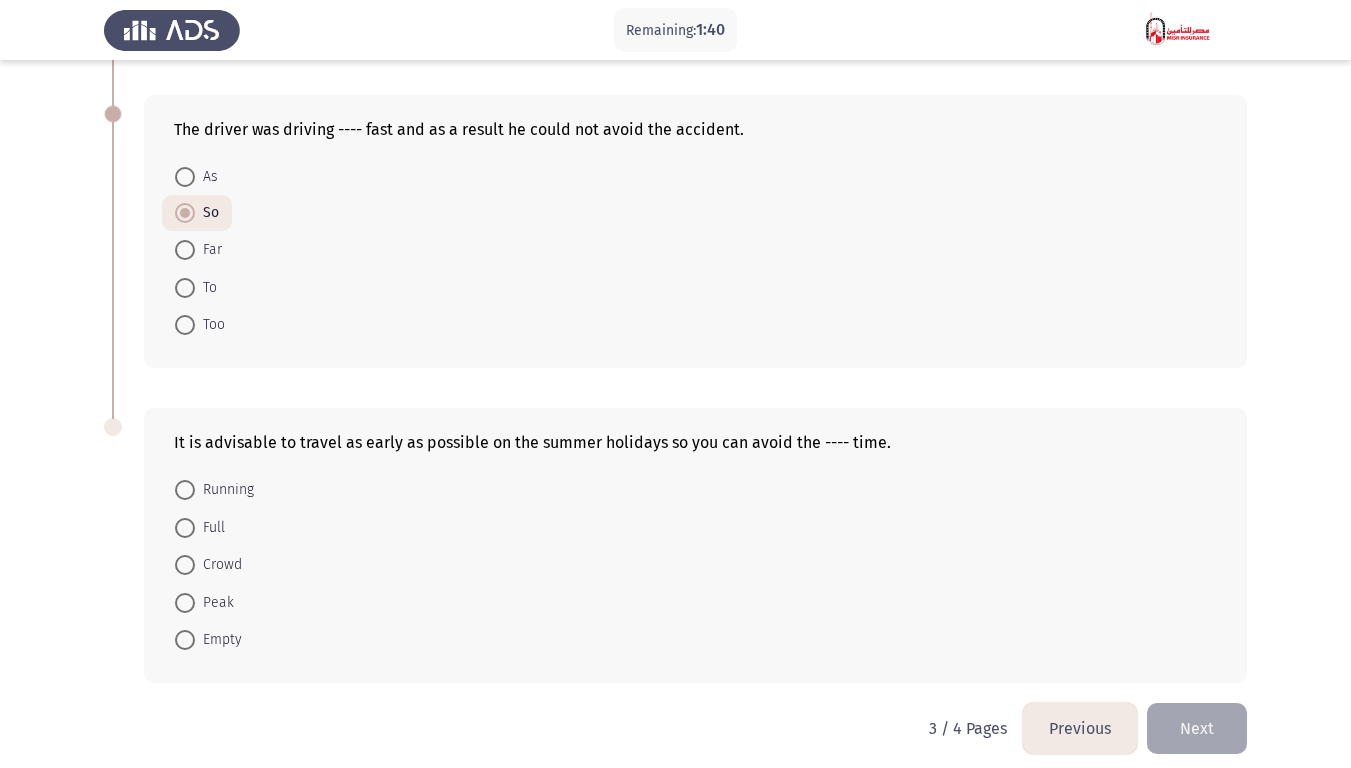 click on "Too" at bounding box center (210, 325) 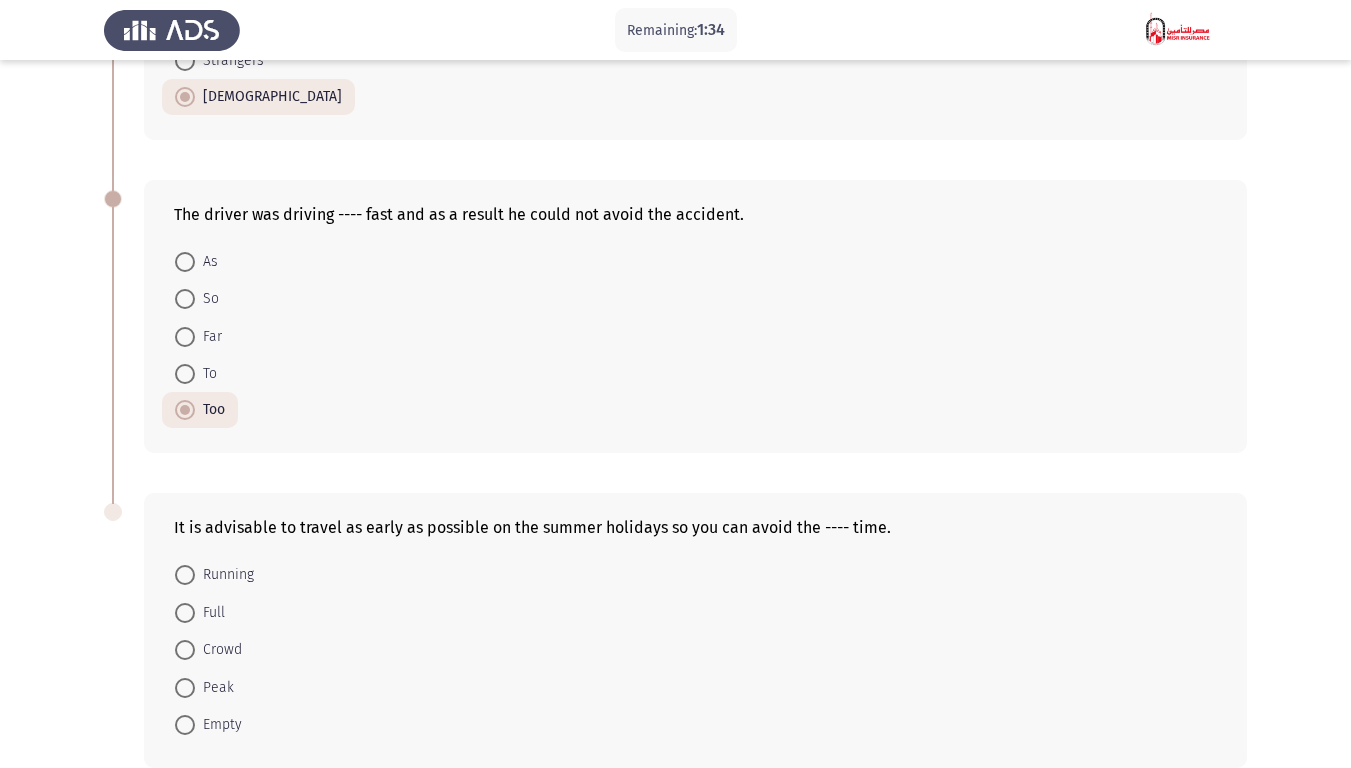 scroll, scrollTop: 715, scrollLeft: 0, axis: vertical 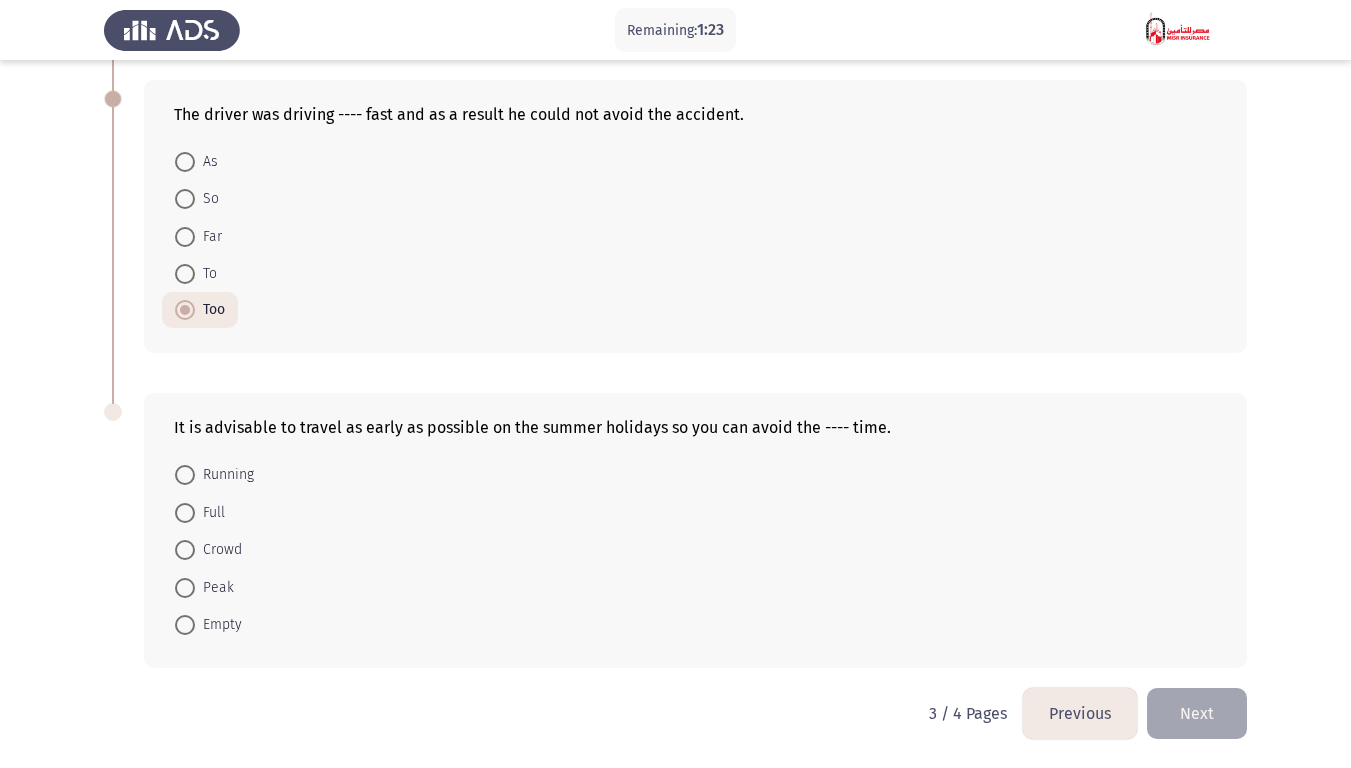 click on "Crowd" at bounding box center (218, 550) 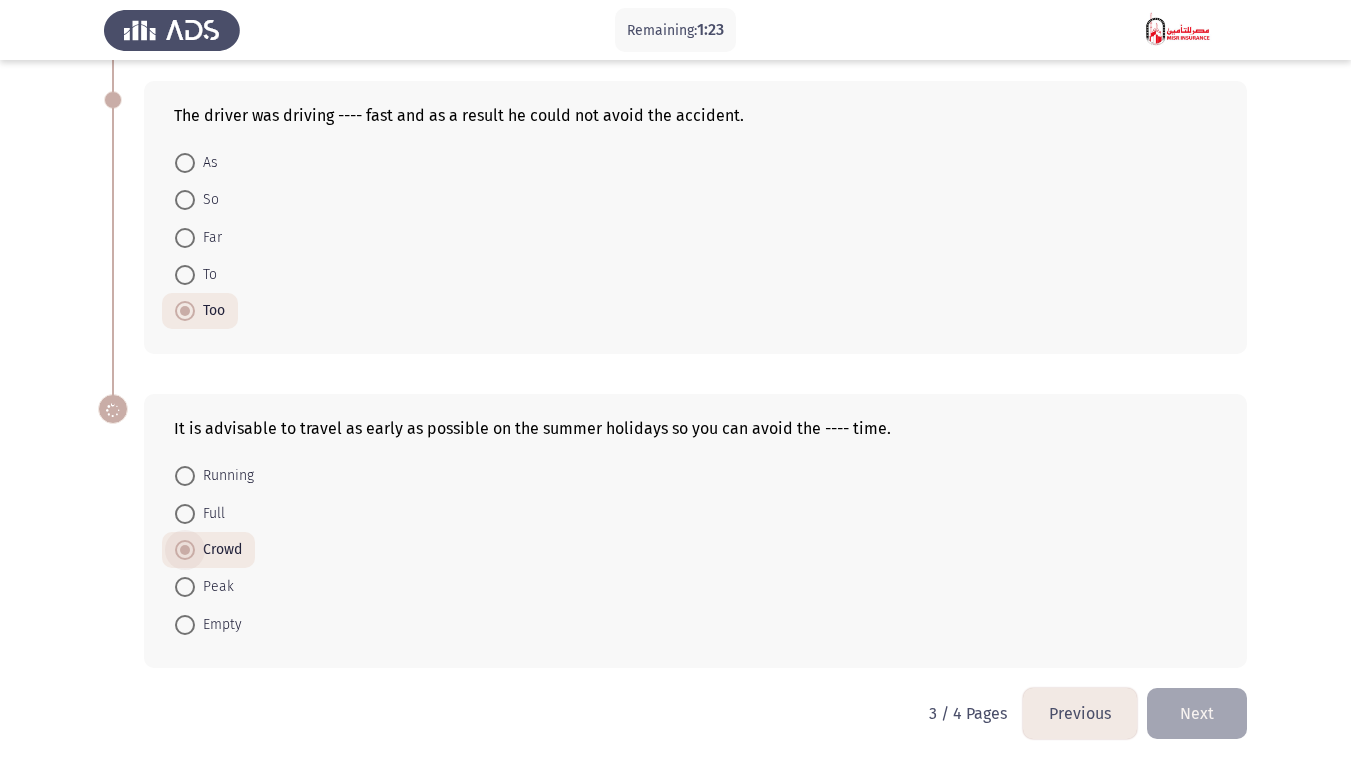 scroll, scrollTop: 714, scrollLeft: 0, axis: vertical 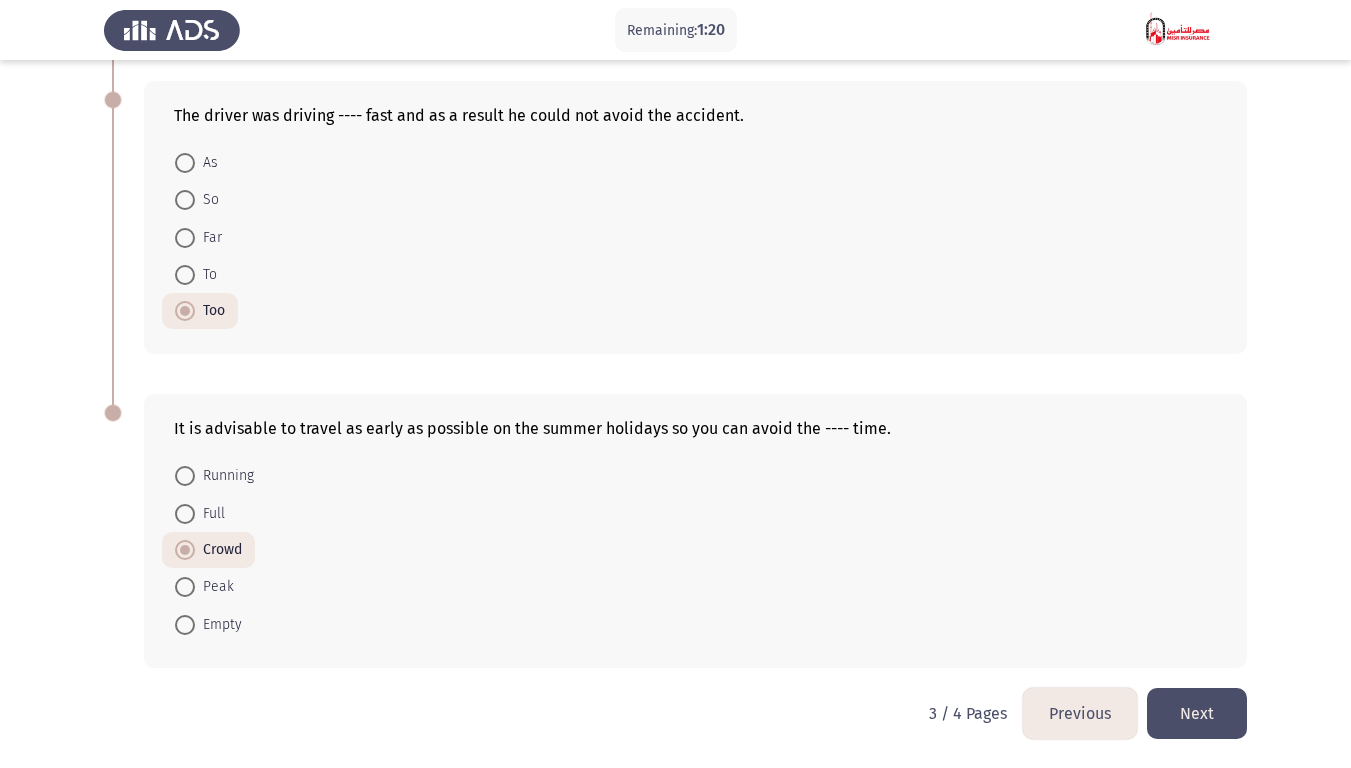 click on "Next" 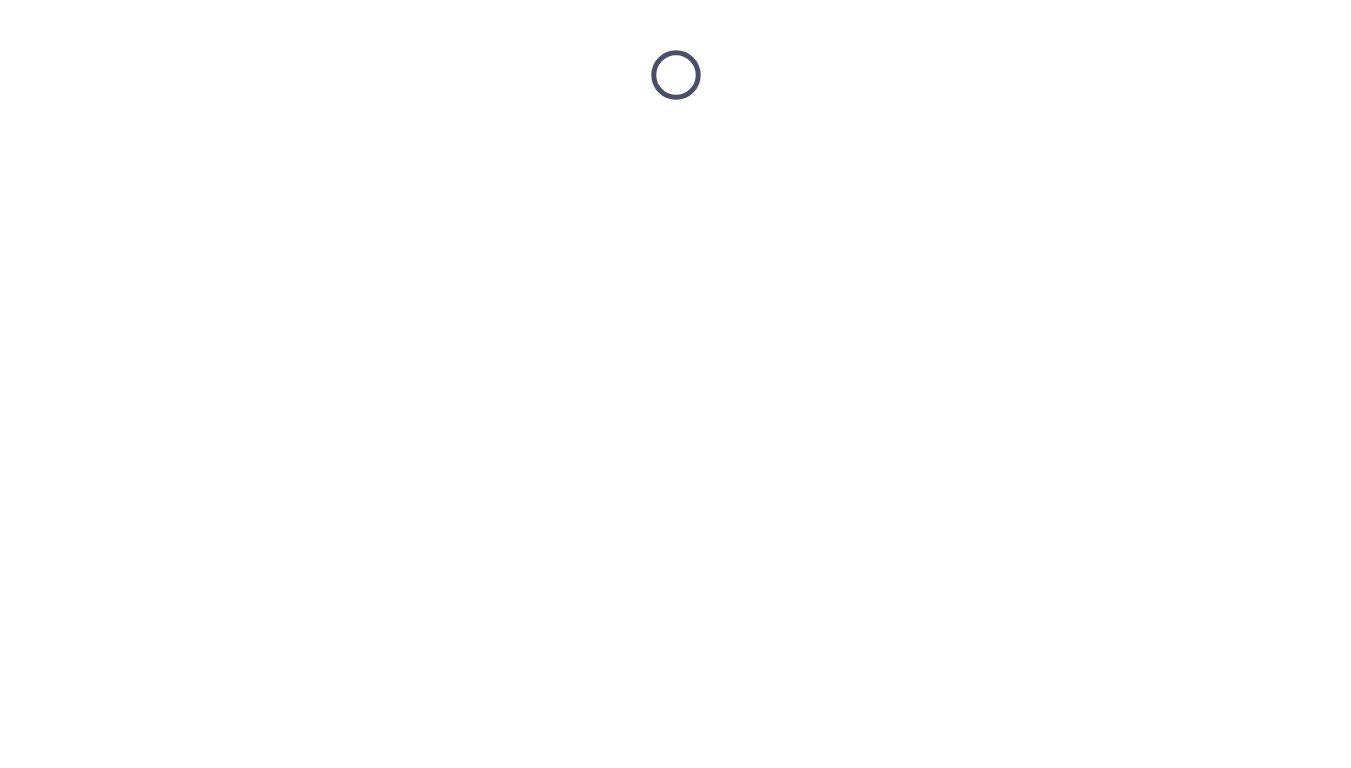 scroll, scrollTop: 0, scrollLeft: 0, axis: both 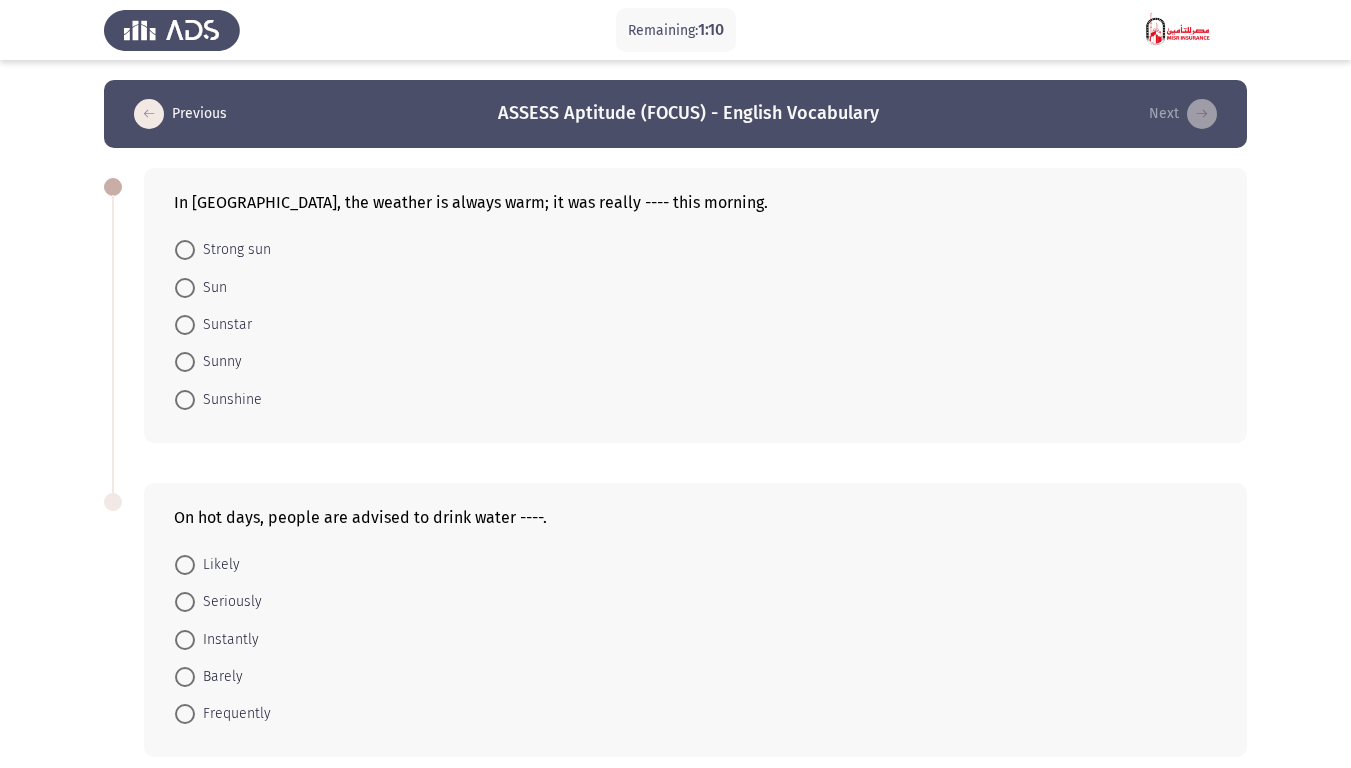 click on "Sunny" at bounding box center (218, 362) 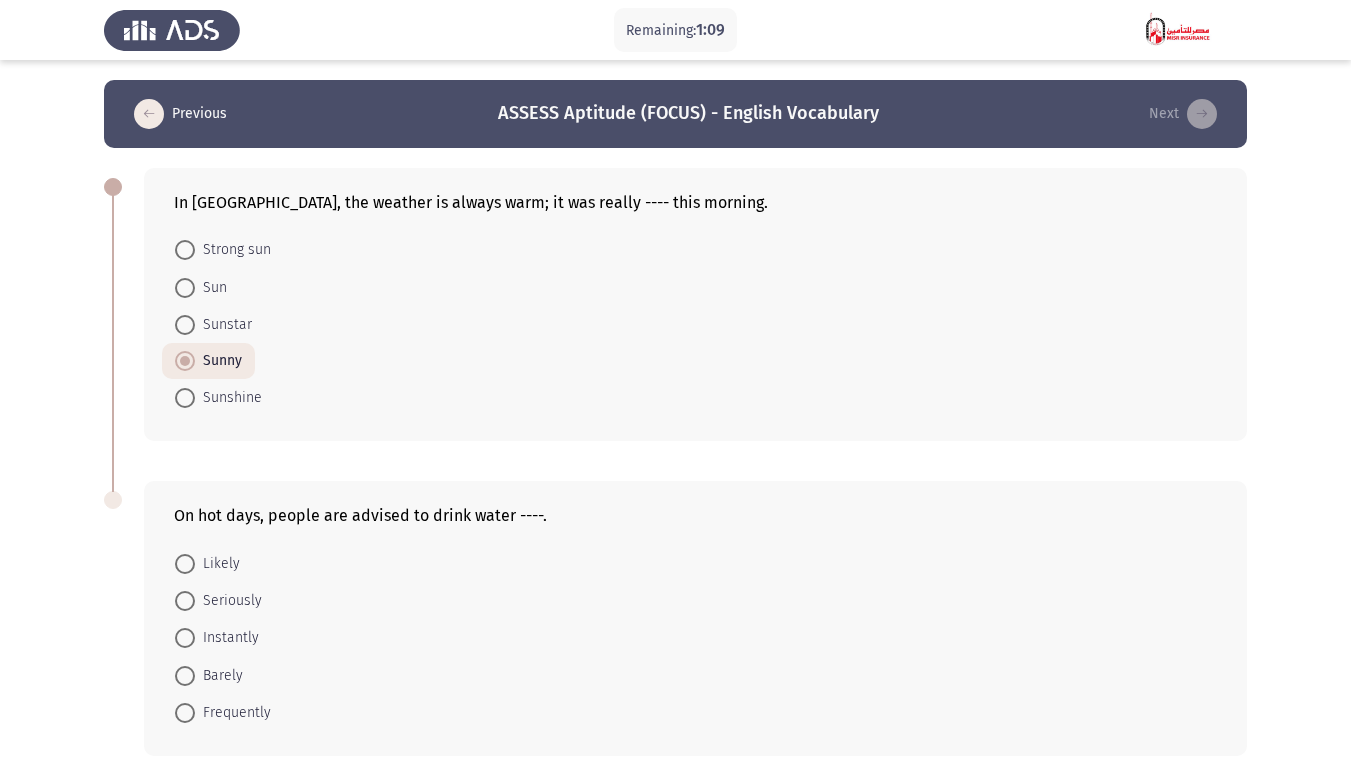 scroll, scrollTop: 88, scrollLeft: 0, axis: vertical 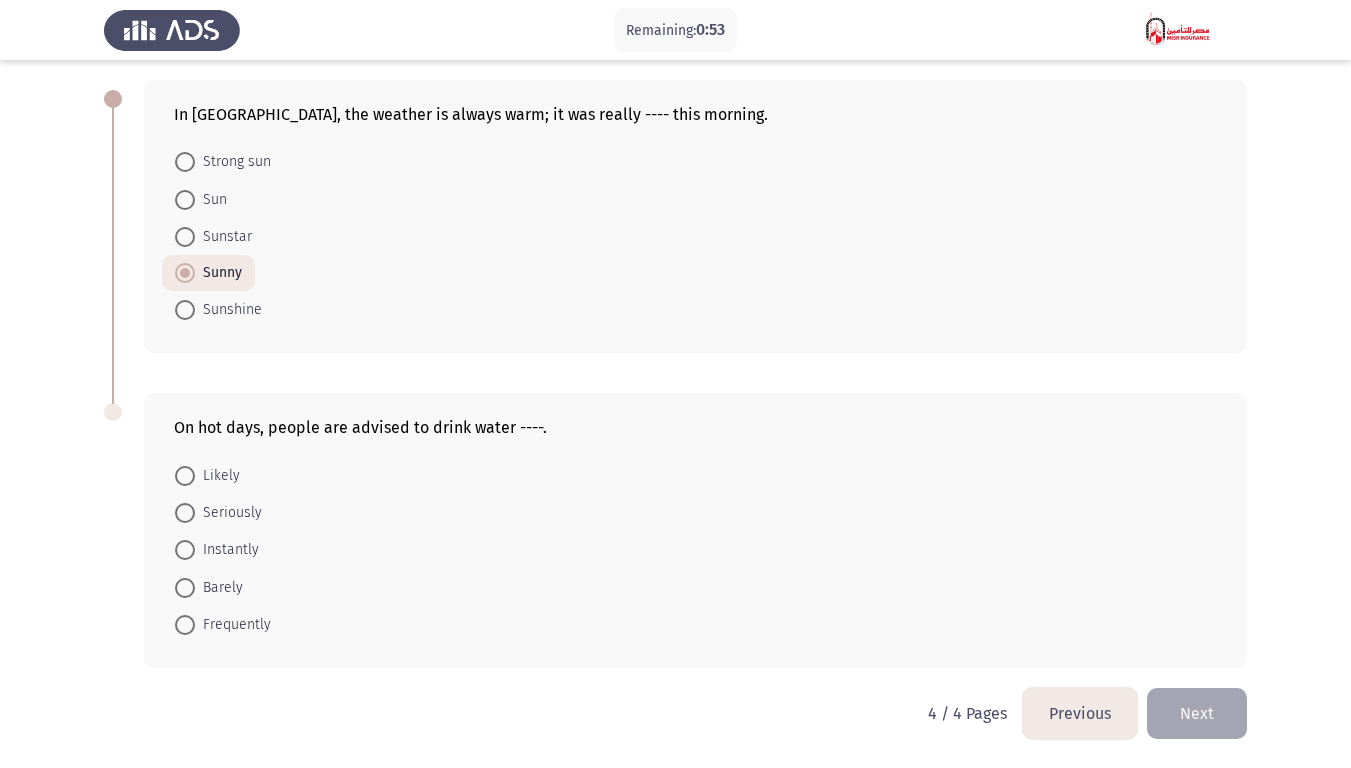 click on "Frequently" at bounding box center [233, 625] 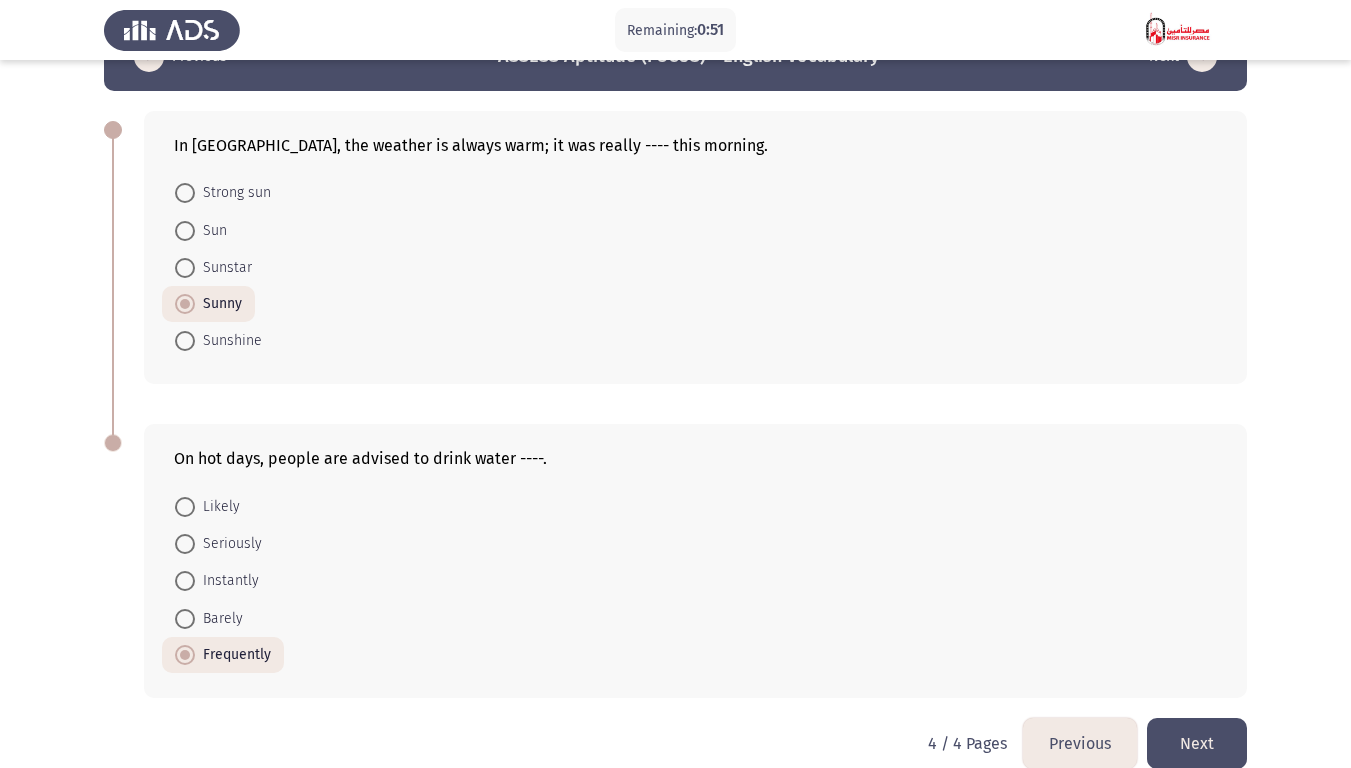 scroll, scrollTop: 87, scrollLeft: 0, axis: vertical 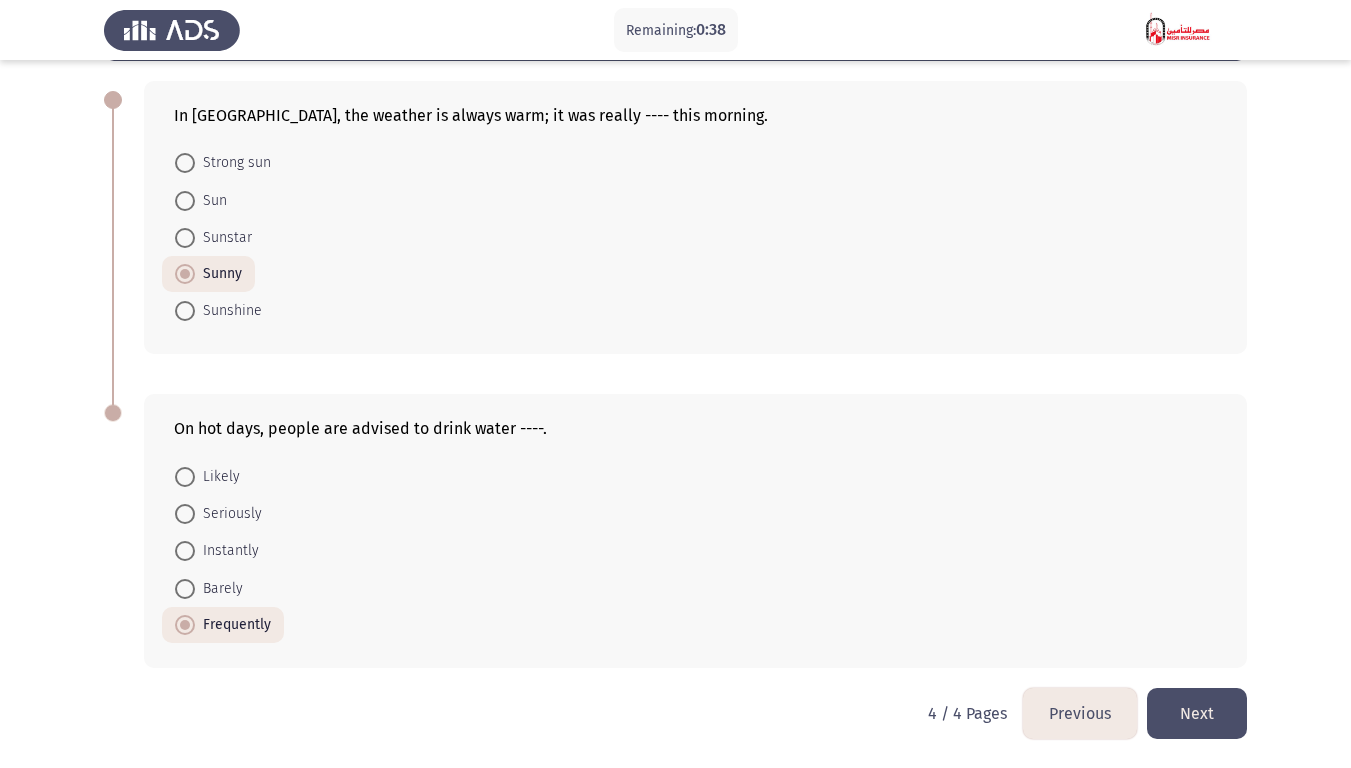 click on "Instantly" at bounding box center [227, 551] 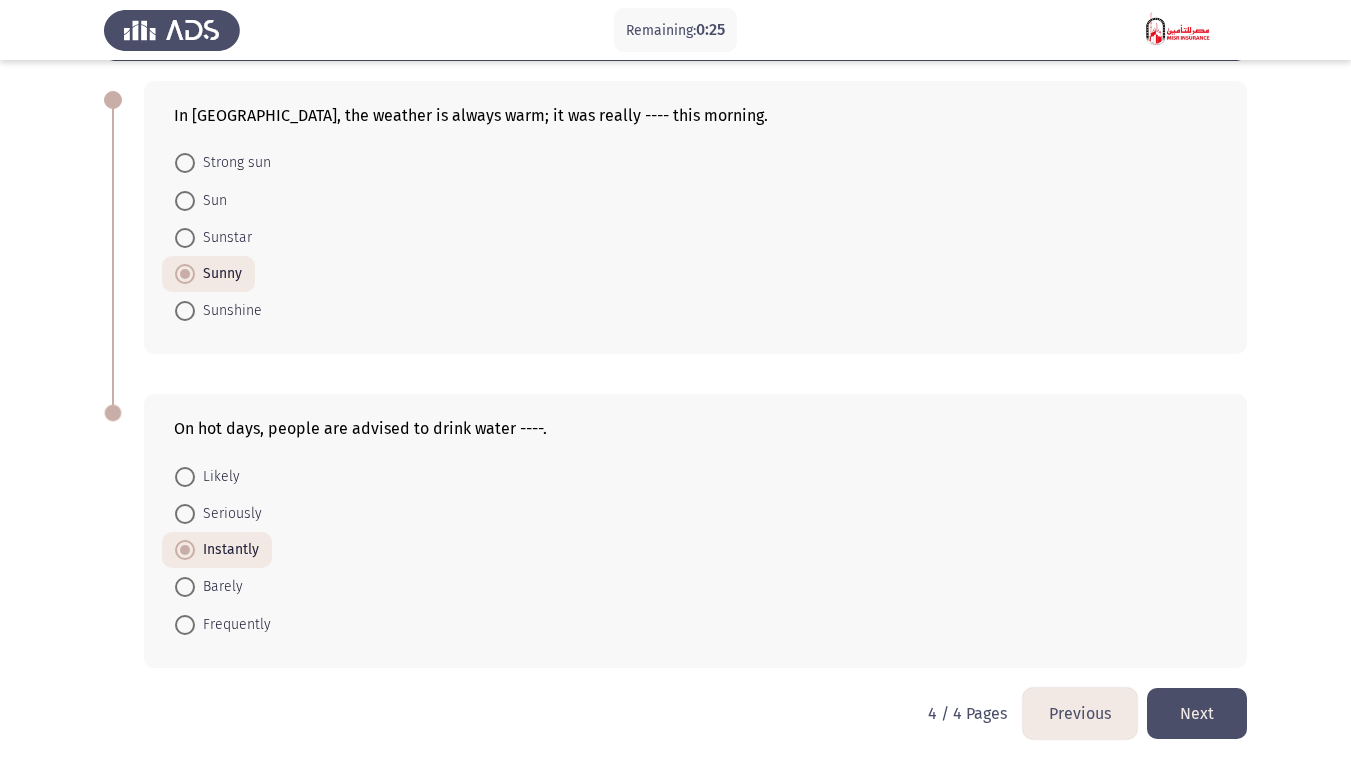 click on "Next" 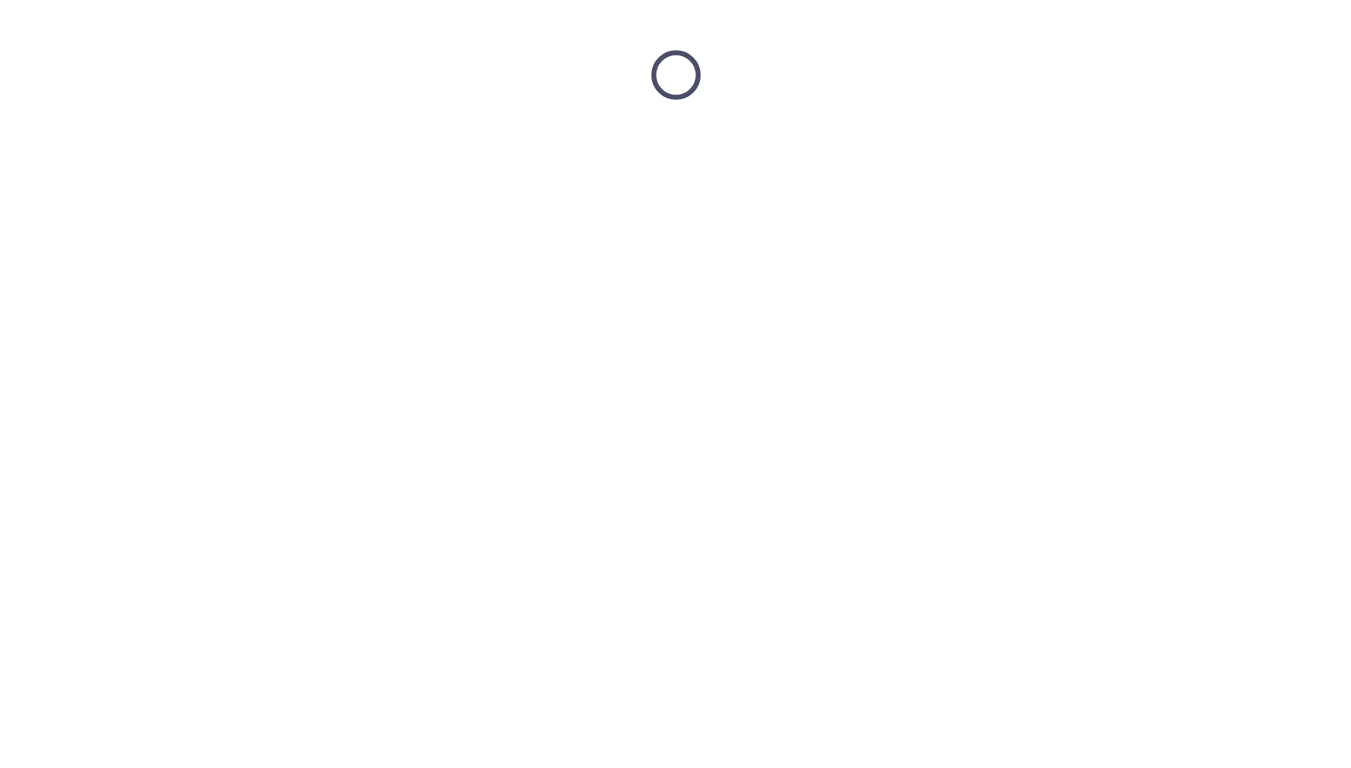 scroll, scrollTop: 0, scrollLeft: 0, axis: both 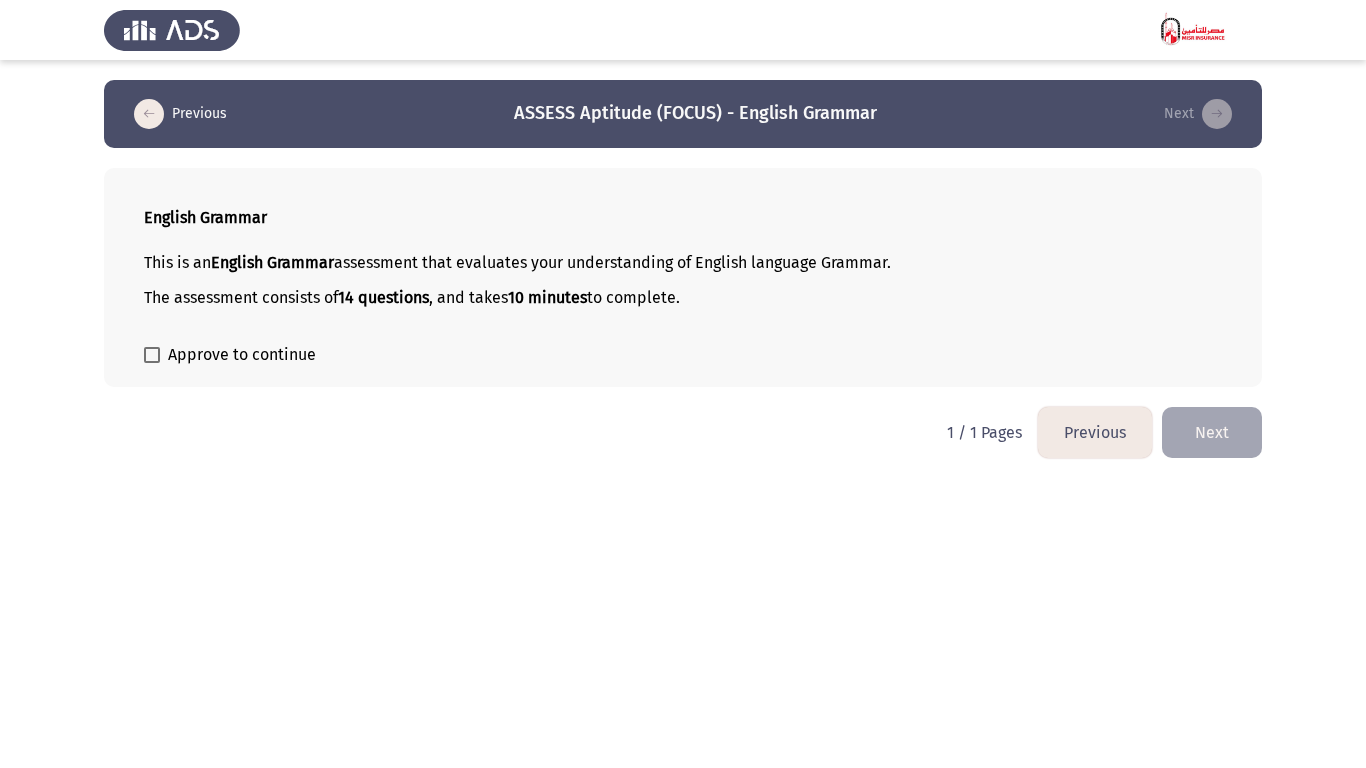 click on "English Grammar This is an  English Grammar  assessment that evaluates your understanding of English language Grammar. The assessment consists of  14 questions , and takes  10 minutes  to complete.    Approve to continue" 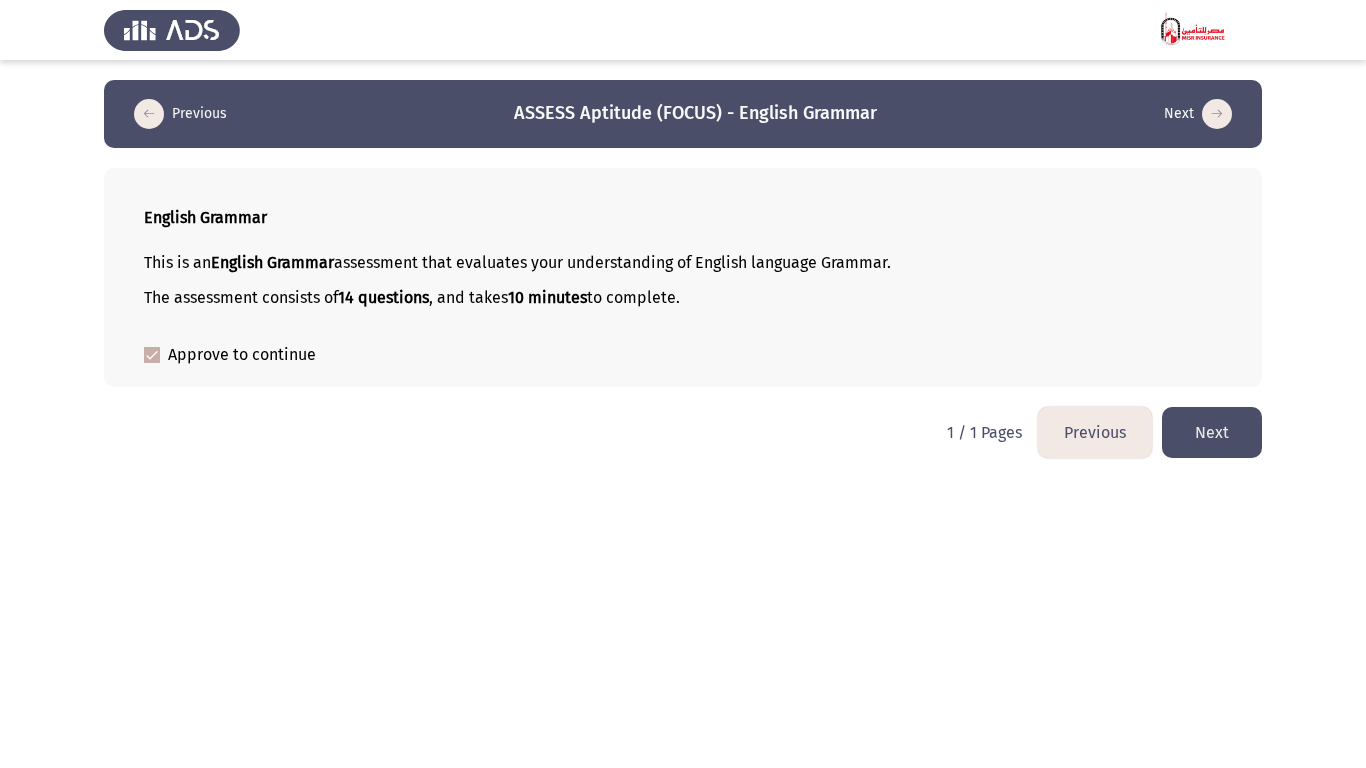 click on "Next" 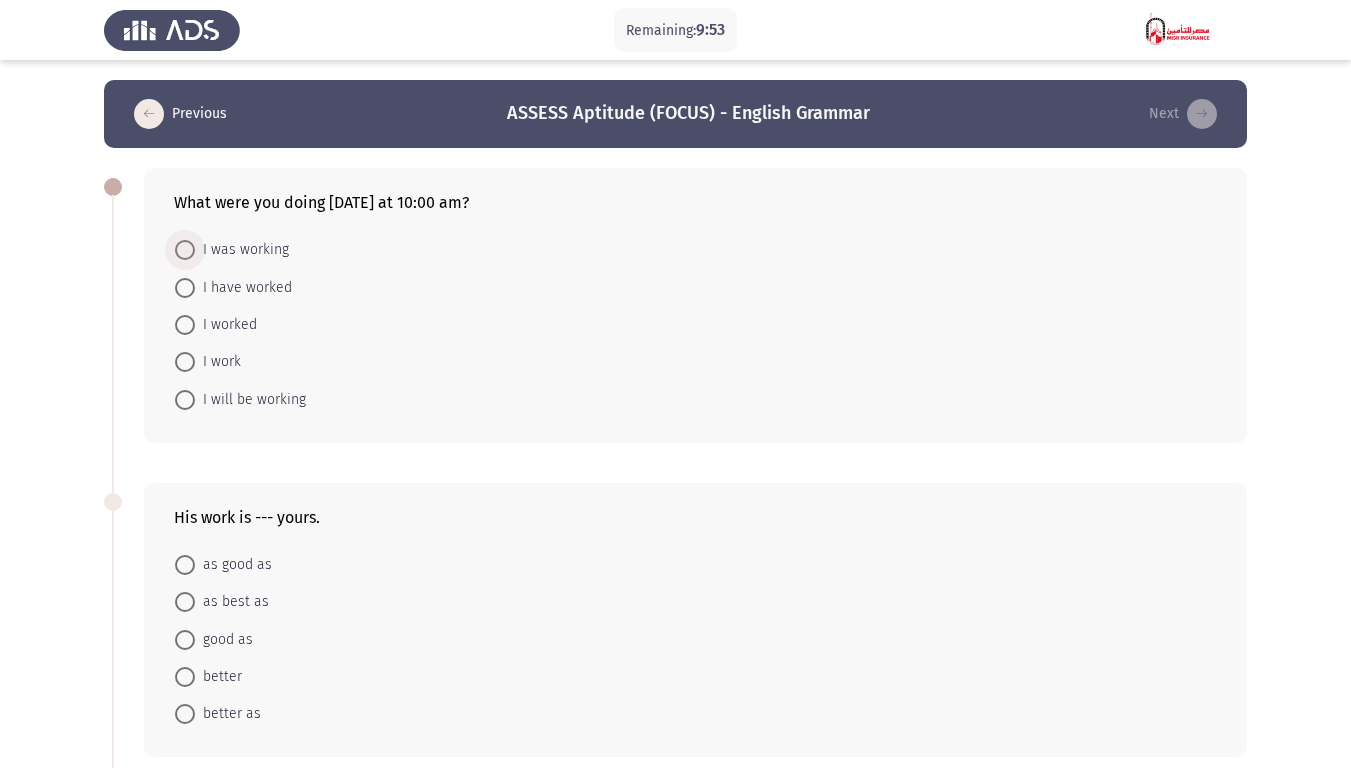 click on "I was working" at bounding box center (242, 250) 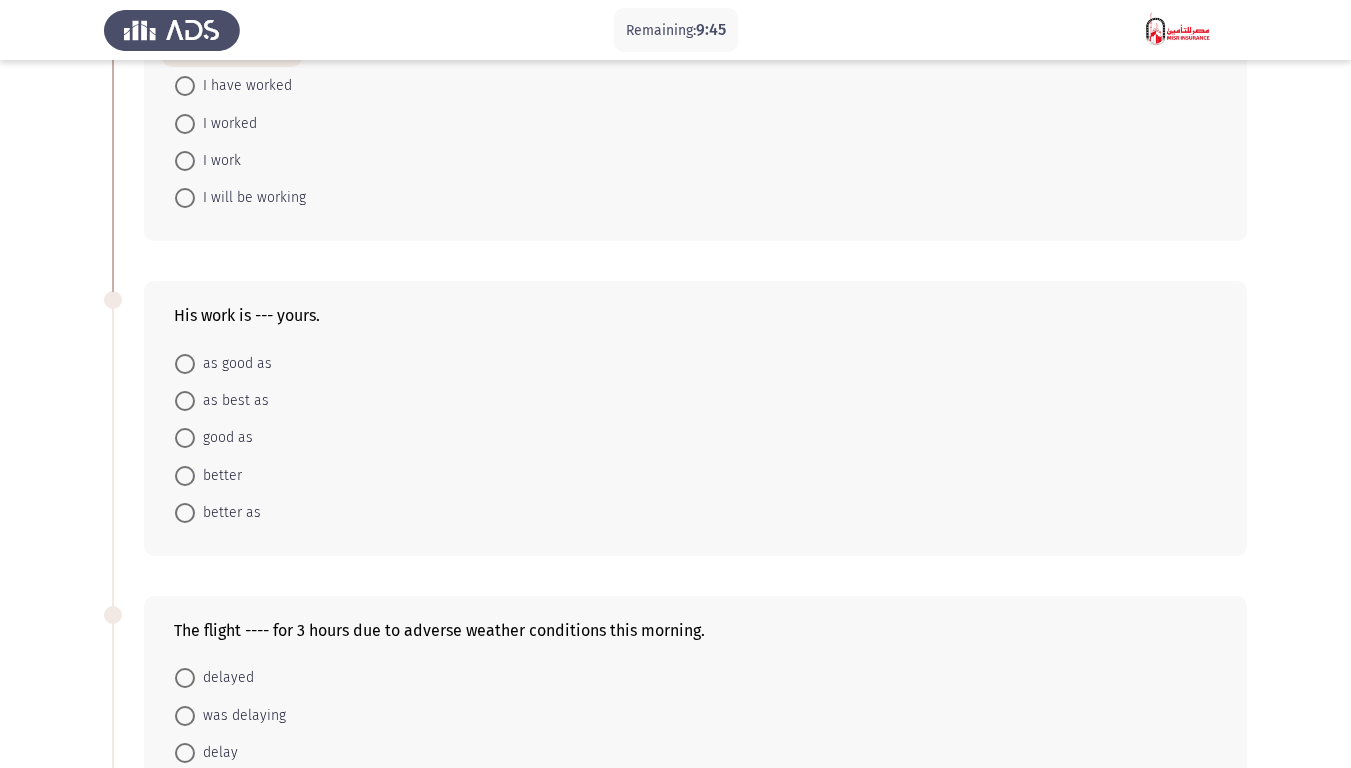 scroll, scrollTop: 300, scrollLeft: 0, axis: vertical 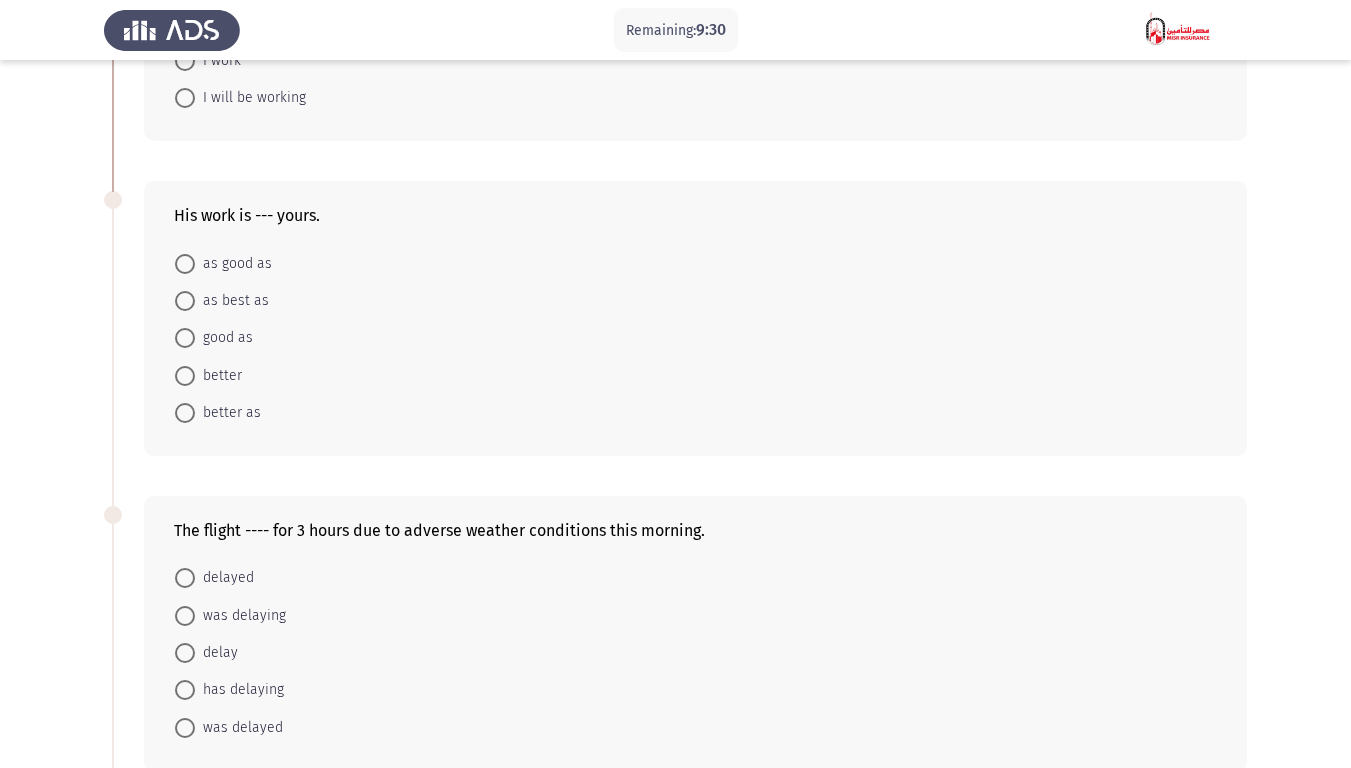 click on "better as" at bounding box center (228, 413) 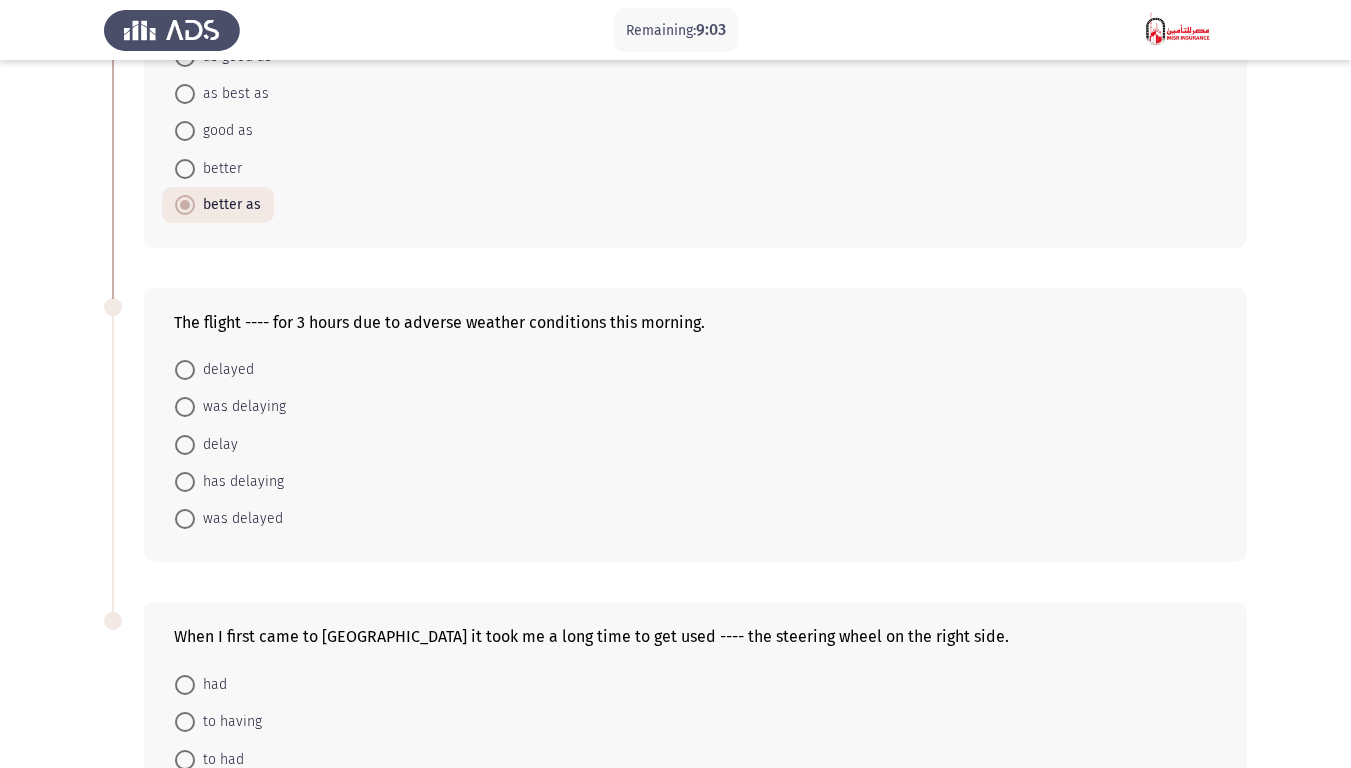 scroll, scrollTop: 600, scrollLeft: 0, axis: vertical 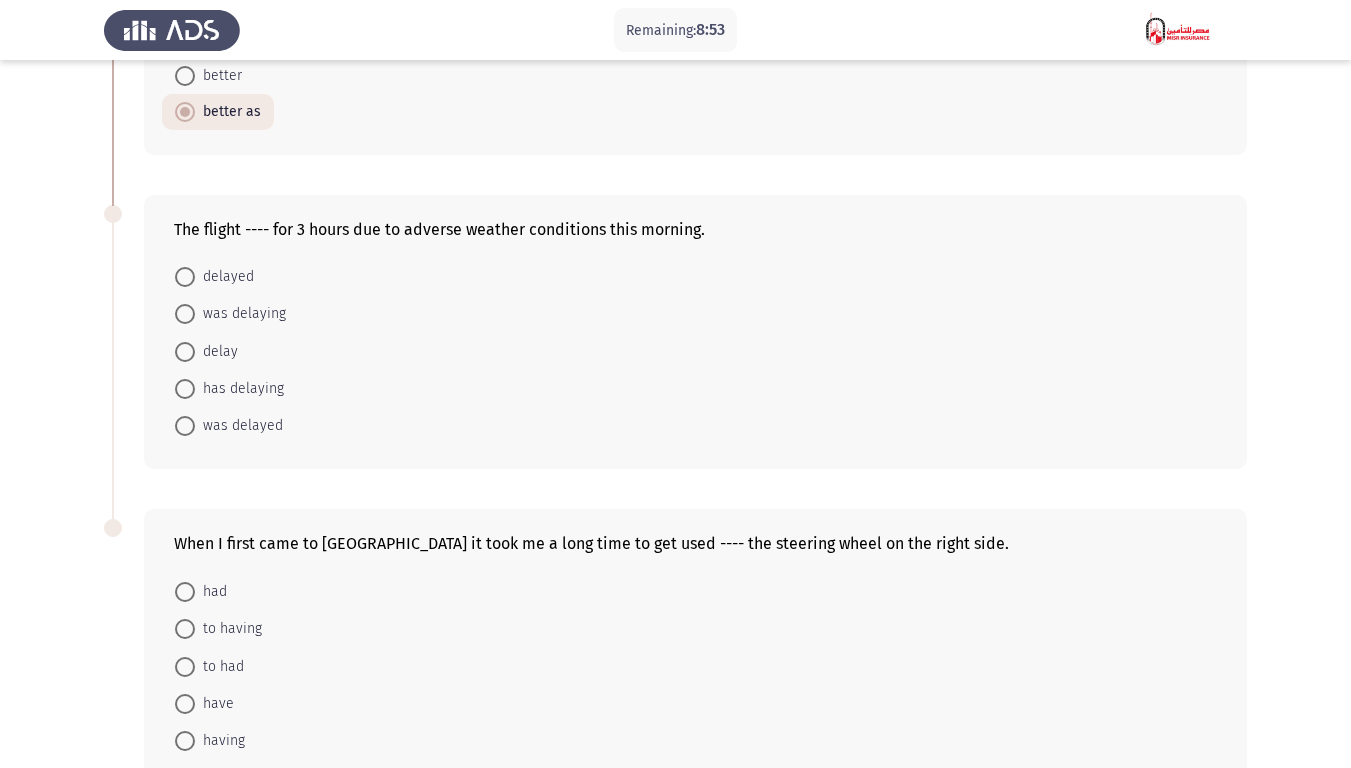 click on "was delaying" at bounding box center [240, 314] 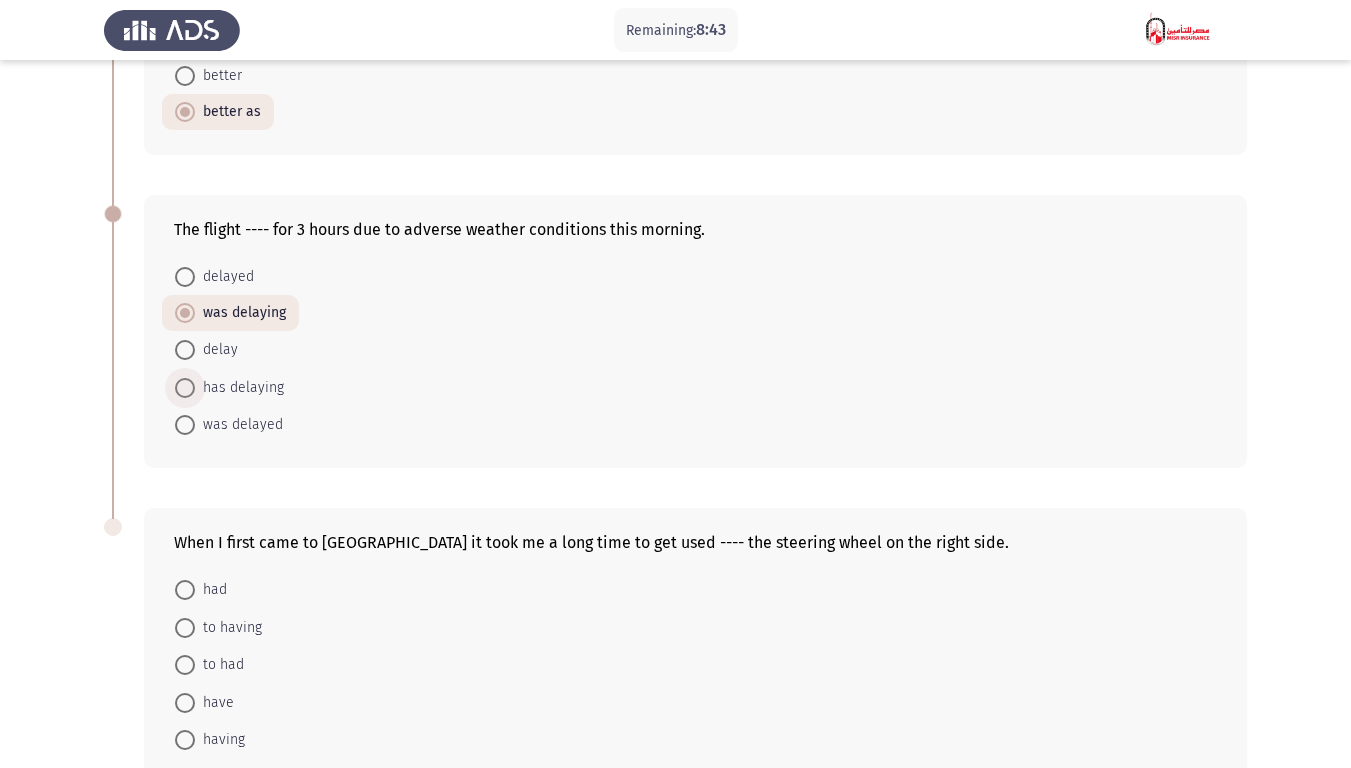 click on "has delaying" at bounding box center [239, 388] 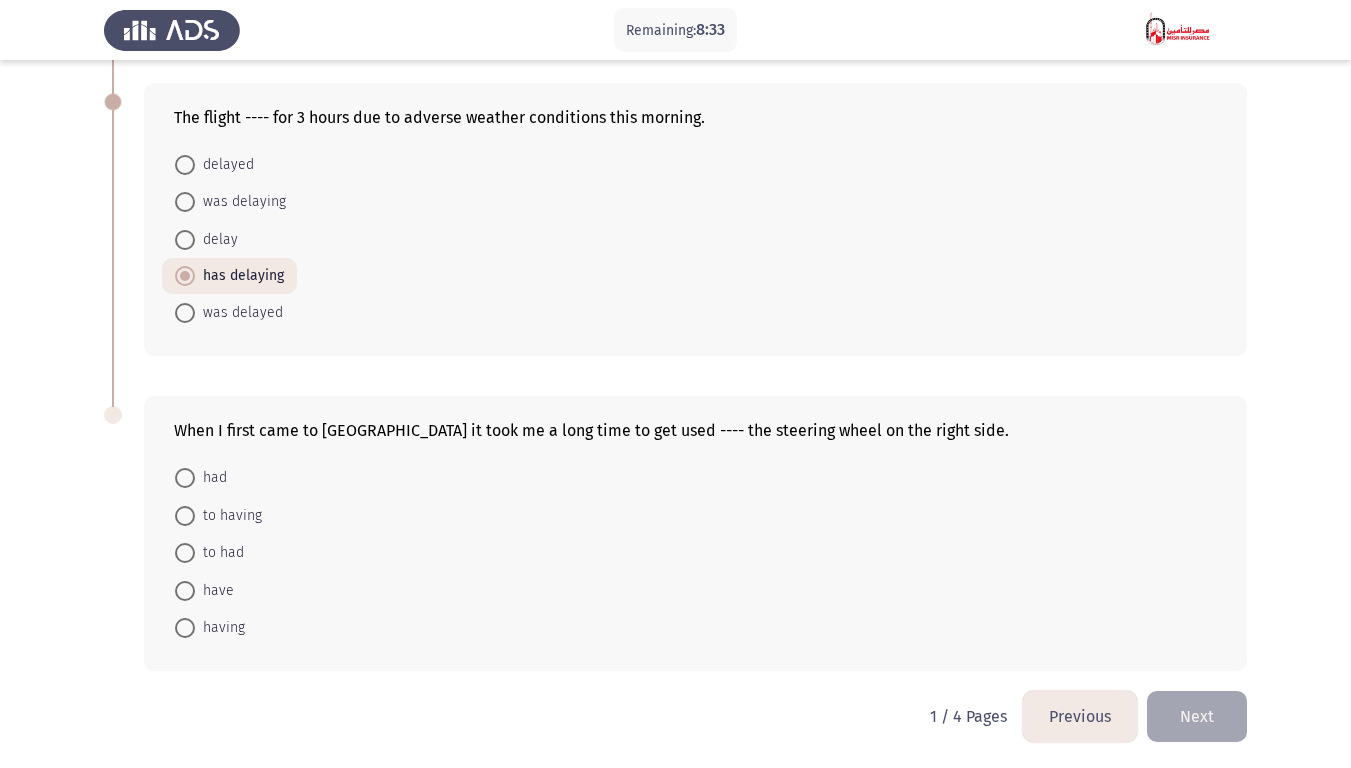 scroll, scrollTop: 715, scrollLeft: 0, axis: vertical 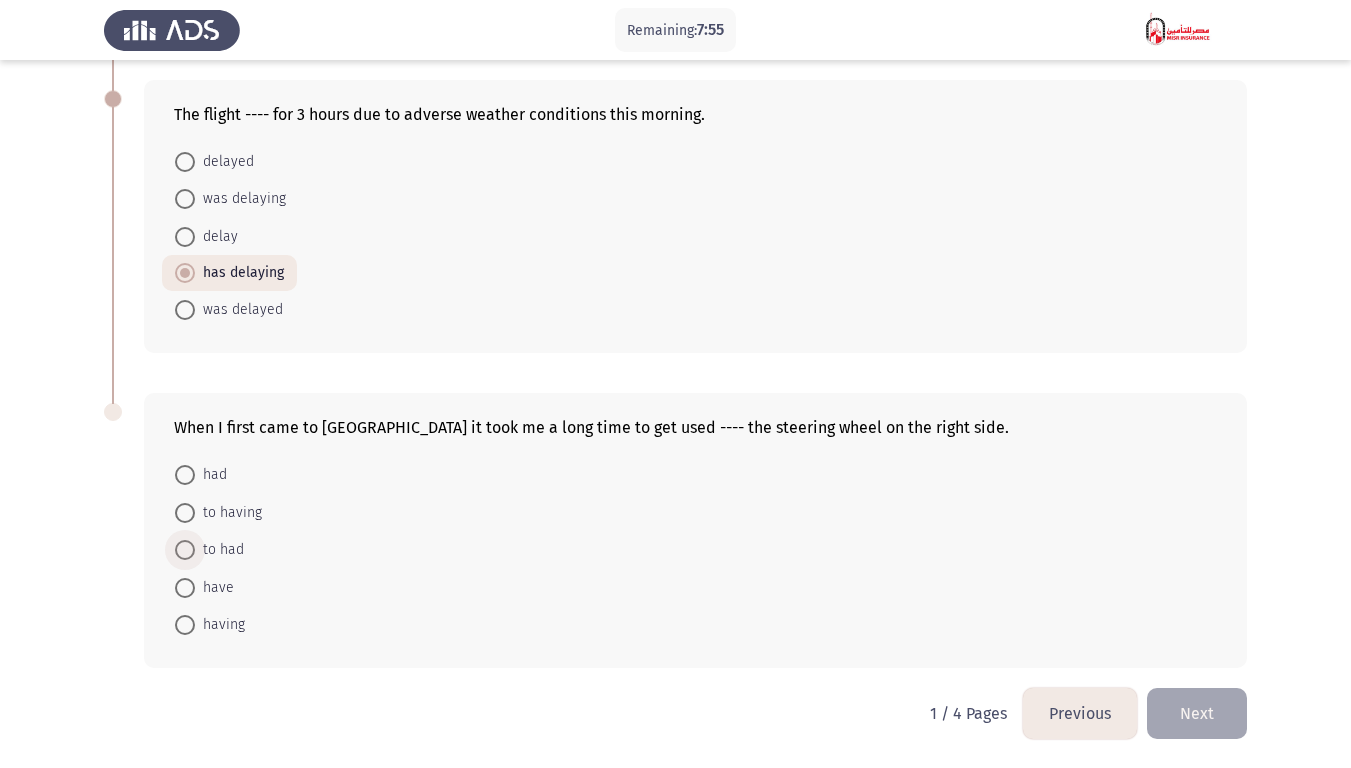 click on "to had" at bounding box center [219, 550] 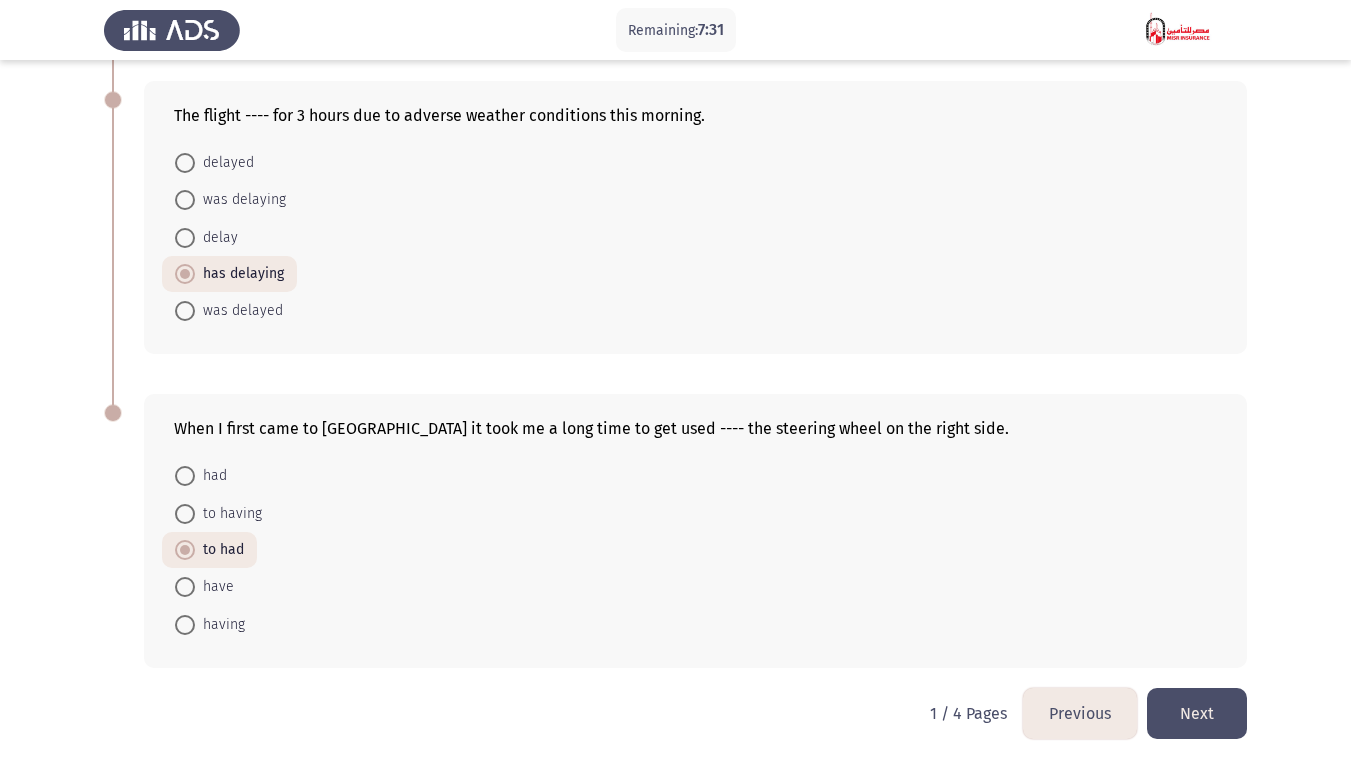 click on "Next" 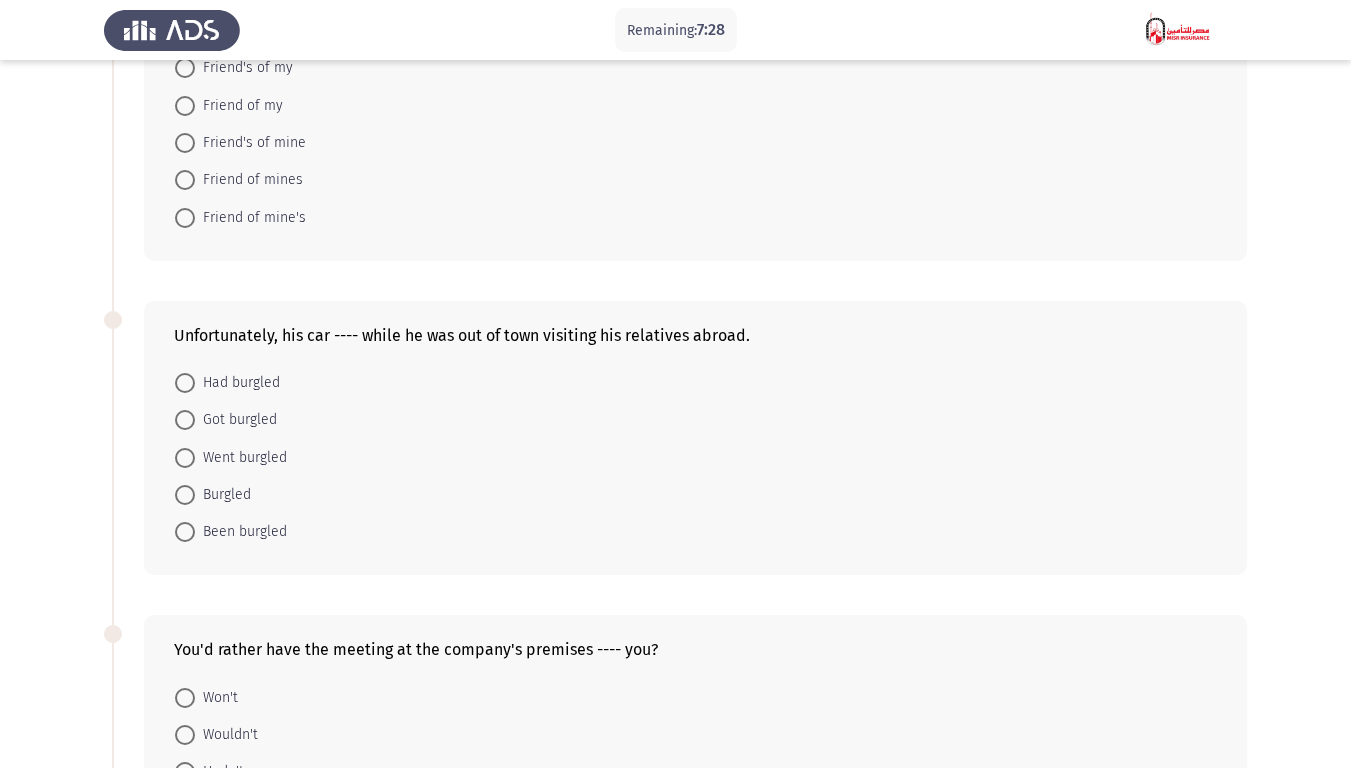 scroll, scrollTop: 0, scrollLeft: 0, axis: both 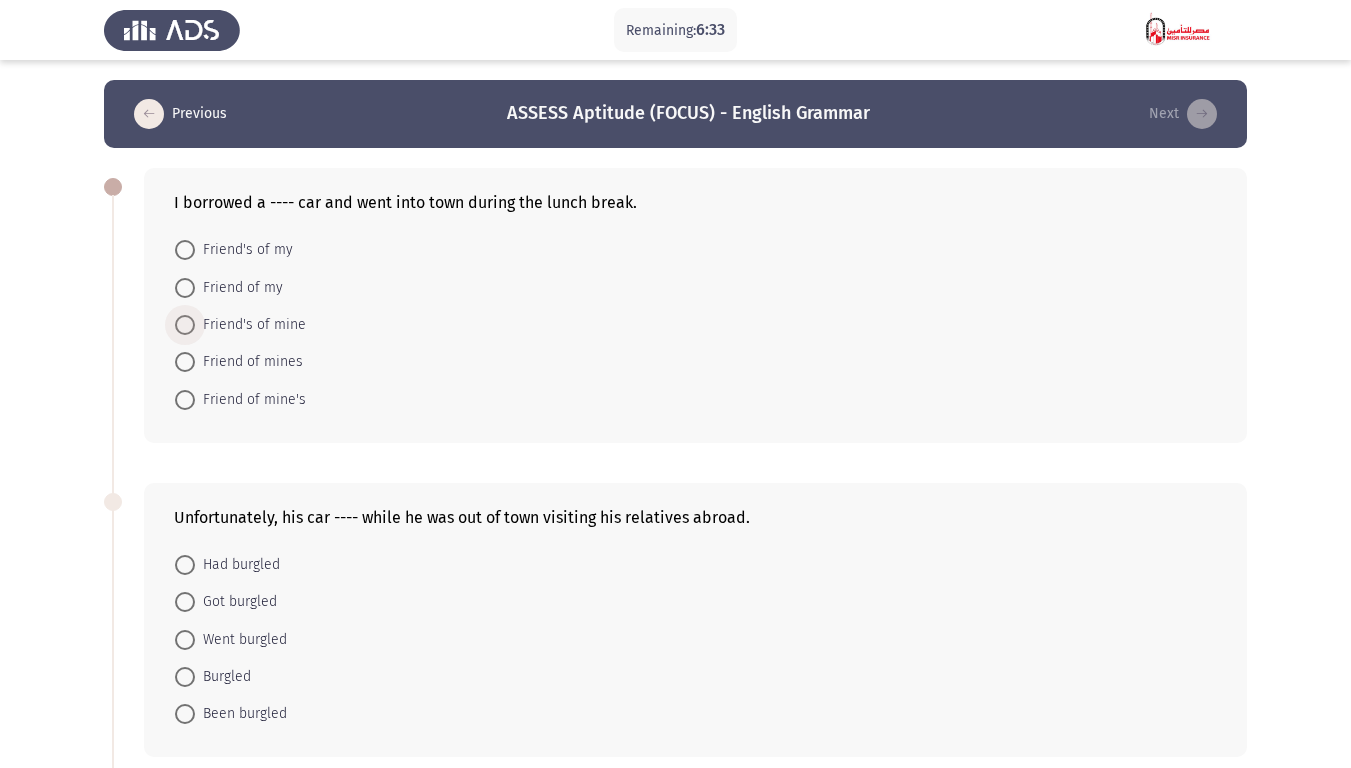 click on "Friend's of mine" at bounding box center [250, 325] 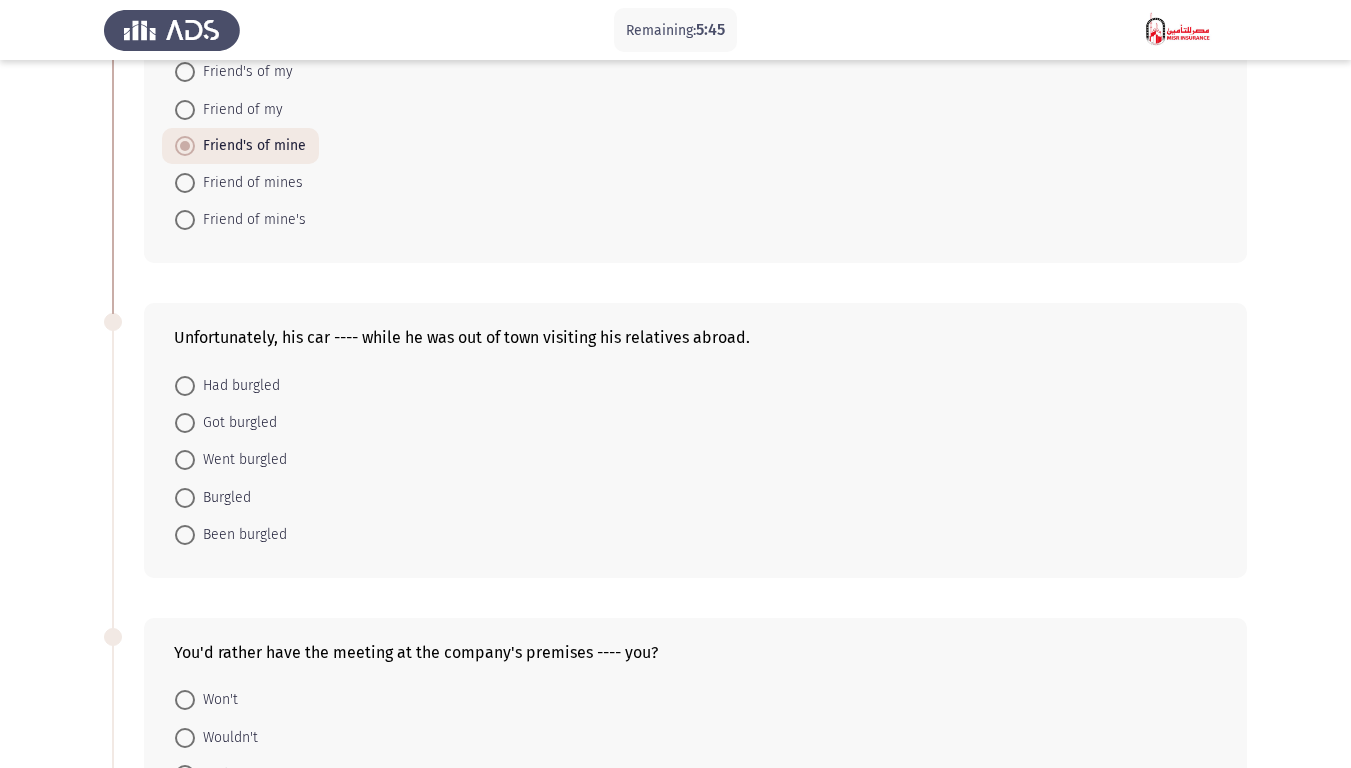scroll, scrollTop: 200, scrollLeft: 0, axis: vertical 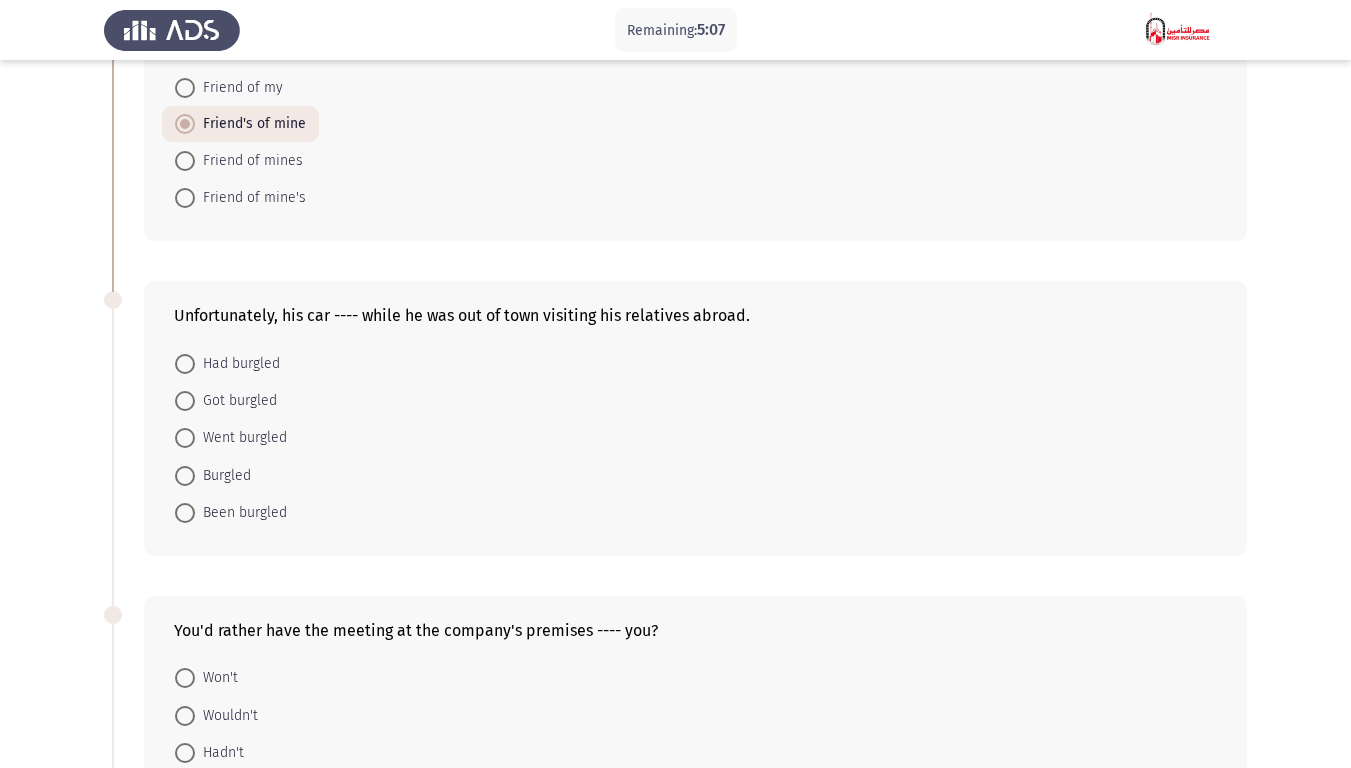 click on "Had burgled" at bounding box center [237, 364] 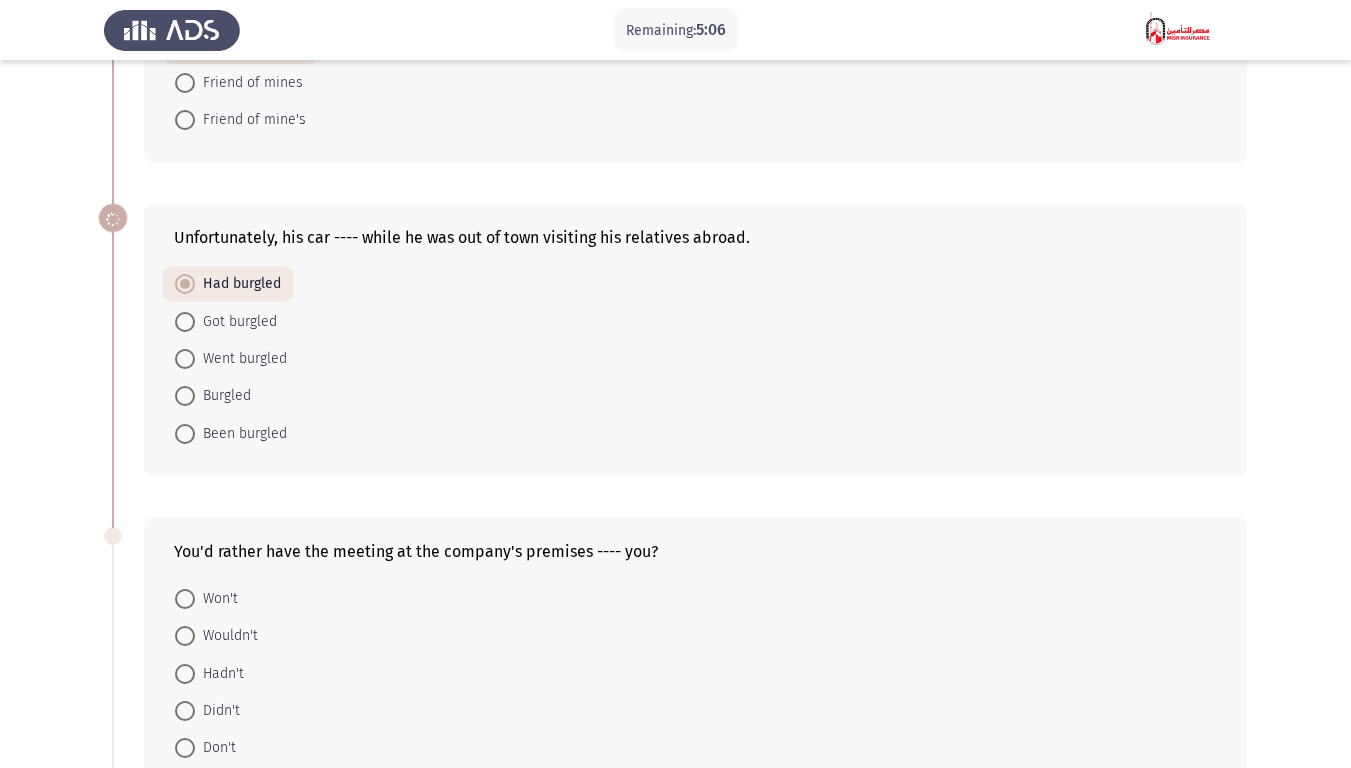 scroll, scrollTop: 400, scrollLeft: 0, axis: vertical 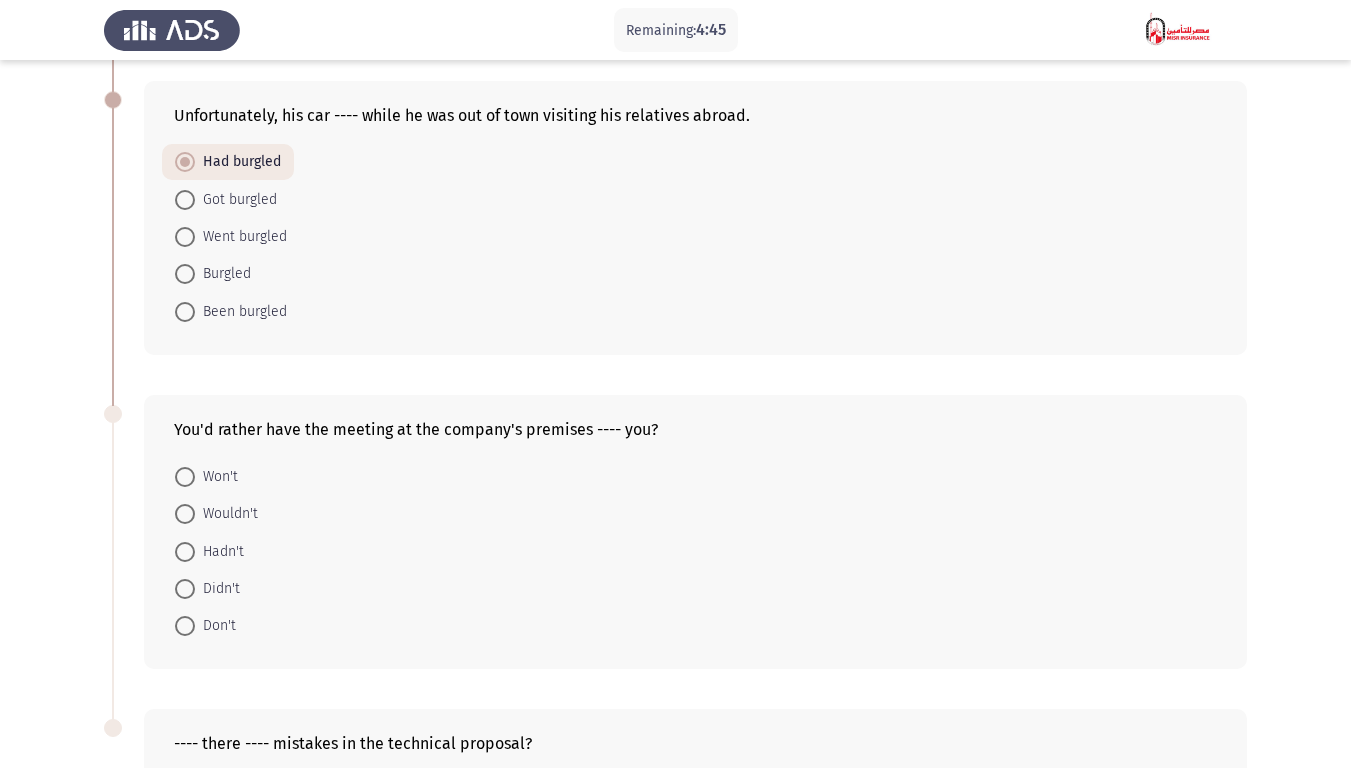 click on "Got burgled" at bounding box center [236, 200] 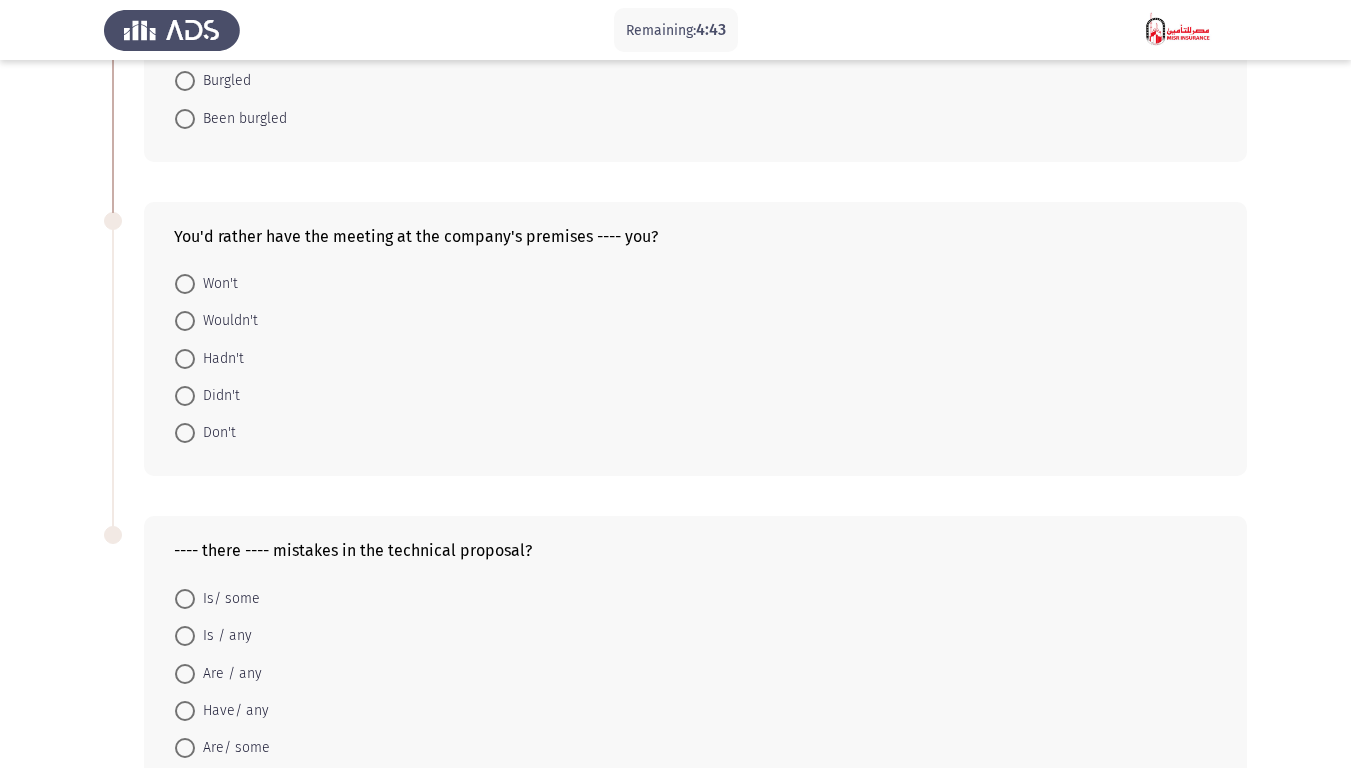 scroll, scrollTop: 600, scrollLeft: 0, axis: vertical 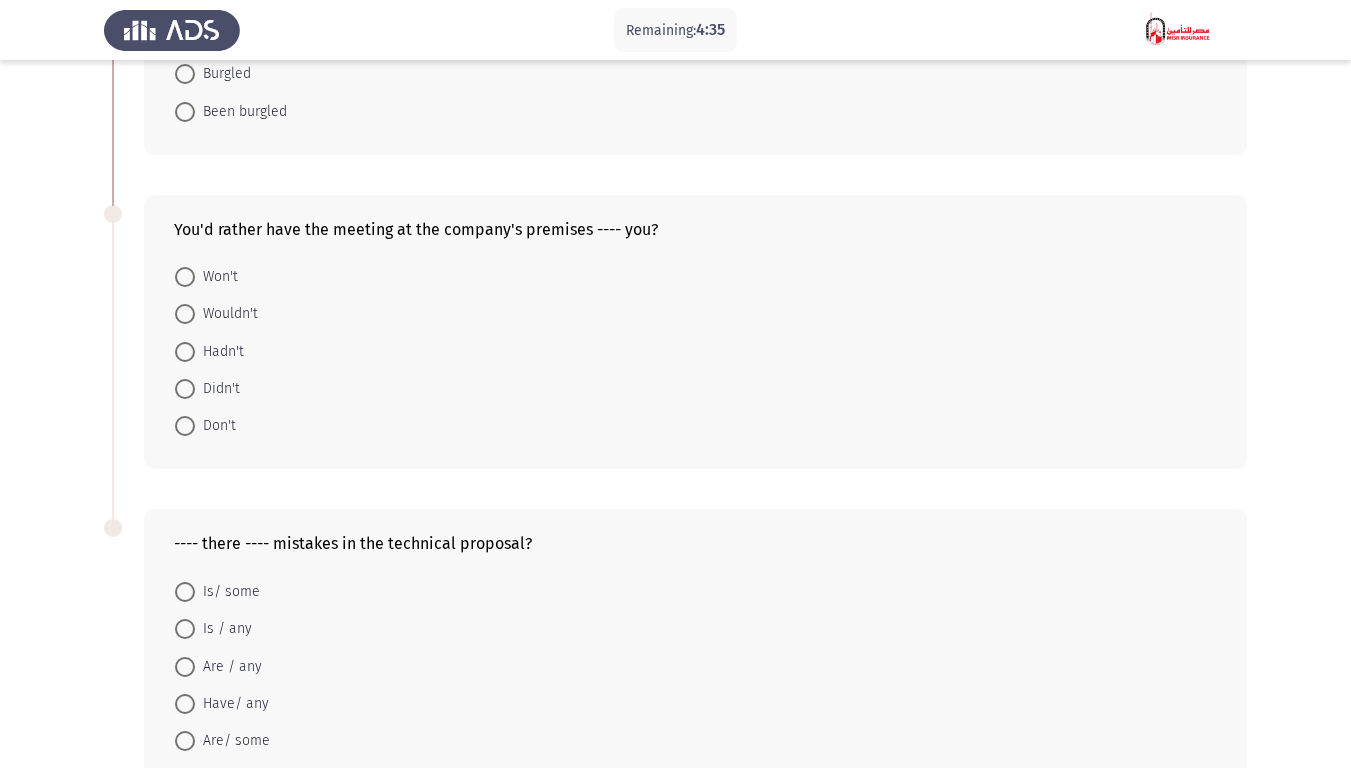 click on "Wouldn't" at bounding box center [226, 314] 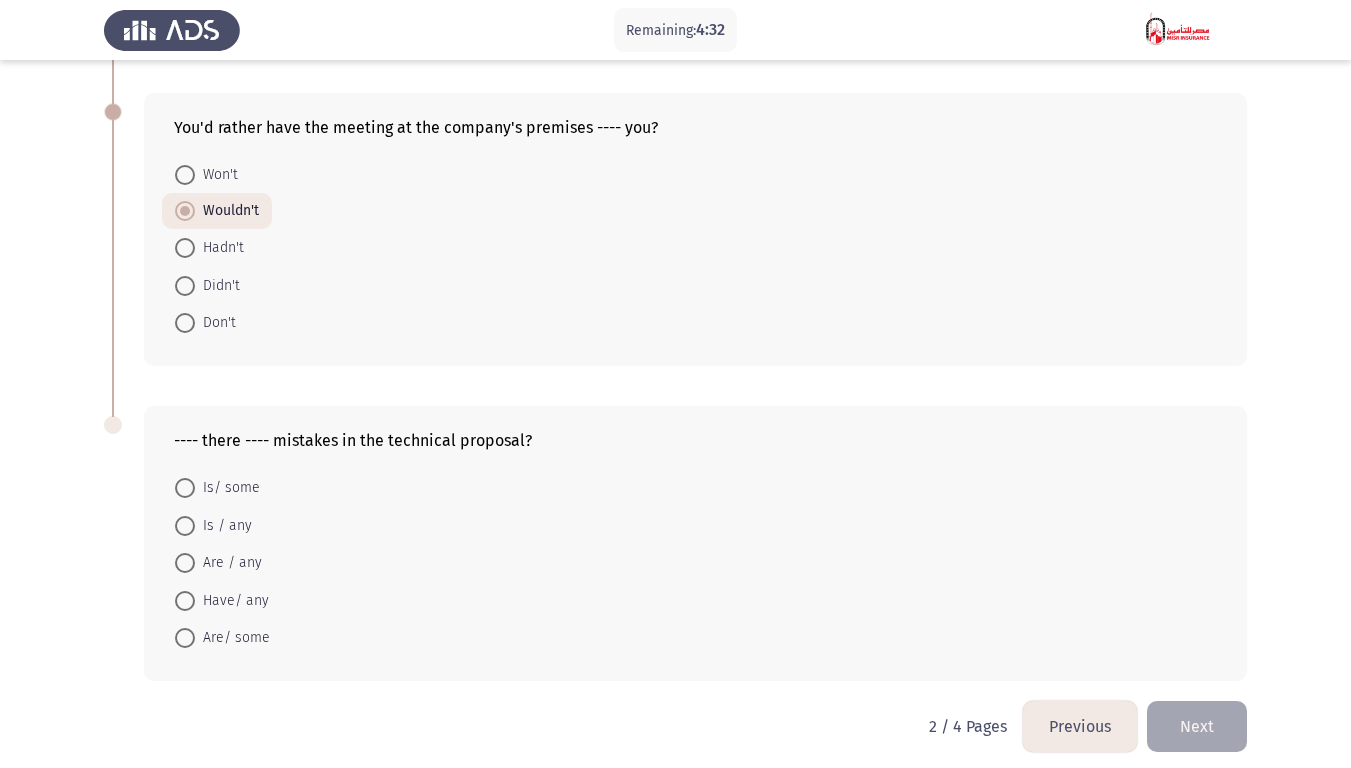 scroll, scrollTop: 715, scrollLeft: 0, axis: vertical 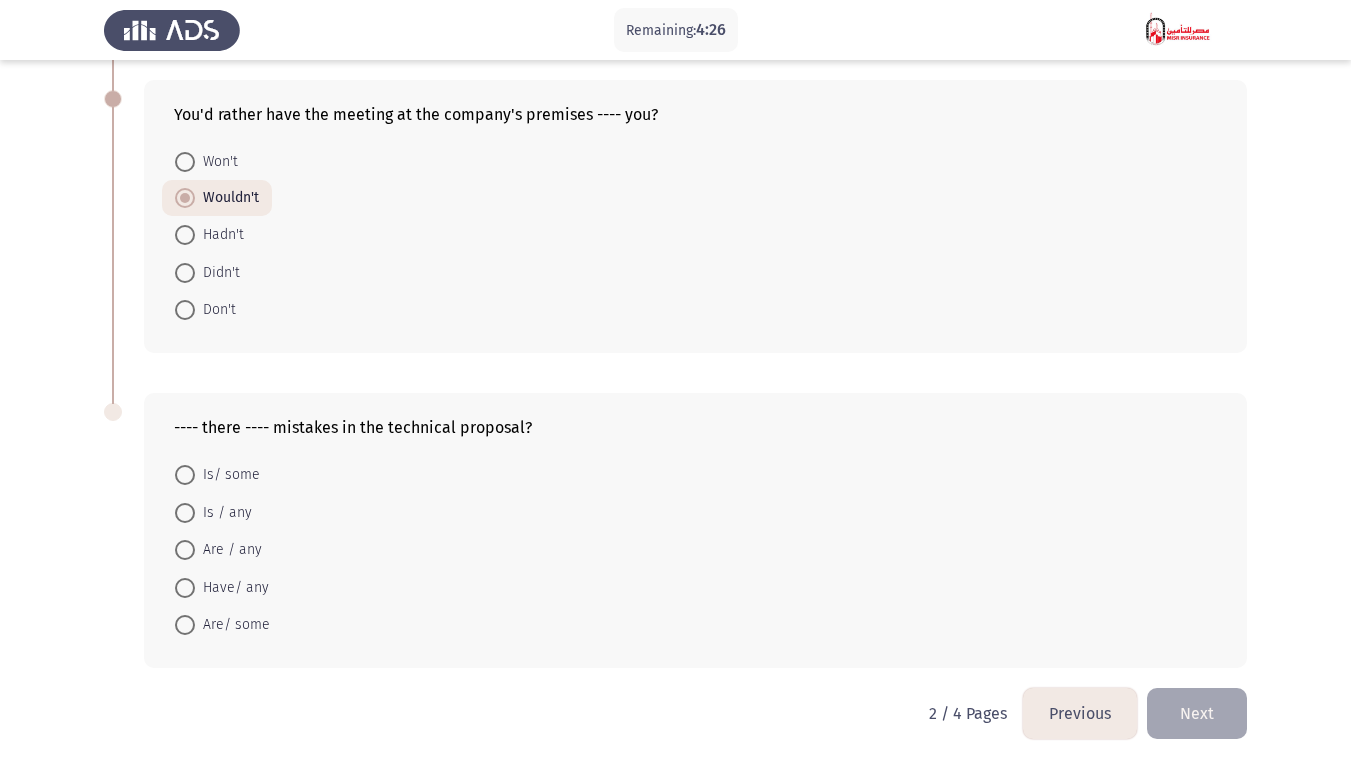 click on "Are / any" at bounding box center [228, 550] 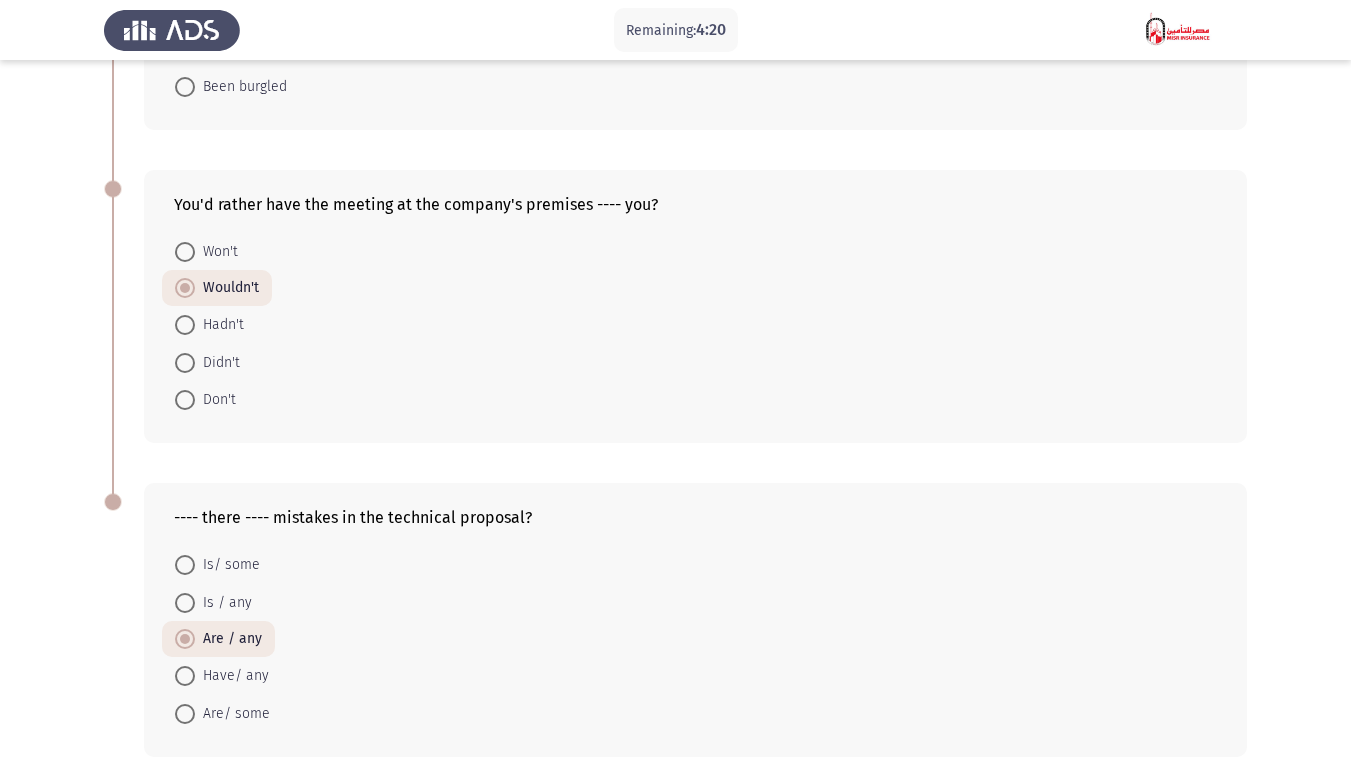 scroll, scrollTop: 714, scrollLeft: 0, axis: vertical 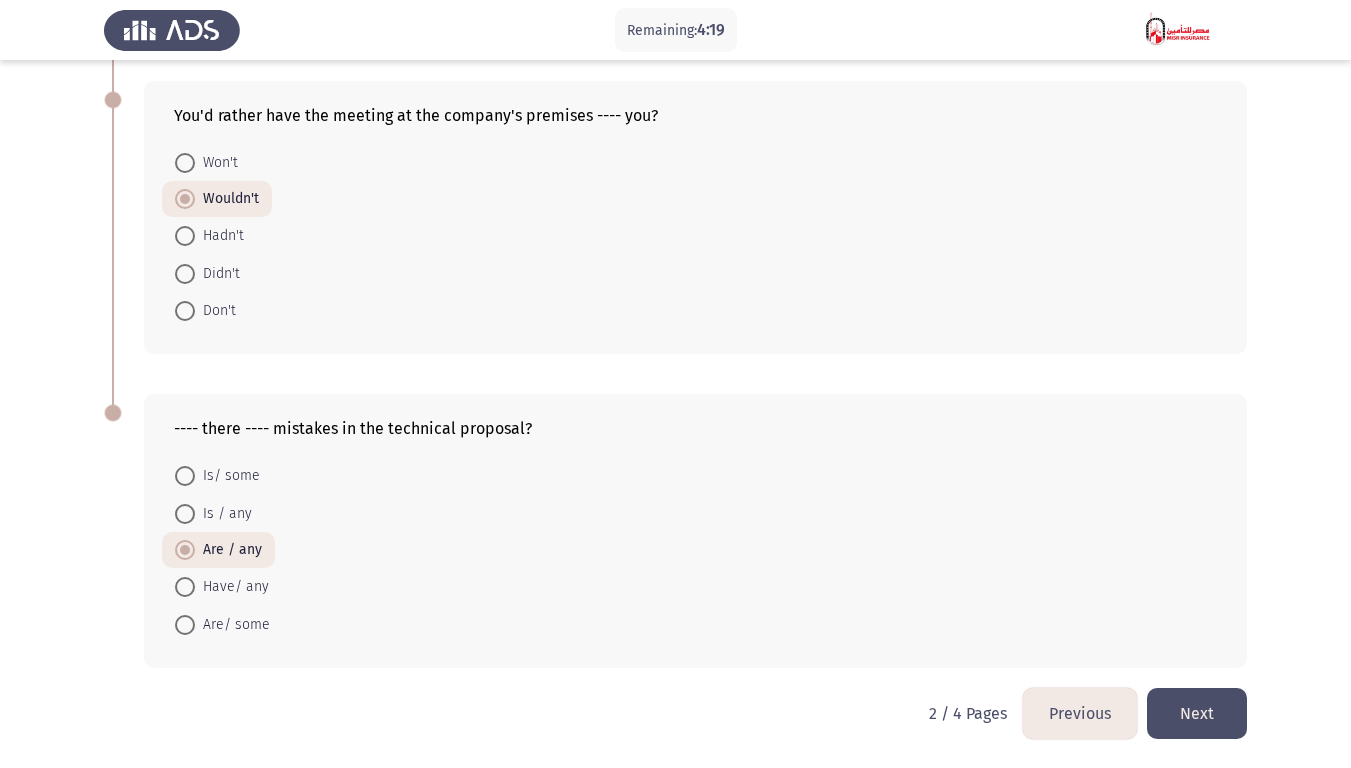 click on "Next" 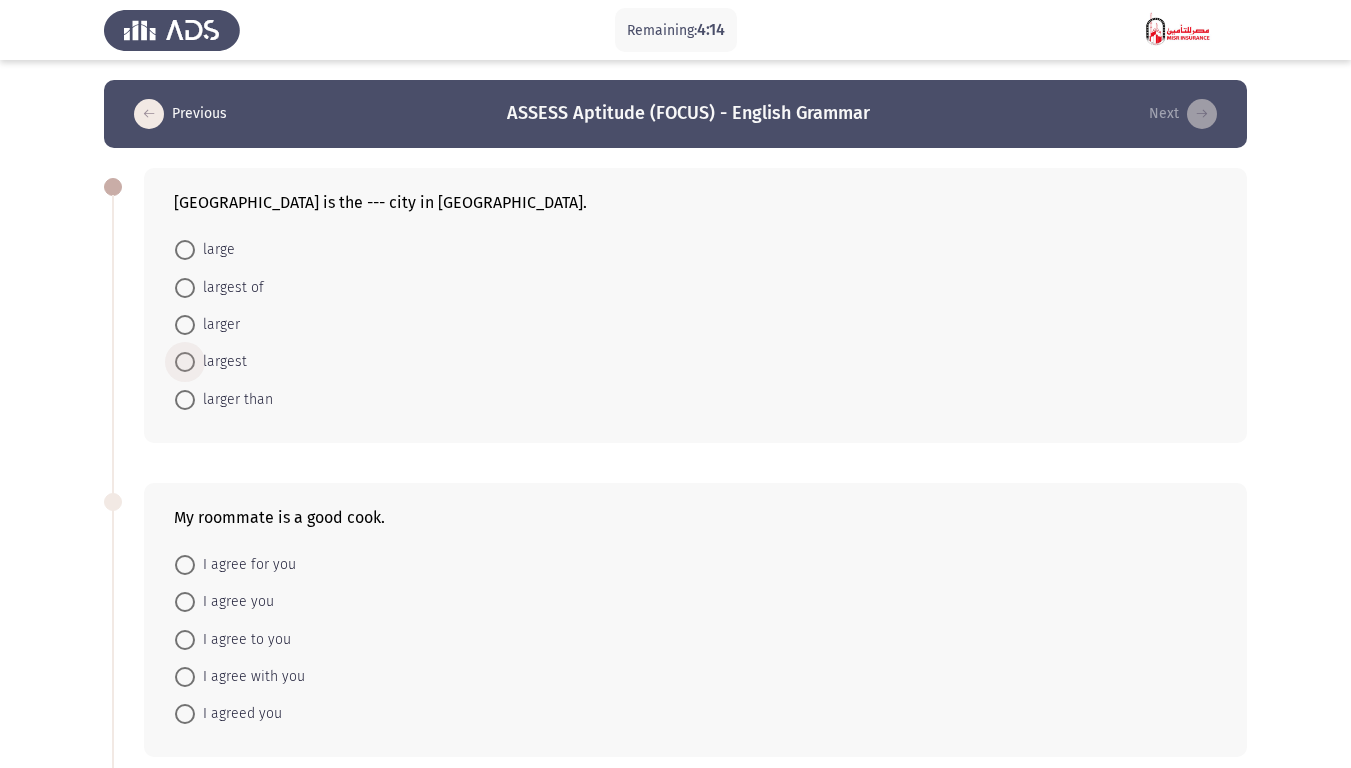 click on "largest" at bounding box center (221, 362) 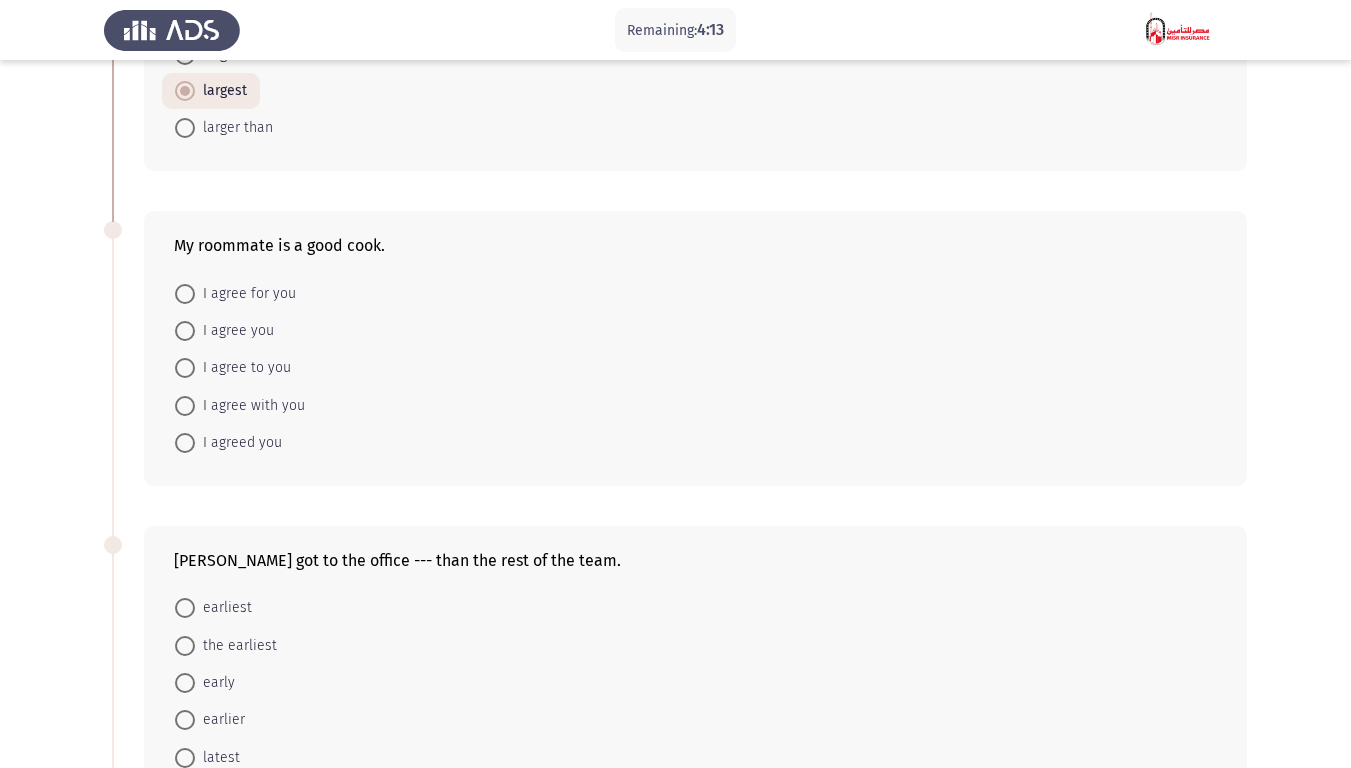 scroll, scrollTop: 300, scrollLeft: 0, axis: vertical 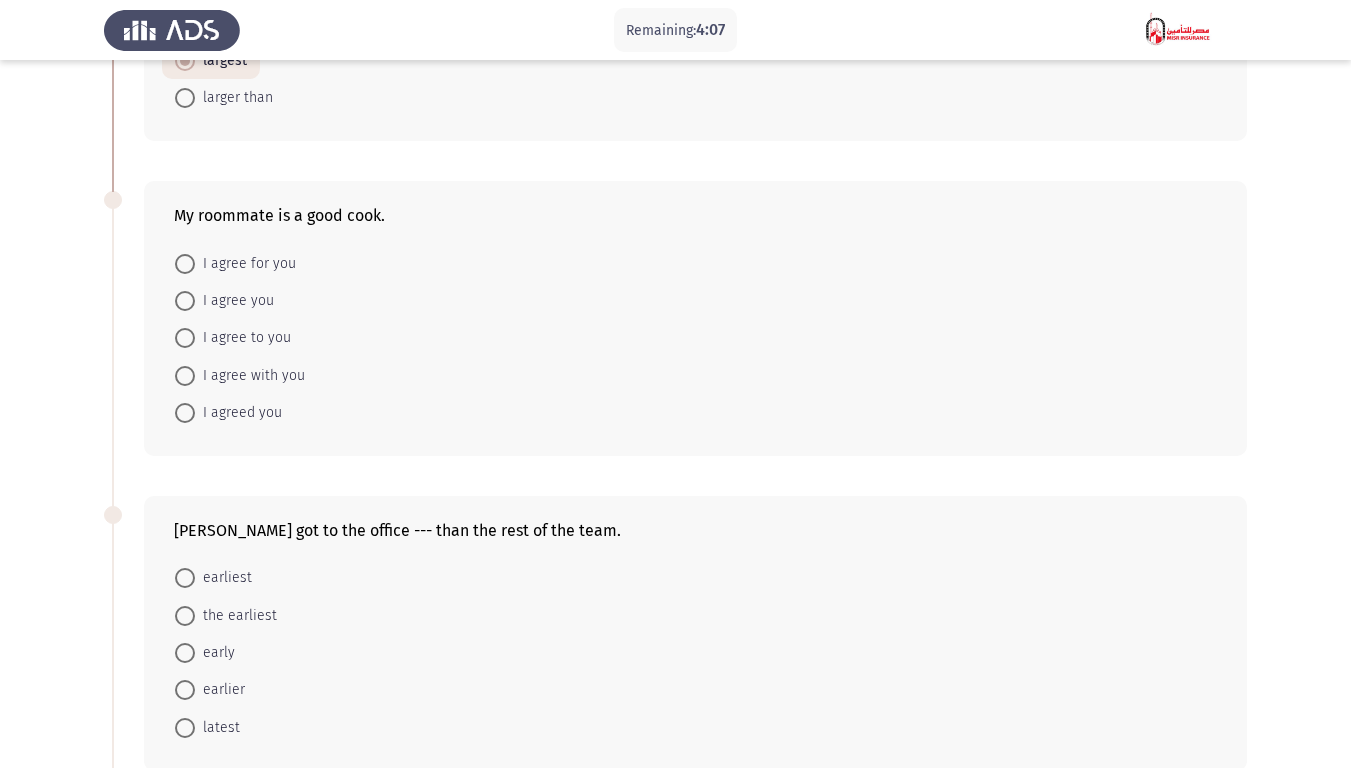 click on "I agree with you" at bounding box center (250, 376) 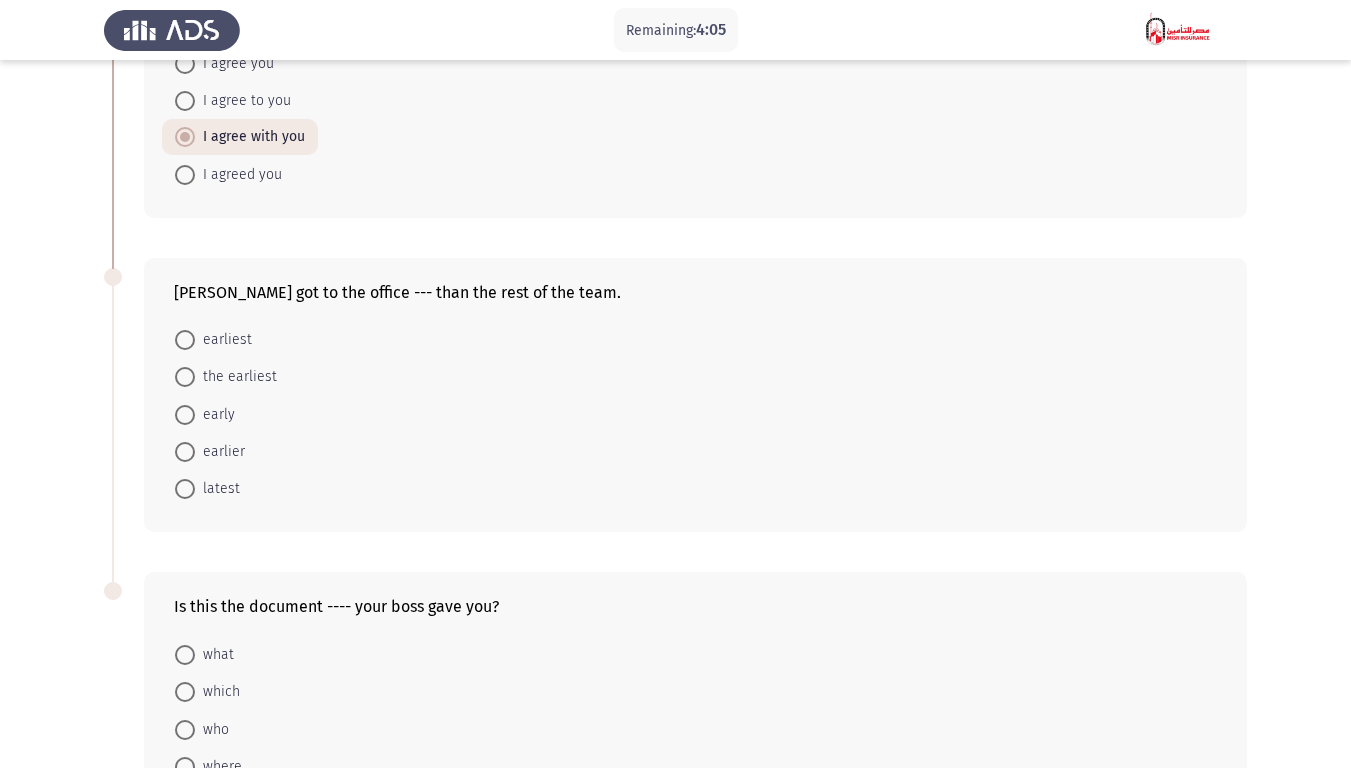 scroll, scrollTop: 516, scrollLeft: 0, axis: vertical 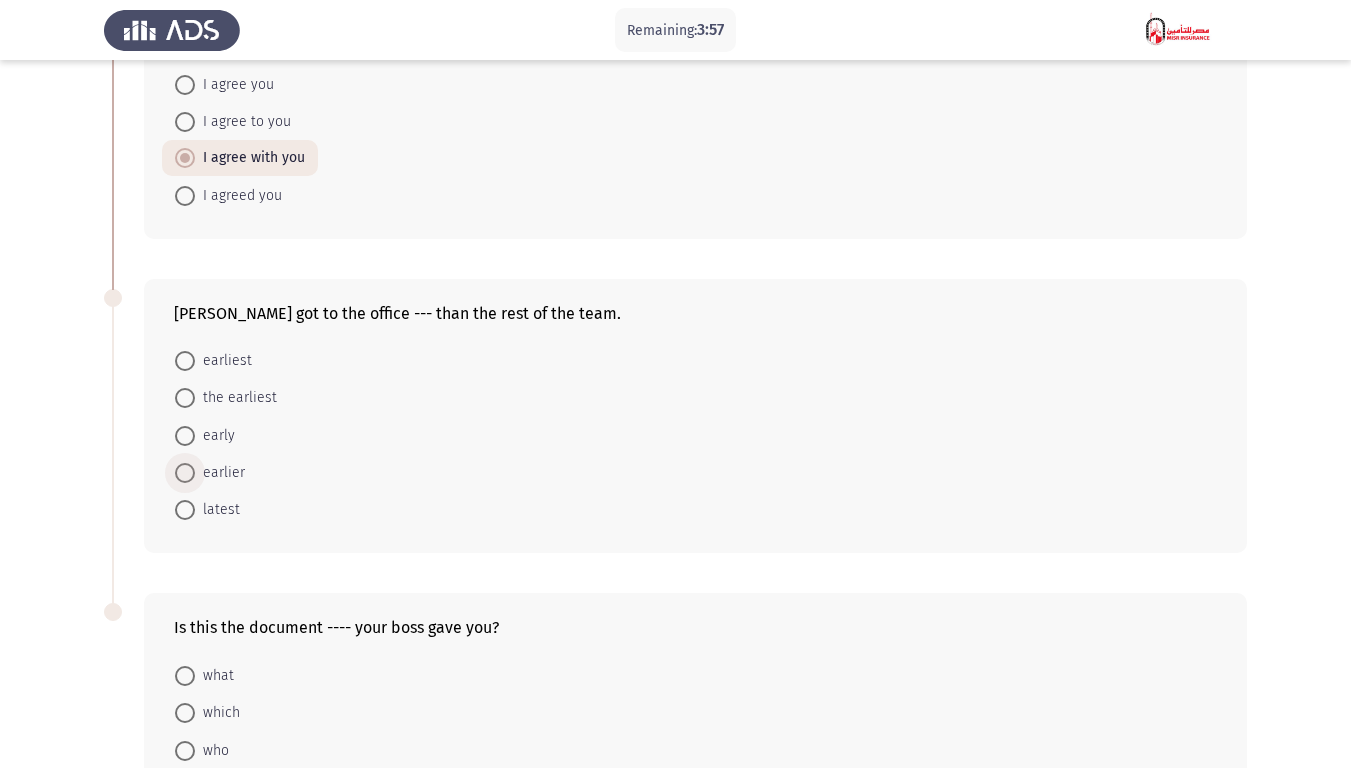click on "earlier" at bounding box center (220, 473) 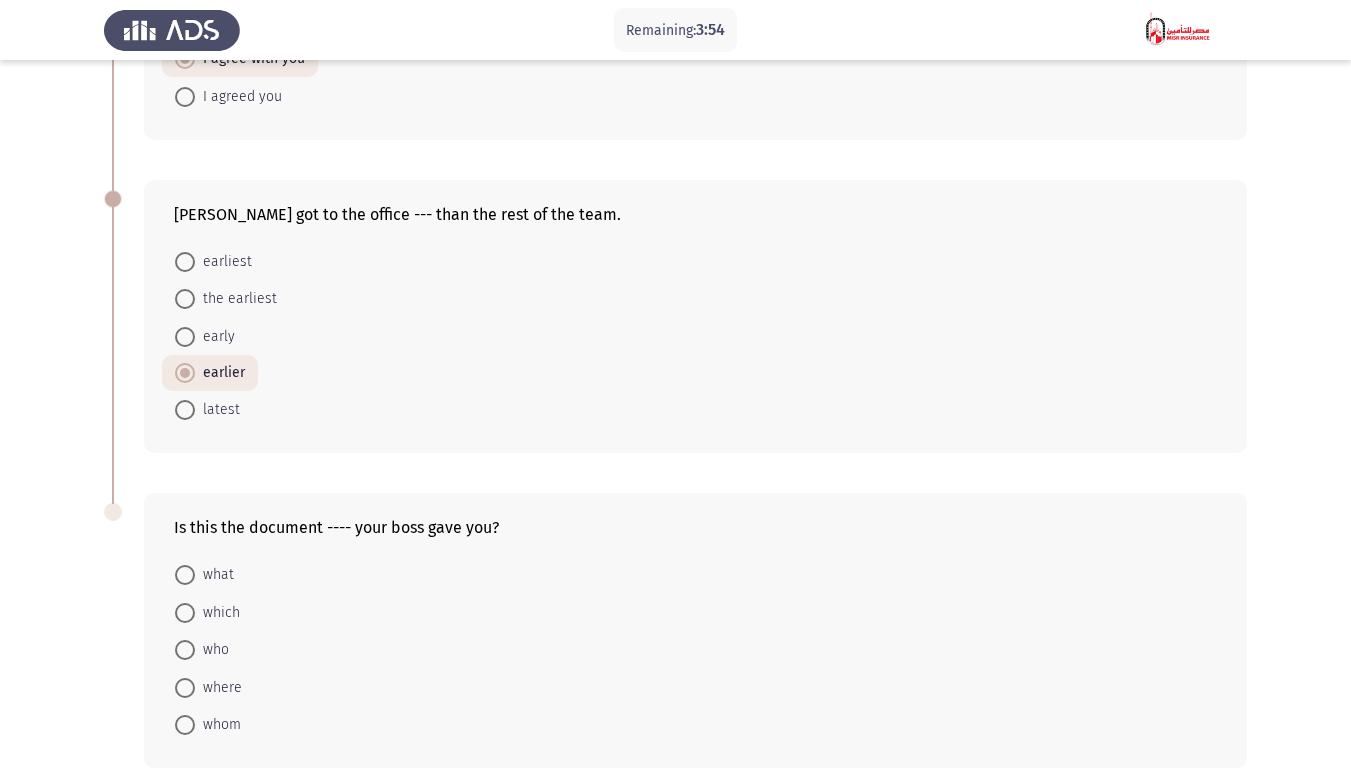 scroll, scrollTop: 715, scrollLeft: 0, axis: vertical 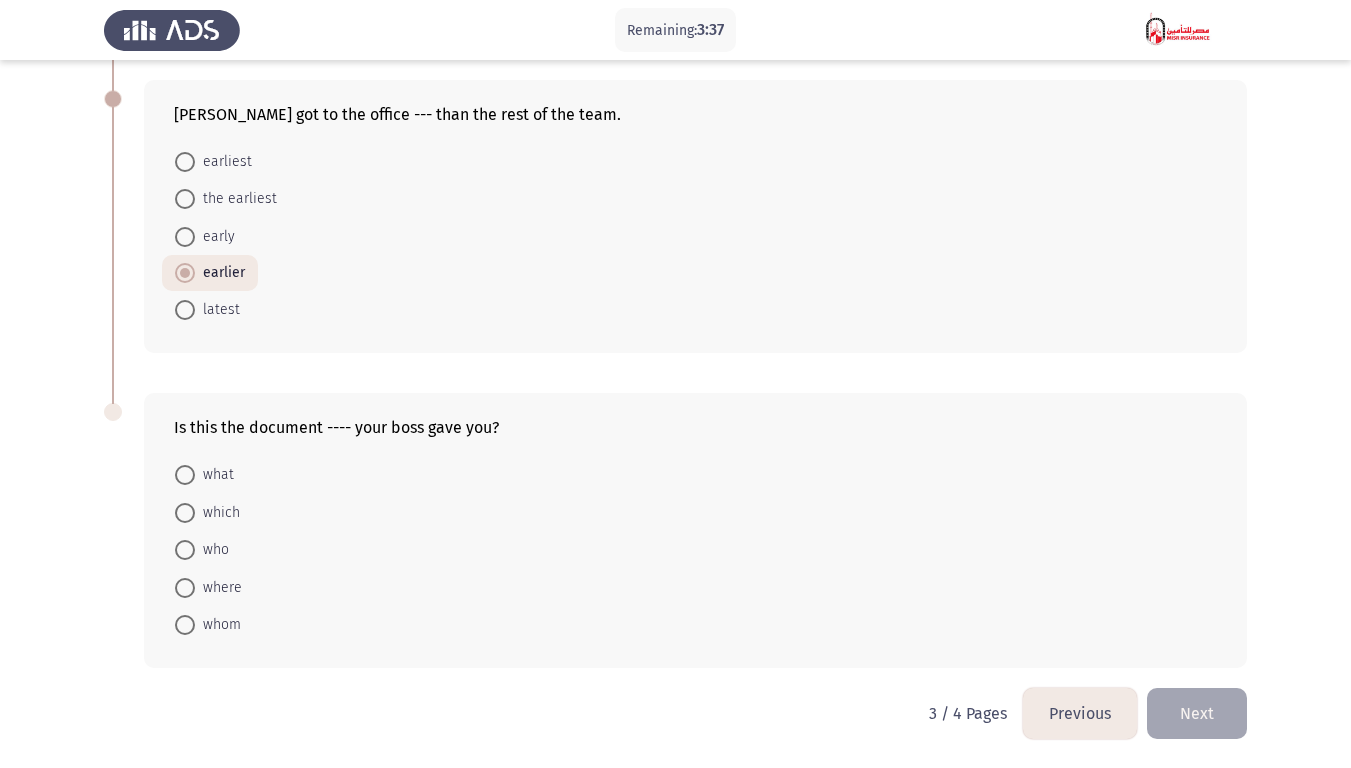 click on "which" at bounding box center [217, 513] 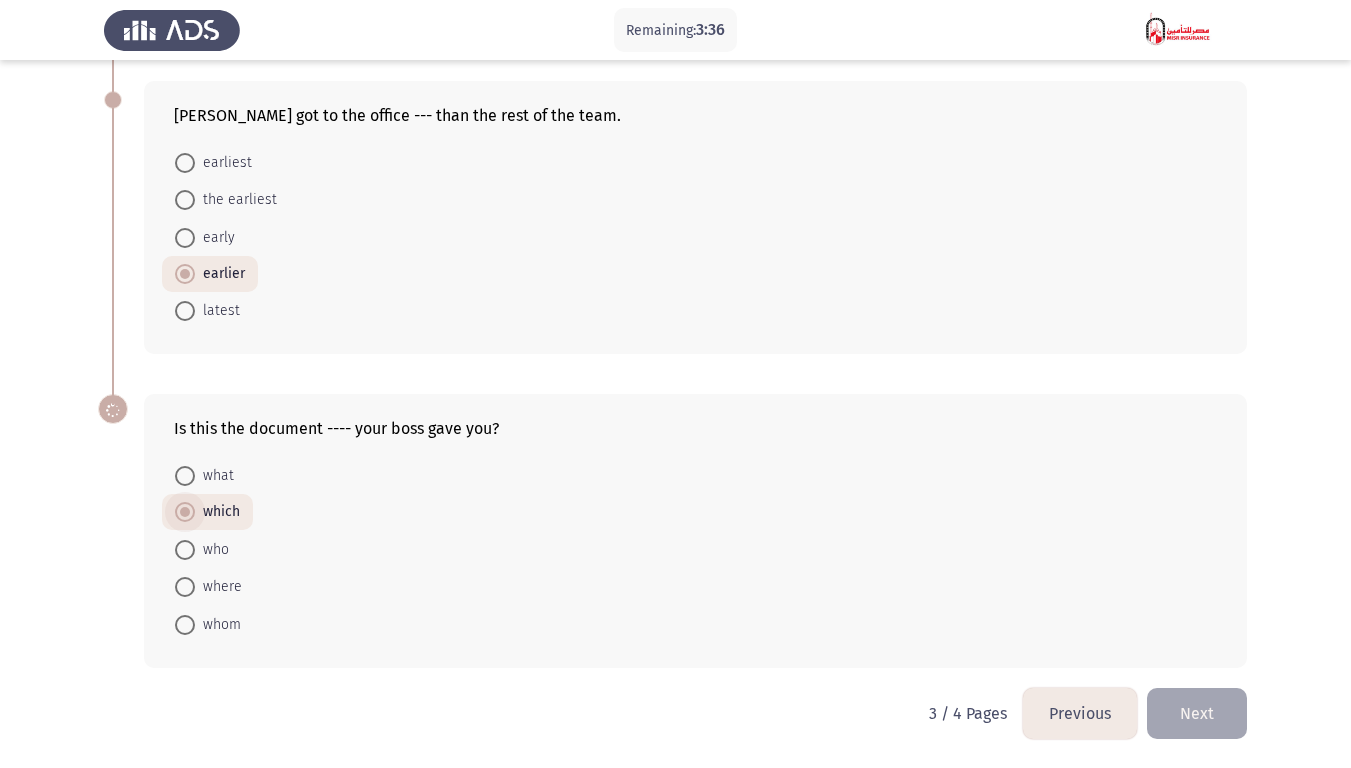scroll, scrollTop: 714, scrollLeft: 0, axis: vertical 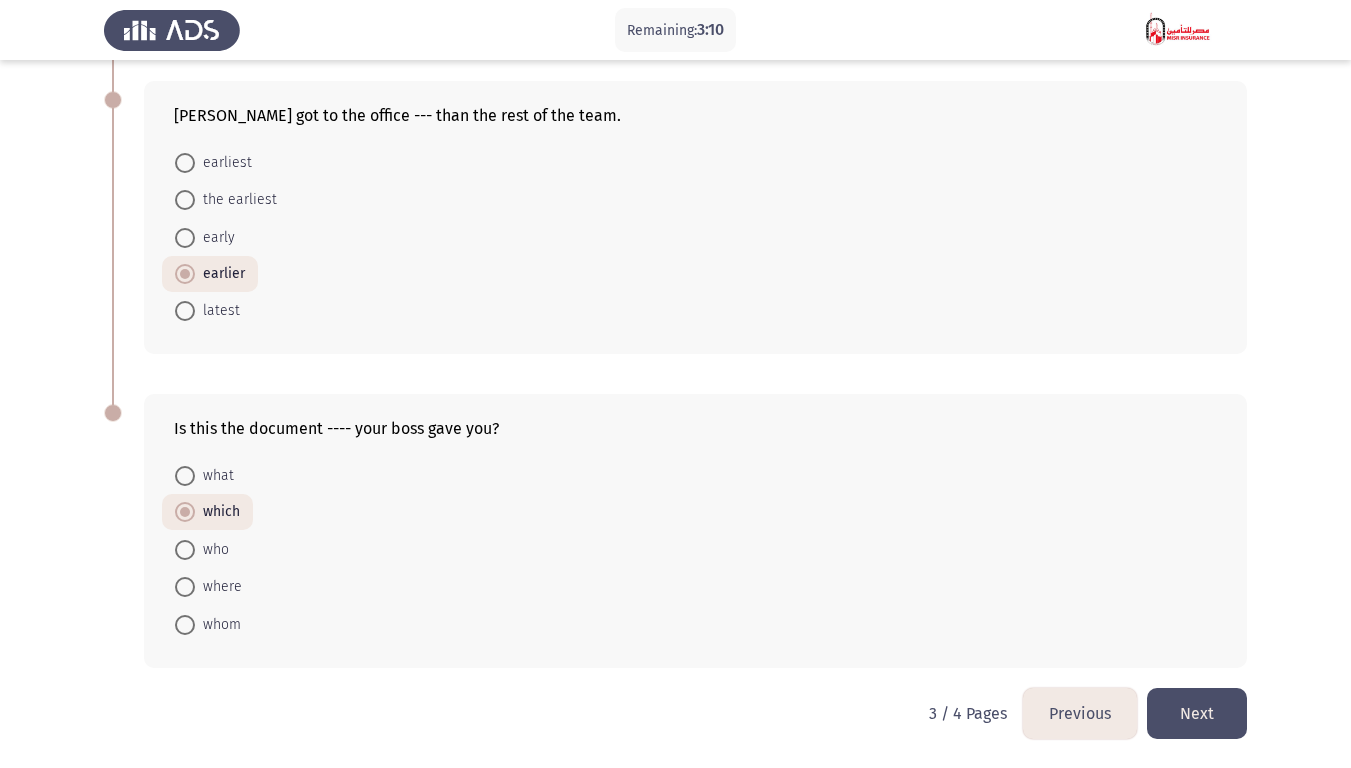 click on "Next" 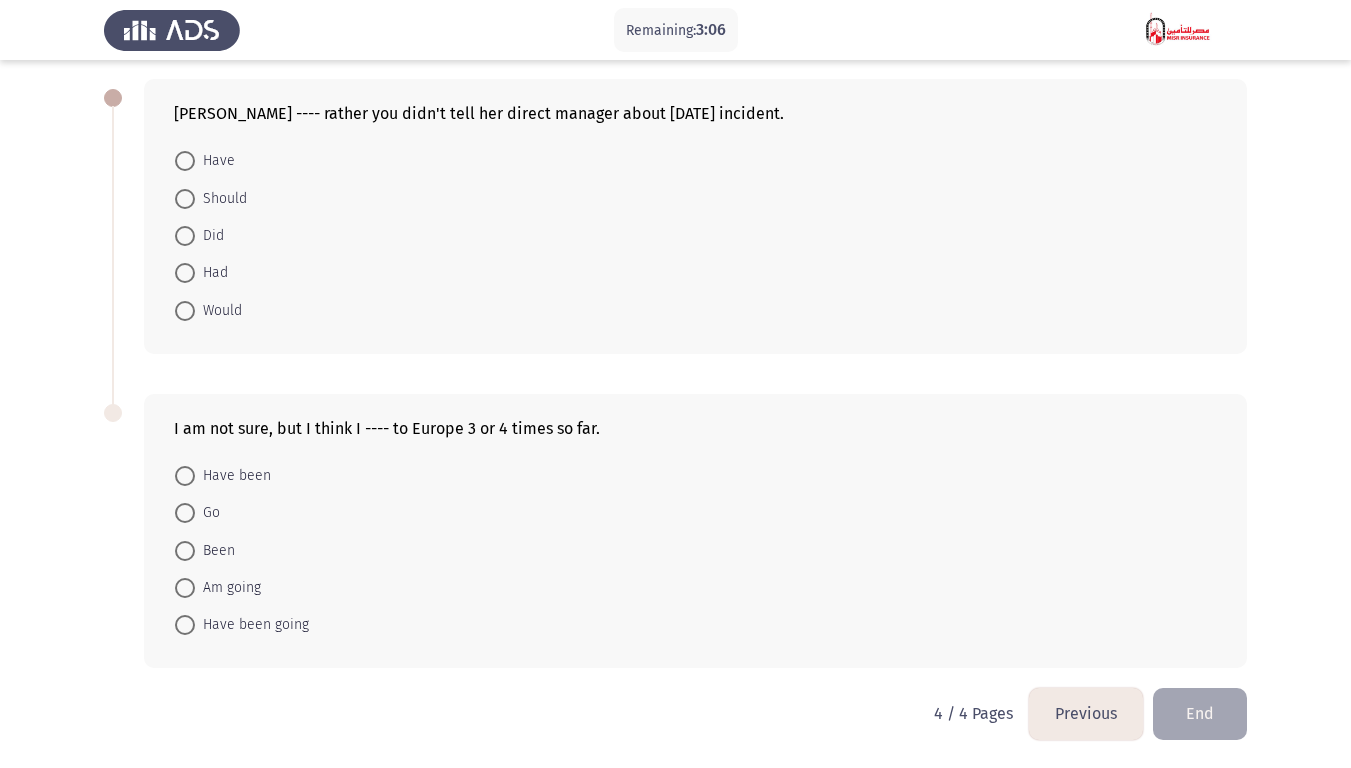 scroll, scrollTop: 0, scrollLeft: 0, axis: both 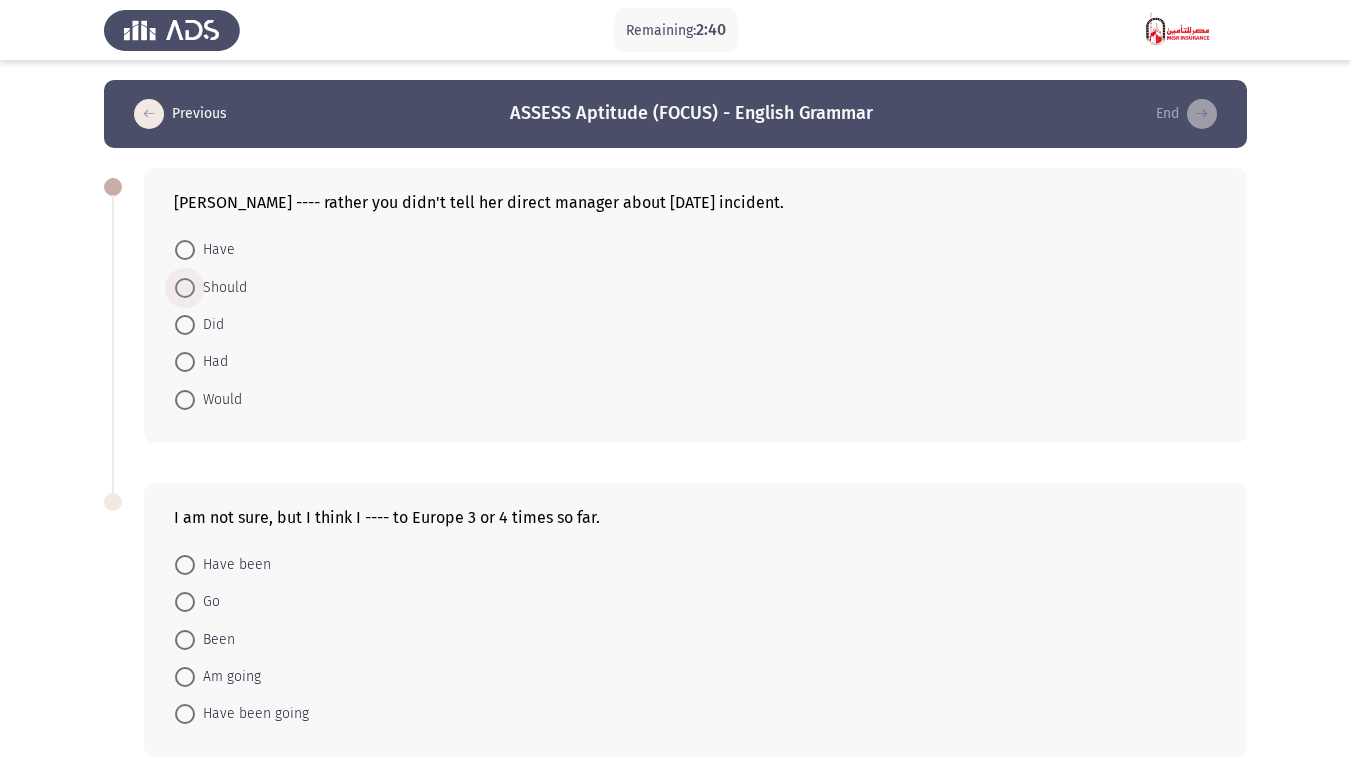 click on "Should" at bounding box center [221, 288] 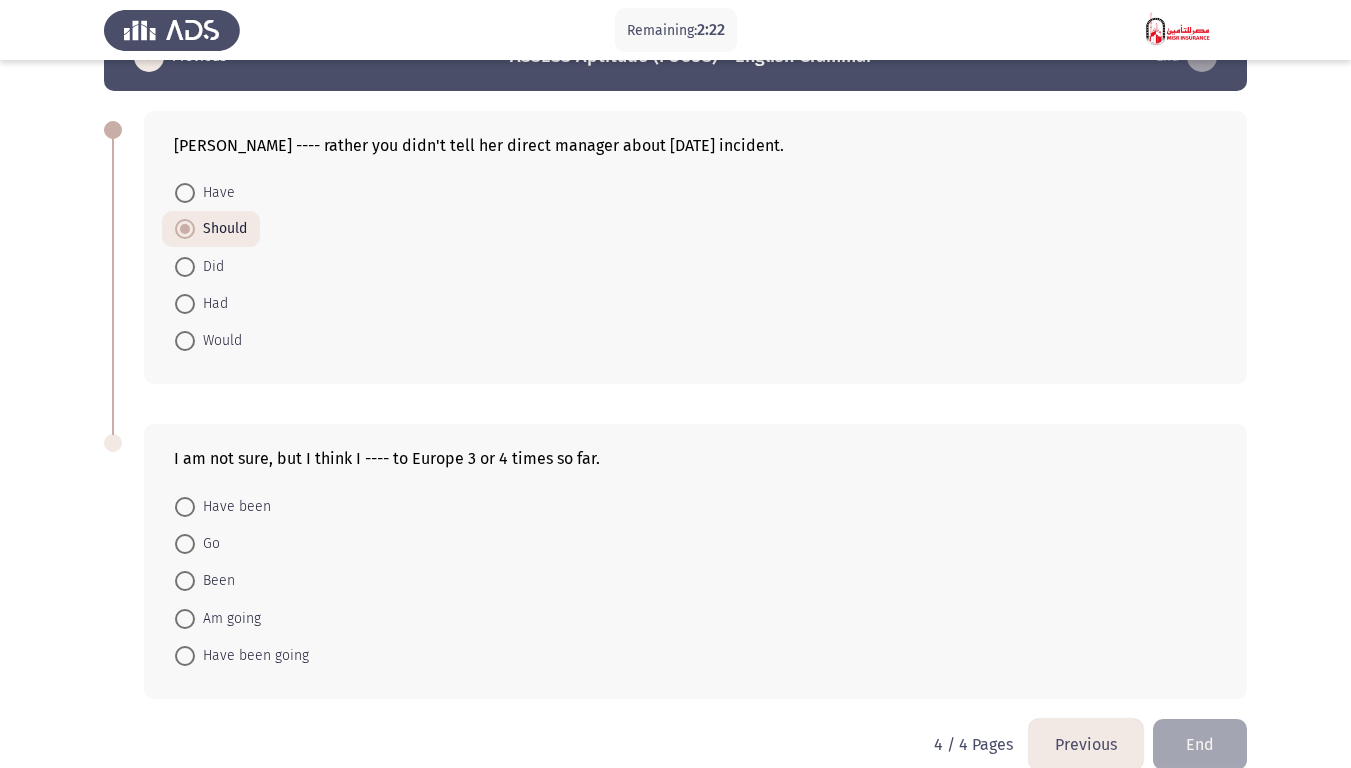 scroll, scrollTop: 88, scrollLeft: 0, axis: vertical 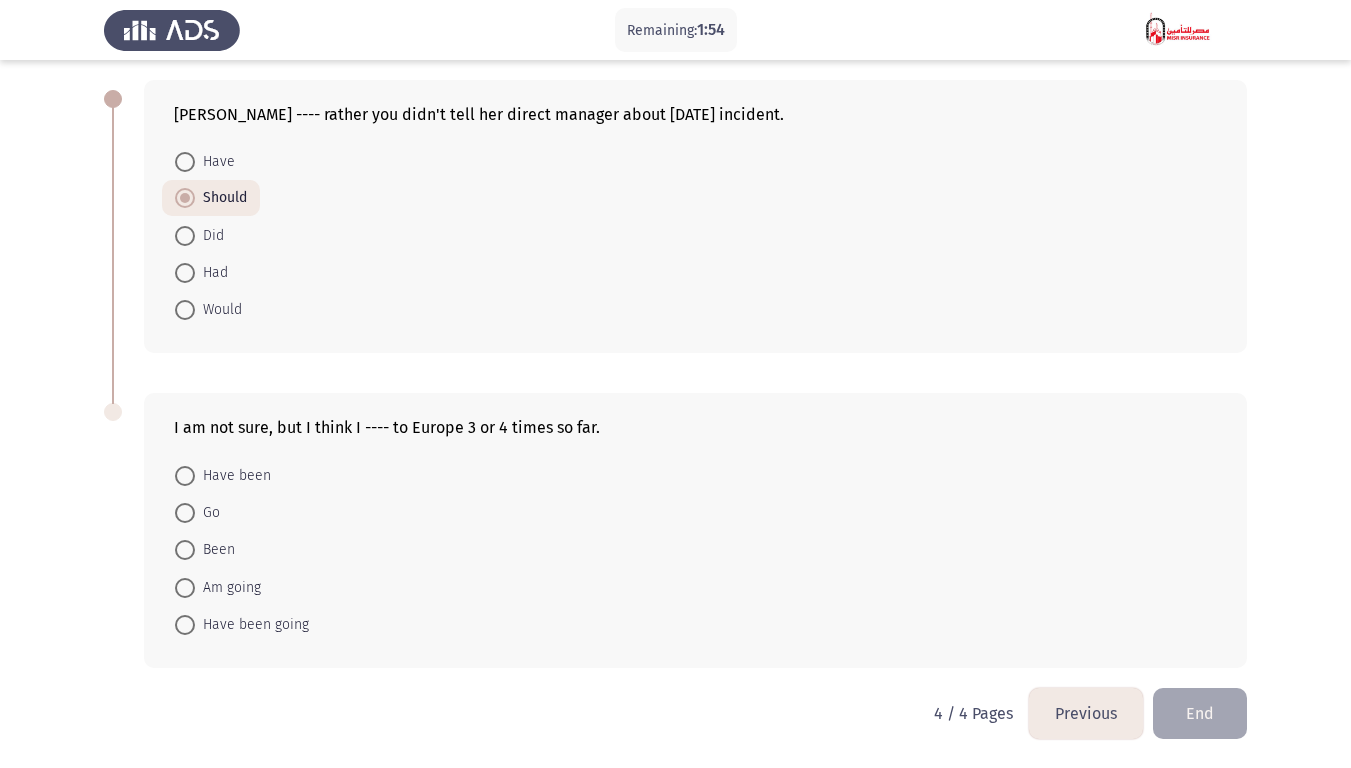click on "Am going" at bounding box center (228, 588) 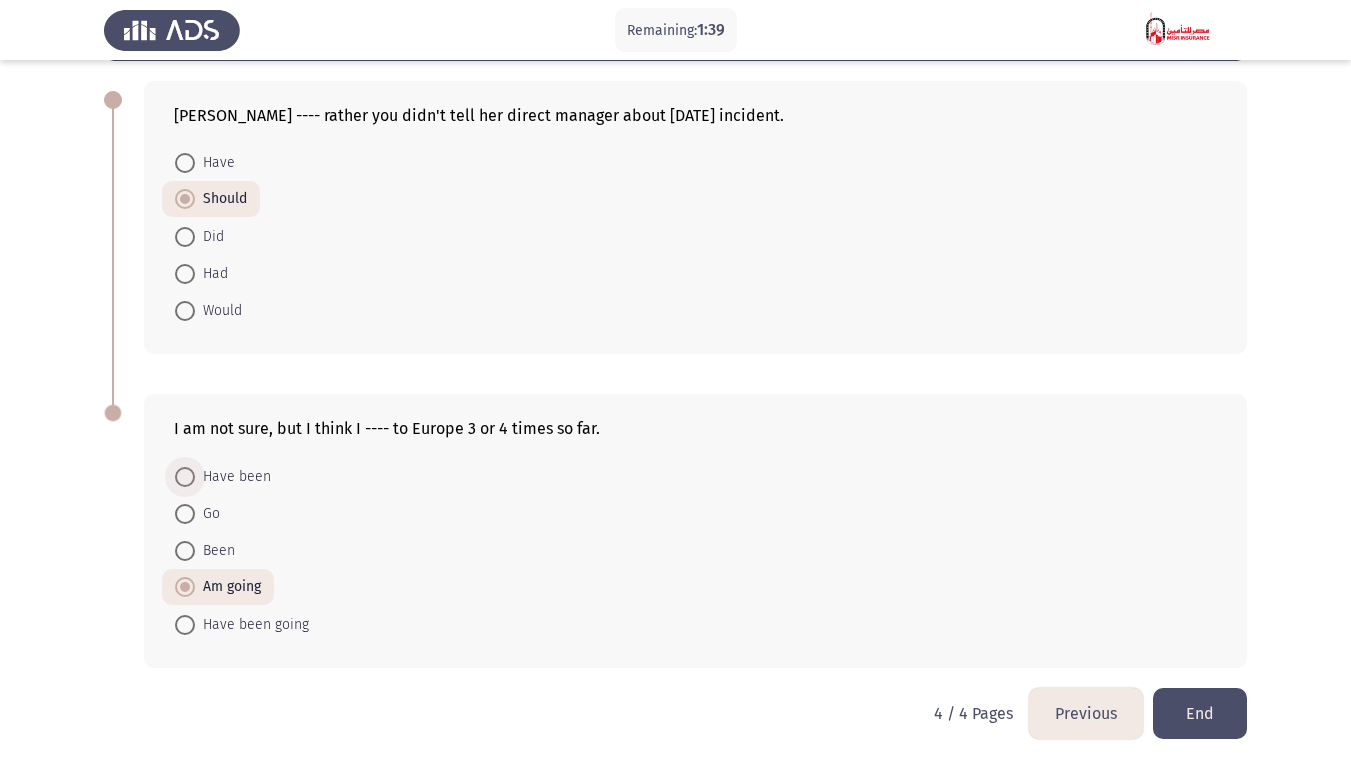 click on "Have been" at bounding box center (233, 477) 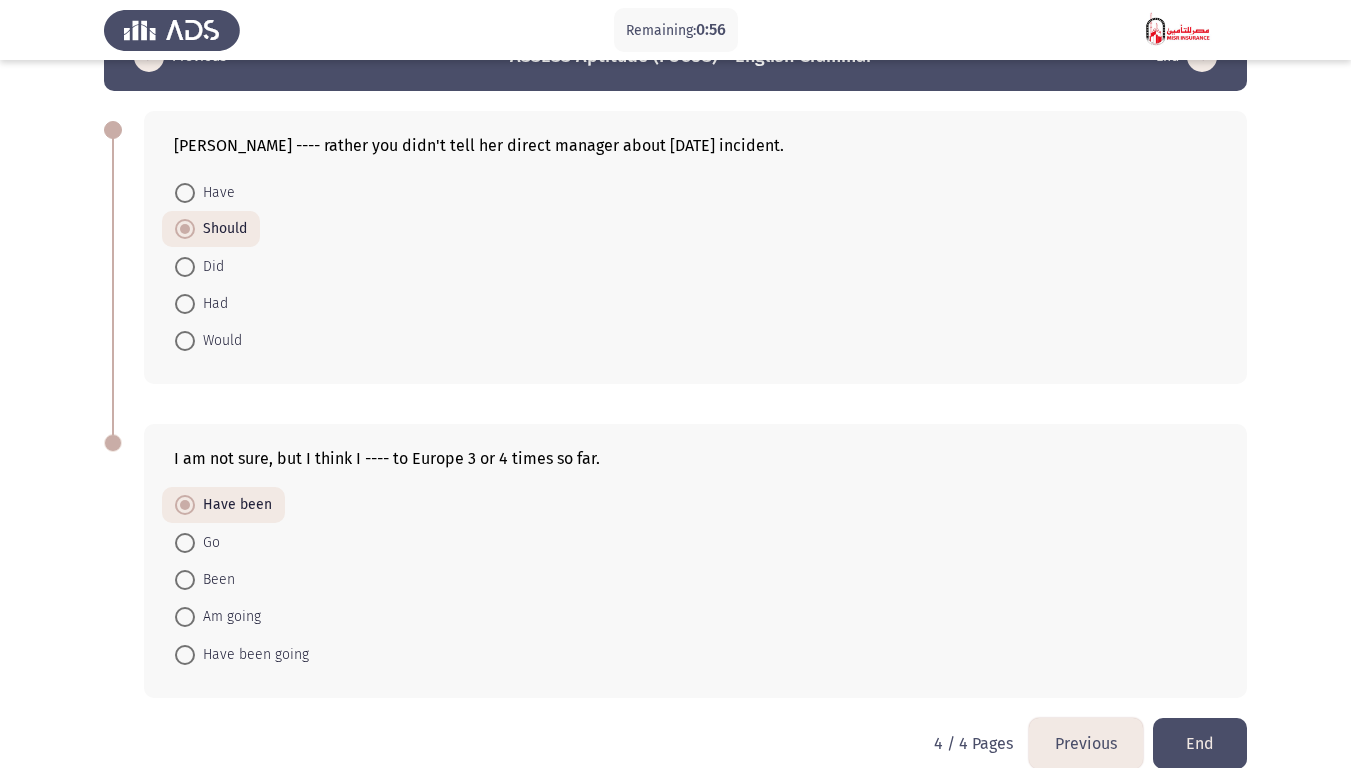 scroll, scrollTop: 87, scrollLeft: 0, axis: vertical 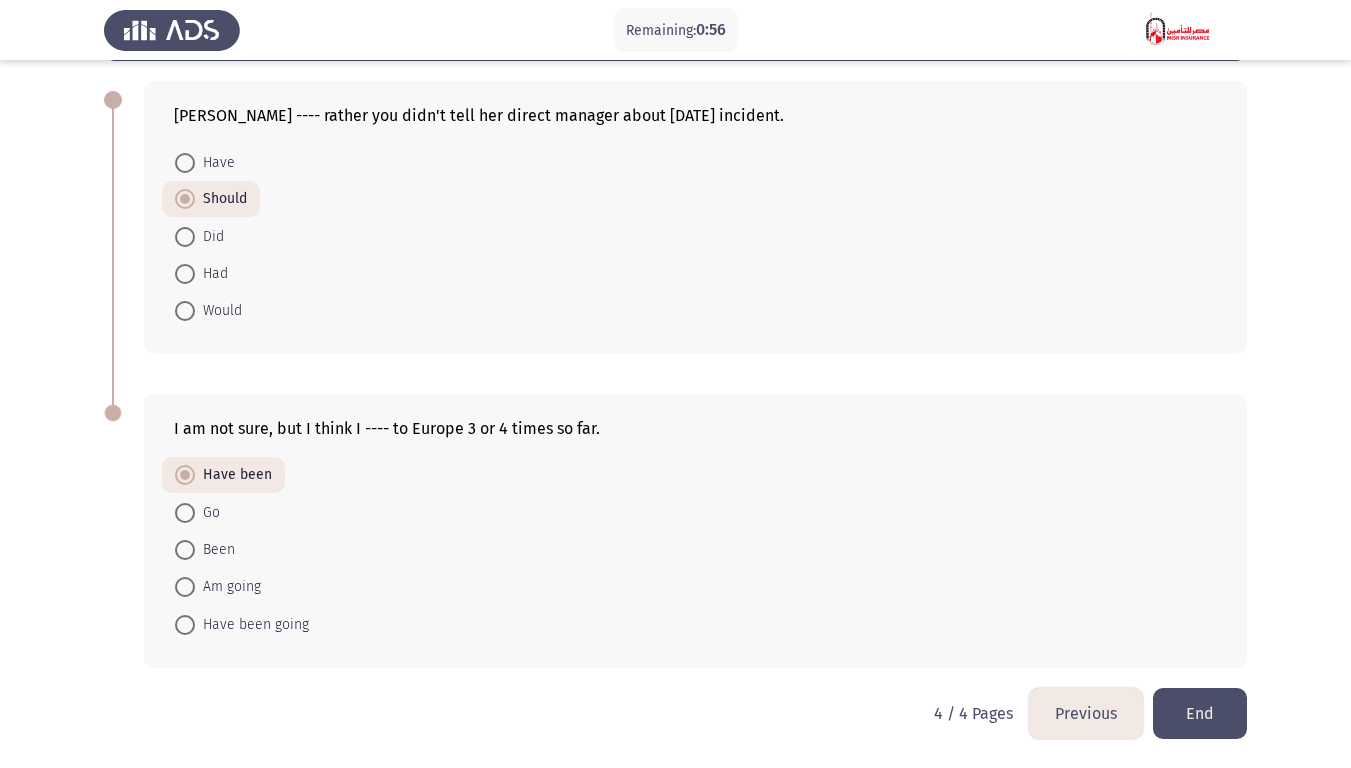 click on "Previous" 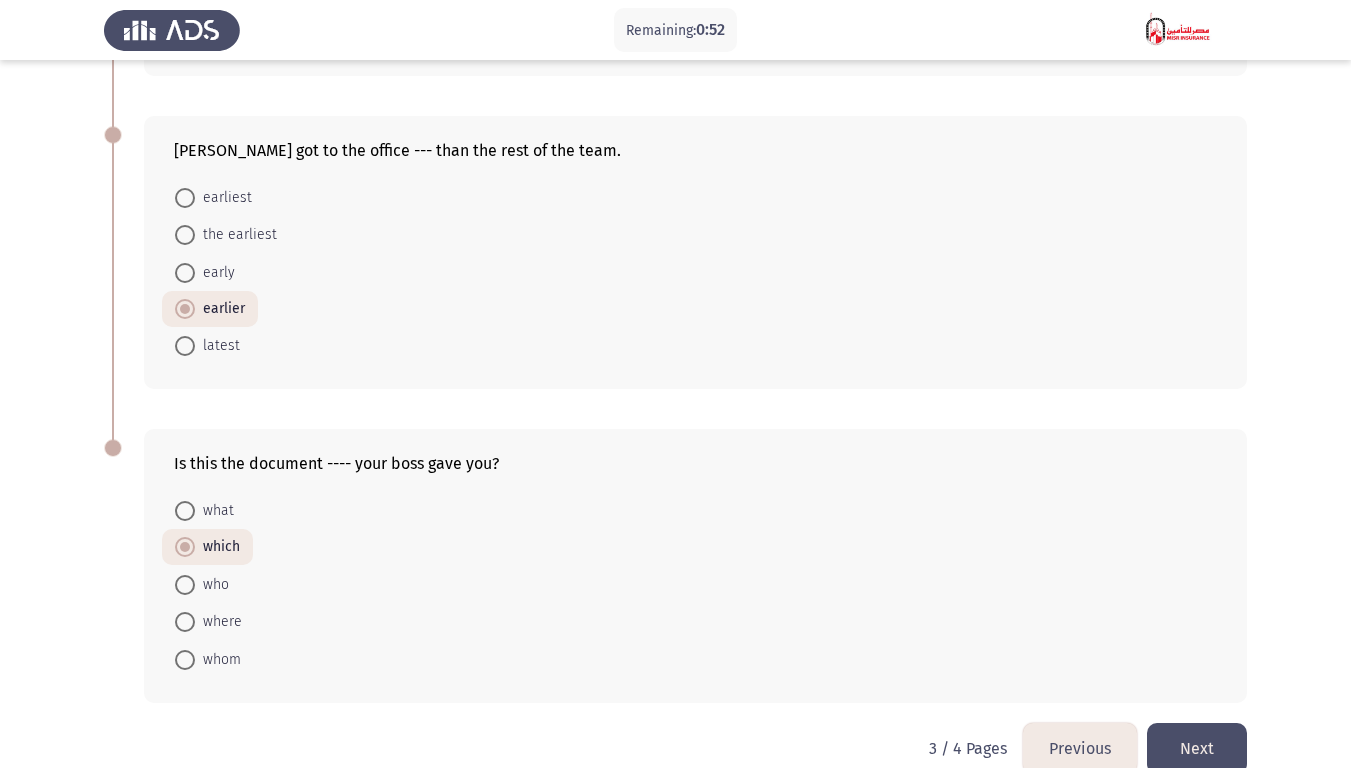 scroll, scrollTop: 714, scrollLeft: 0, axis: vertical 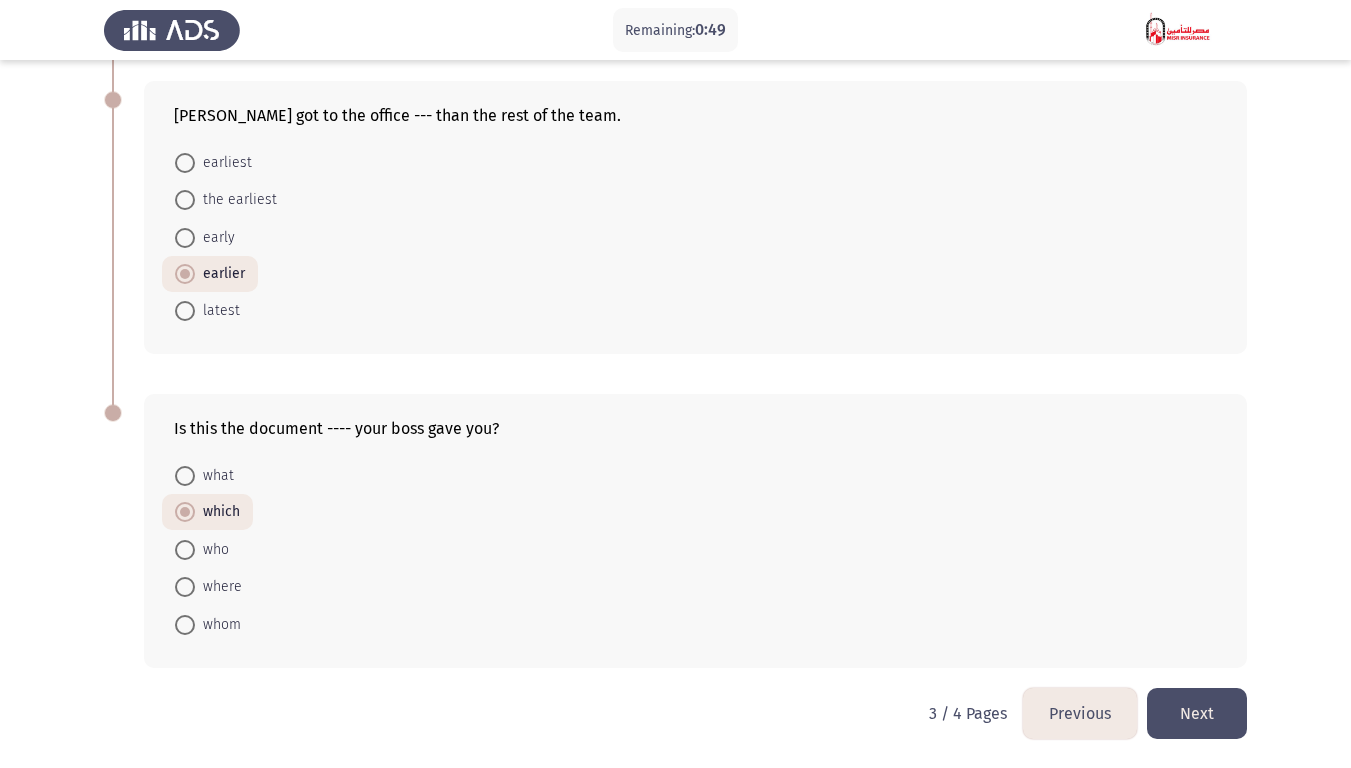 click on "Previous" 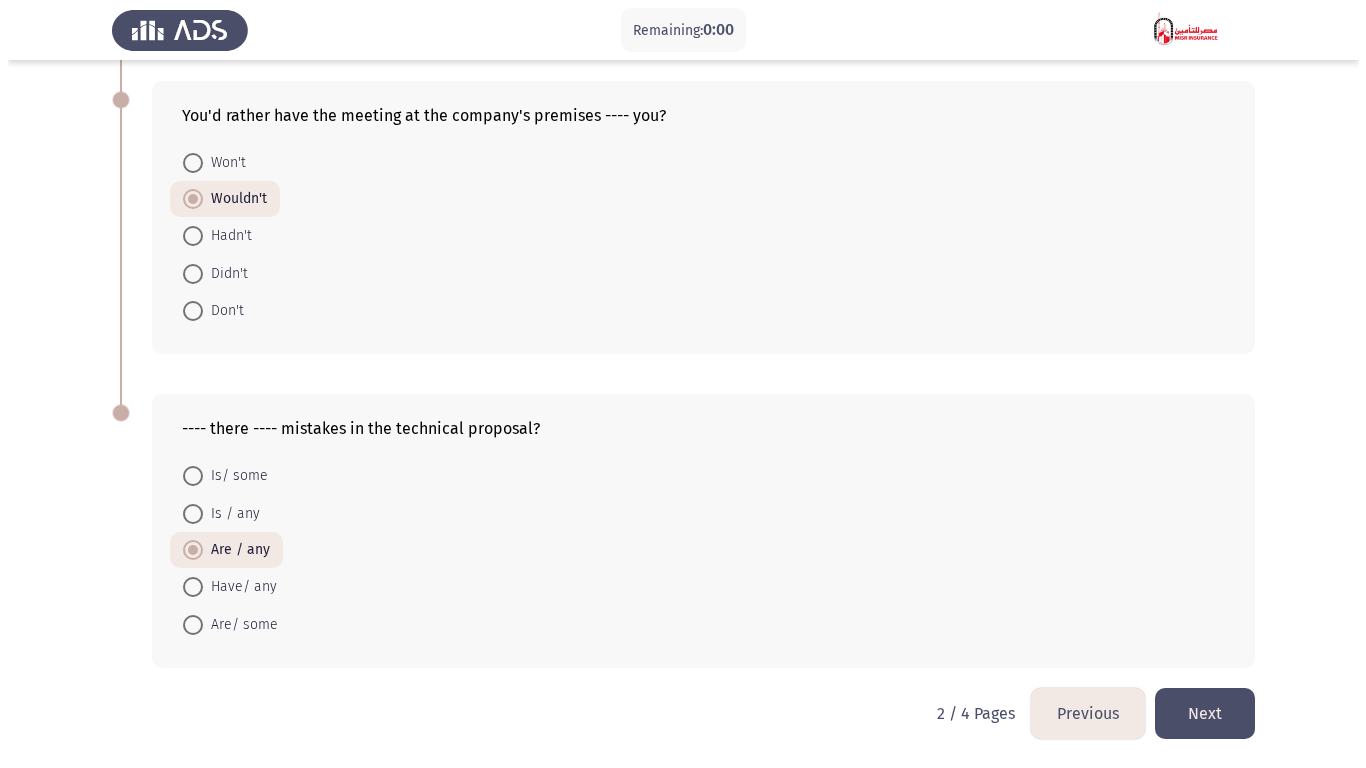 scroll, scrollTop: 0, scrollLeft: 0, axis: both 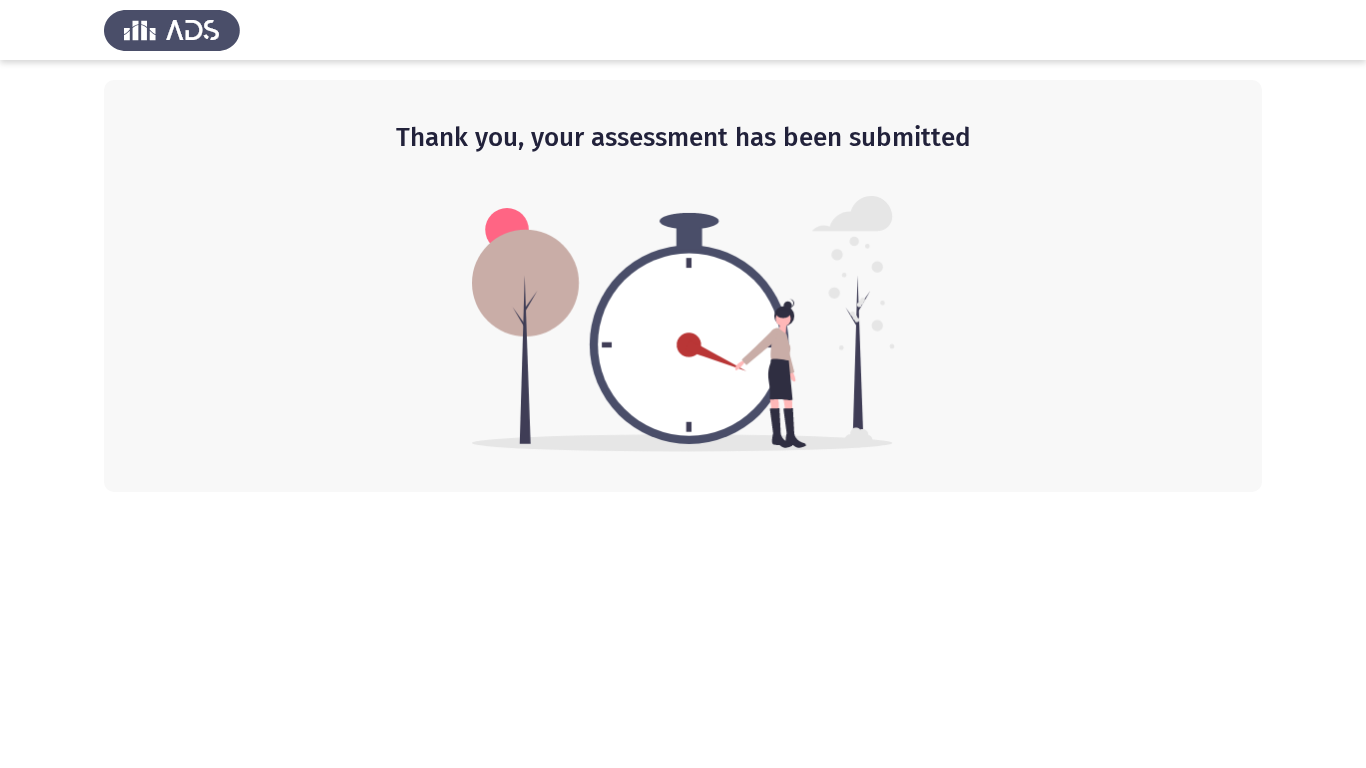 drag, startPoint x: 1001, startPoint y: 454, endPoint x: 671, endPoint y: 465, distance: 330.1833 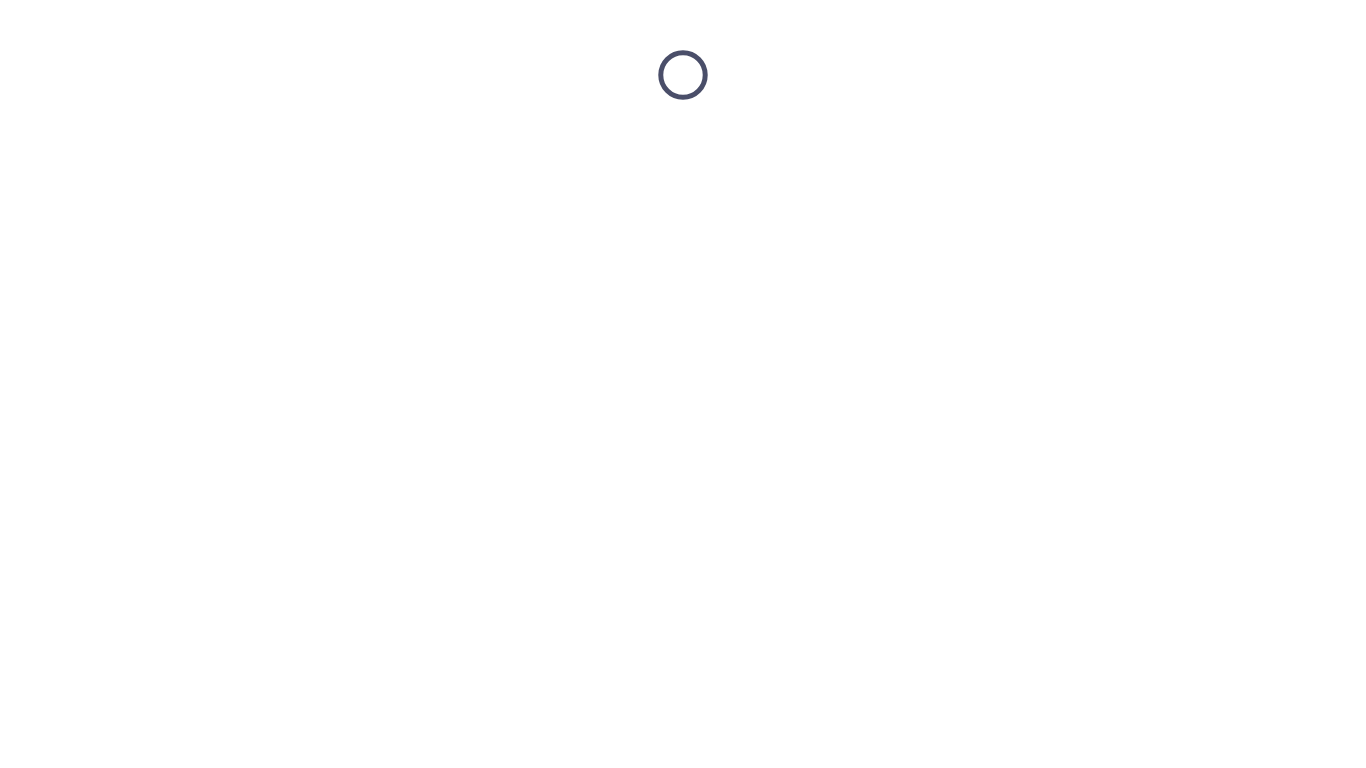 scroll, scrollTop: 0, scrollLeft: 0, axis: both 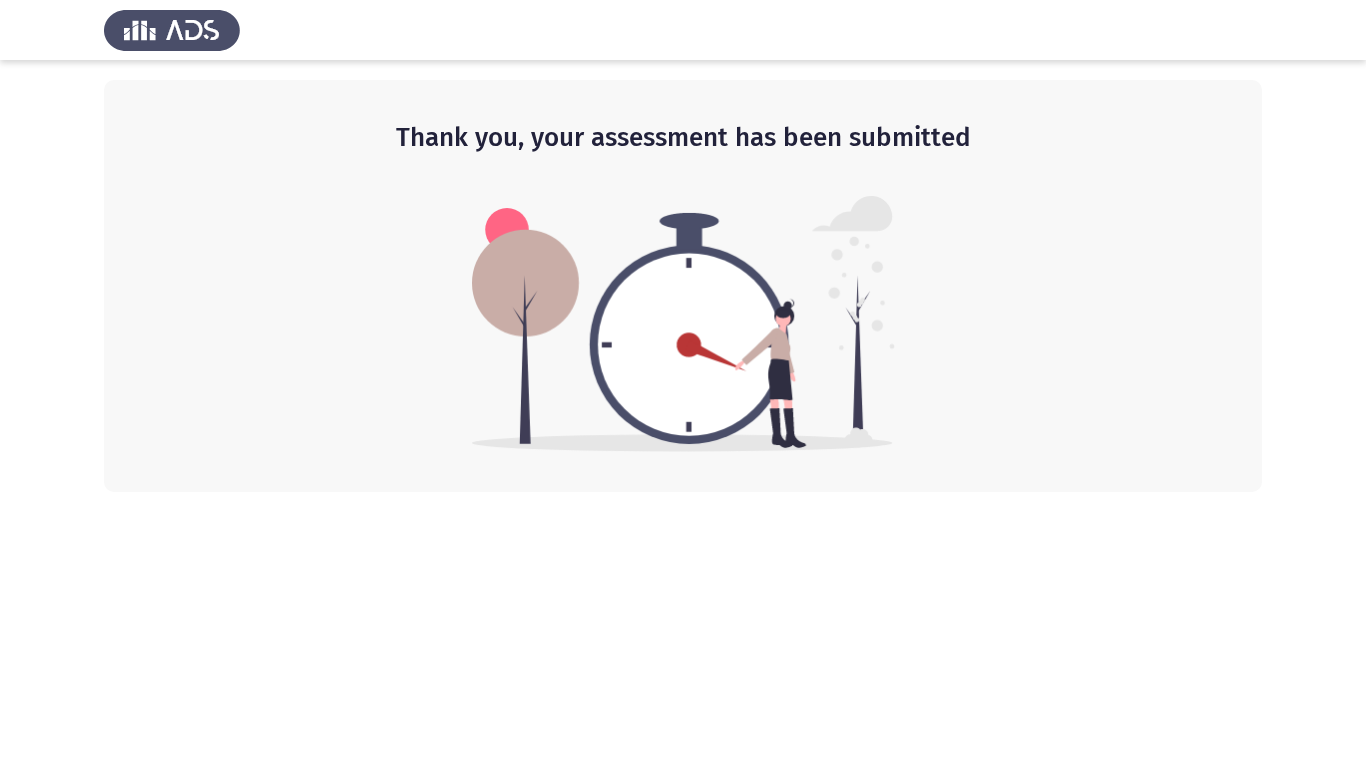 drag, startPoint x: 930, startPoint y: 526, endPoint x: 869, endPoint y: 748, distance: 230.22815 